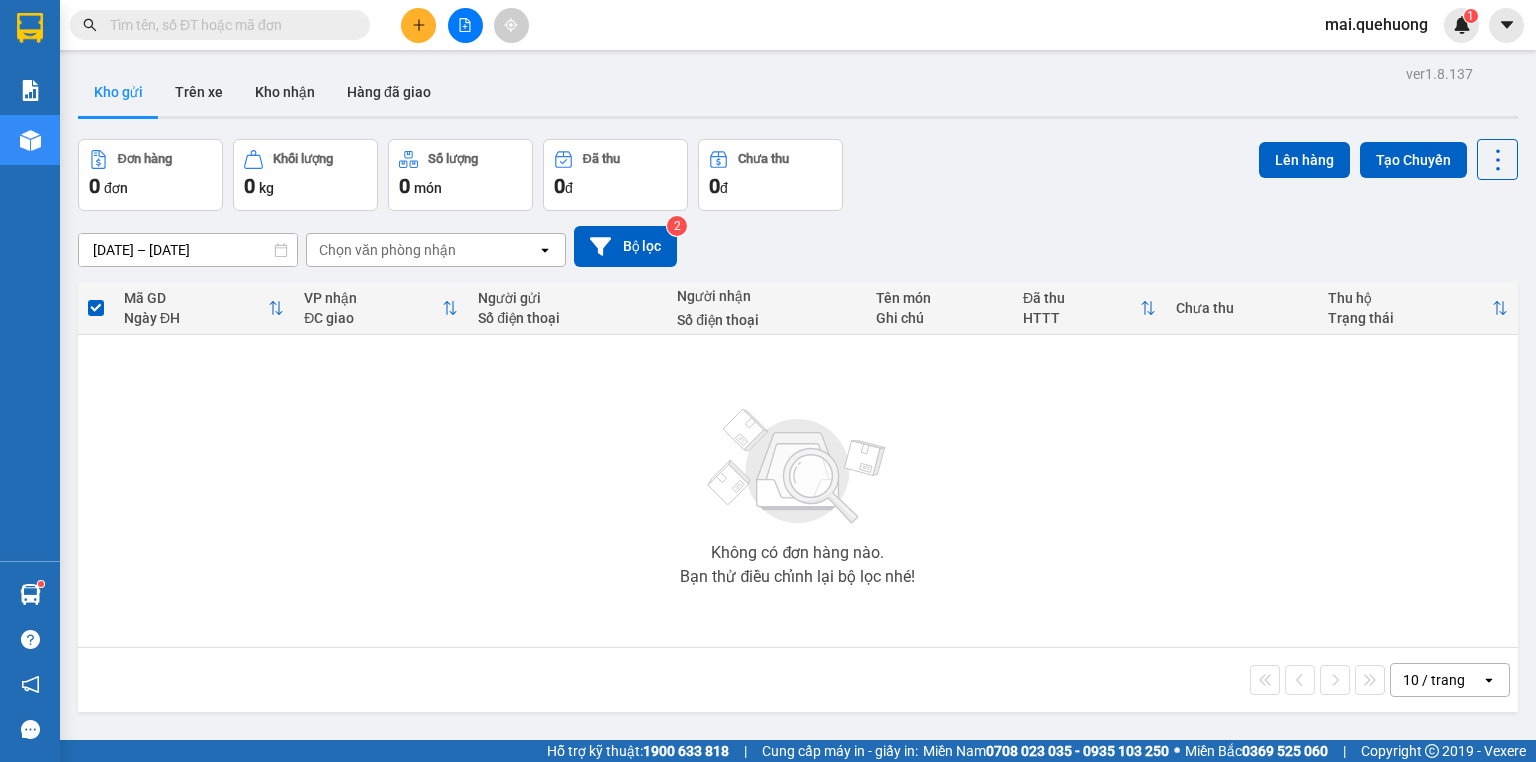 scroll, scrollTop: 0, scrollLeft: 0, axis: both 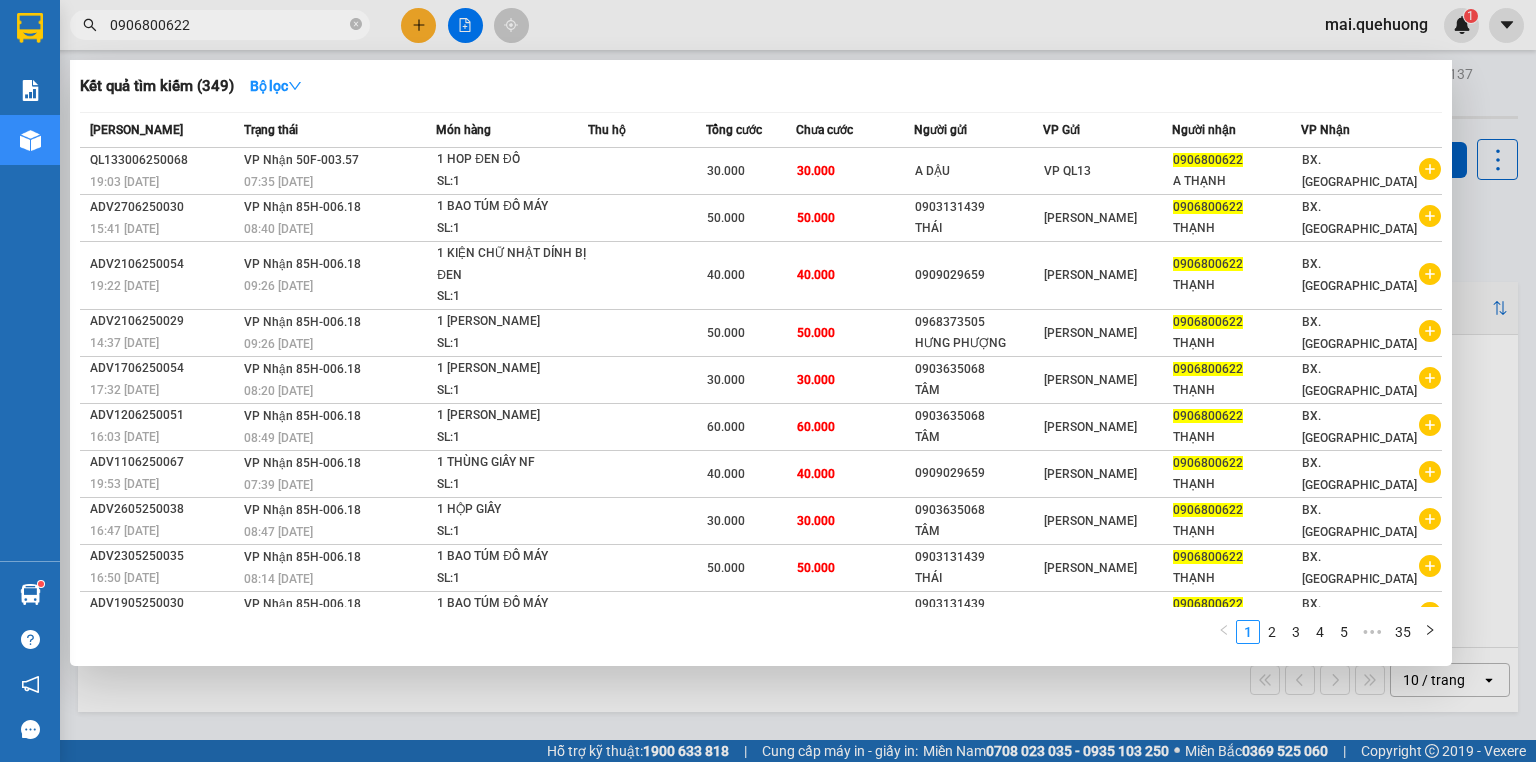 type on "0906800622" 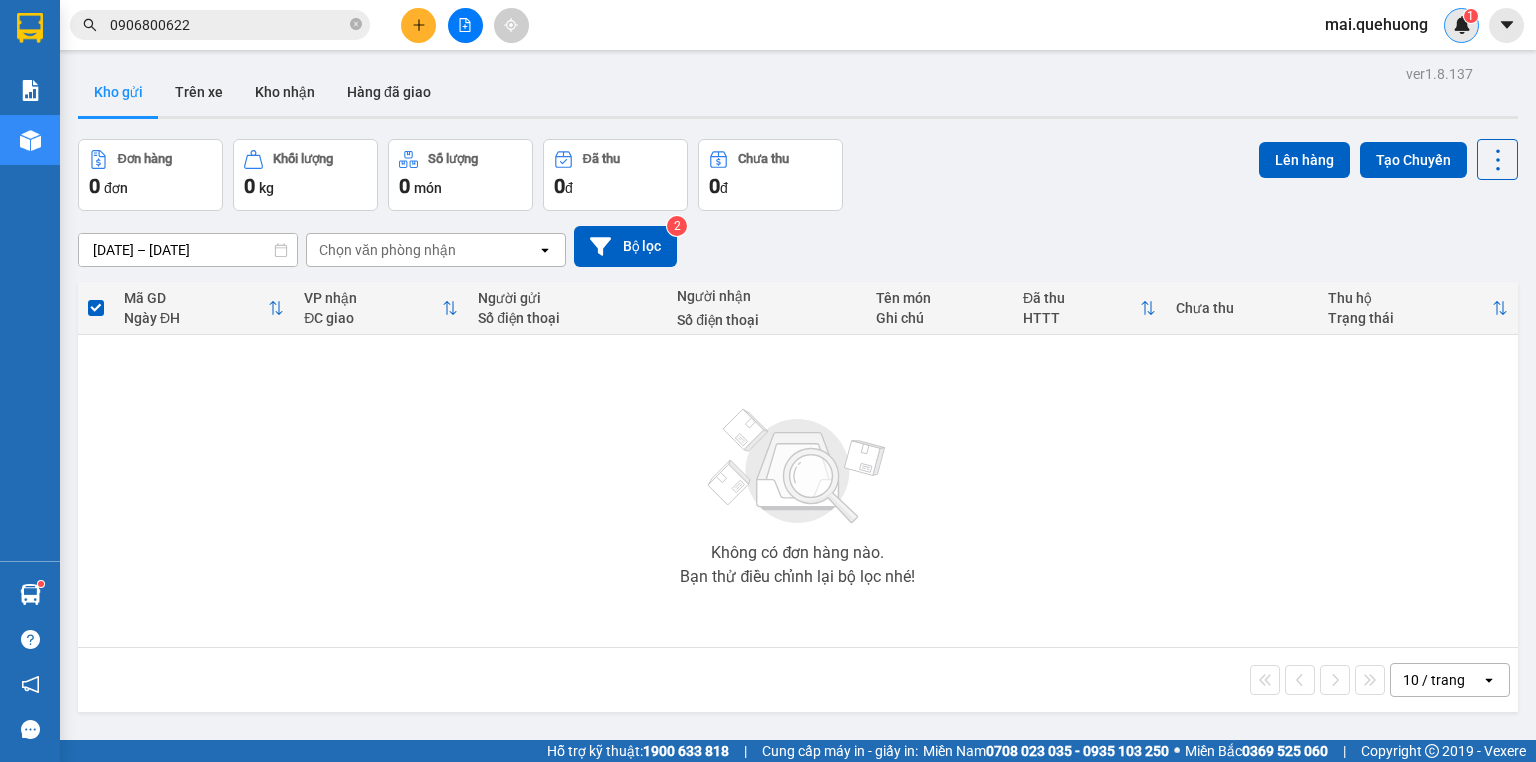 click on "1" at bounding box center (1461, 25) 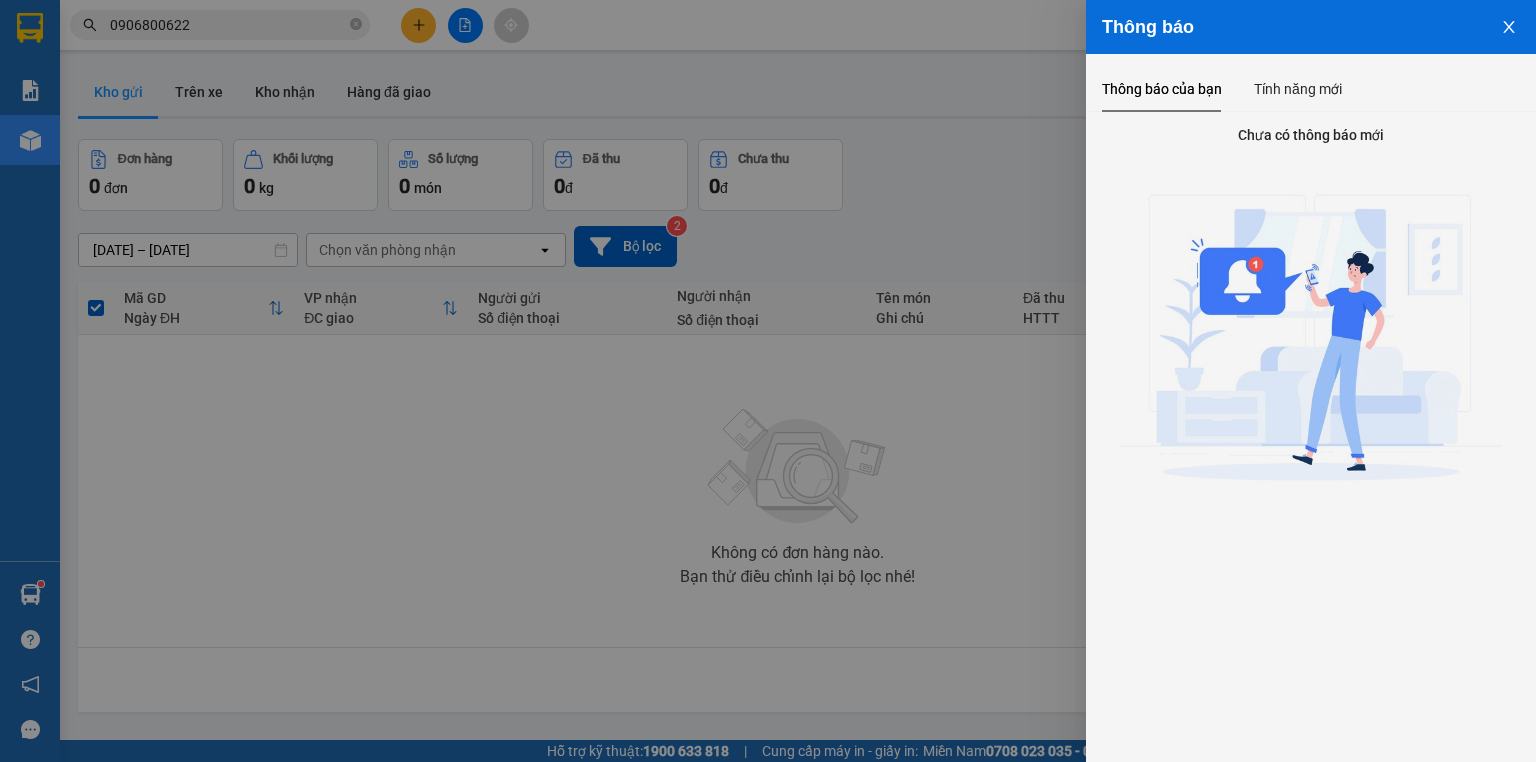 click 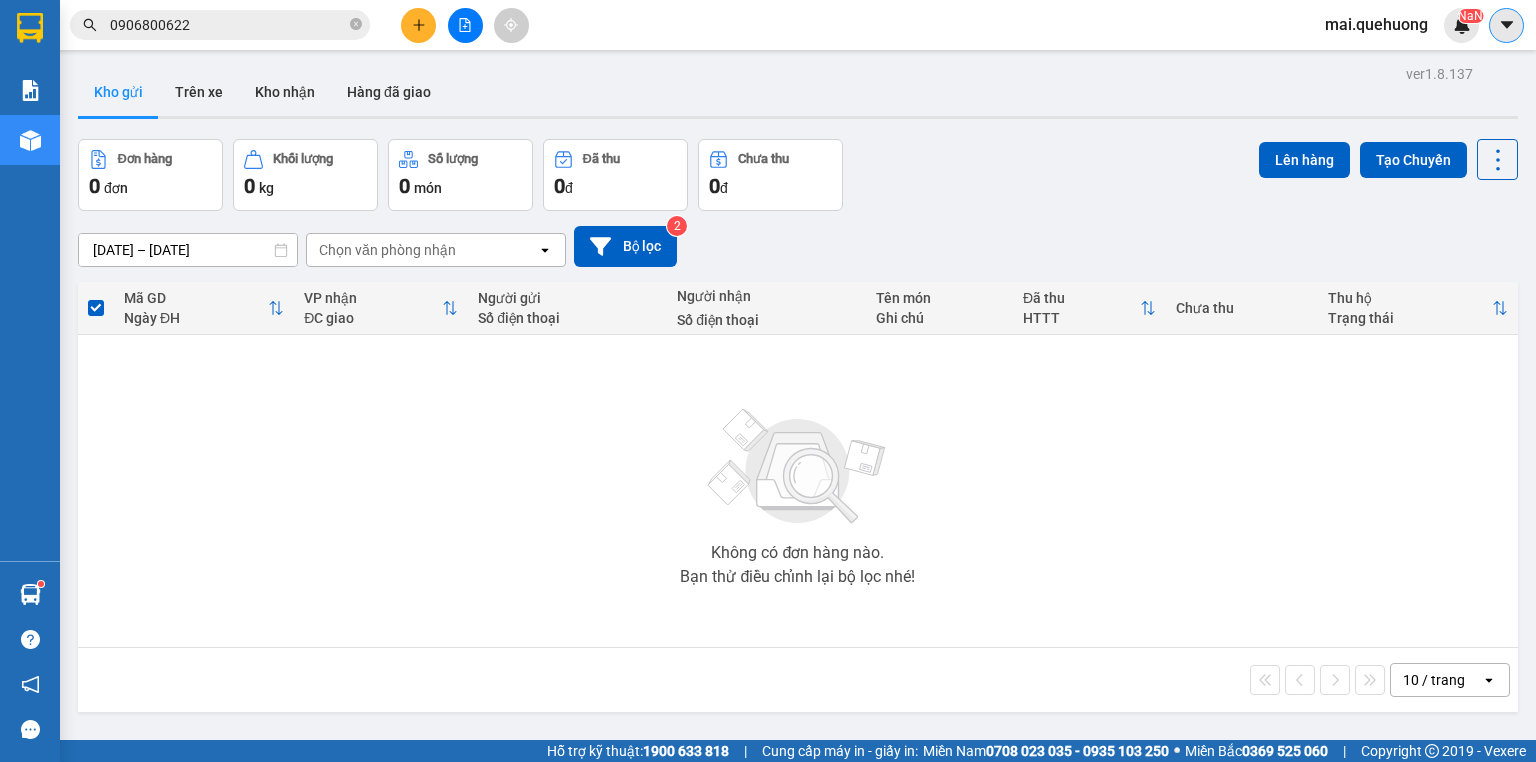 click 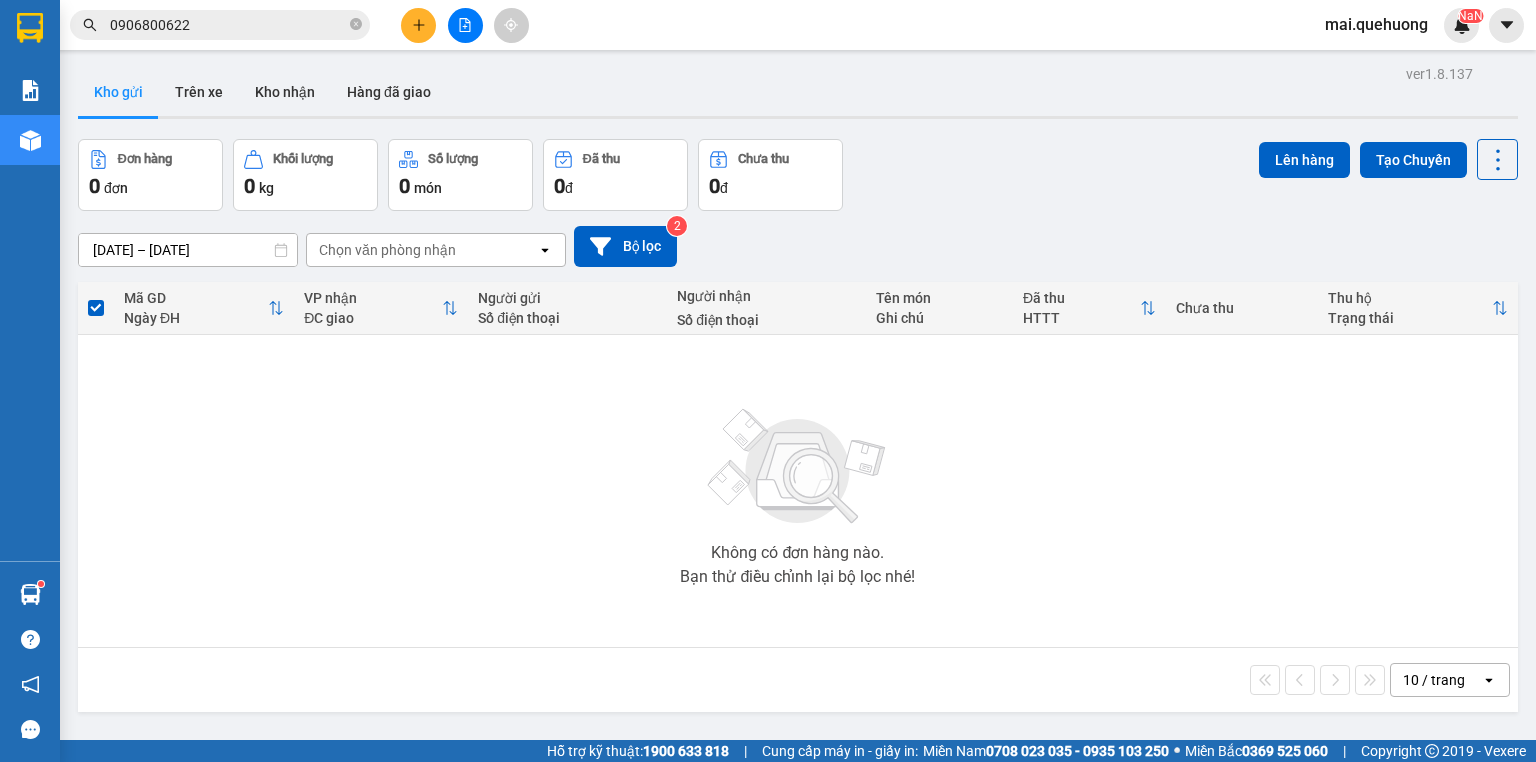 click on "mai.quehuong" at bounding box center [1376, 24] 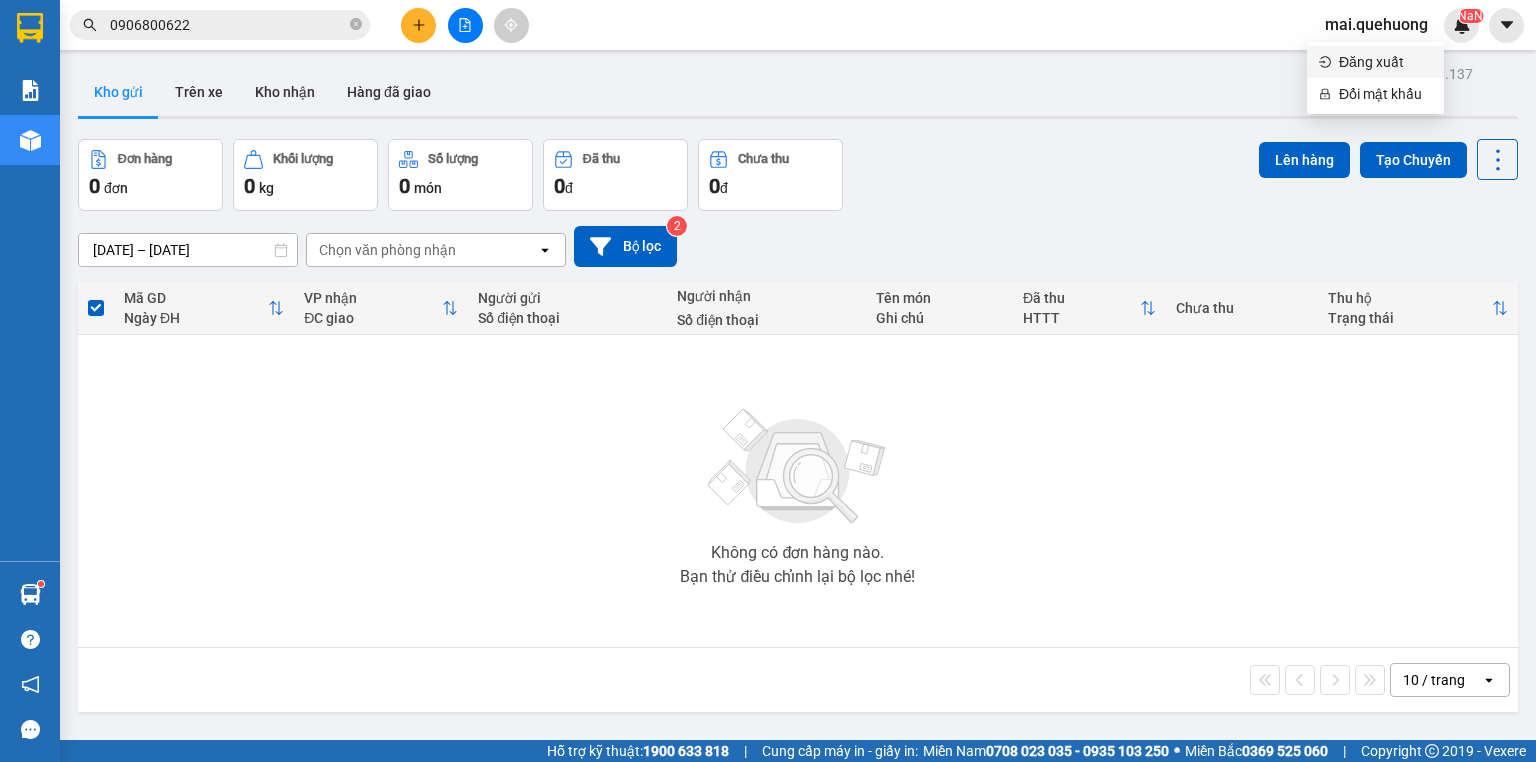 click on "Đăng xuất" at bounding box center [1385, 62] 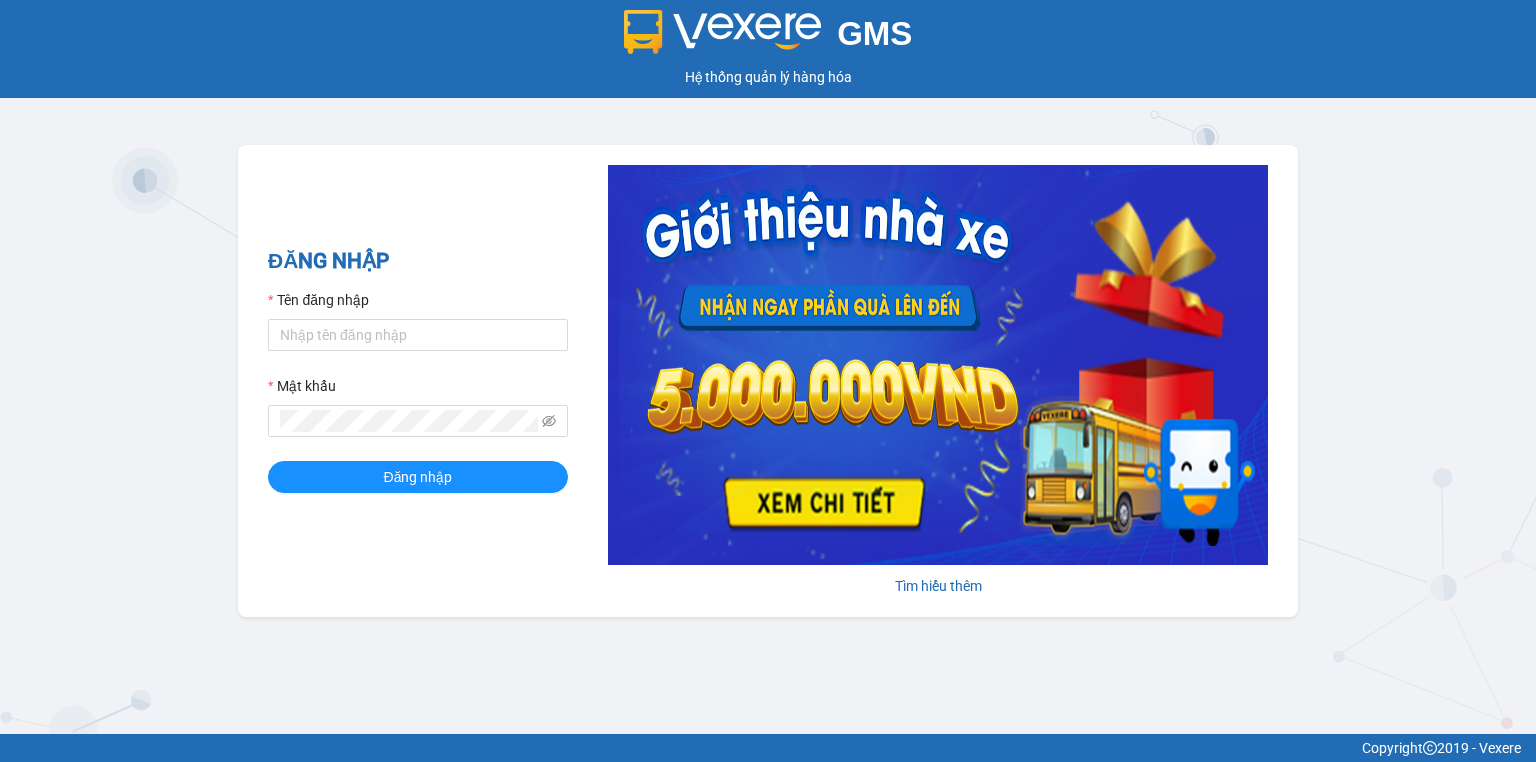 scroll, scrollTop: 0, scrollLeft: 0, axis: both 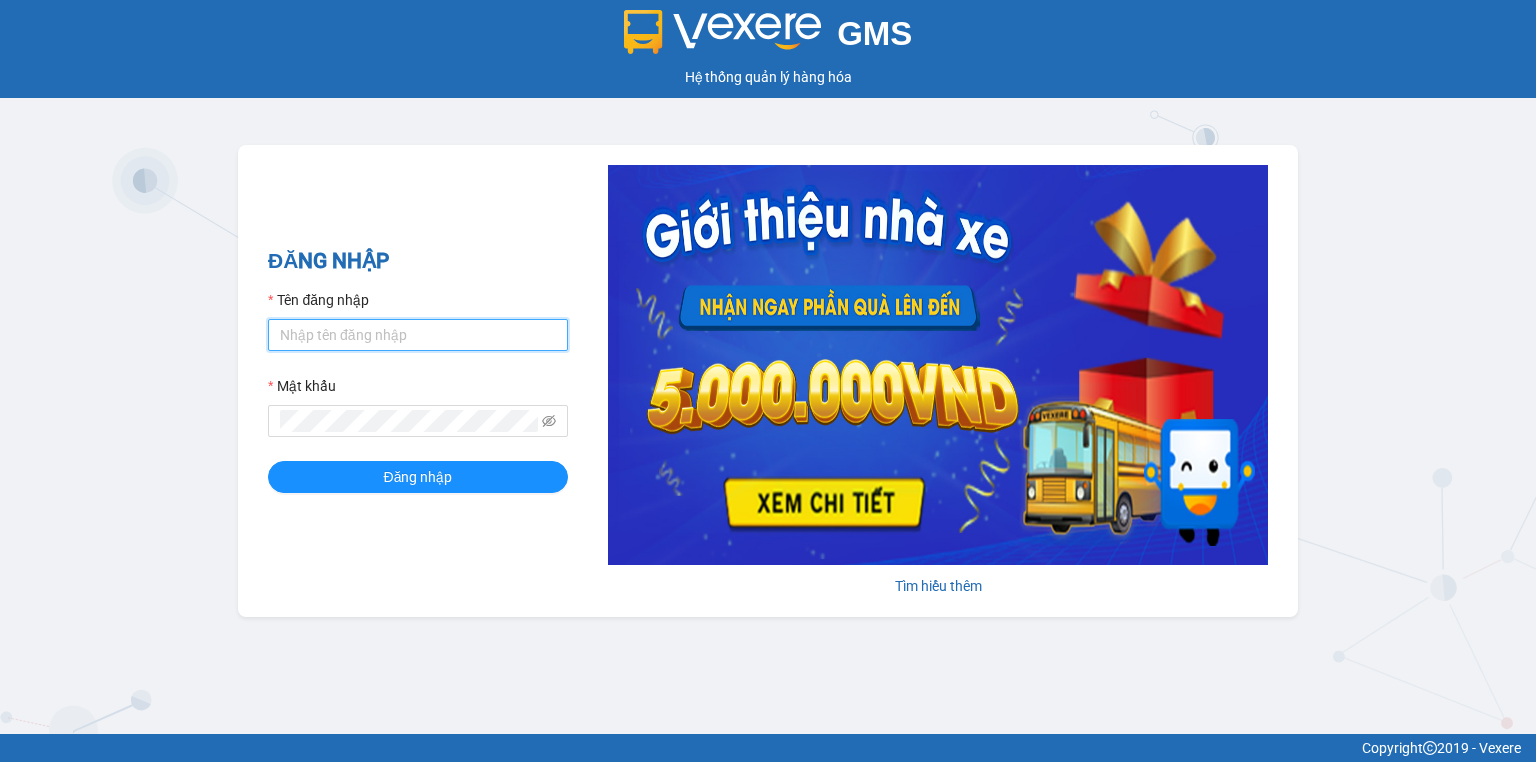 click on "Tên đăng nhập" at bounding box center (418, 335) 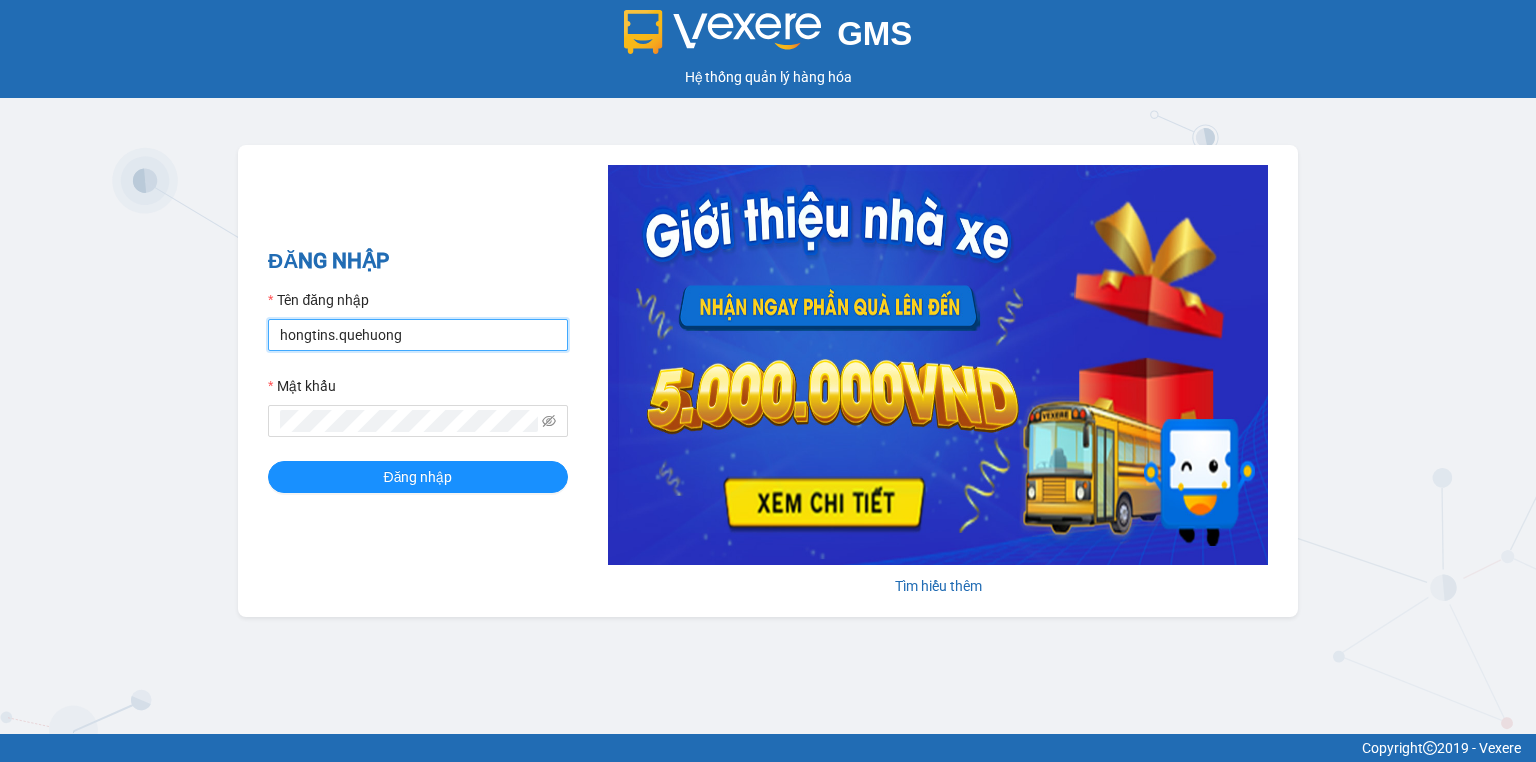 click on "hongtins.quehuong" at bounding box center [418, 335] 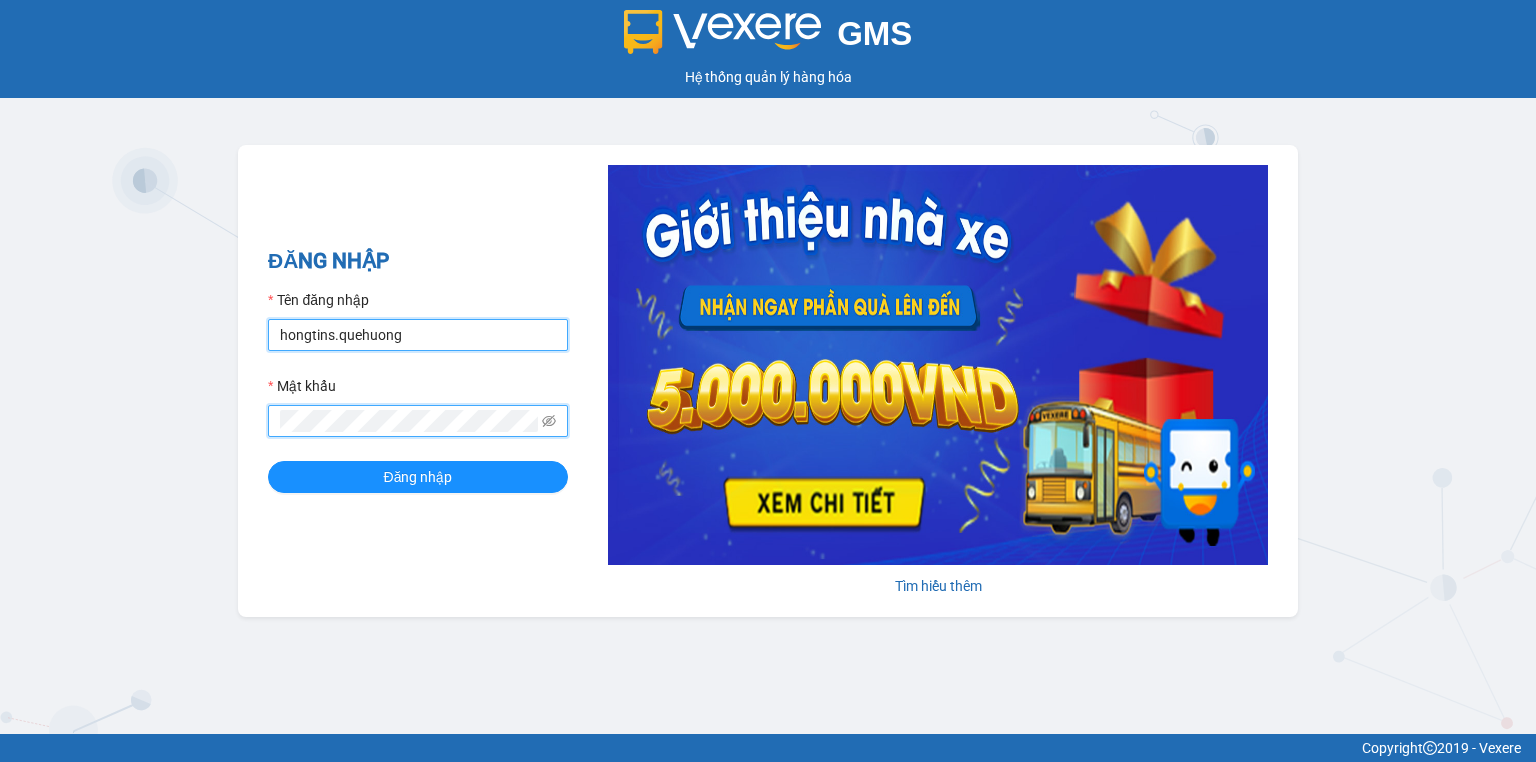 click on "hongtins.quehuong" at bounding box center (418, 335) 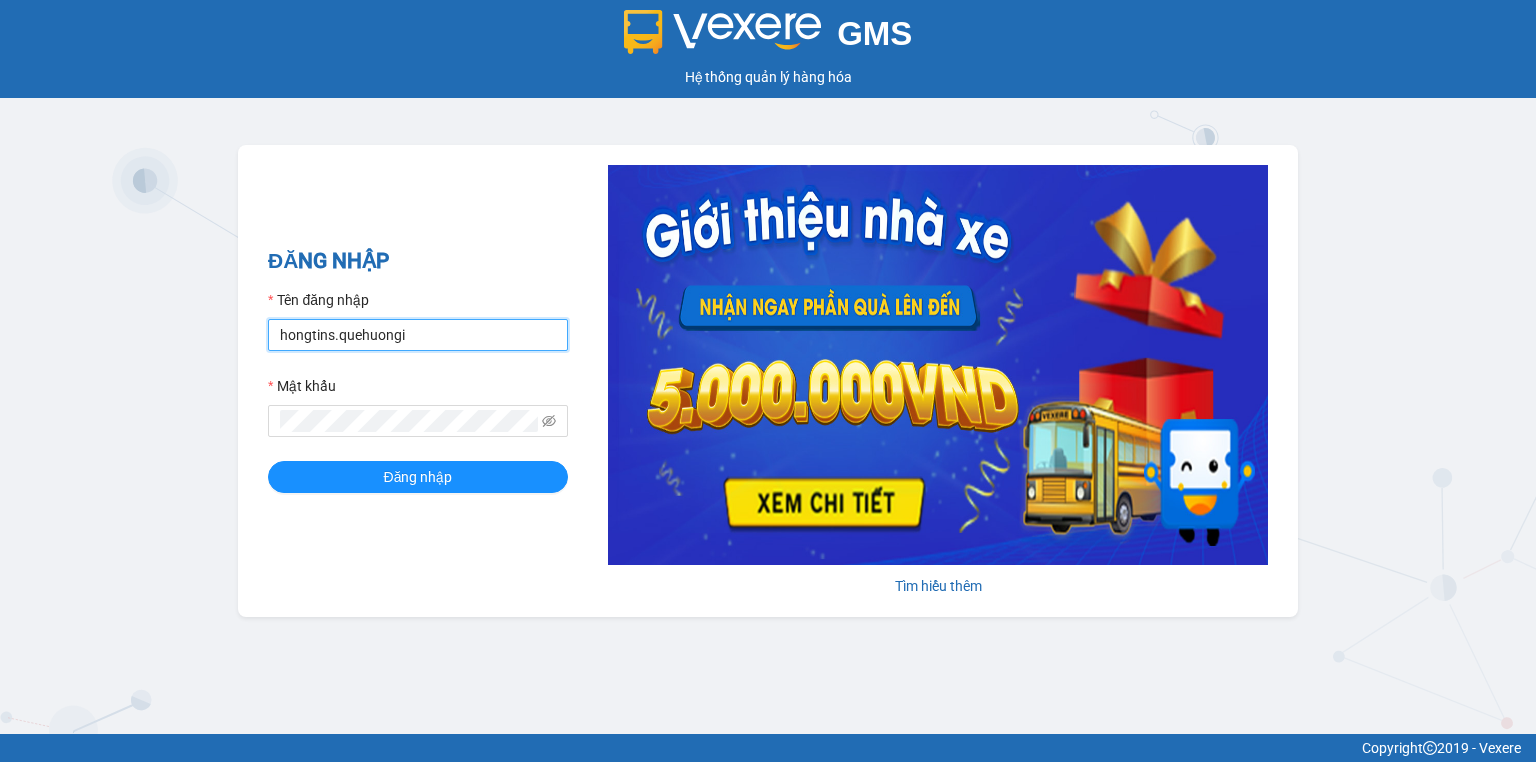 type on "hongtins.quehuong" 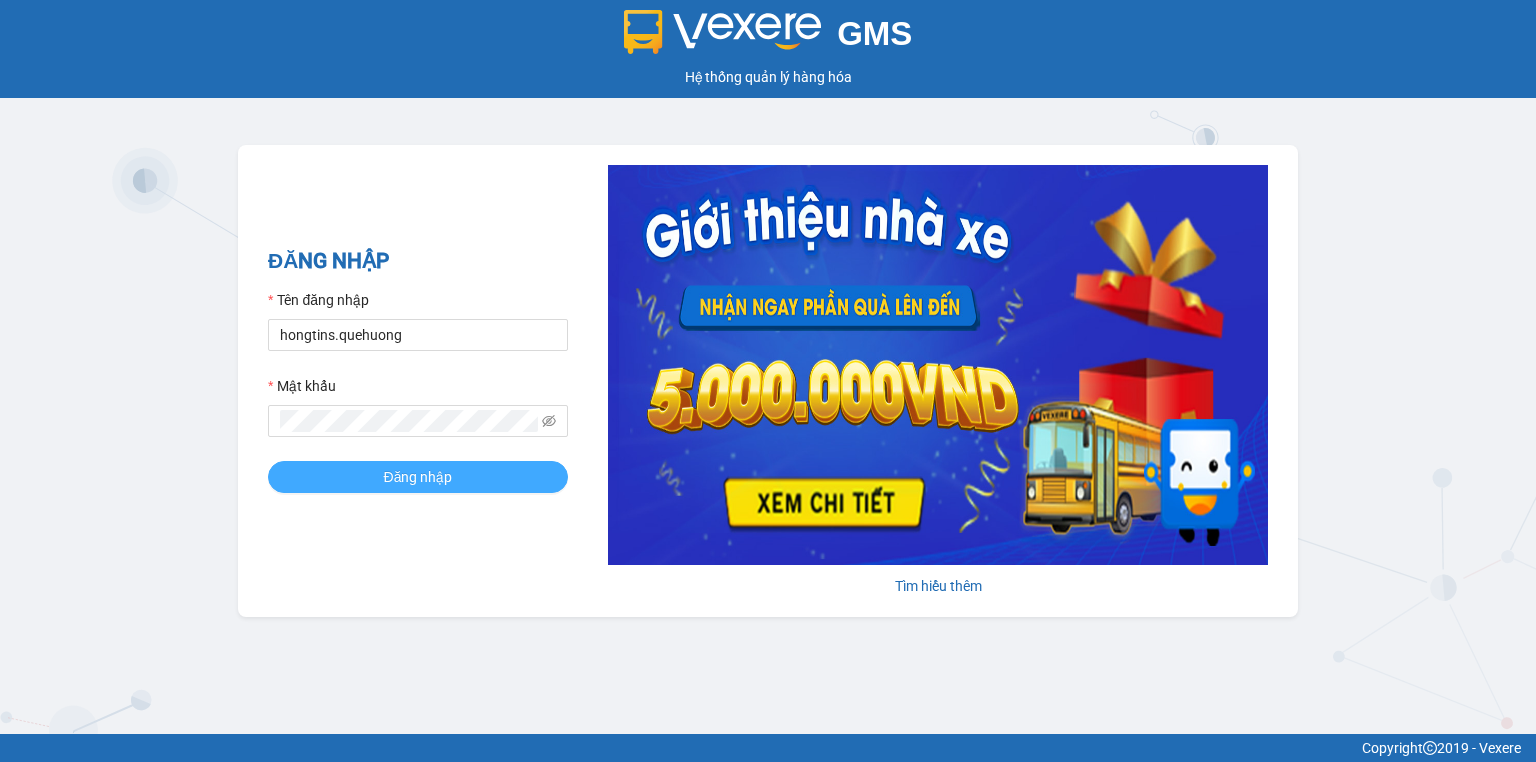 click on "Đăng nhập" at bounding box center [418, 477] 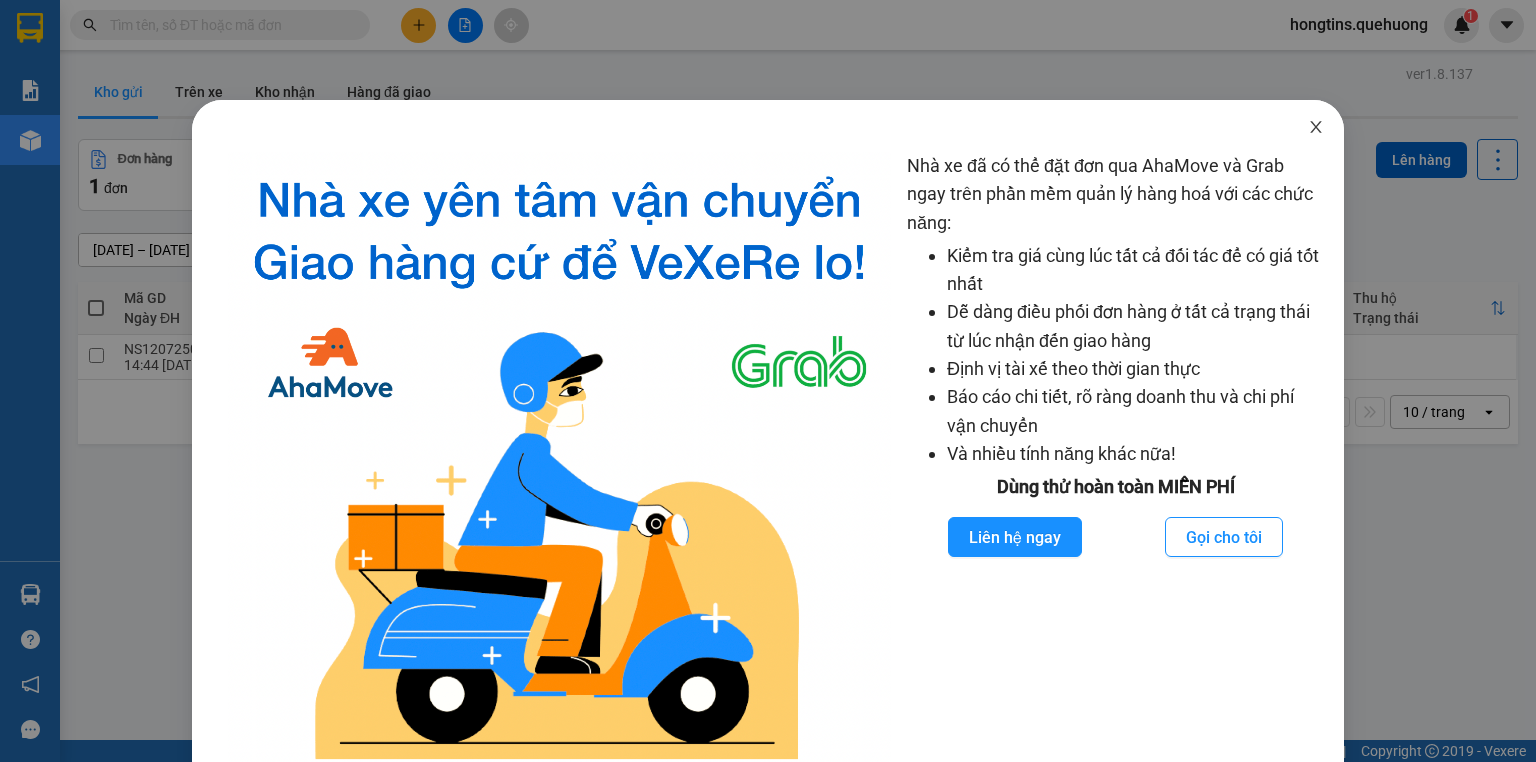 click 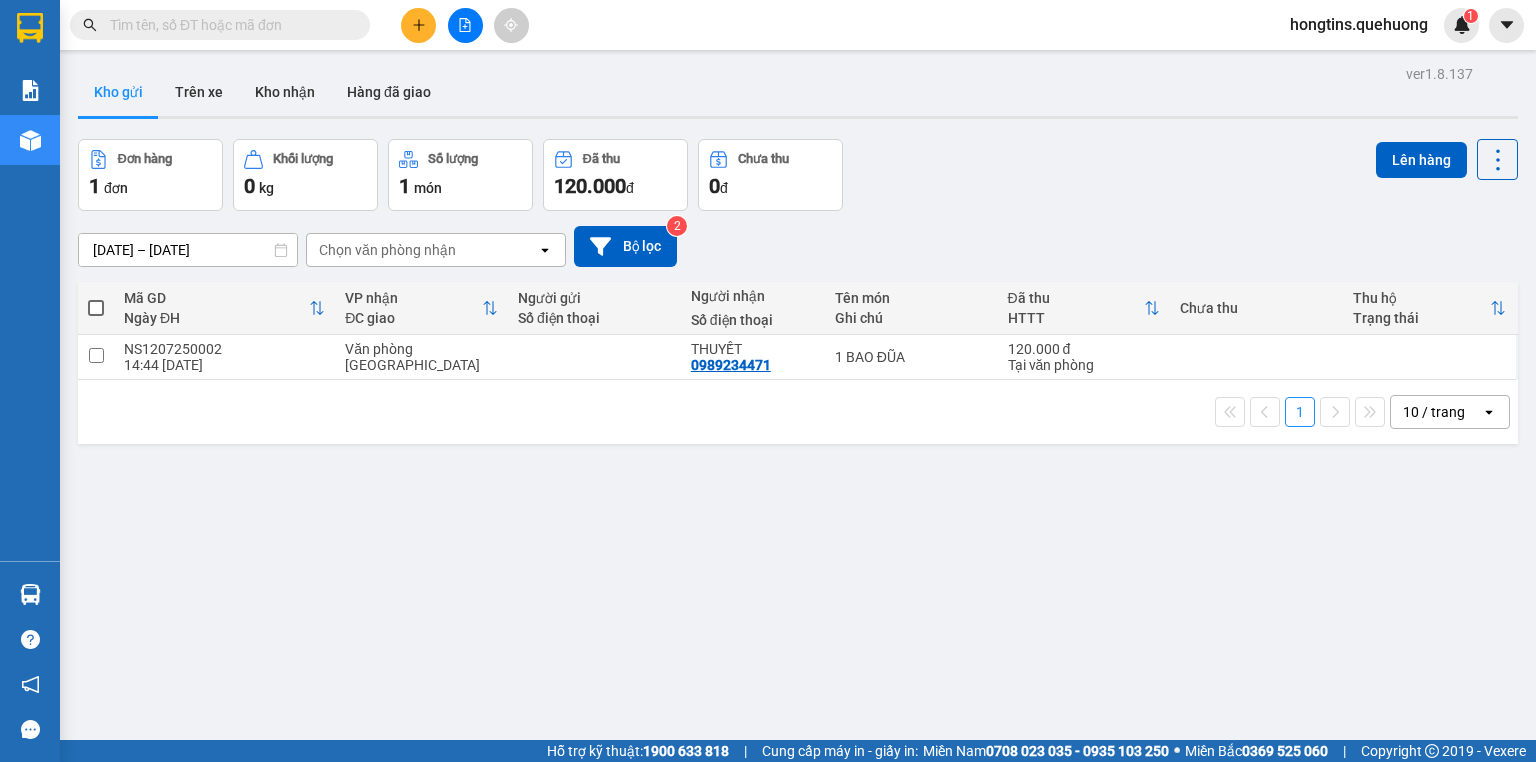 click on "Kết quả tìm kiếm ( 0 )  Bộ lọc  No Data" at bounding box center (195, 25) 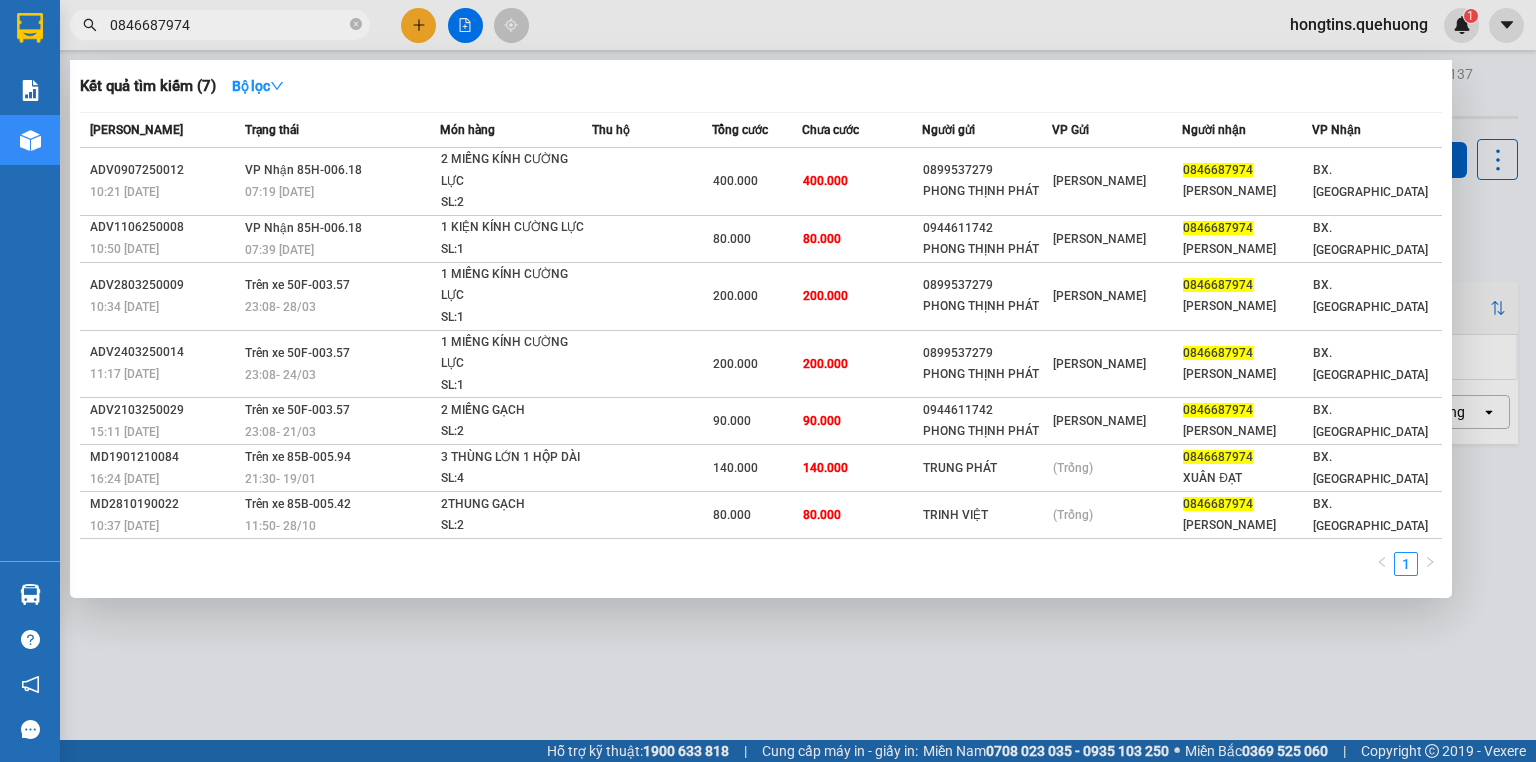 type on "0846687974" 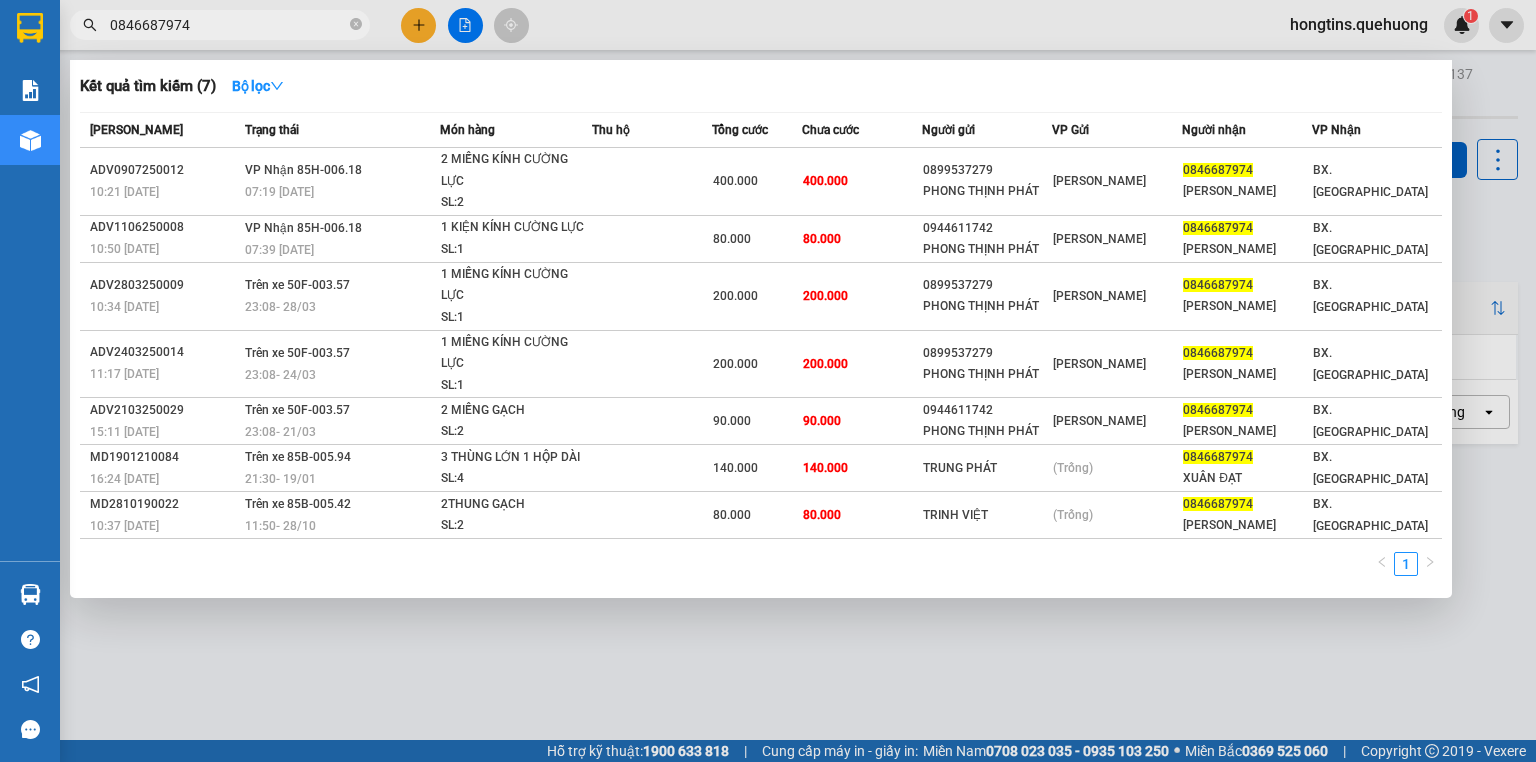 click at bounding box center (768, 381) 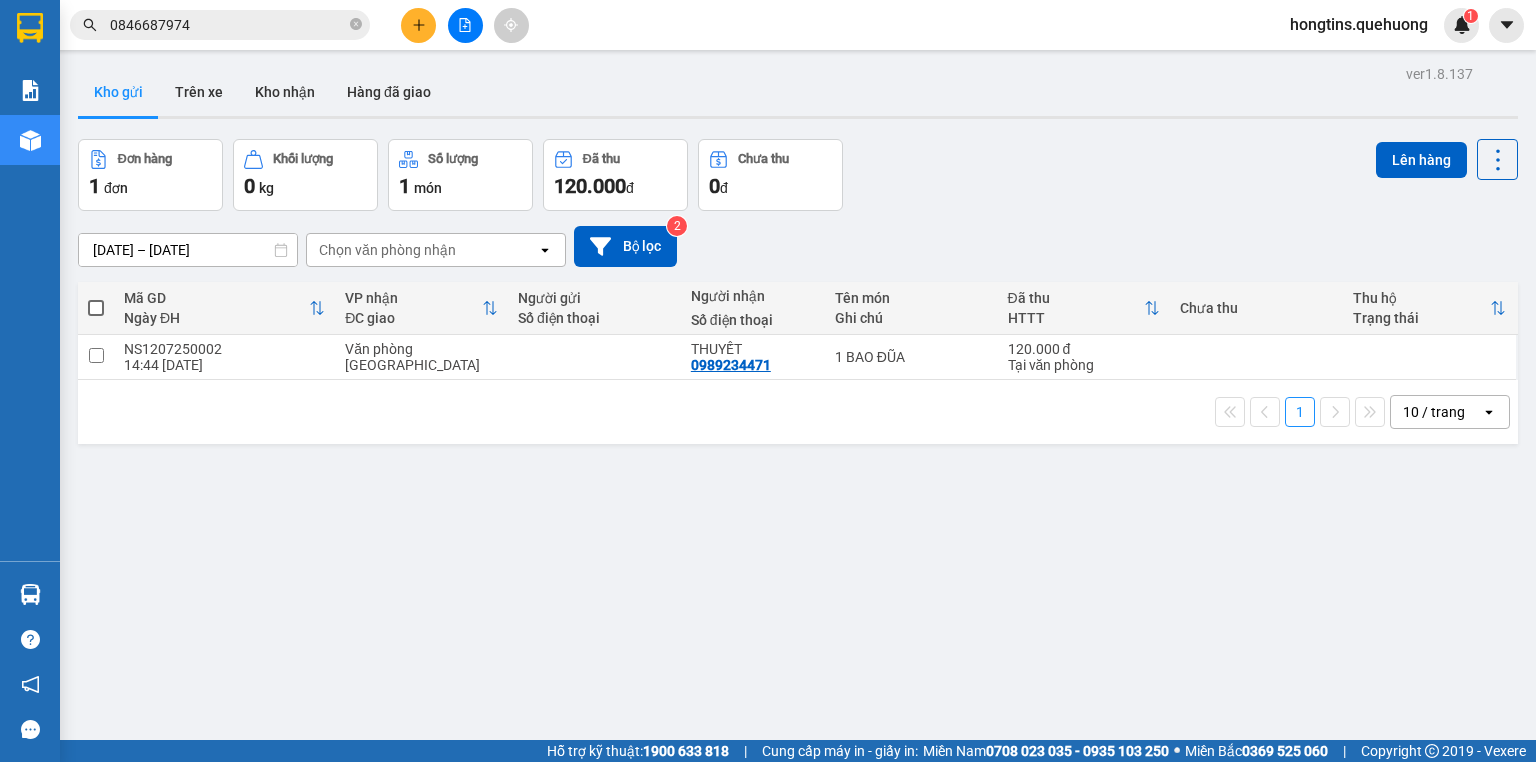 drag, startPoint x: 521, startPoint y: 246, endPoint x: 532, endPoint y: 248, distance: 11.18034 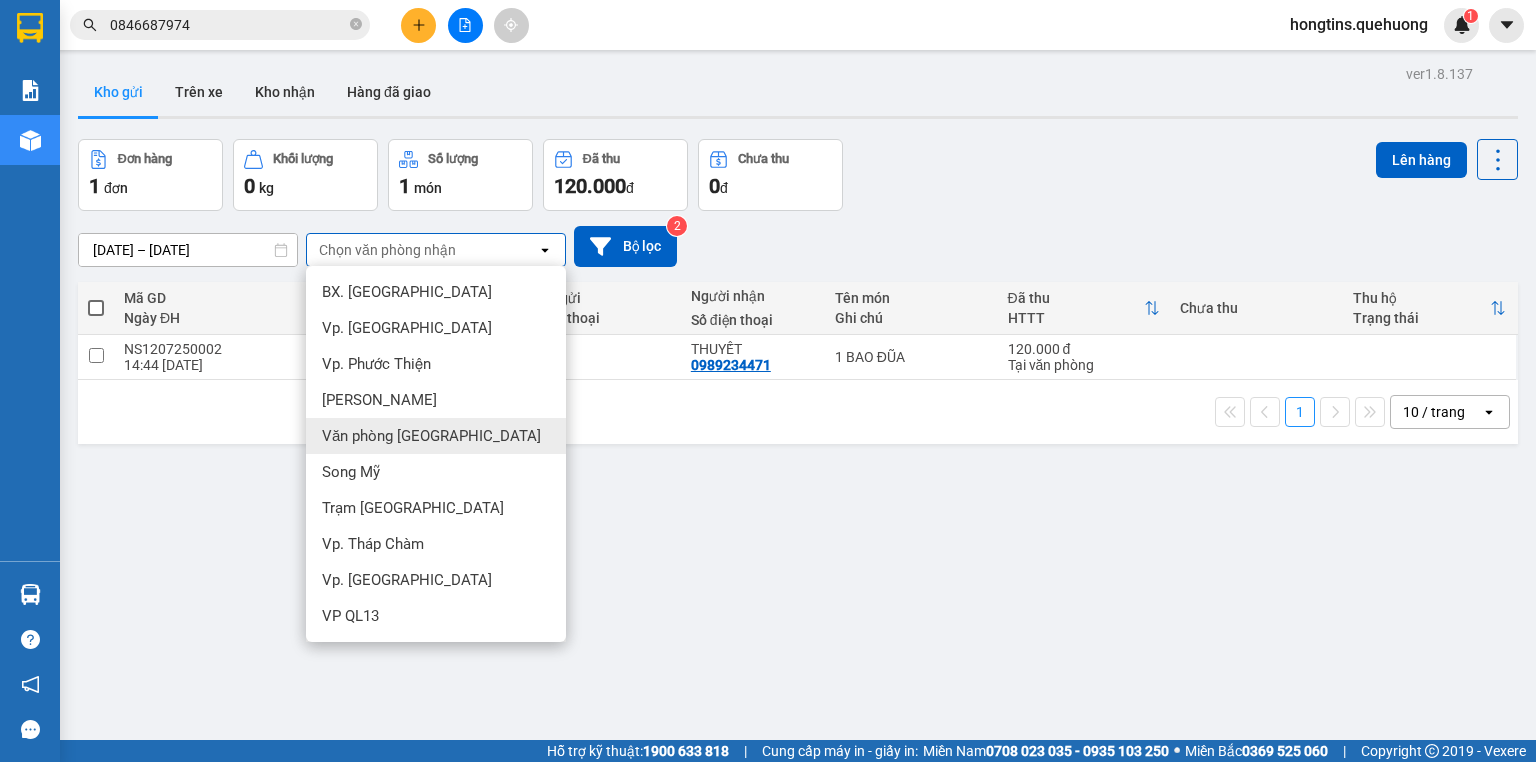 click on "ver  1.8.137 Kho gửi Trên xe Kho nhận Hàng đã giao Đơn hàng 1 đơn Khối lượng 0 kg Số lượng 1 món Đã thu 120.000  đ Chưa thu 0  đ Lên hàng [DATE] – [DATE] Press the down arrow key to interact with the calendar and select a date. Press the escape button to close the calendar. Selected date range is from [DATE] to [DATE]. Chọn văn phòng nhận open Bộ lọc 2 Mã GD Ngày ĐH VP nhận ĐC giao Người gửi Số điện thoại Người nhận Số điện thoại Tên món Ghi chú Đã thu HTTT Chưa thu Thu hộ Trạng thái NS1207250002 14:44 [DATE] Văn phòng [GEOGRAPHIC_DATA] THUYẾT 0989234471 1 BAO ĐŨA 120.000 đ Tại văn phòng 1 10 / trang open Đang tải dữ liệu" at bounding box center [798, 441] 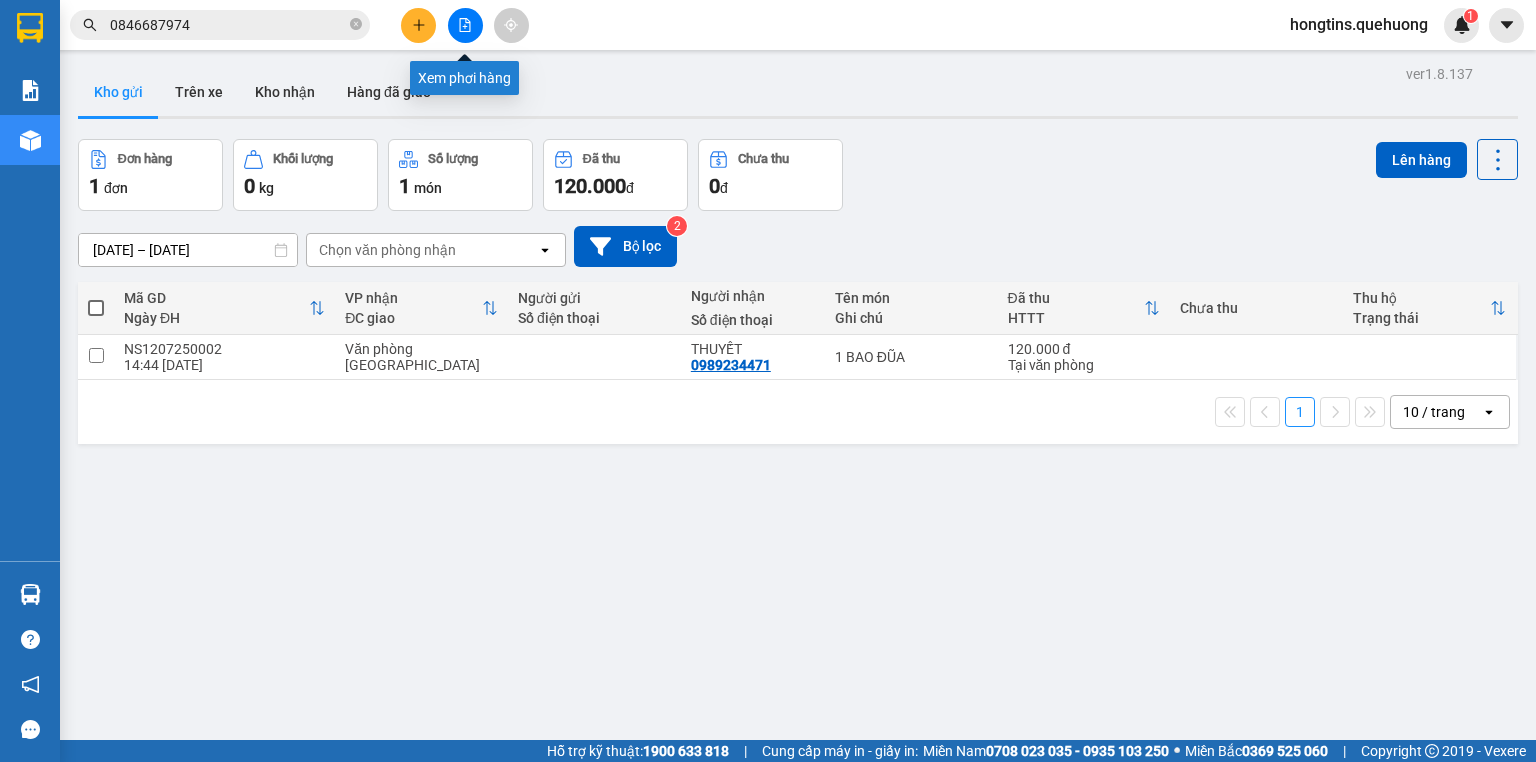click 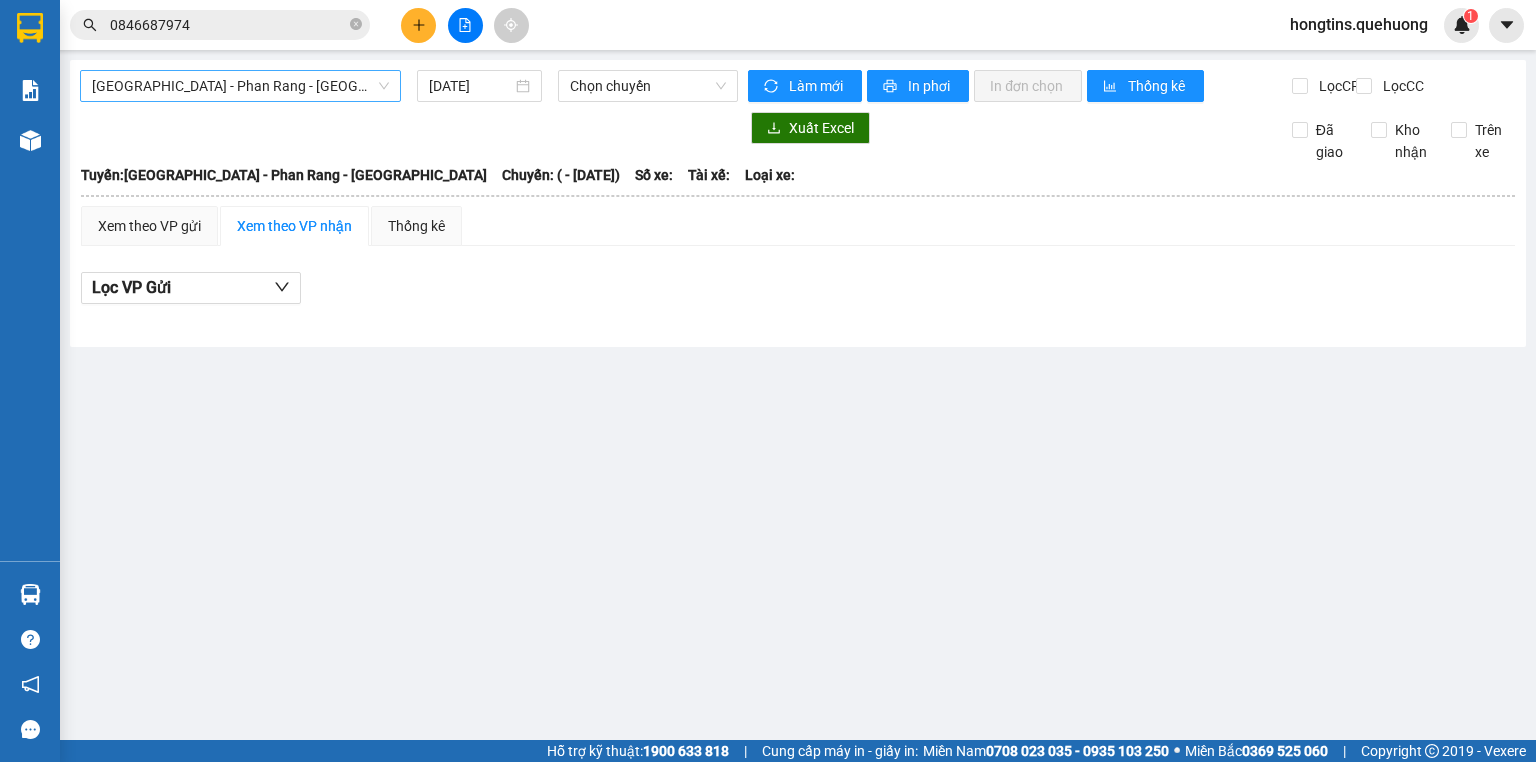 click on "[GEOGRAPHIC_DATA] - Phan Rang - [GEOGRAPHIC_DATA]" at bounding box center [240, 86] 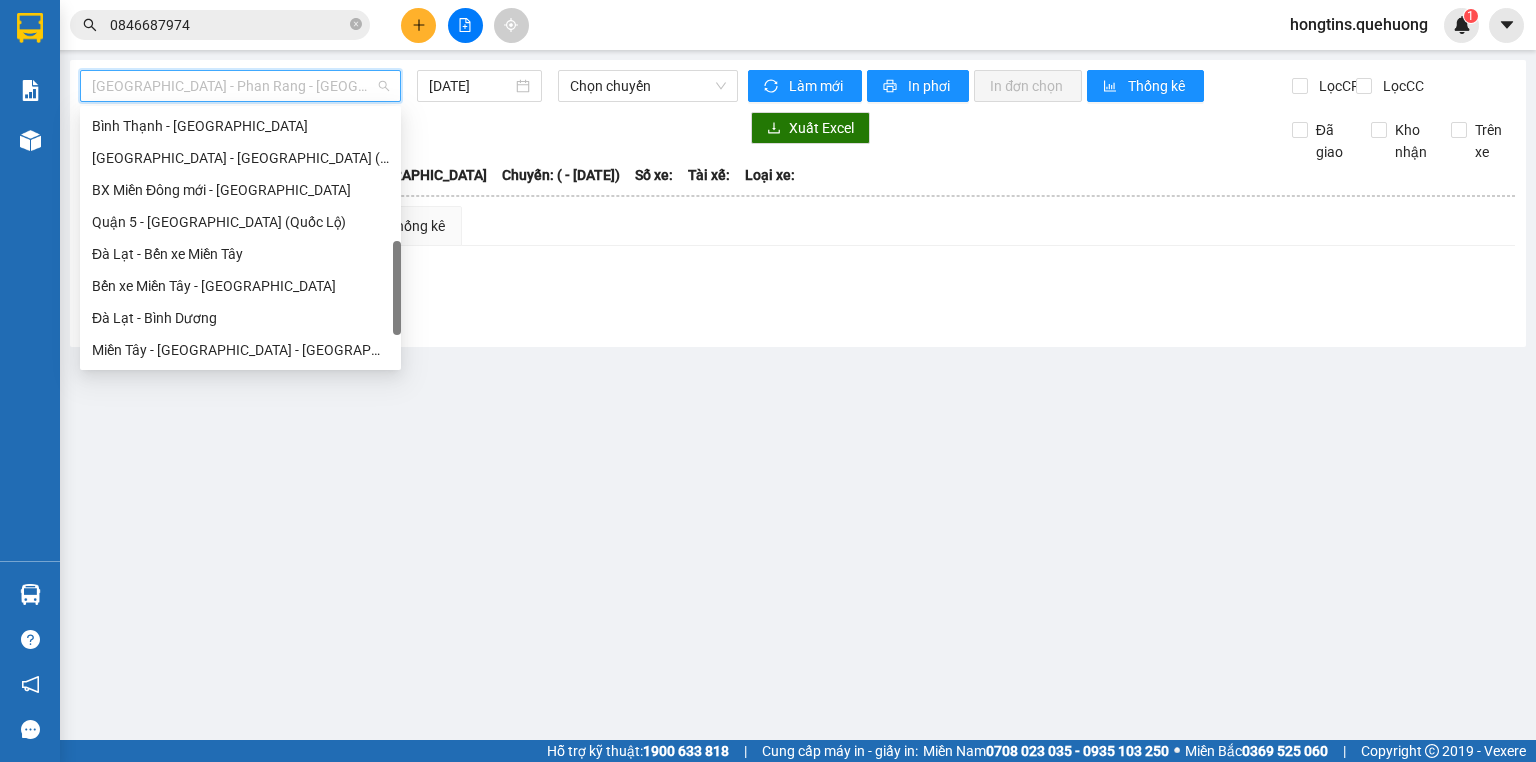 scroll, scrollTop: 608, scrollLeft: 0, axis: vertical 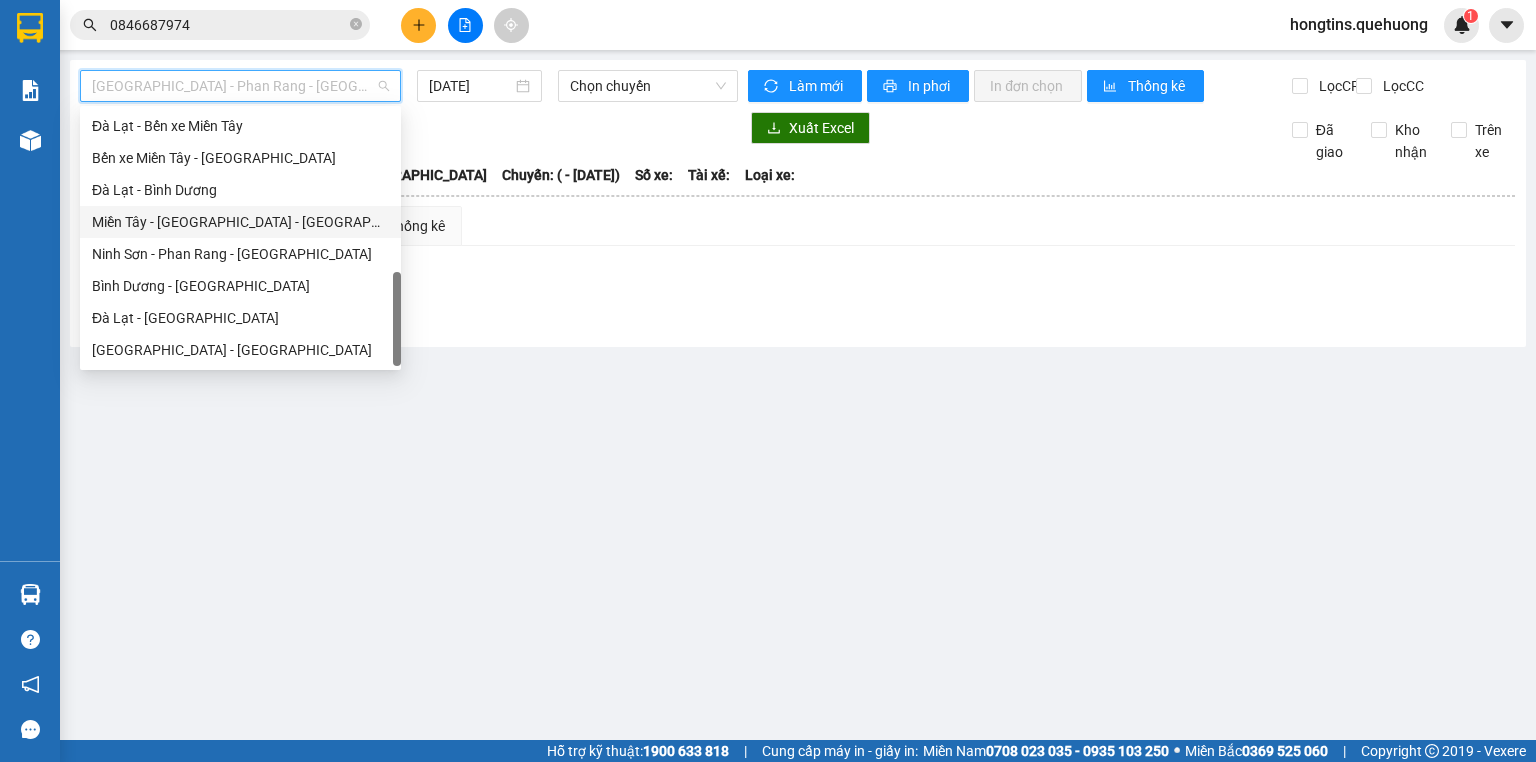 click on "Miền Tây - [GEOGRAPHIC_DATA] - [GEOGRAPHIC_DATA]" at bounding box center [240, 222] 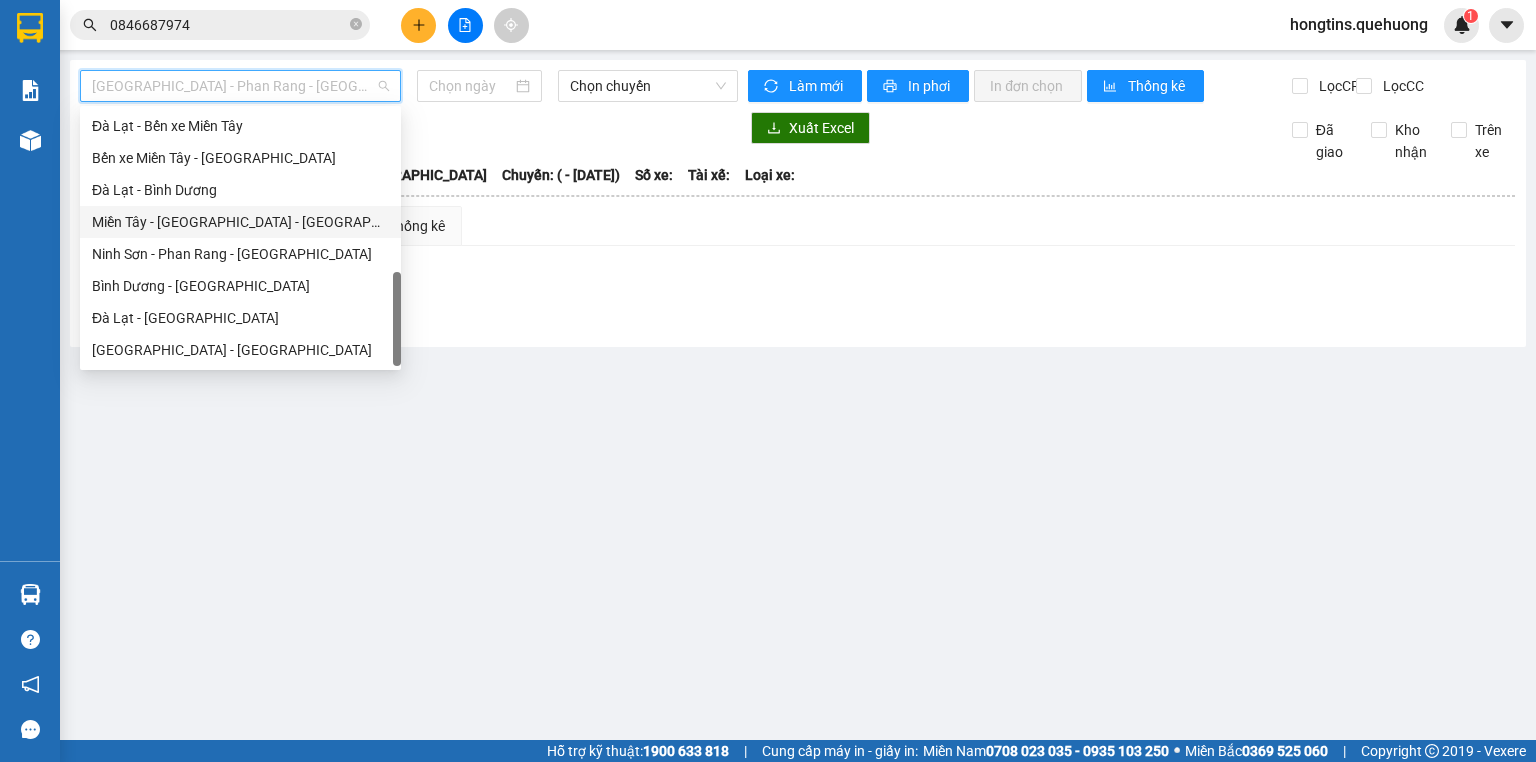 type on "[DATE]" 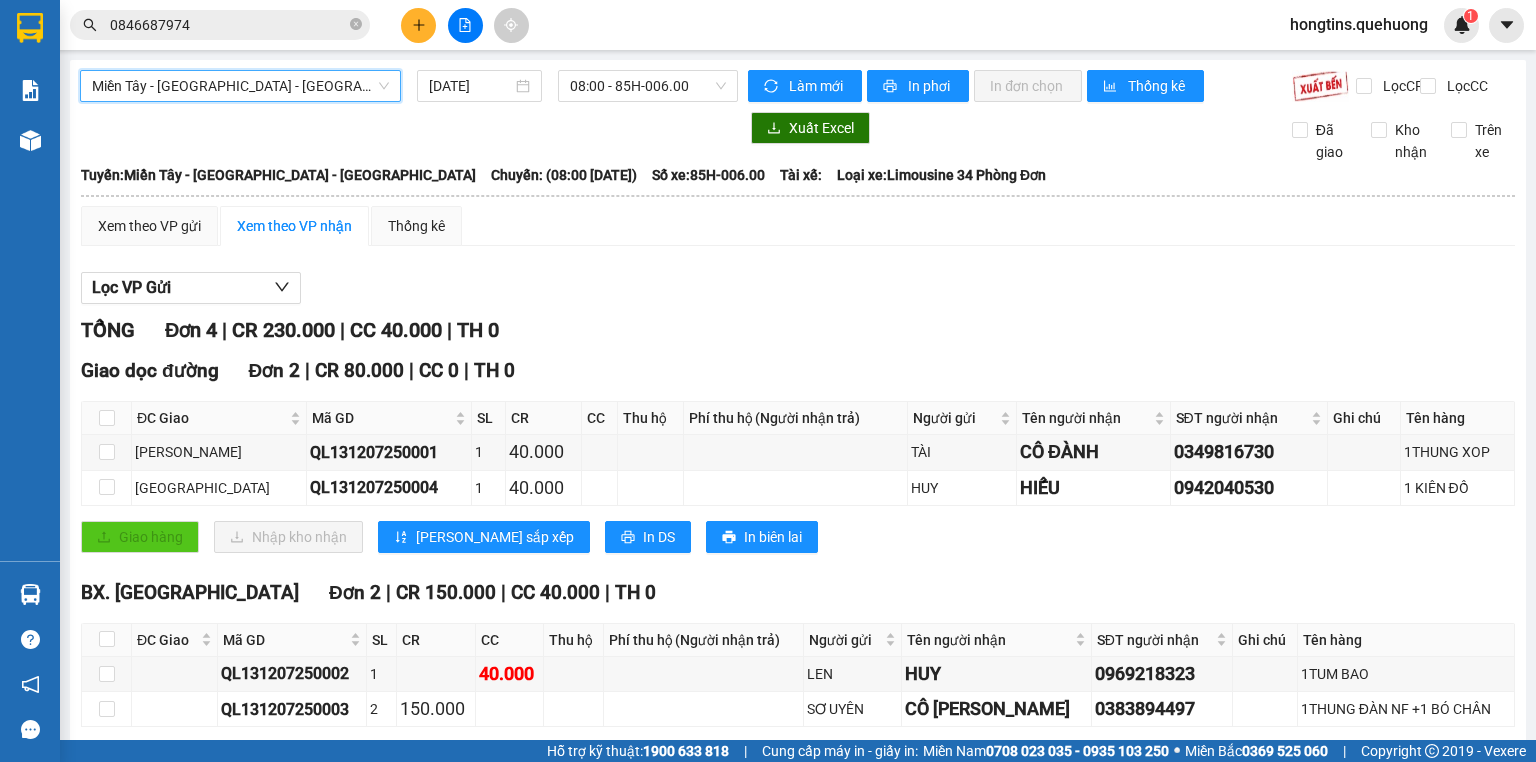 scroll, scrollTop: 104, scrollLeft: 0, axis: vertical 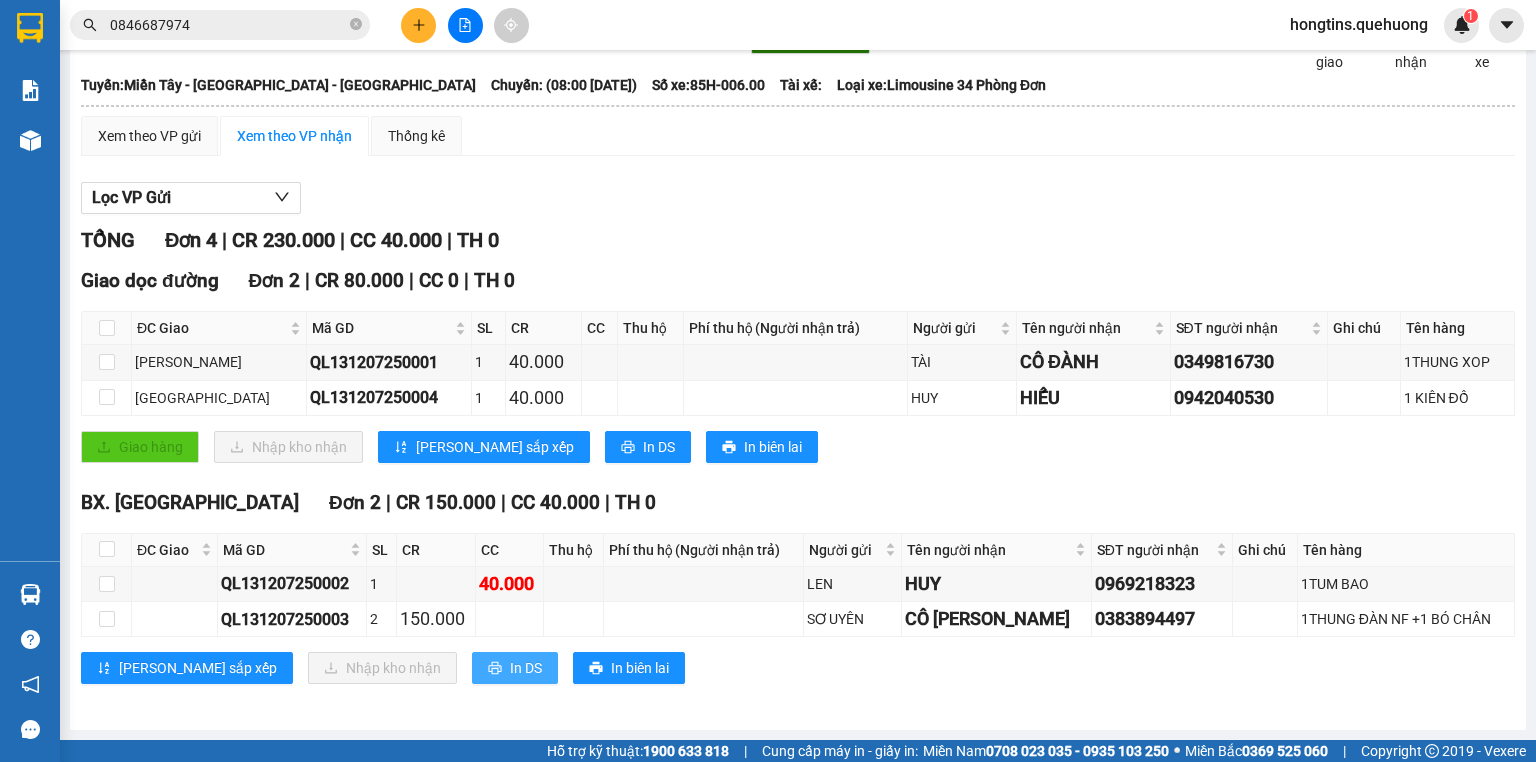 click 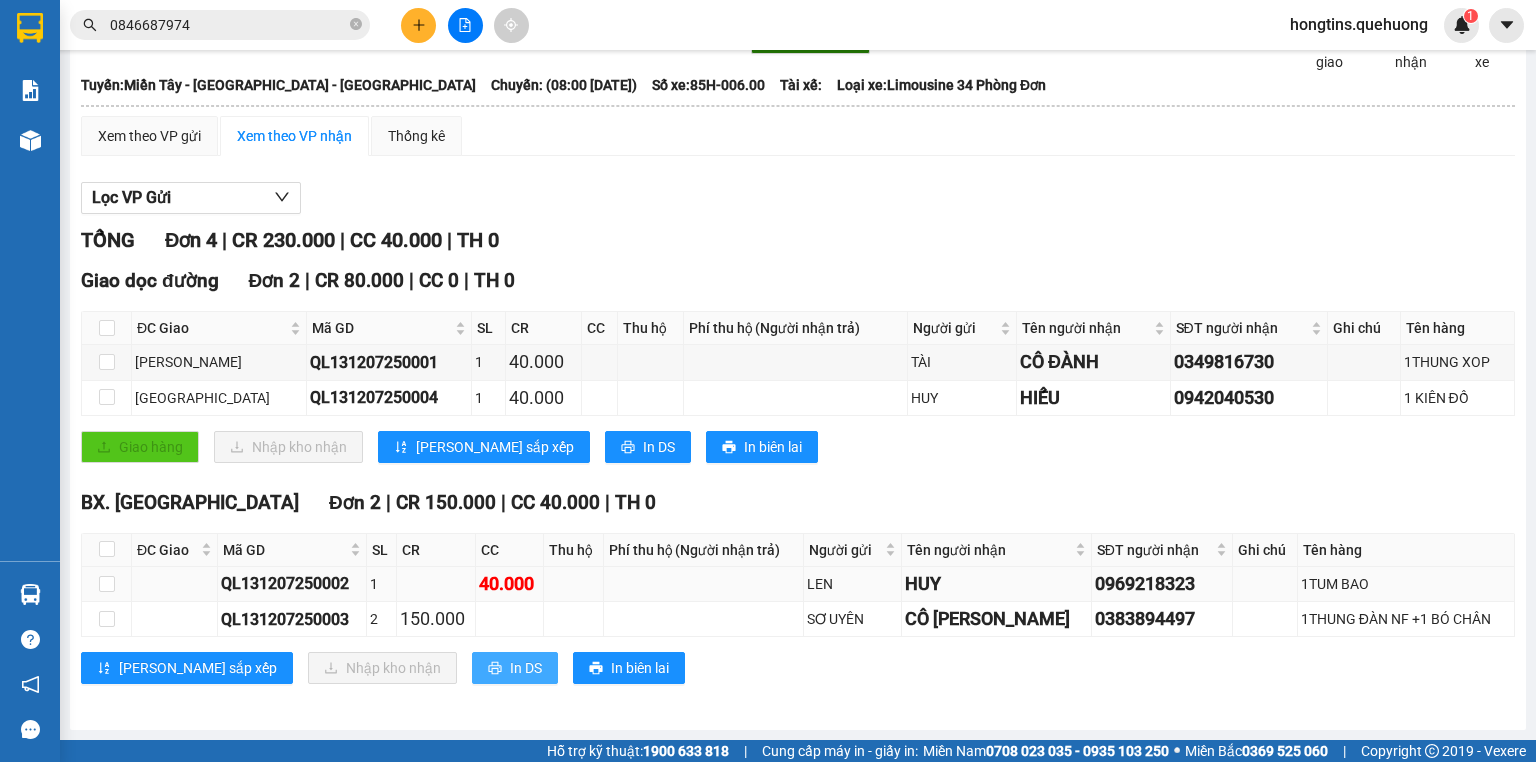 scroll, scrollTop: 0, scrollLeft: 0, axis: both 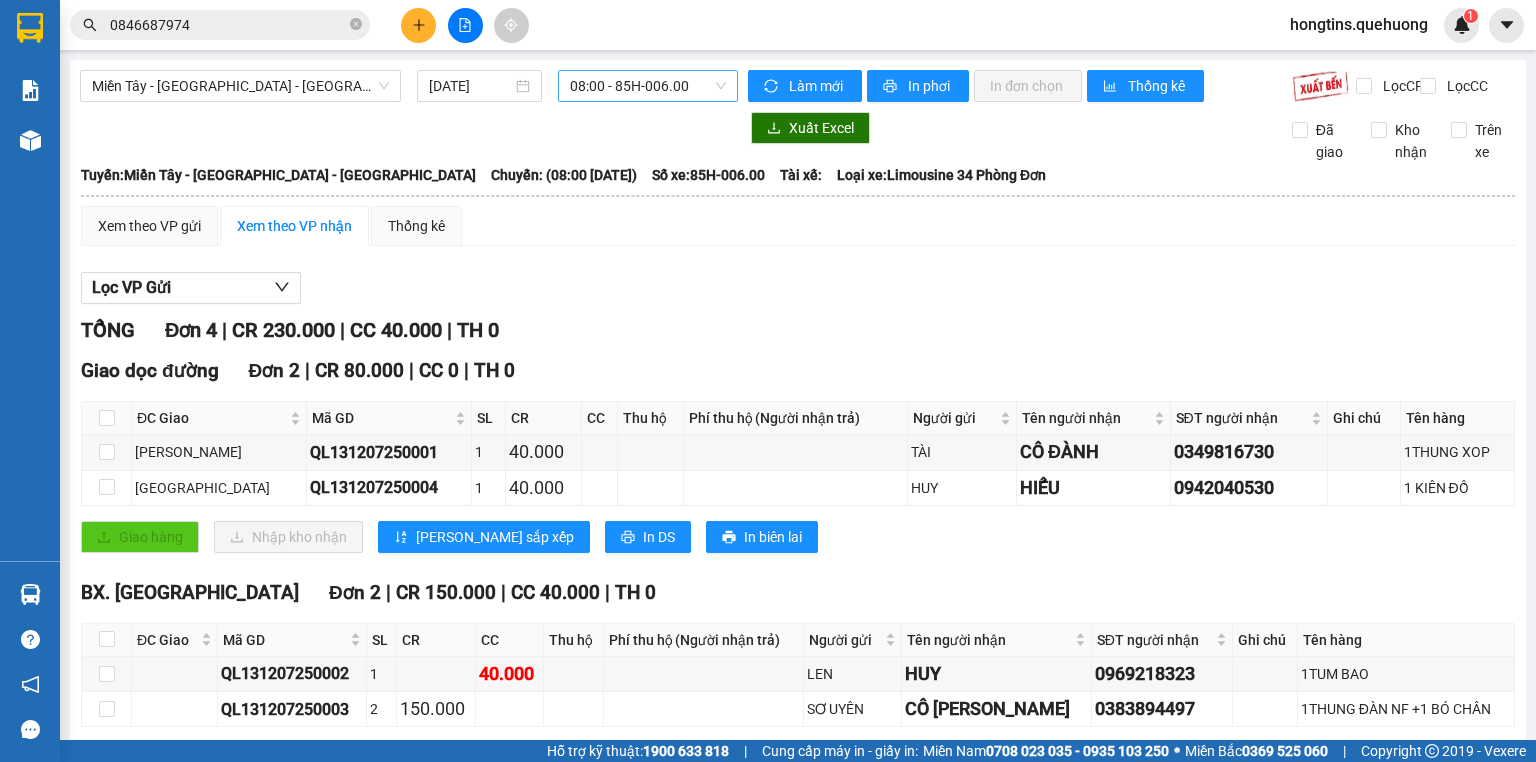 click on "08:00     - 85H-006.00" at bounding box center (648, 86) 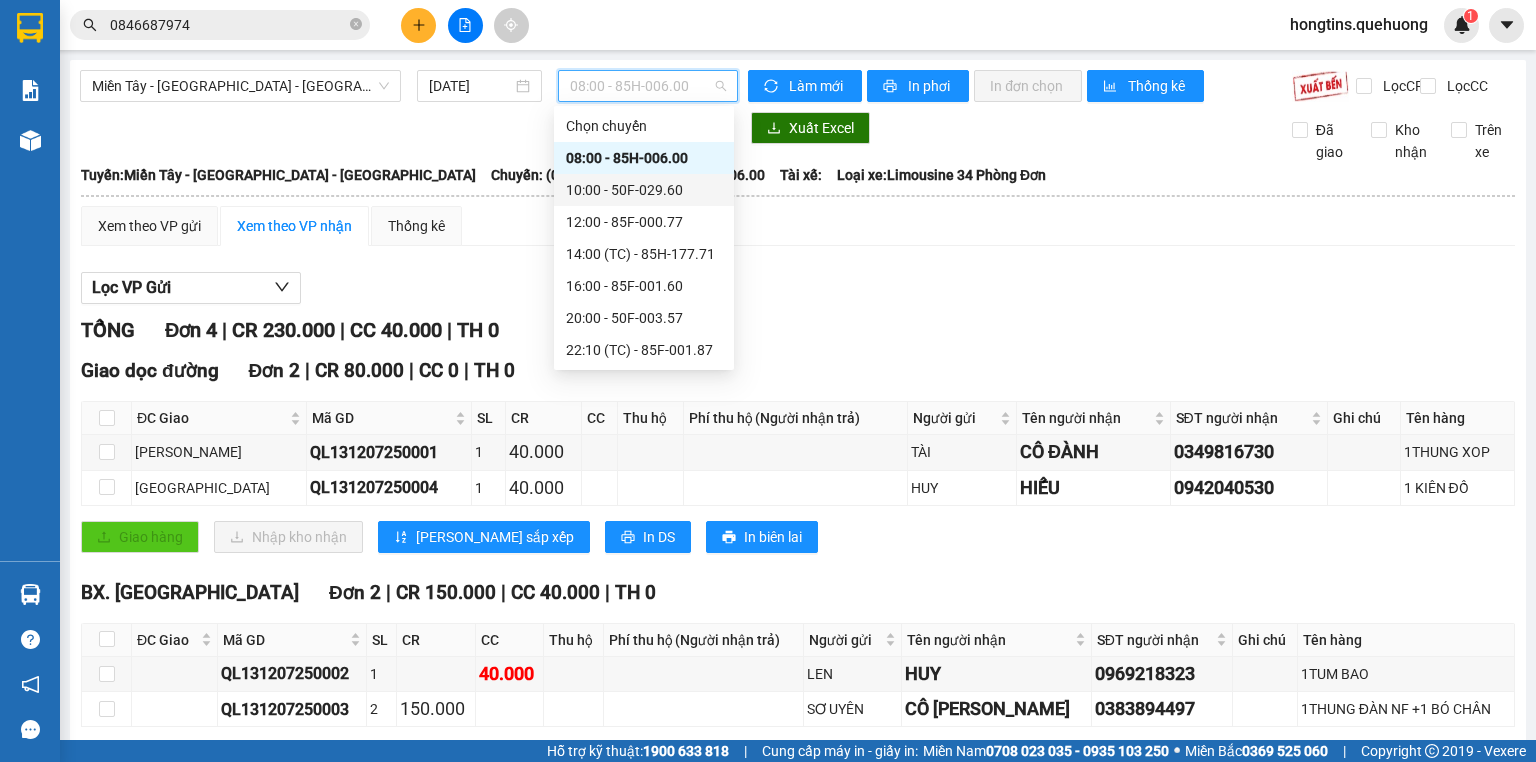 click on "10:00     - 50F-029.60" at bounding box center (644, 190) 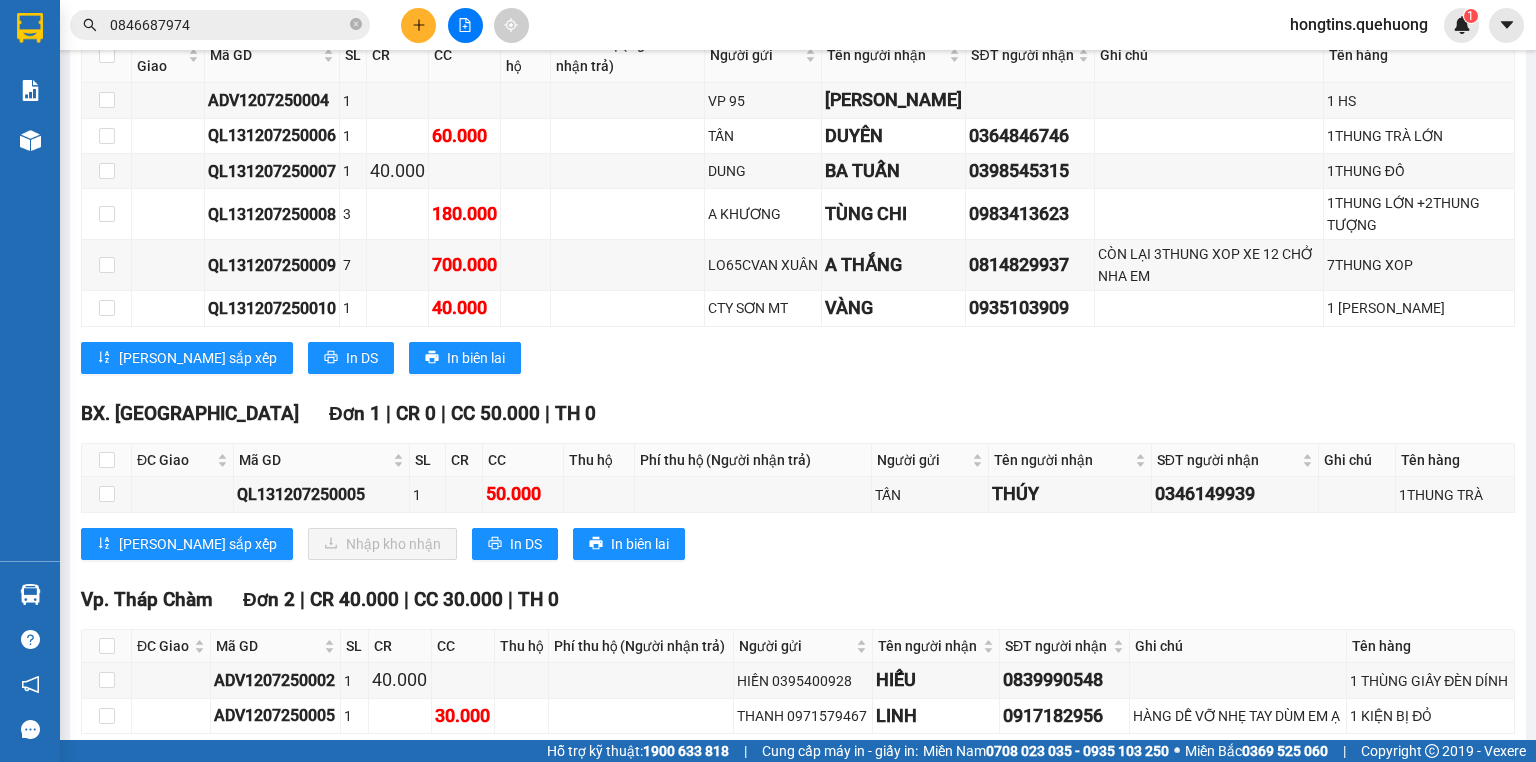 scroll, scrollTop: 722, scrollLeft: 0, axis: vertical 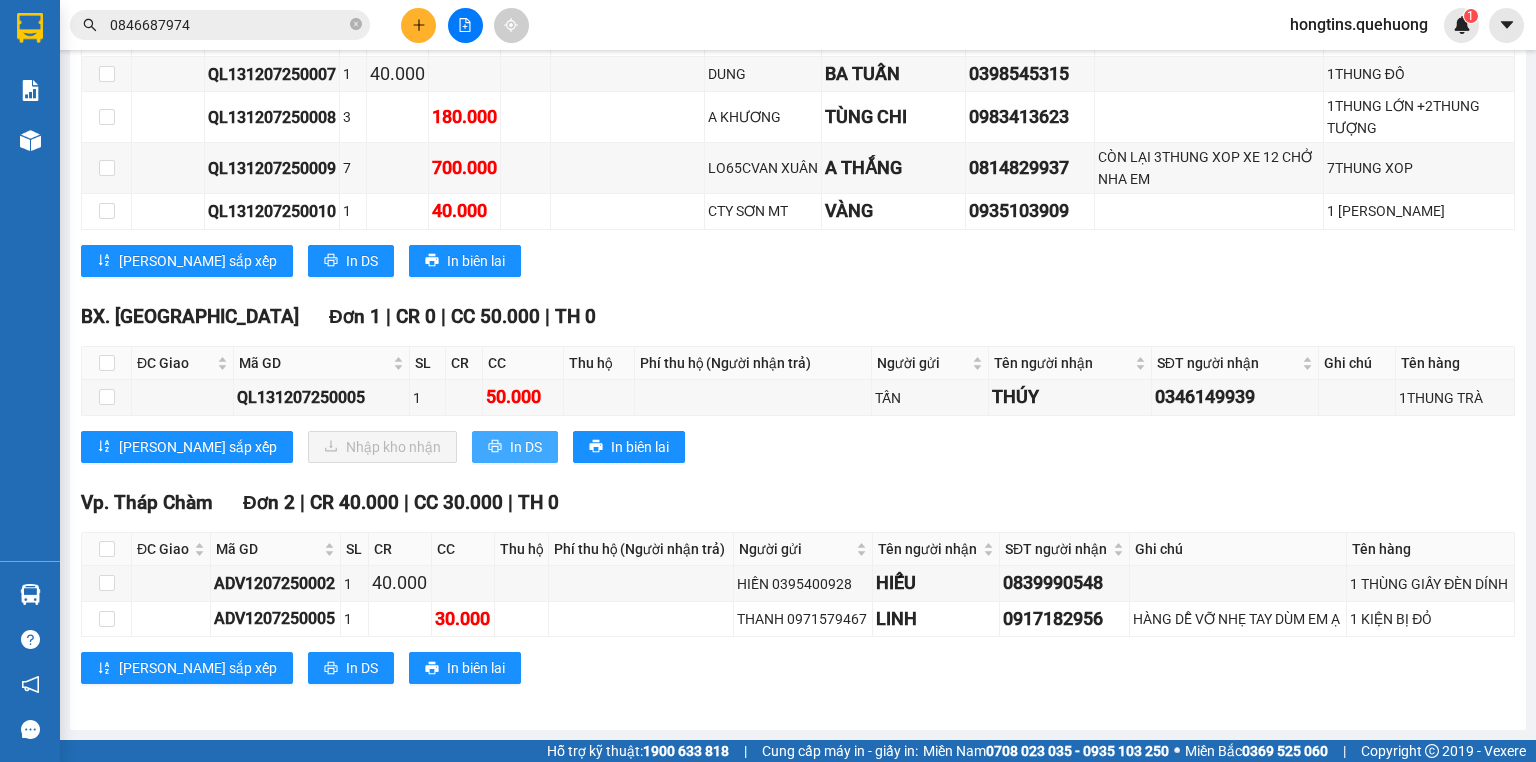 click on "In DS" at bounding box center [526, 447] 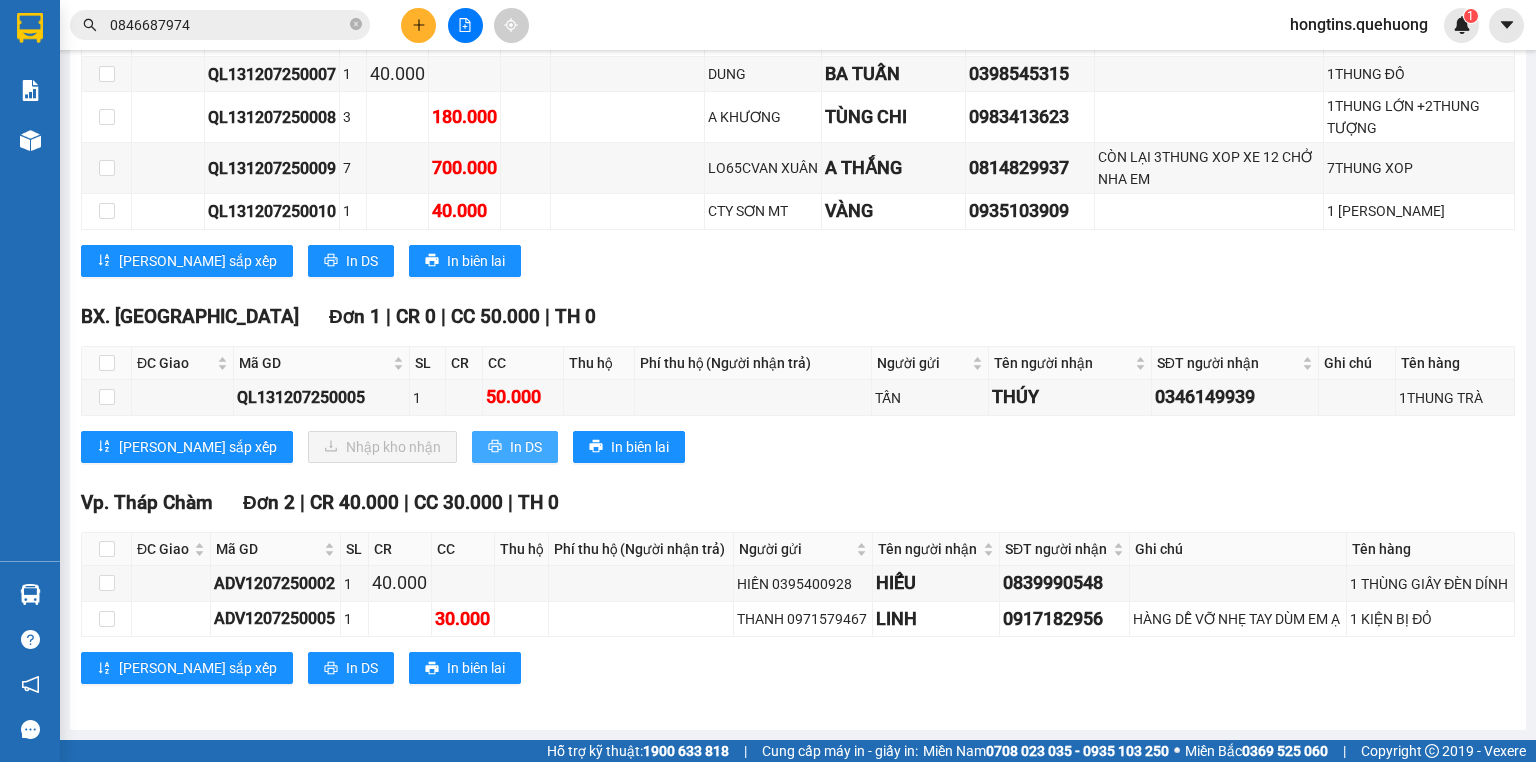 scroll, scrollTop: 0, scrollLeft: 0, axis: both 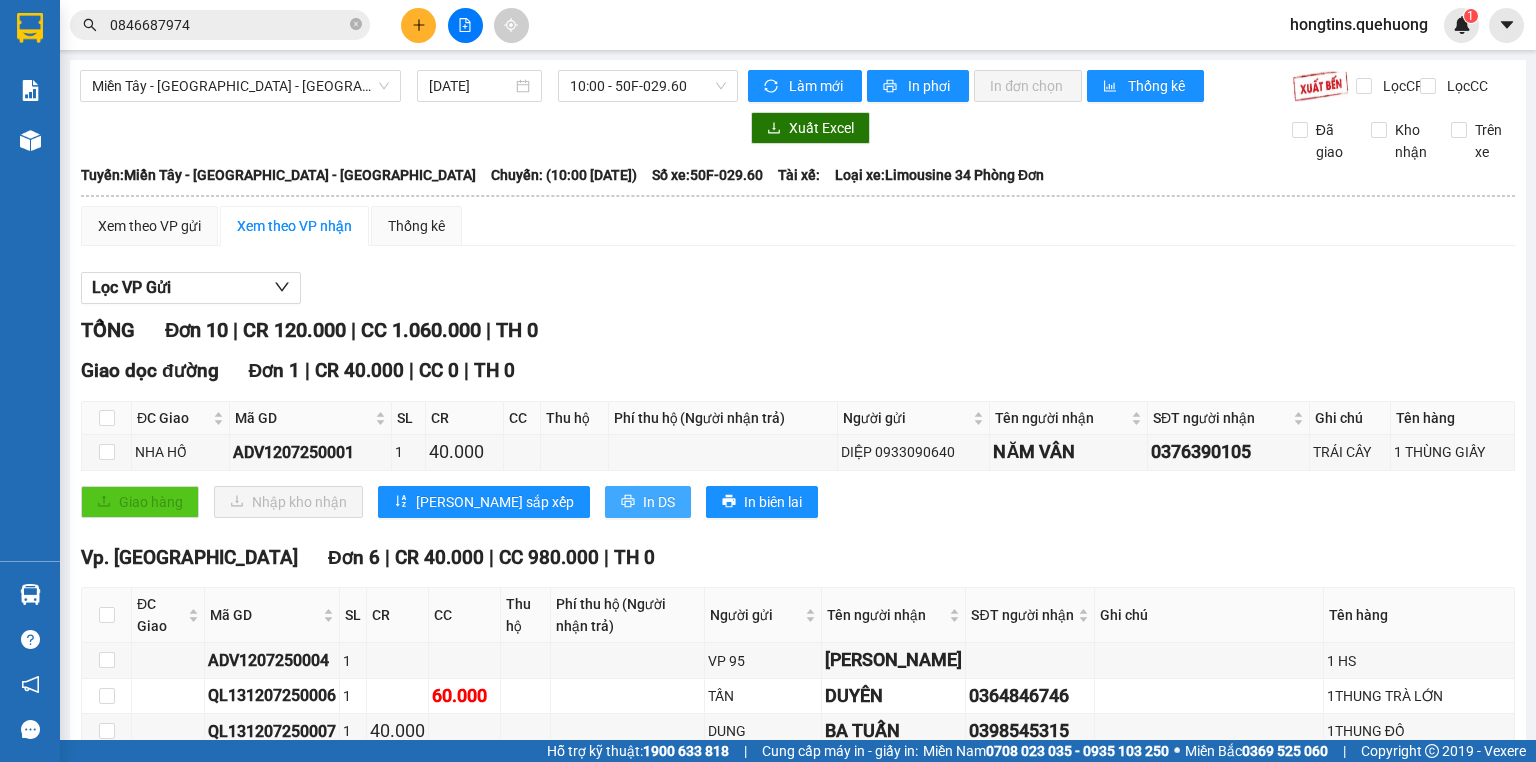 click on "In DS" at bounding box center (659, 502) 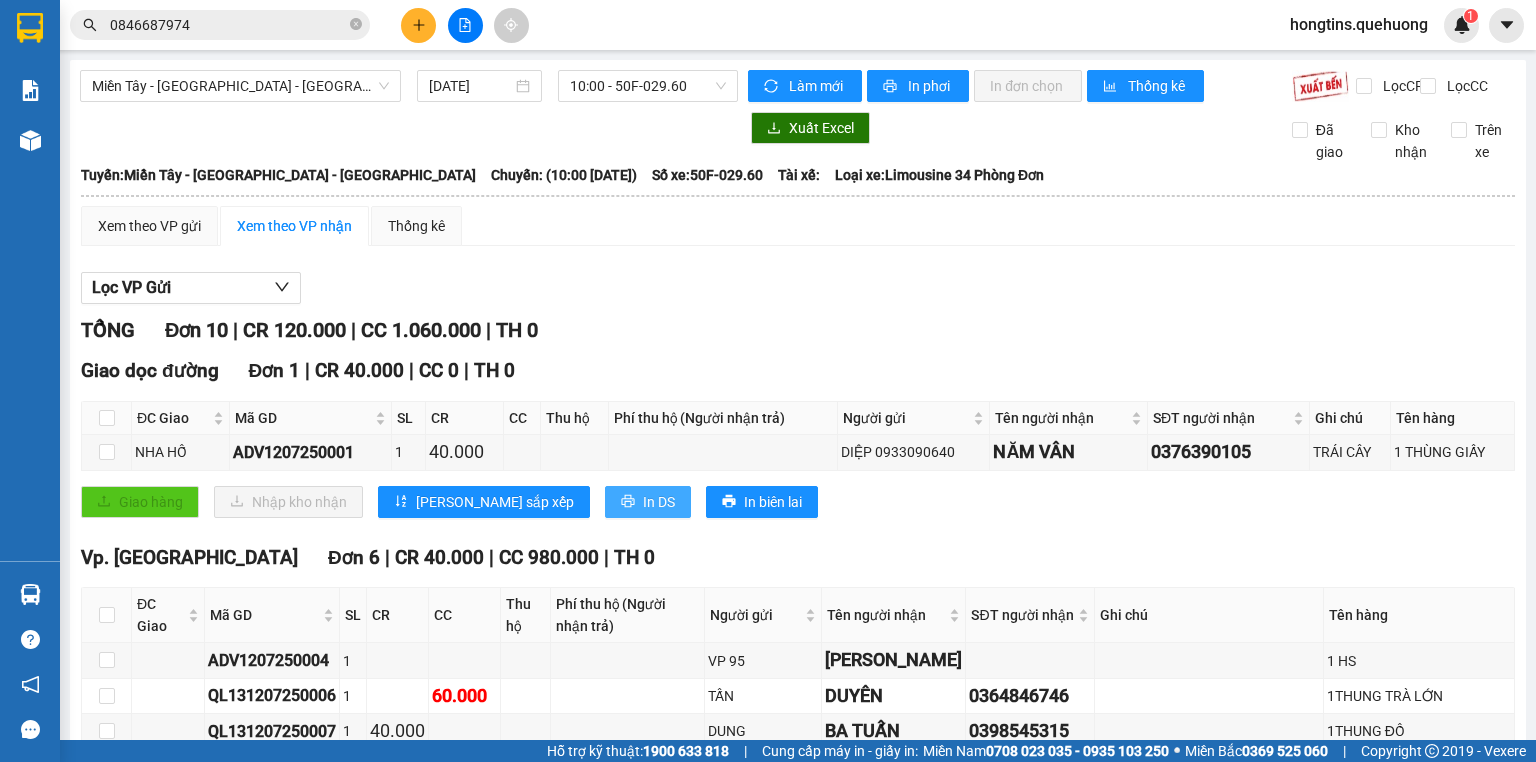 scroll, scrollTop: 0, scrollLeft: 0, axis: both 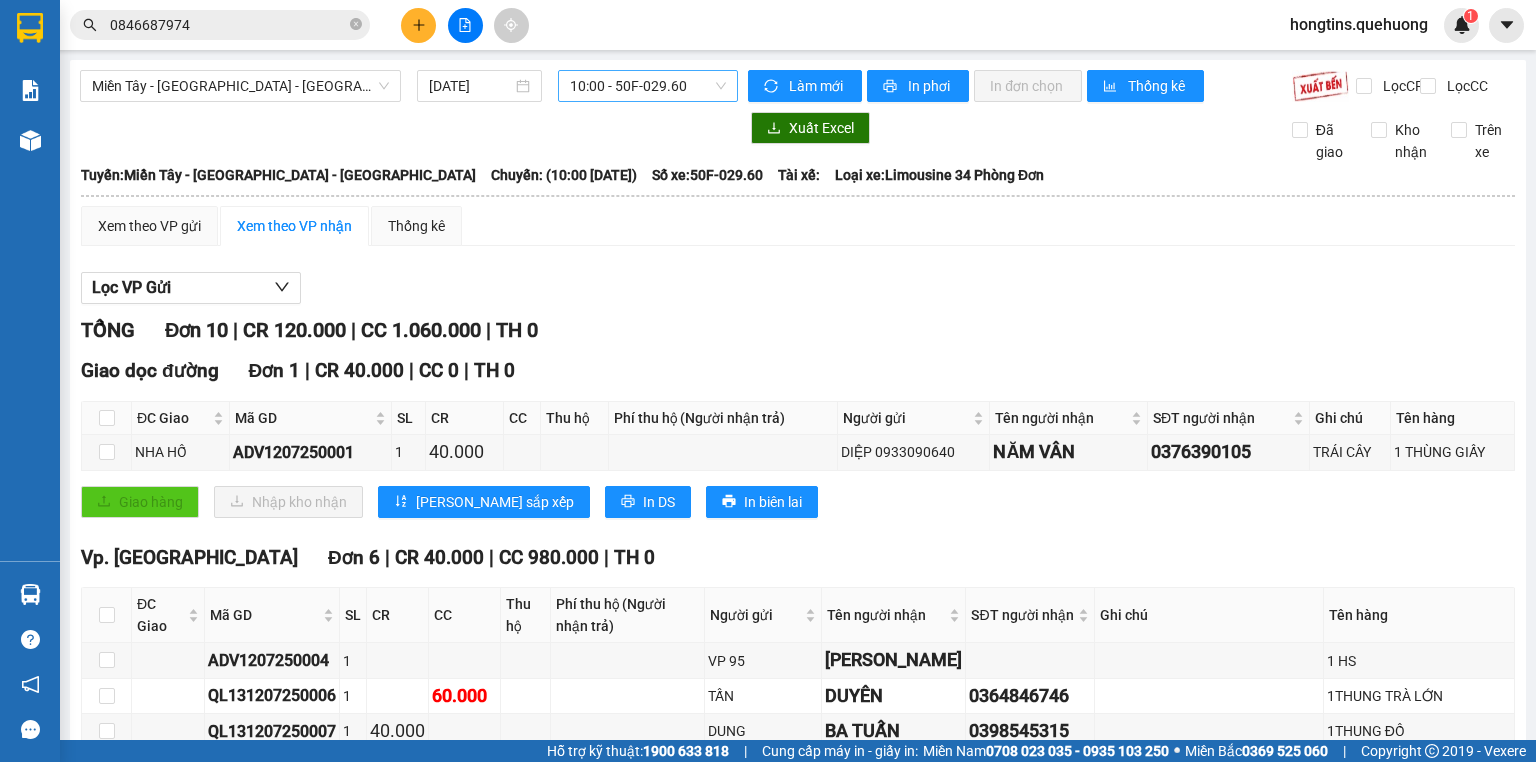 click on "10:00     - 50F-029.60" at bounding box center [648, 86] 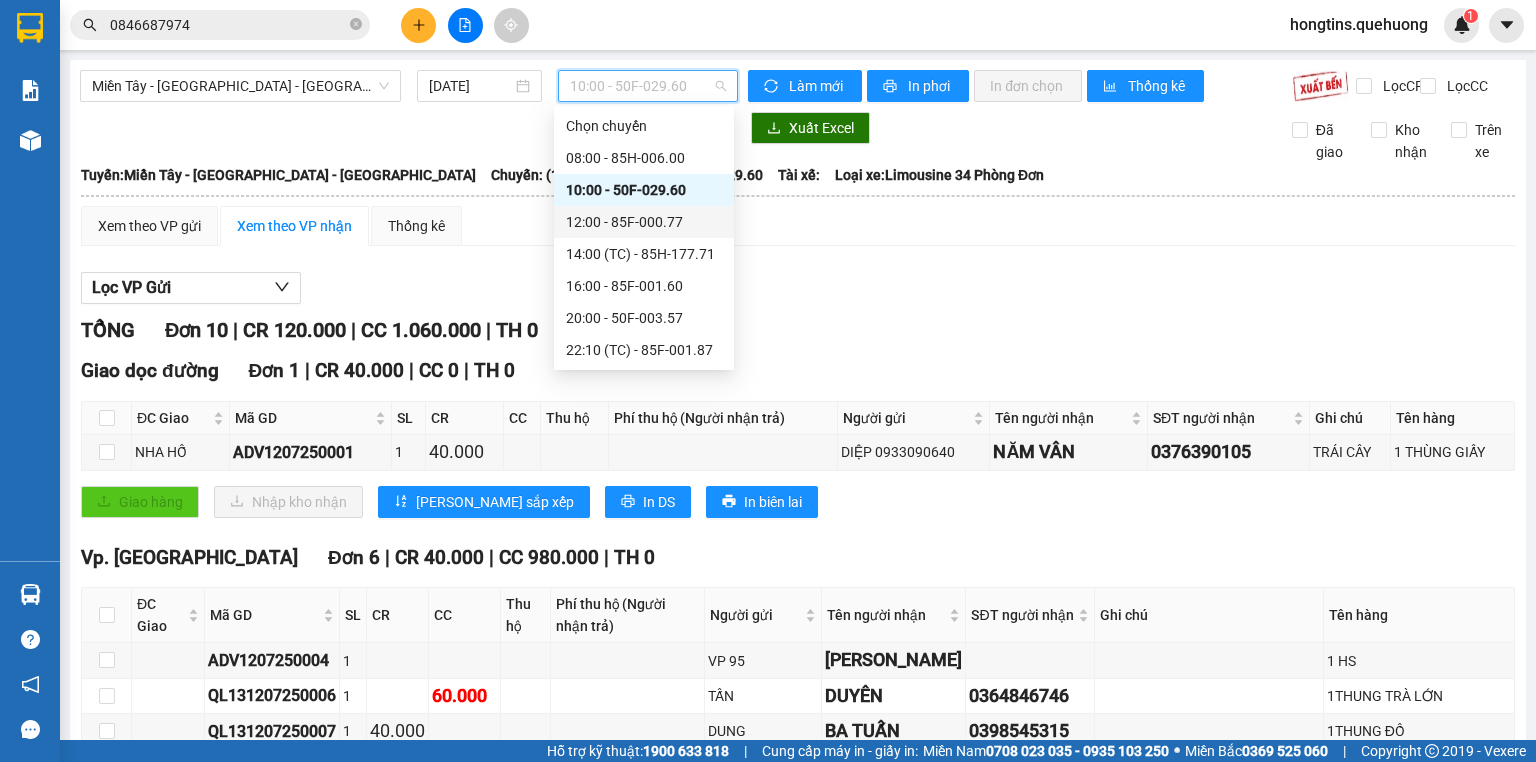click on "12:00     - 85F-000.77" at bounding box center [644, 222] 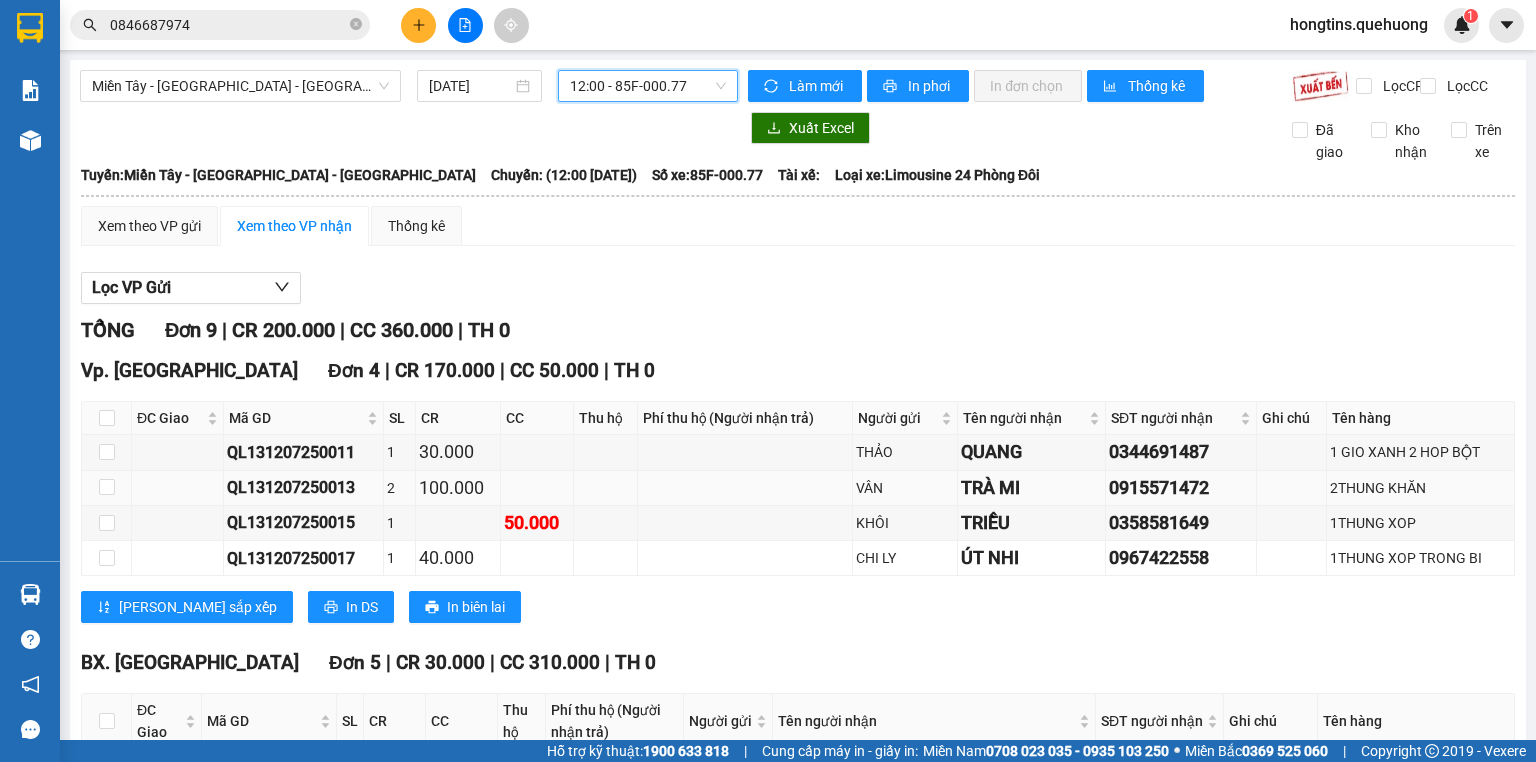 scroll, scrollTop: 332, scrollLeft: 0, axis: vertical 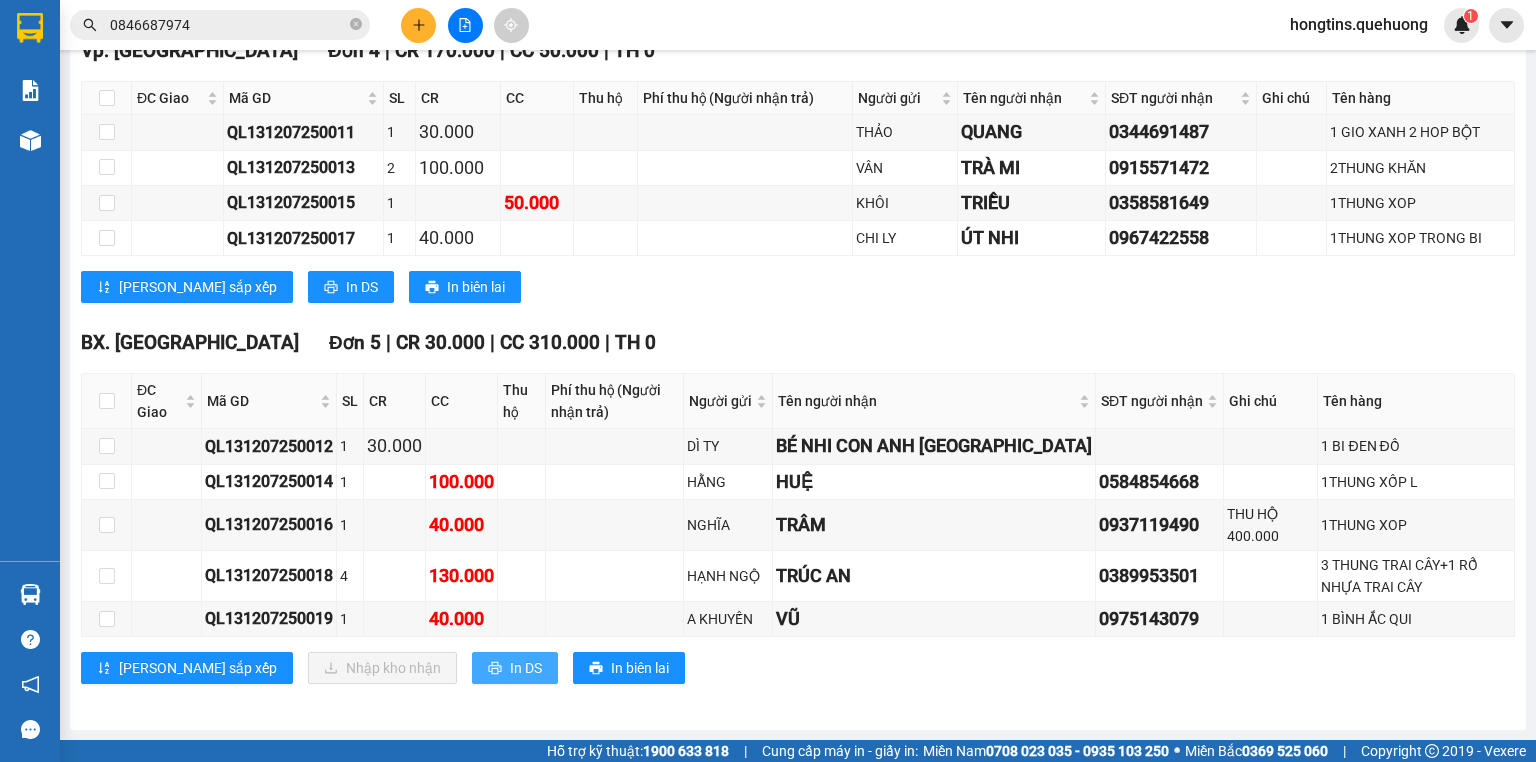 click on "In DS" at bounding box center [526, 668] 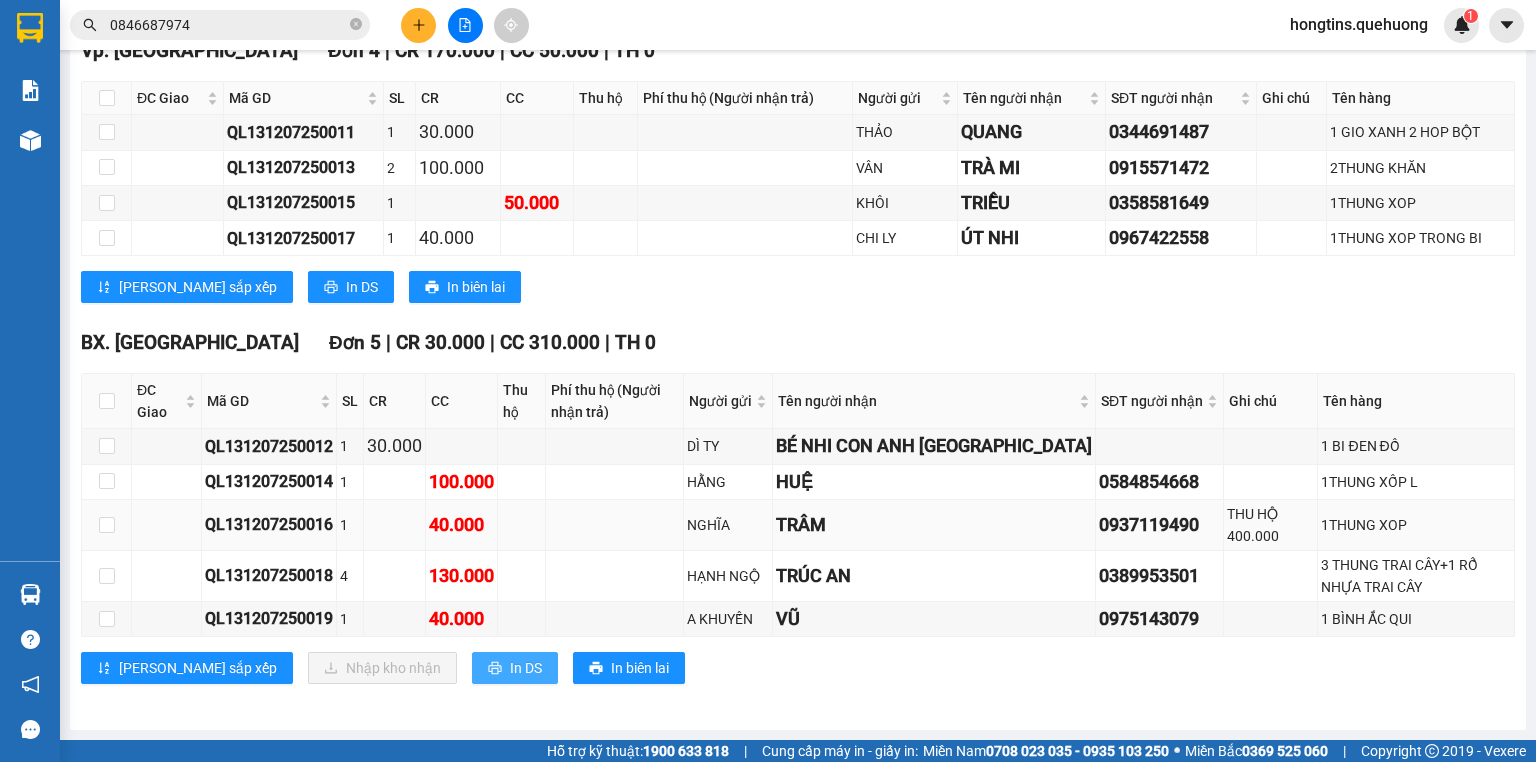 scroll, scrollTop: 0, scrollLeft: 0, axis: both 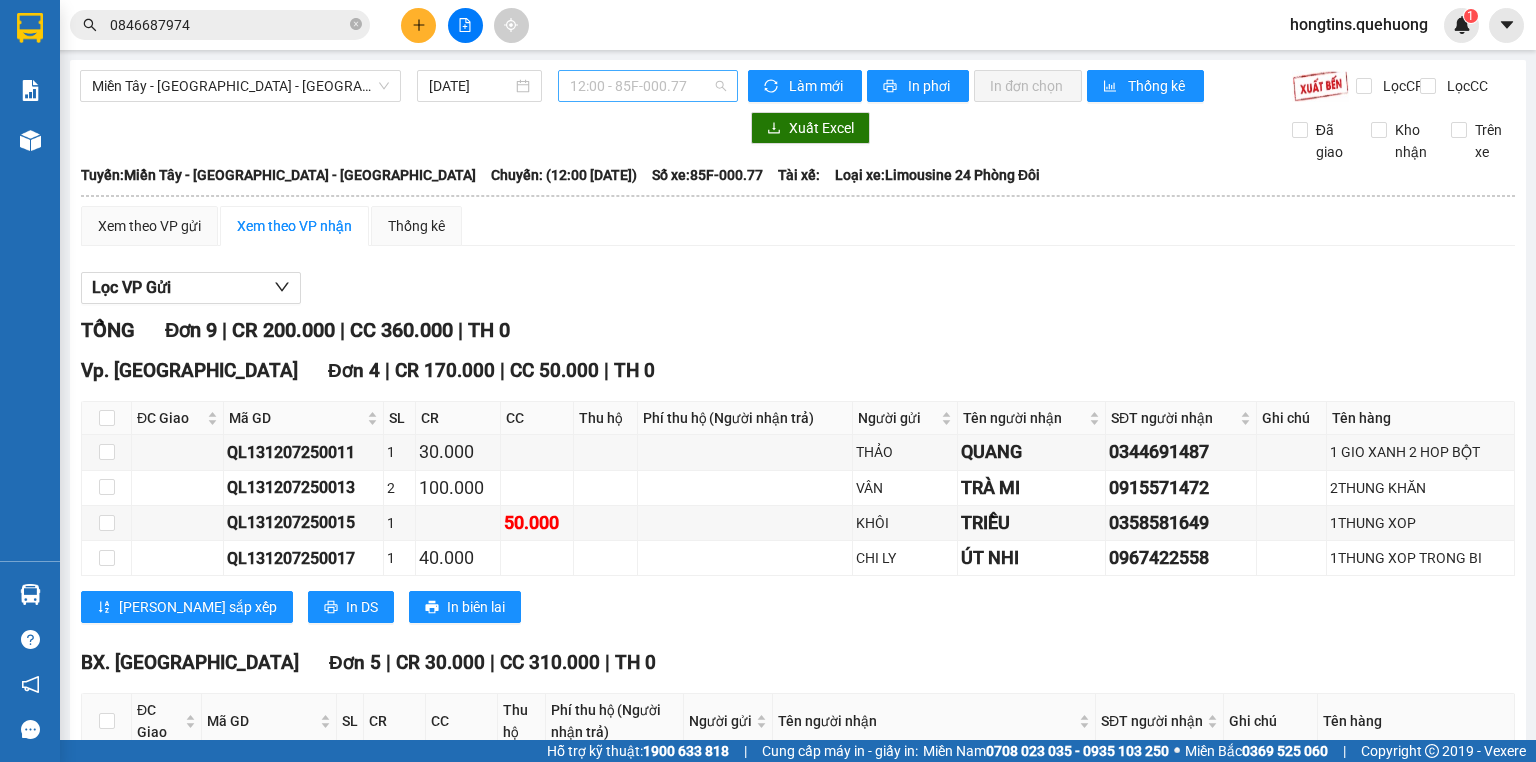 click on "12:00     - 85F-000.77" at bounding box center [648, 86] 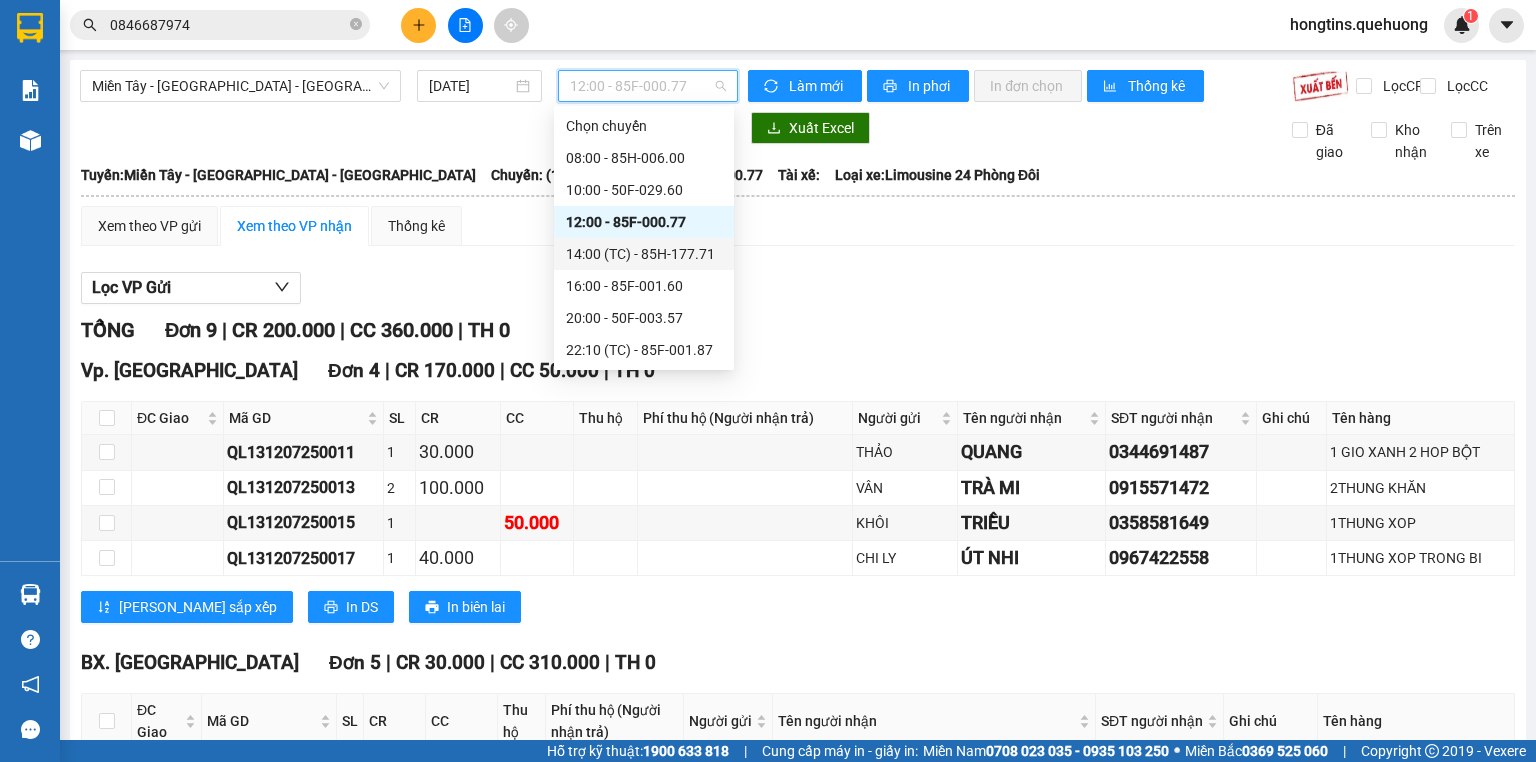 click on "14:00   (TC)   - 85H-177.71" at bounding box center (644, 254) 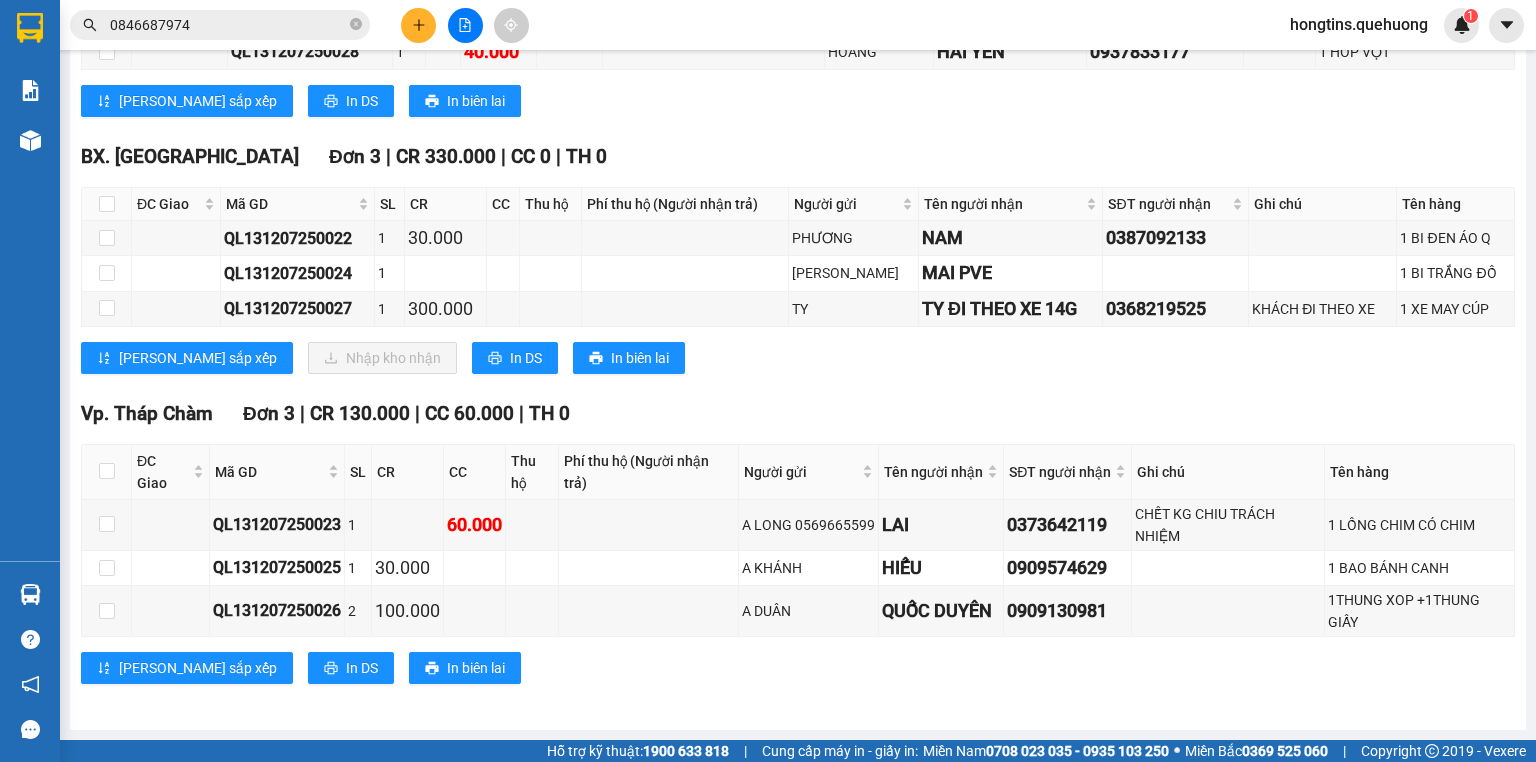 scroll, scrollTop: 483, scrollLeft: 0, axis: vertical 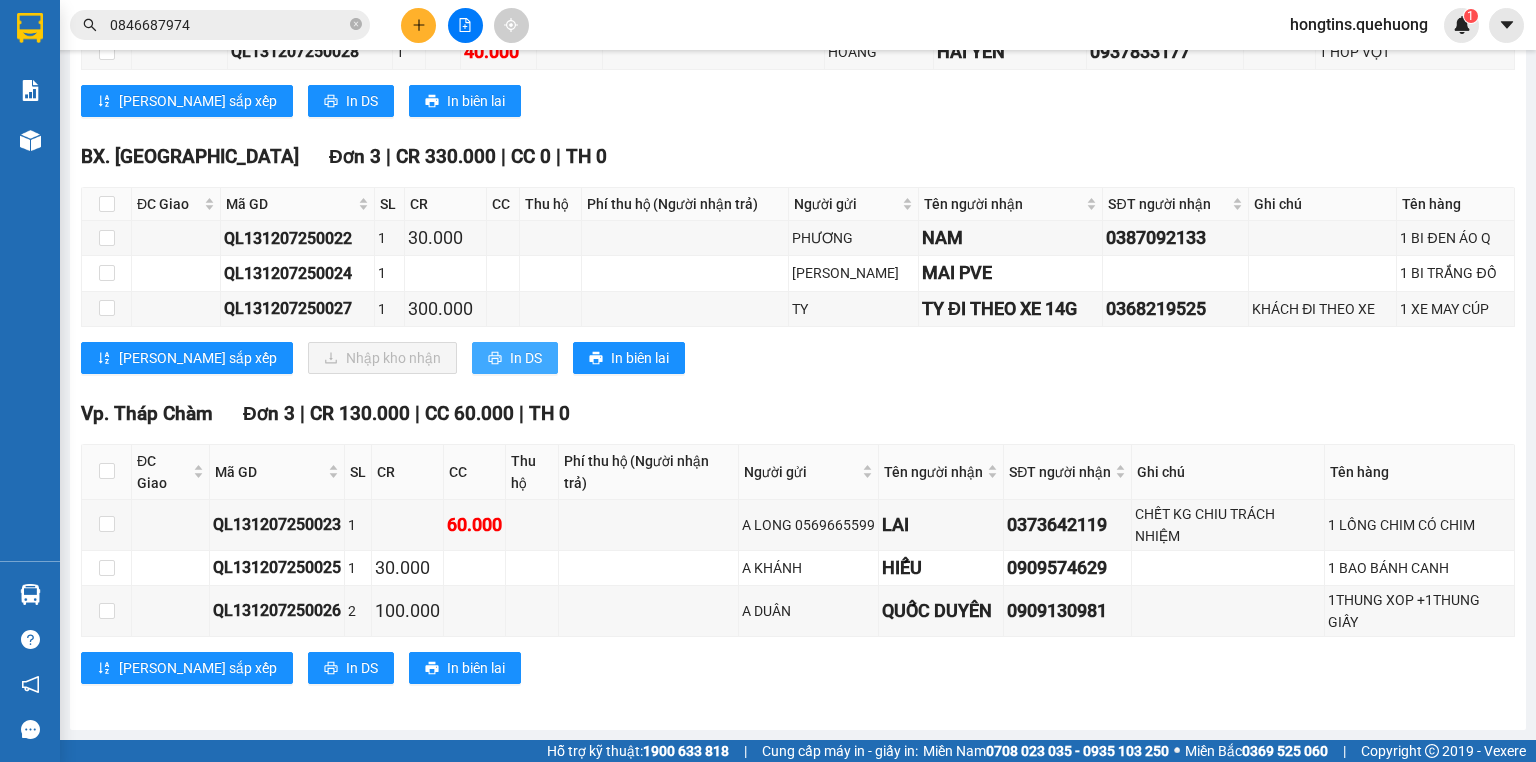 click on "In DS" at bounding box center [526, 358] 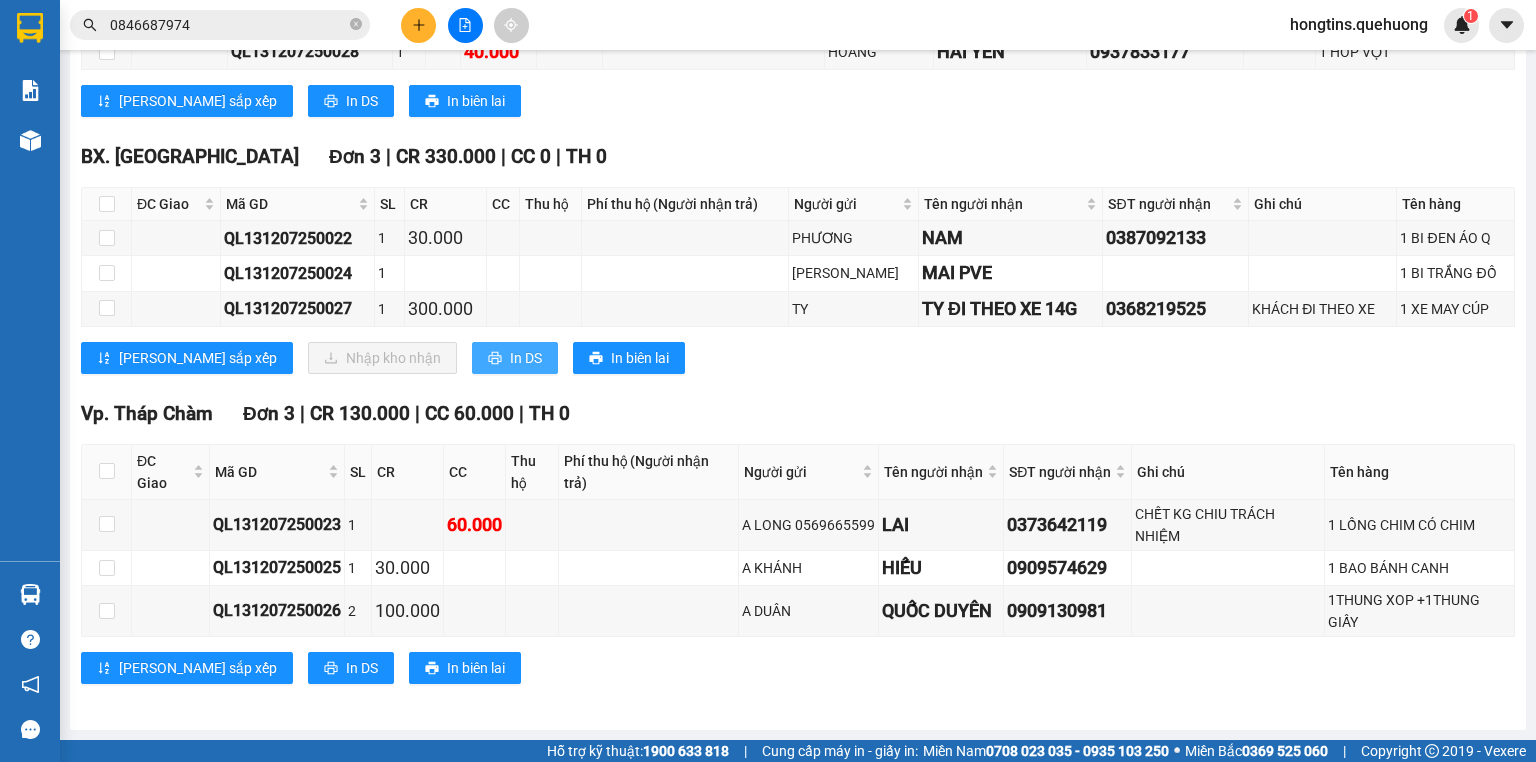 scroll, scrollTop: 0, scrollLeft: 0, axis: both 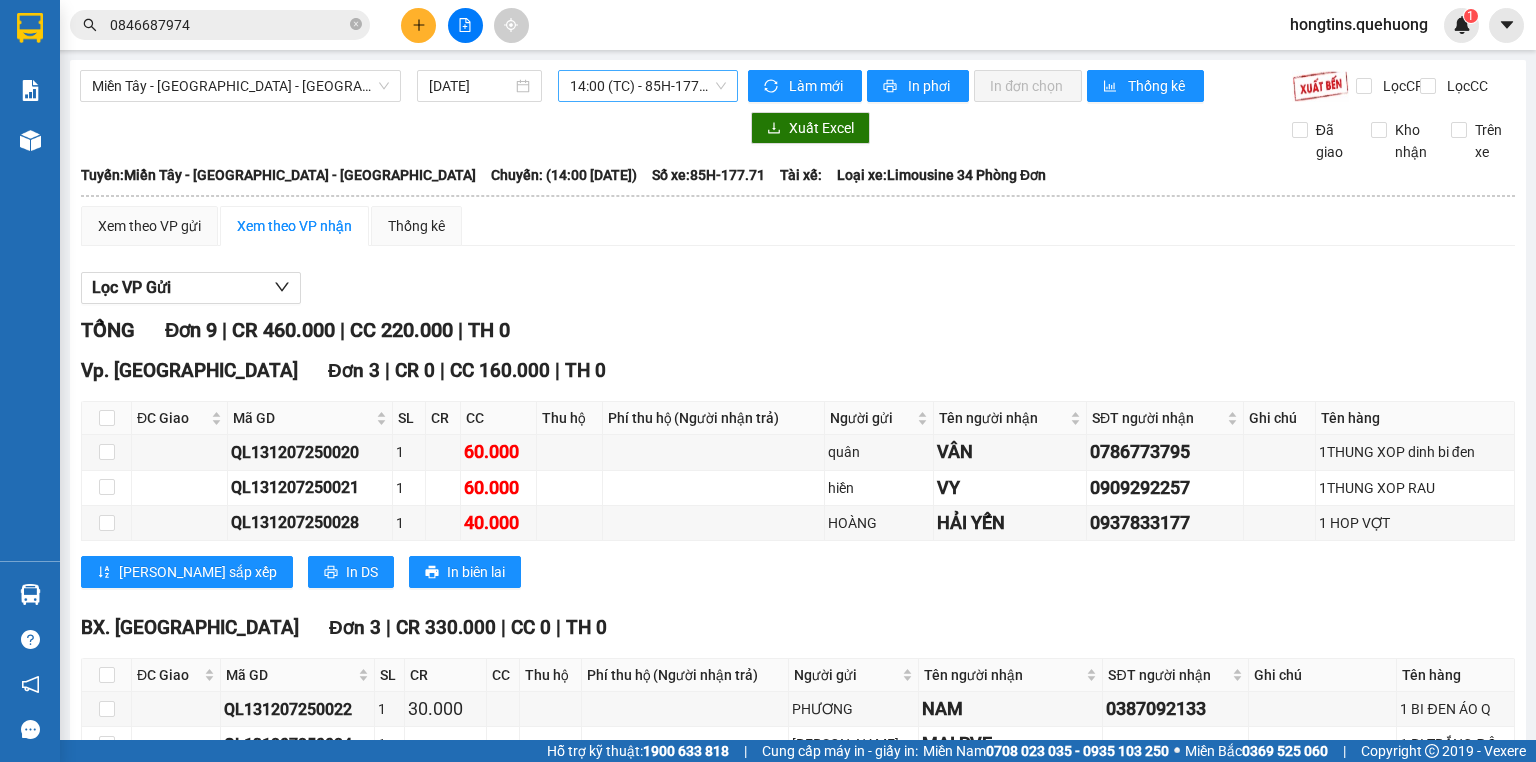 click on "14:00   (TC)   - 85H-177.71" at bounding box center (648, 86) 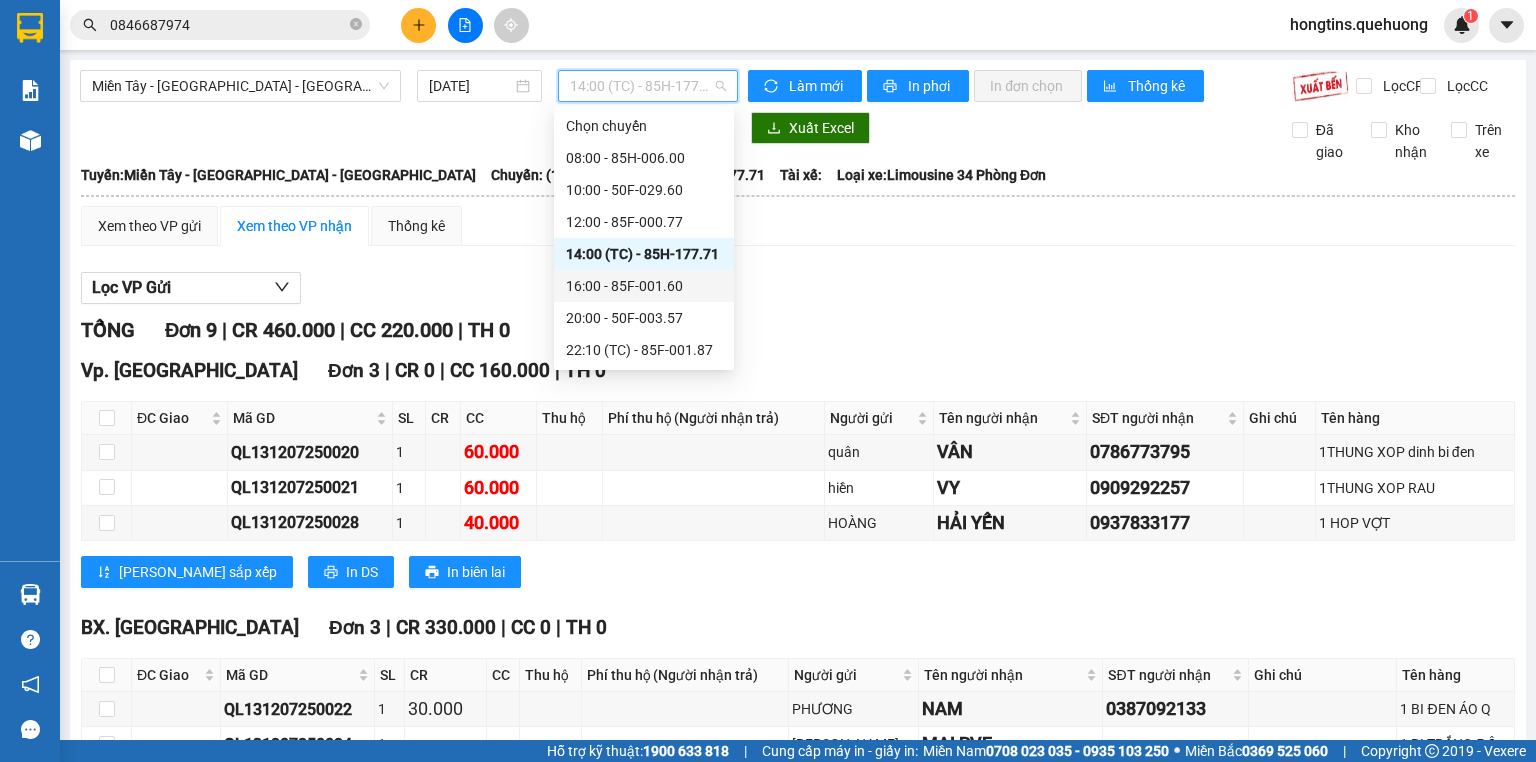 click on "16:00     - 85F-001.60" at bounding box center [644, 286] 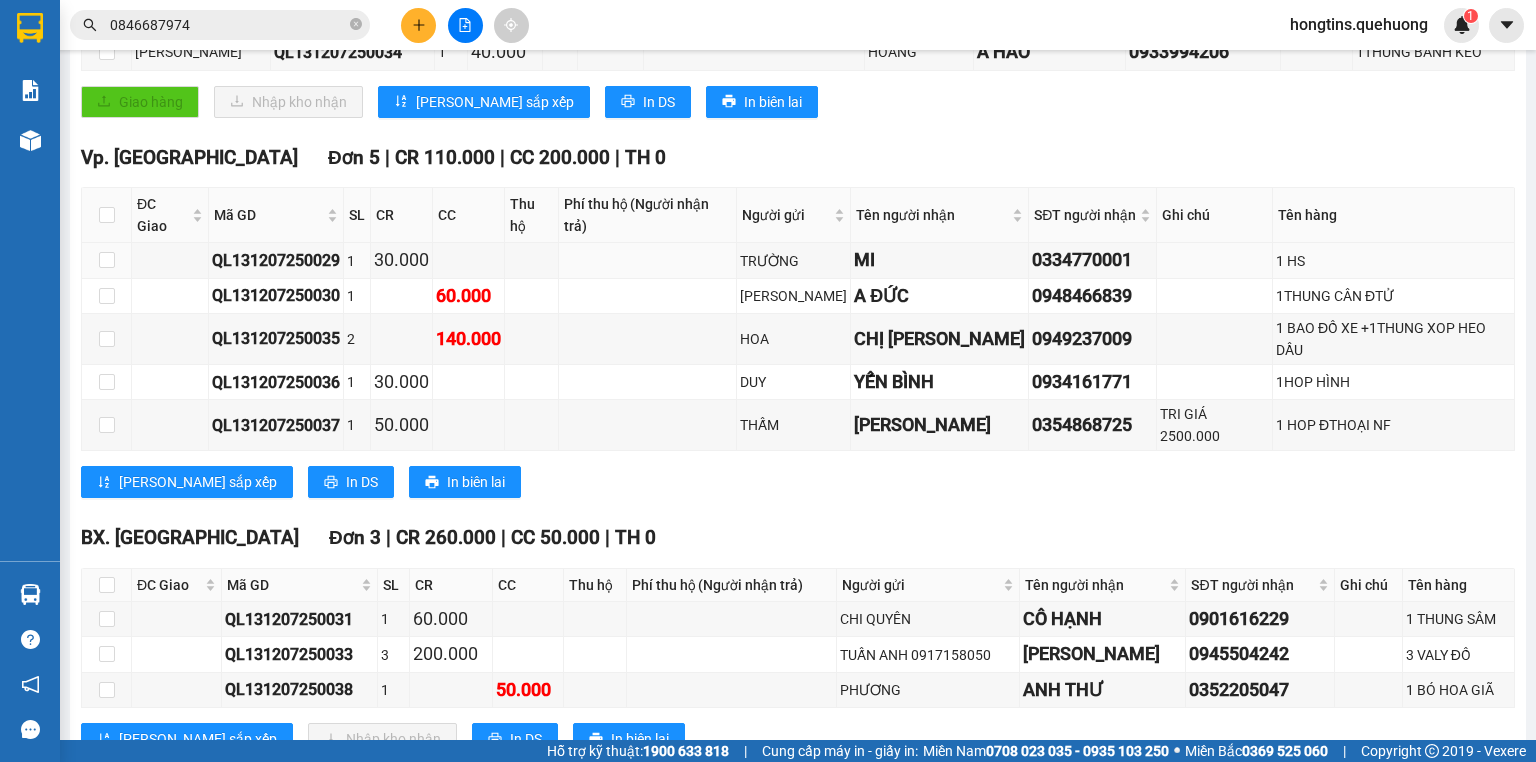 scroll, scrollTop: 483, scrollLeft: 0, axis: vertical 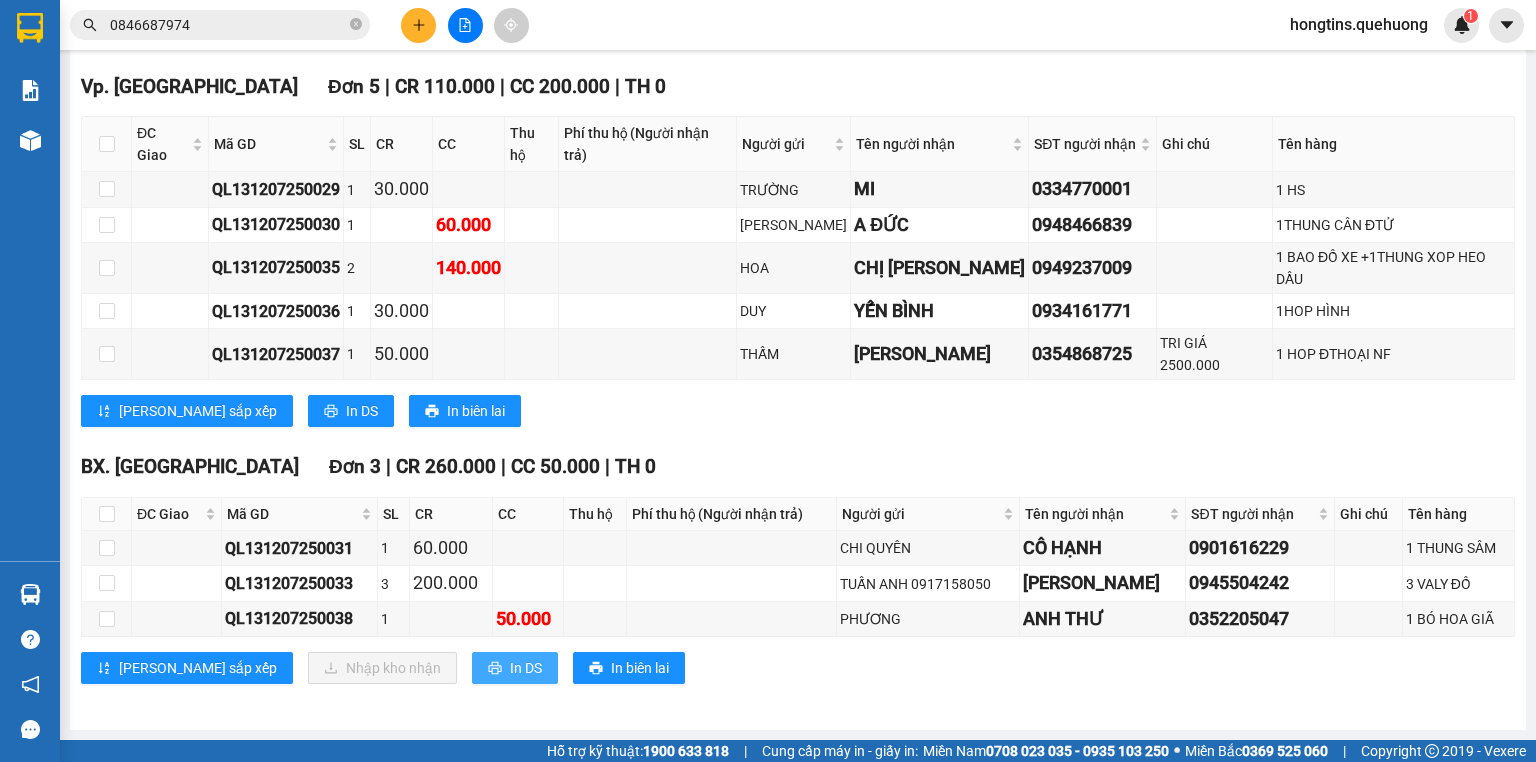 click on "In DS" at bounding box center [526, 668] 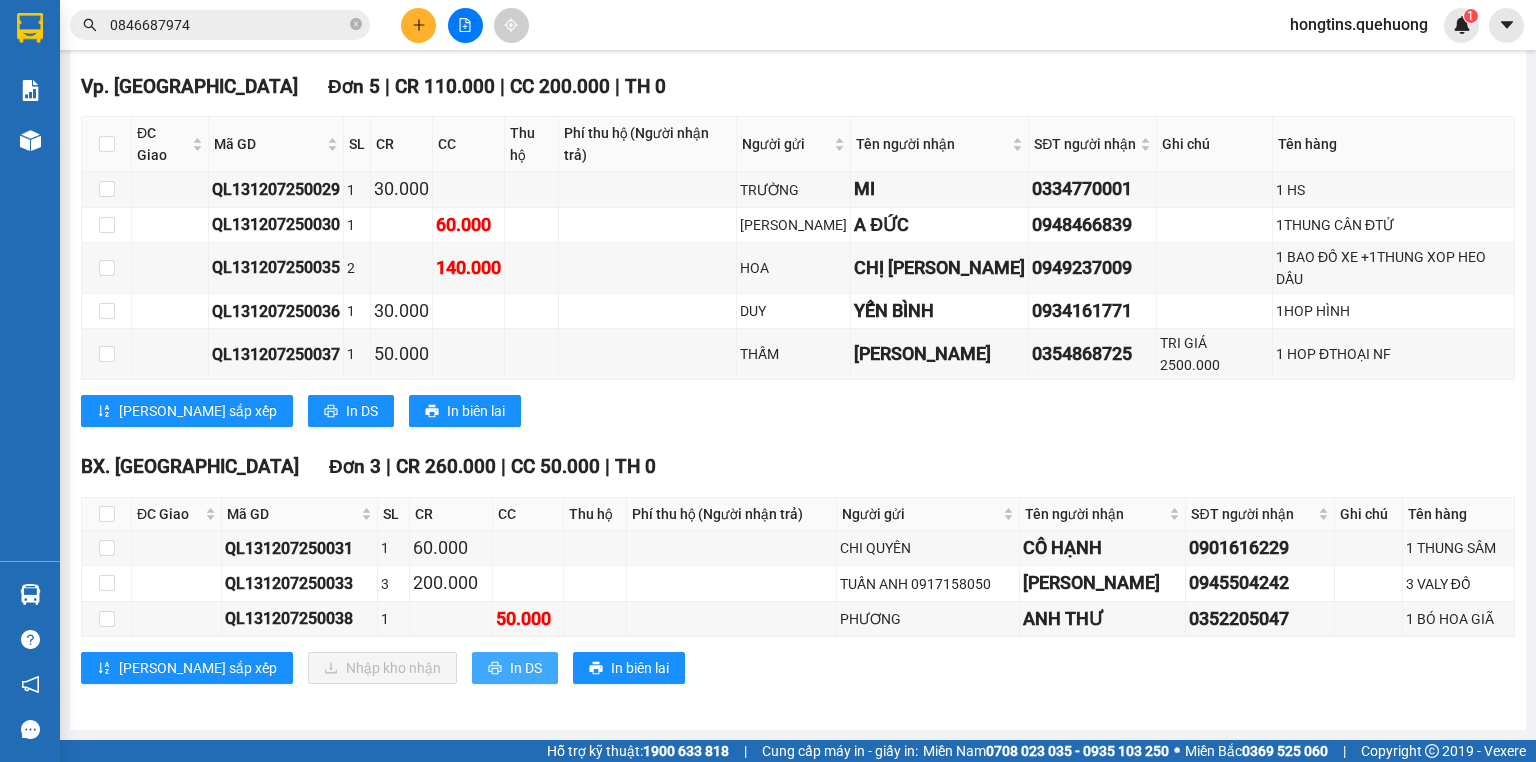scroll, scrollTop: 0, scrollLeft: 0, axis: both 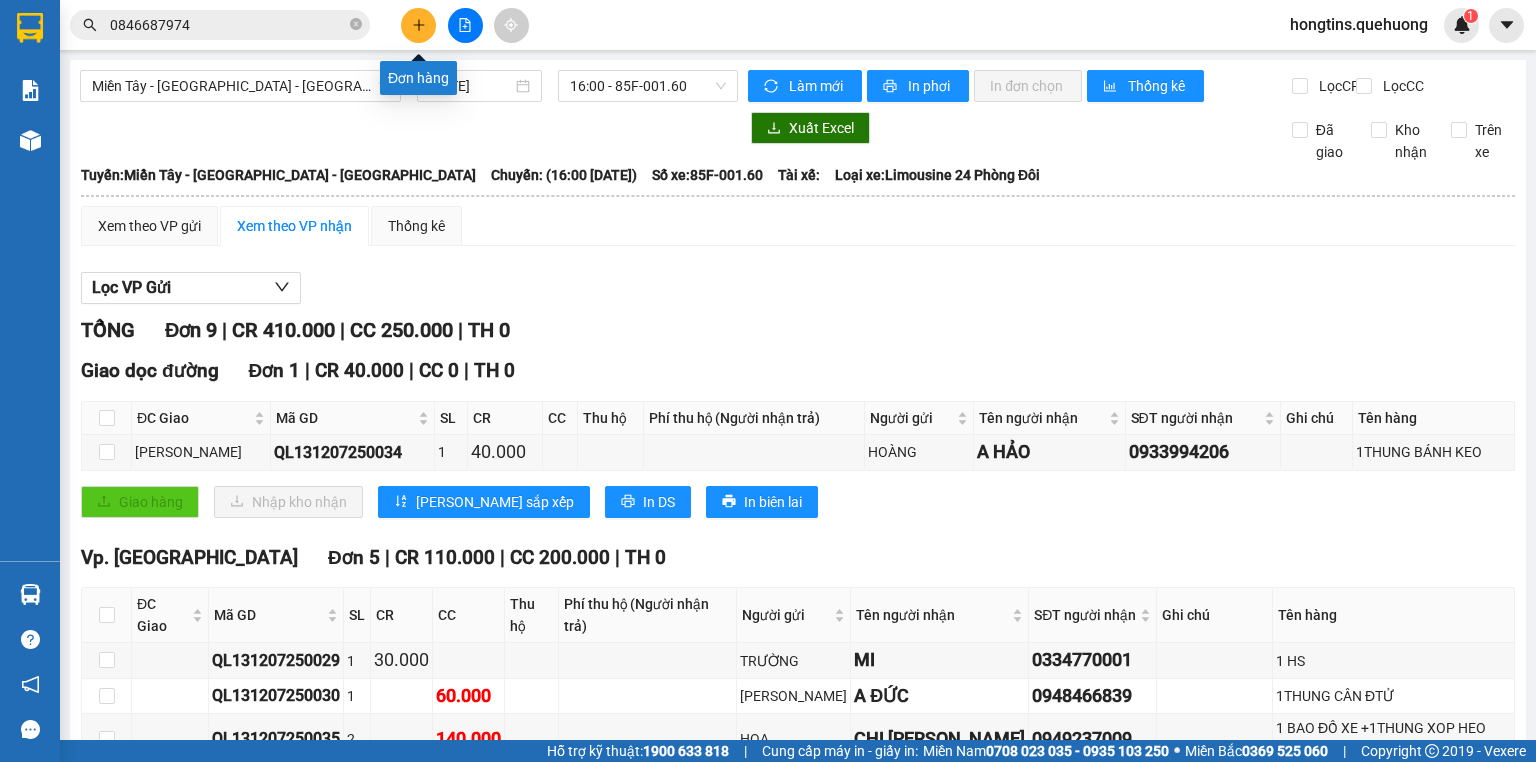 click at bounding box center (418, 25) 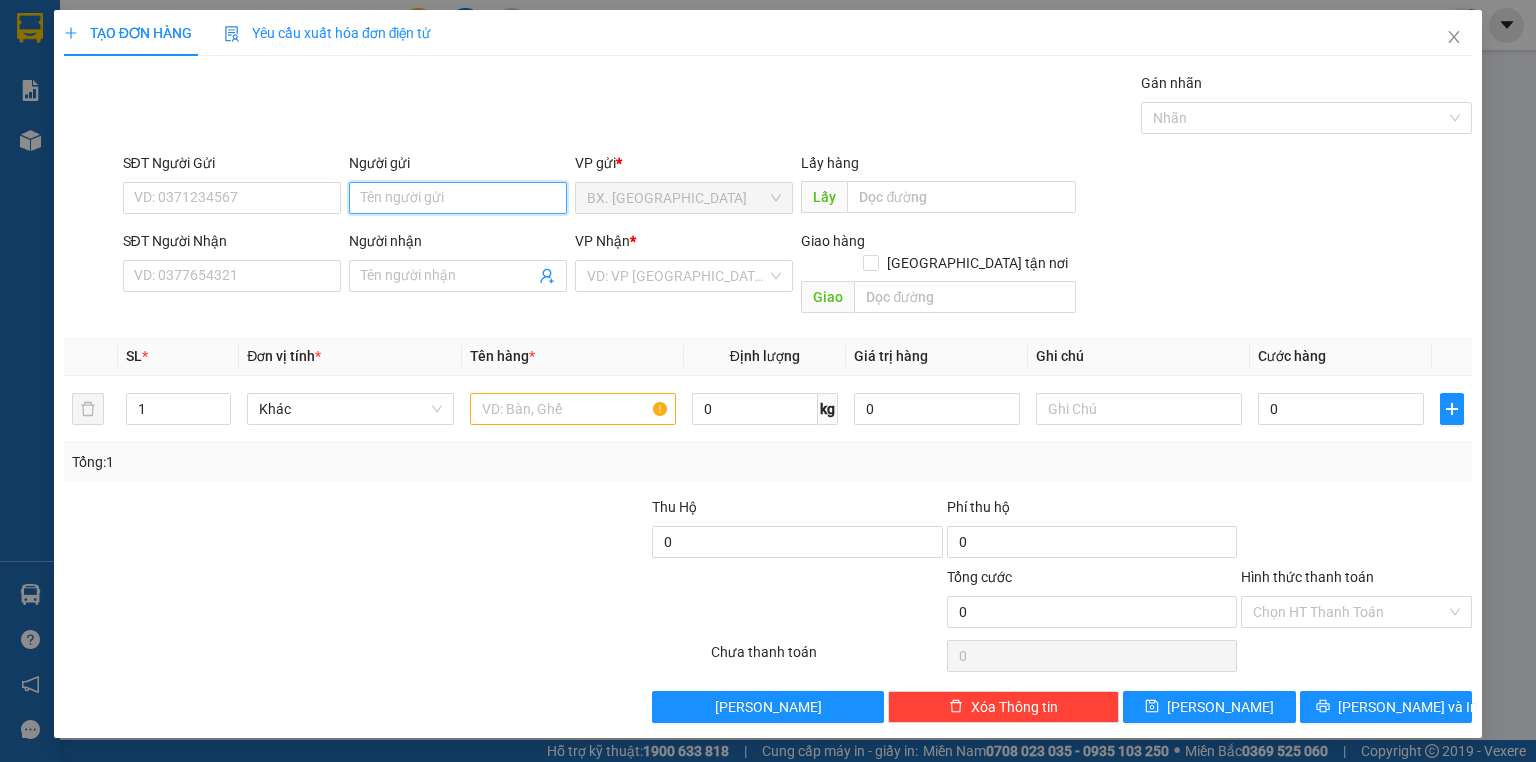click on "Người gửi" at bounding box center (458, 198) 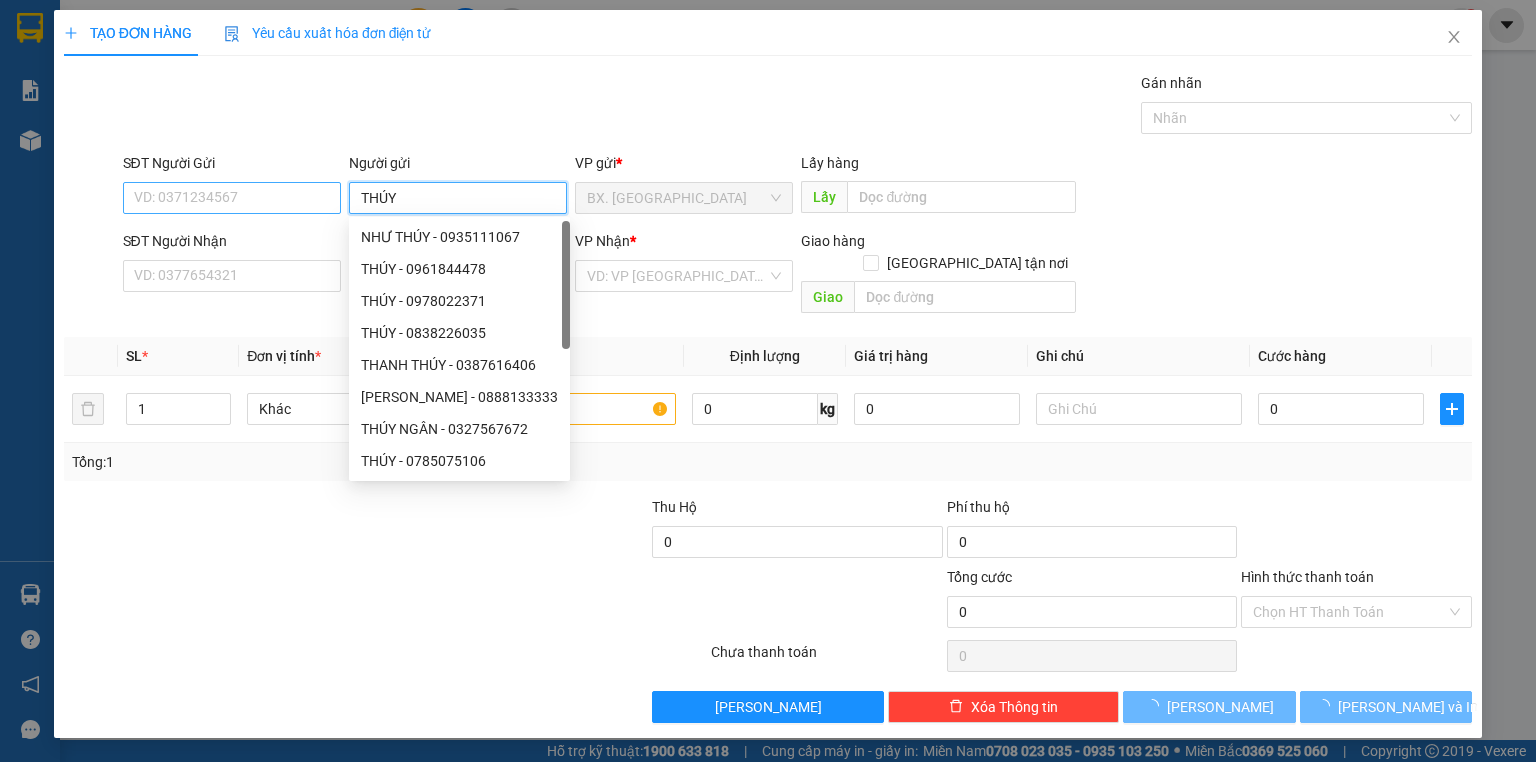 type on "THÚY" 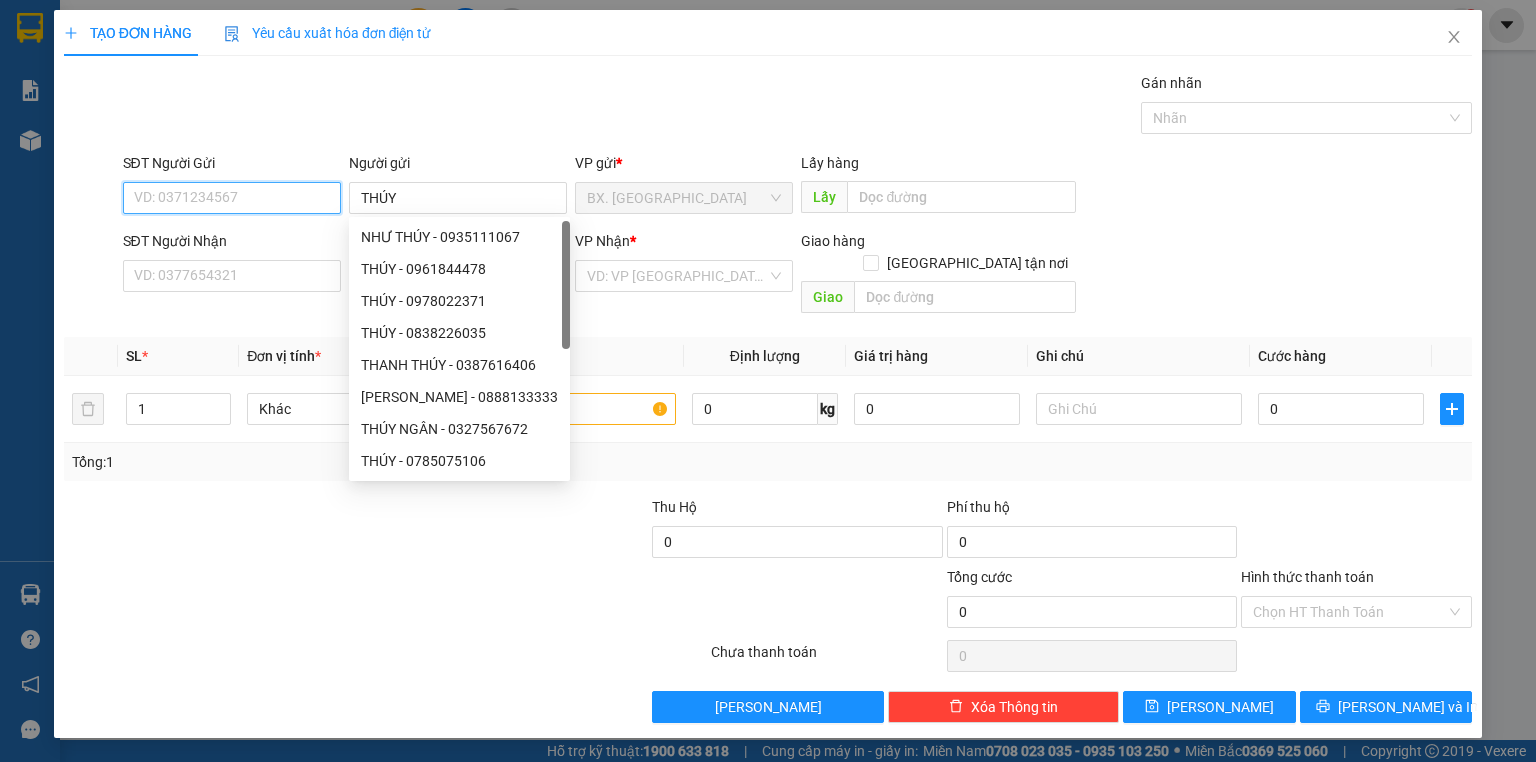 click on "SĐT Người Gửi" at bounding box center [232, 198] 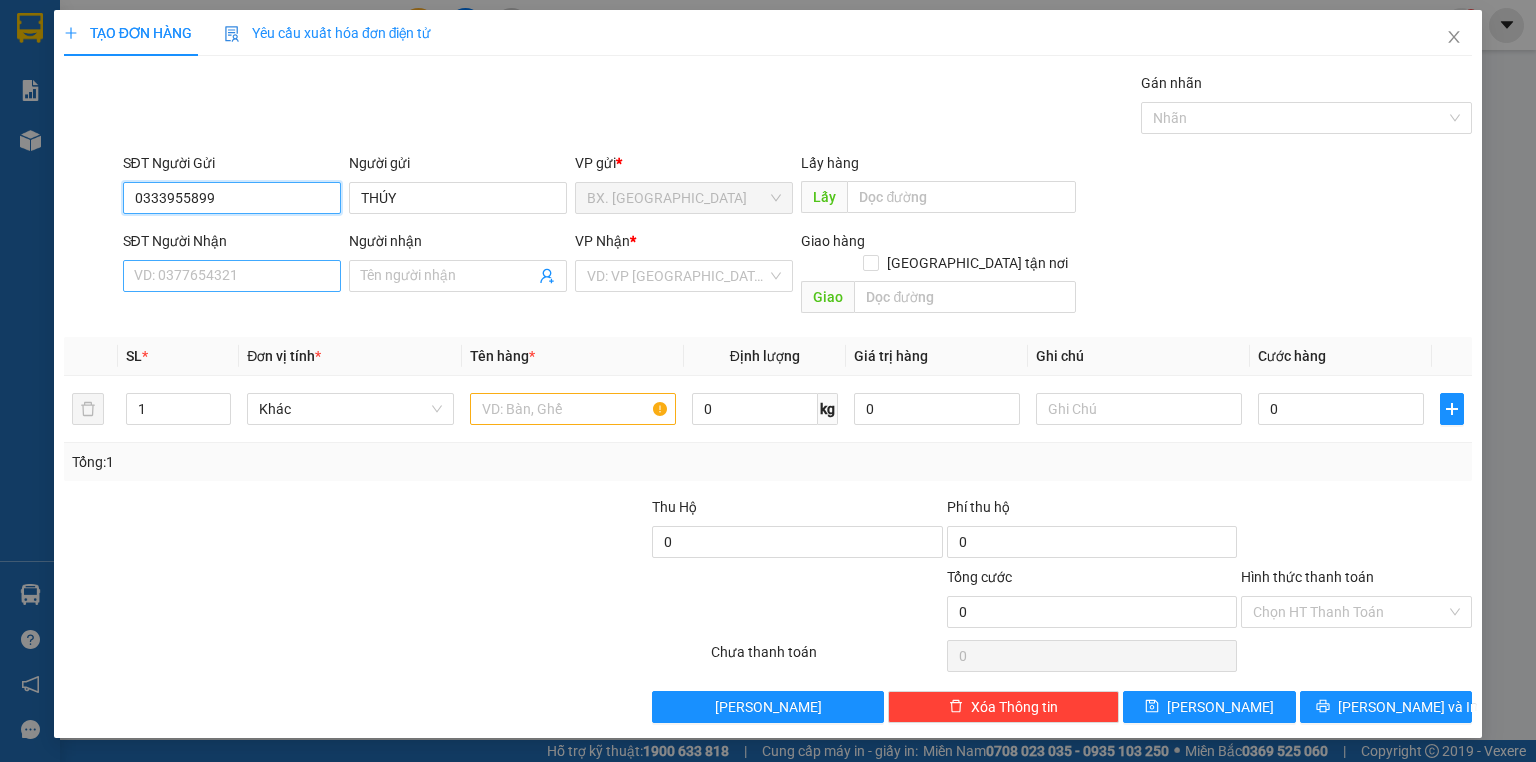 type on "0333955899" 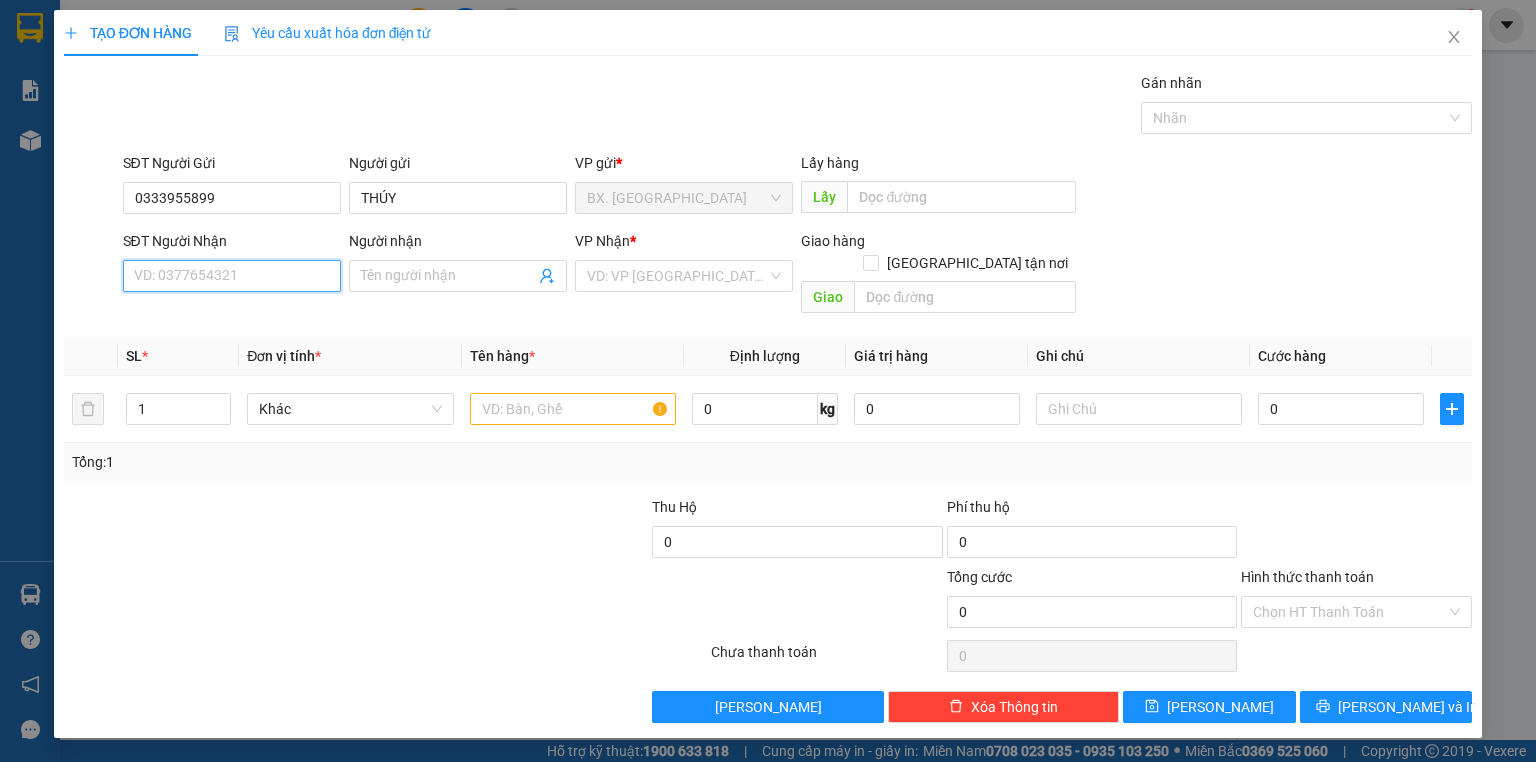 click on "SĐT Người Nhận" at bounding box center (232, 276) 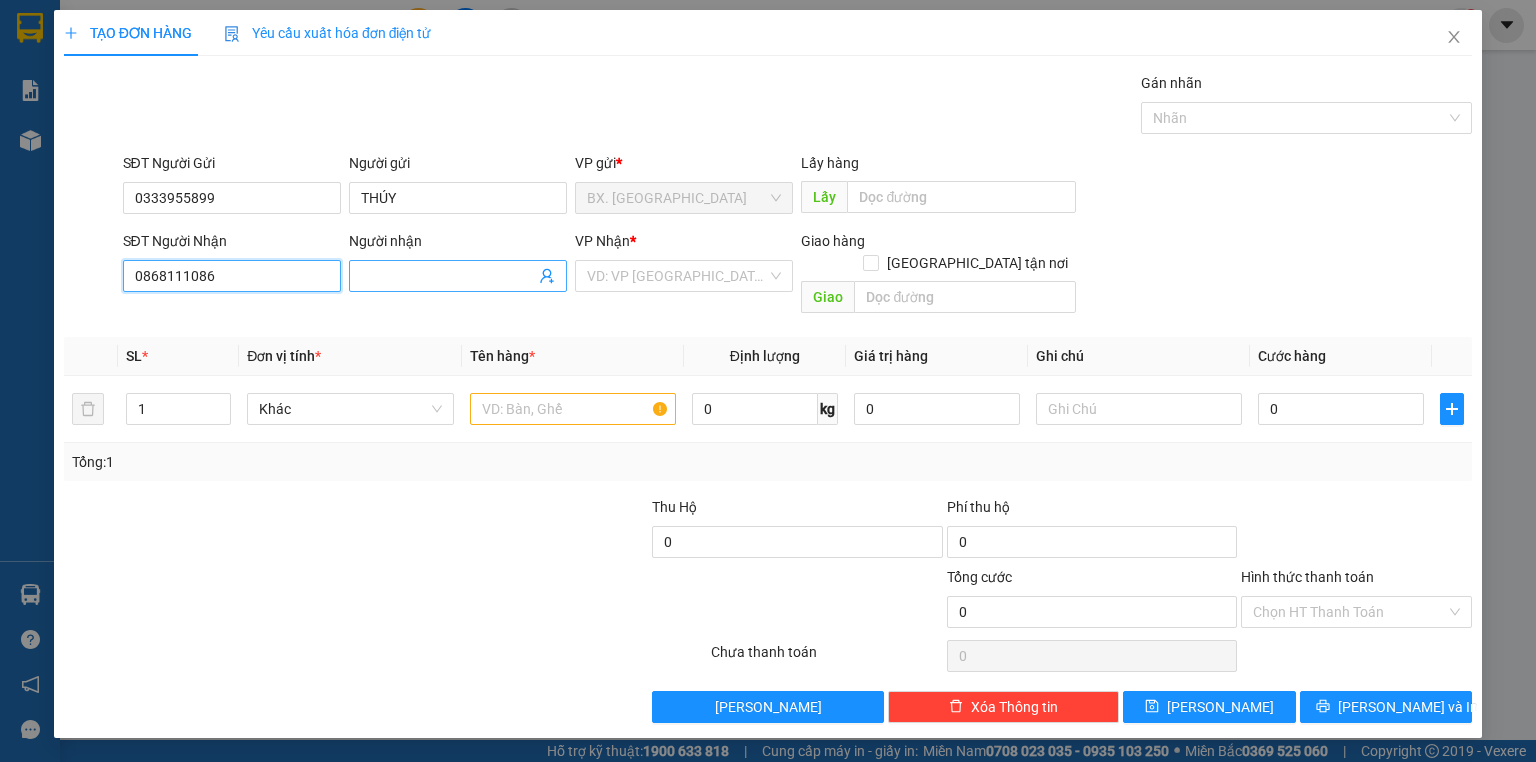 type on "0868111086" 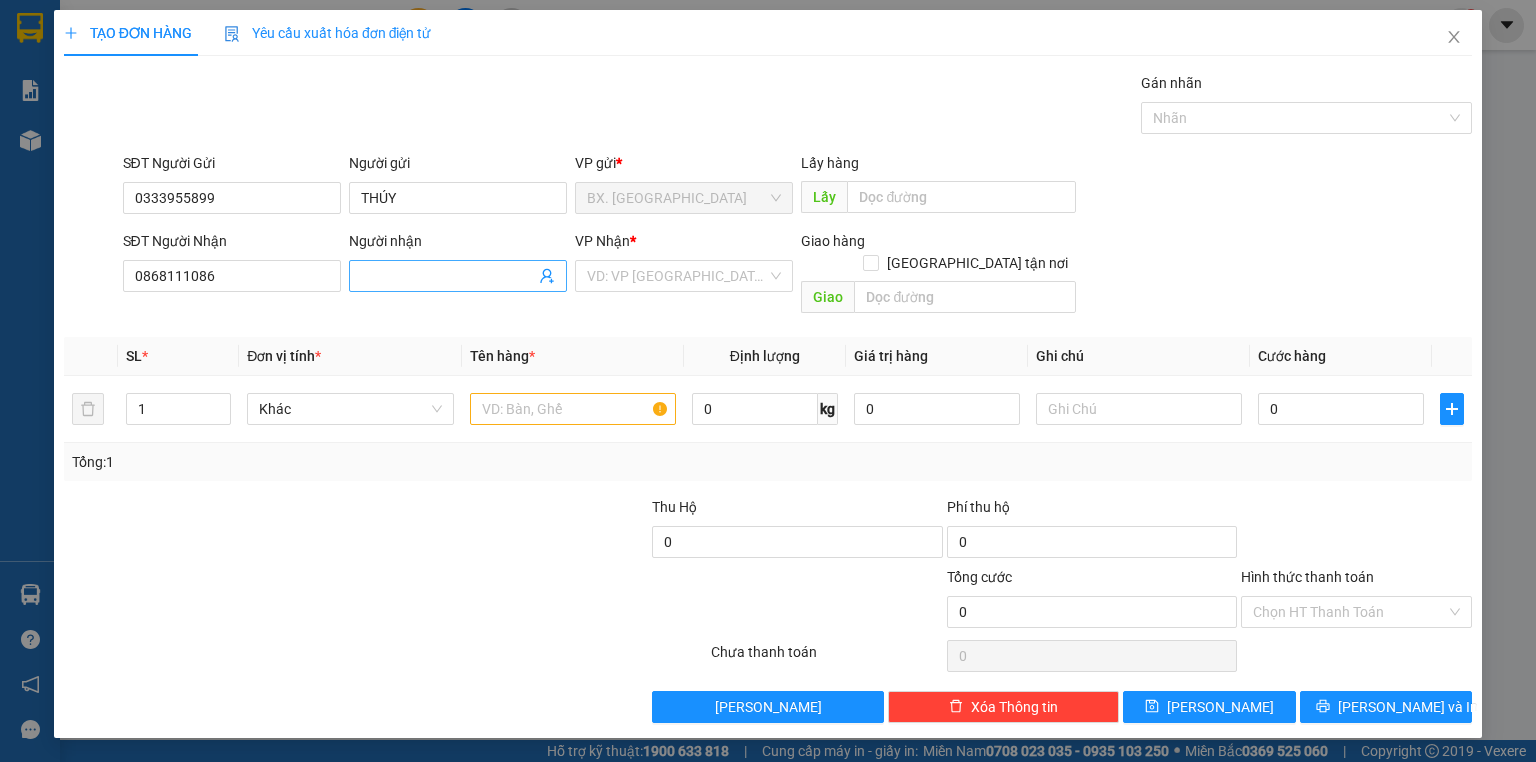 click at bounding box center (458, 276) 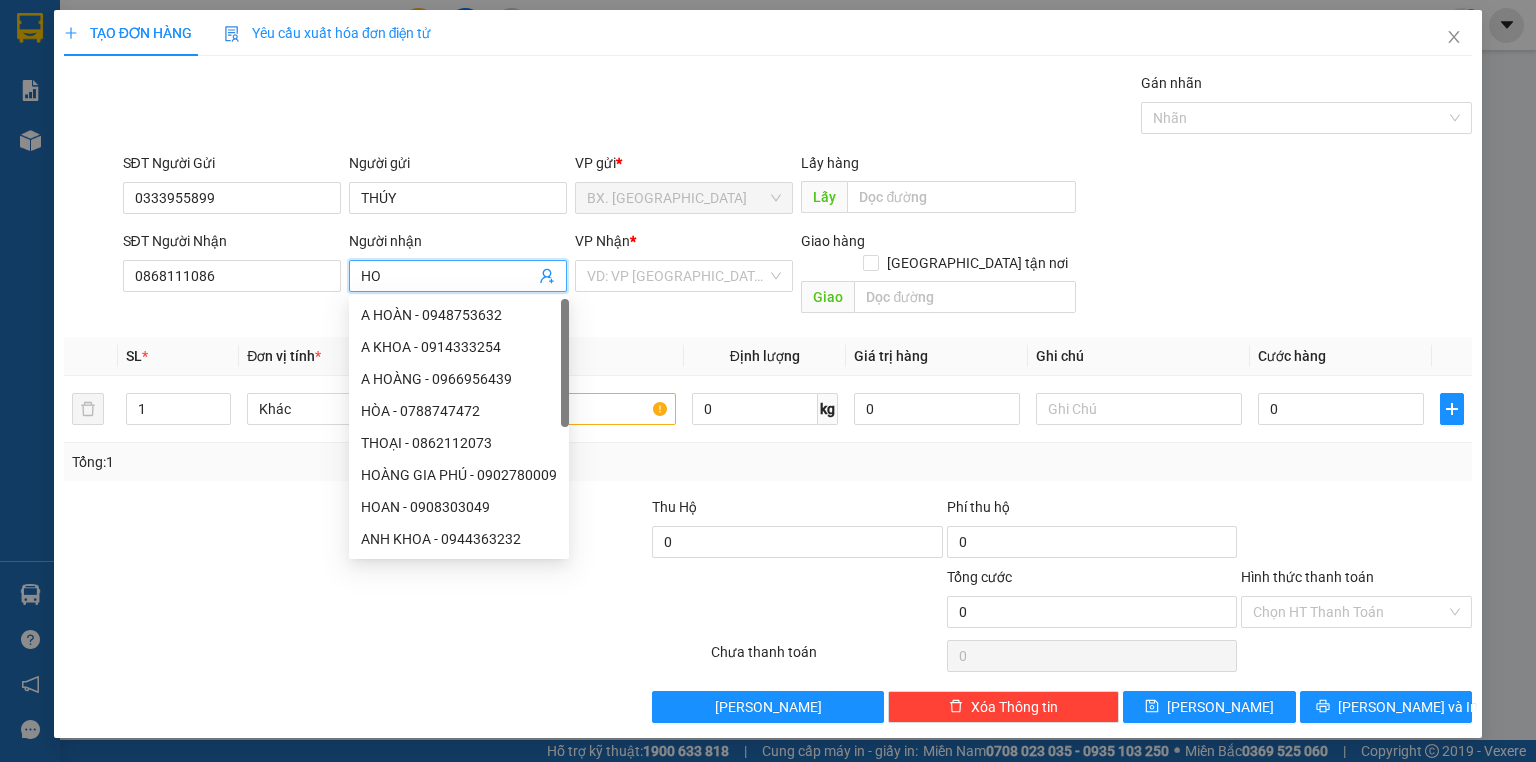 type on "H" 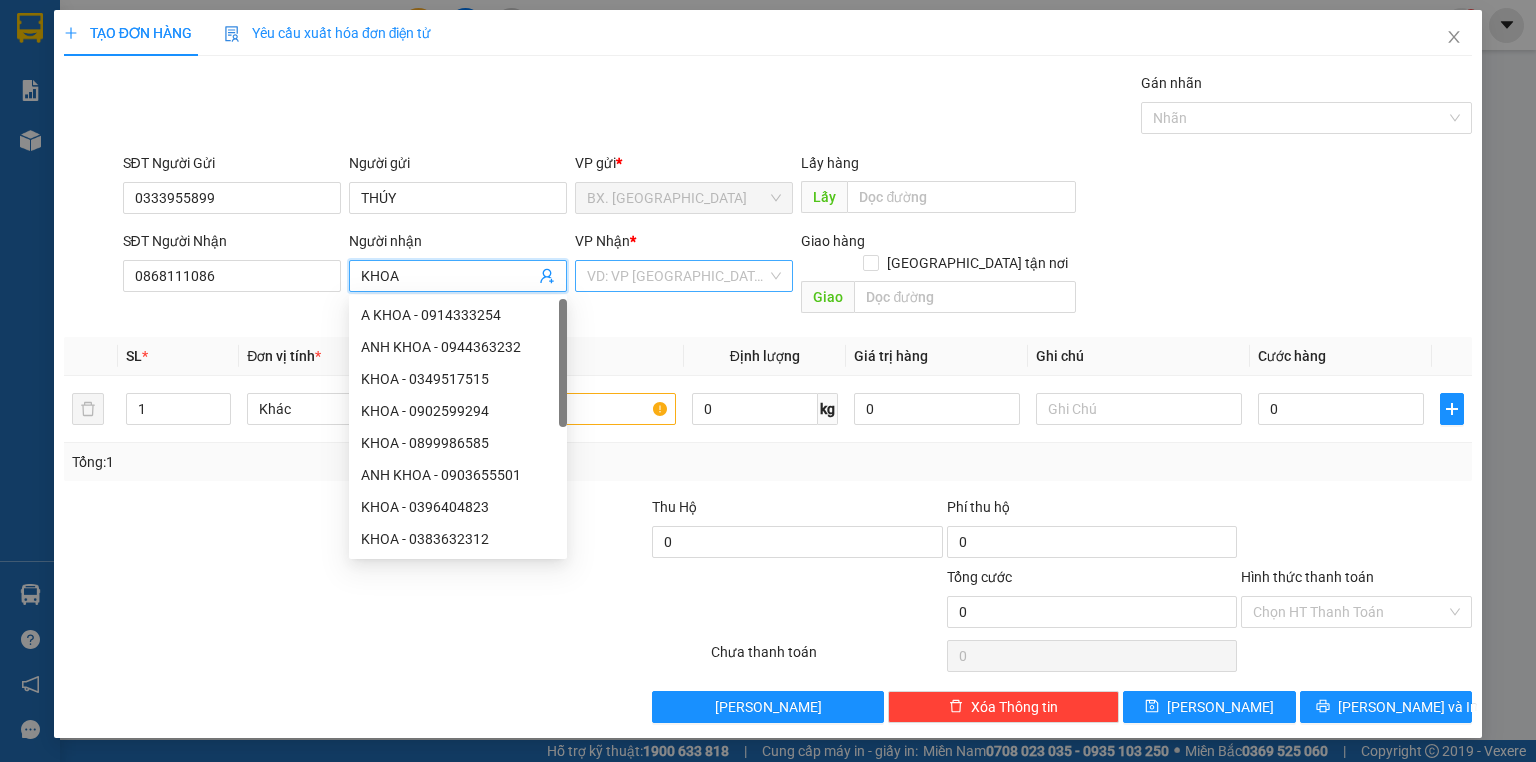 type on "KHOA" 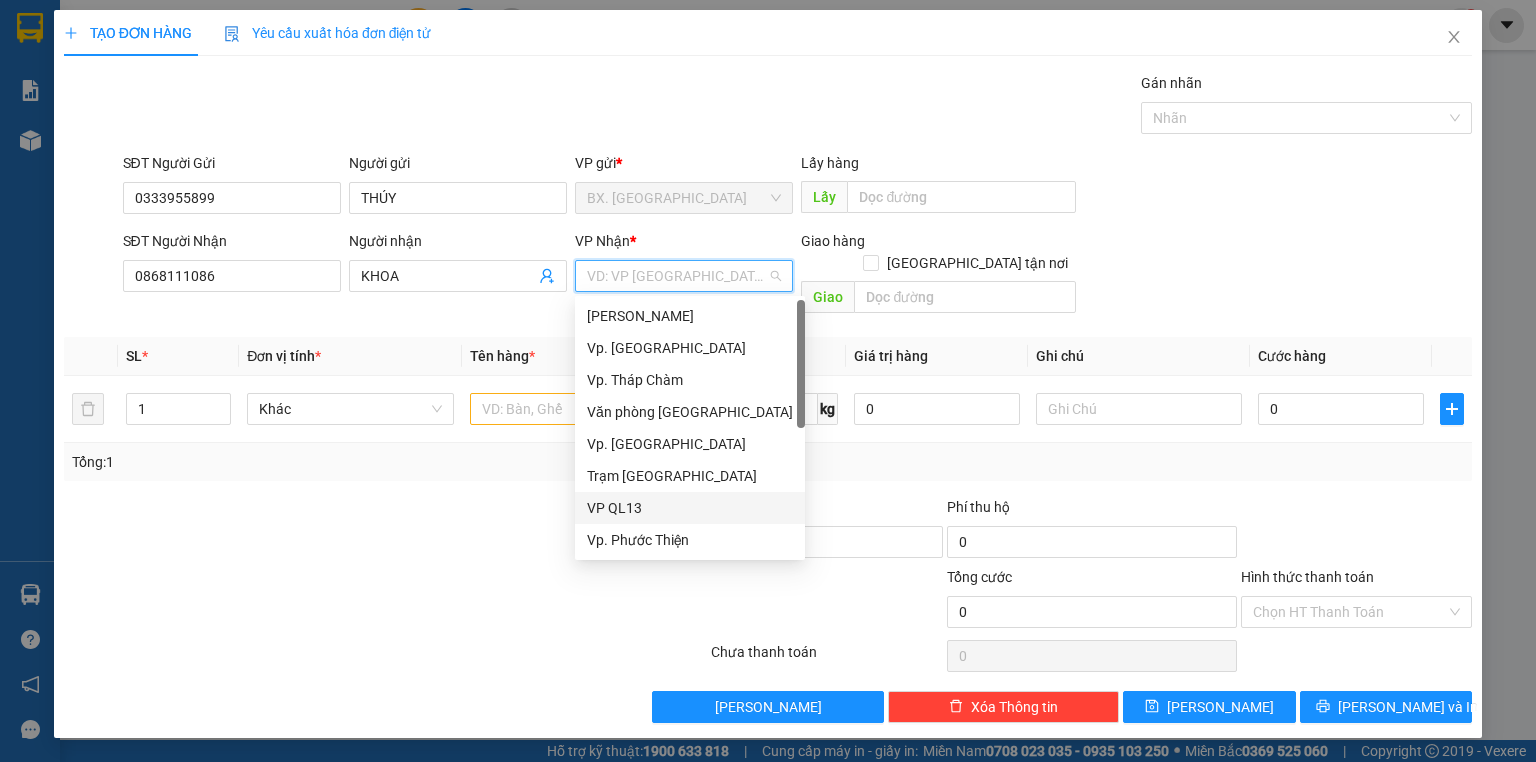 click on "VP QL13" at bounding box center (690, 508) 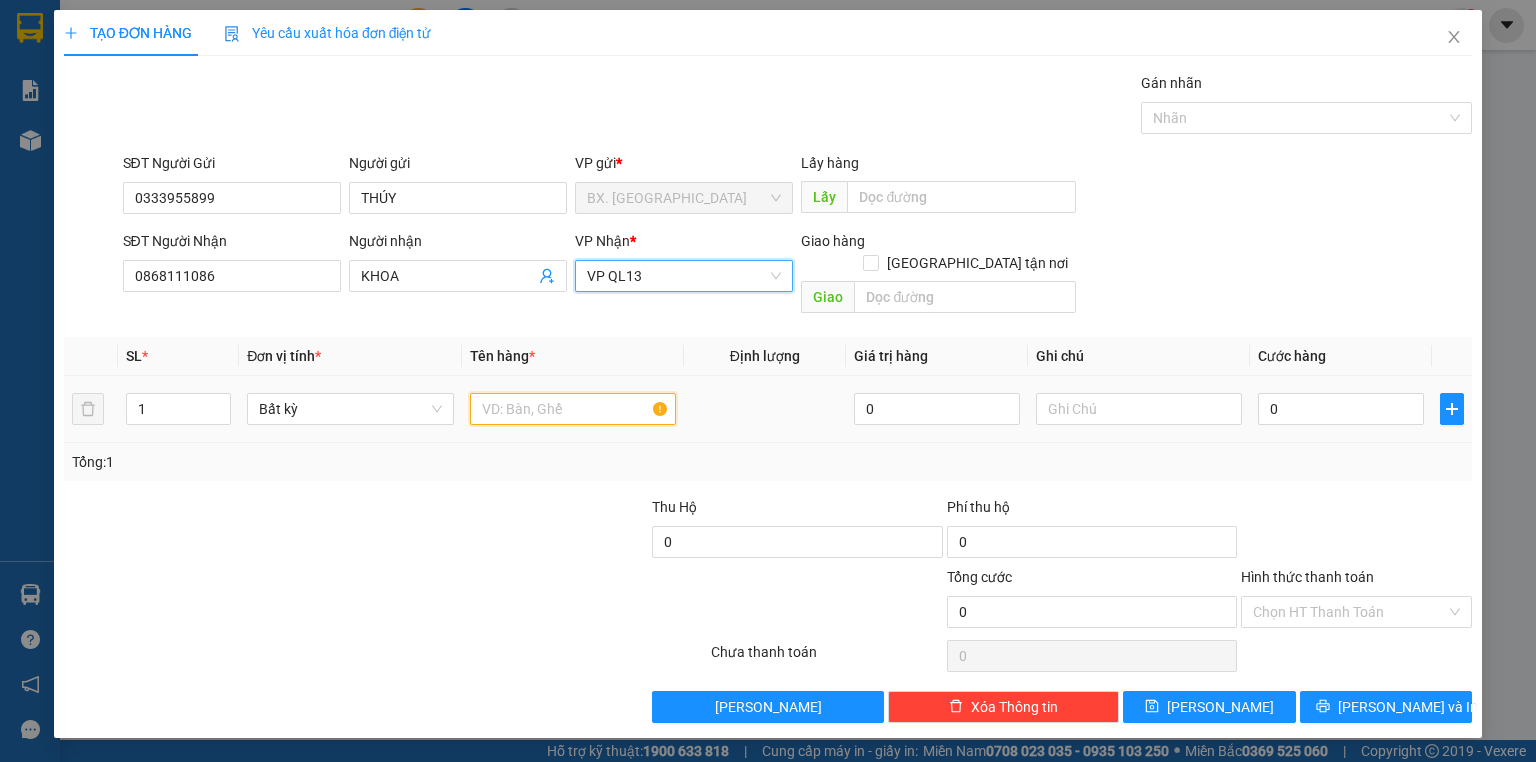 click at bounding box center [573, 409] 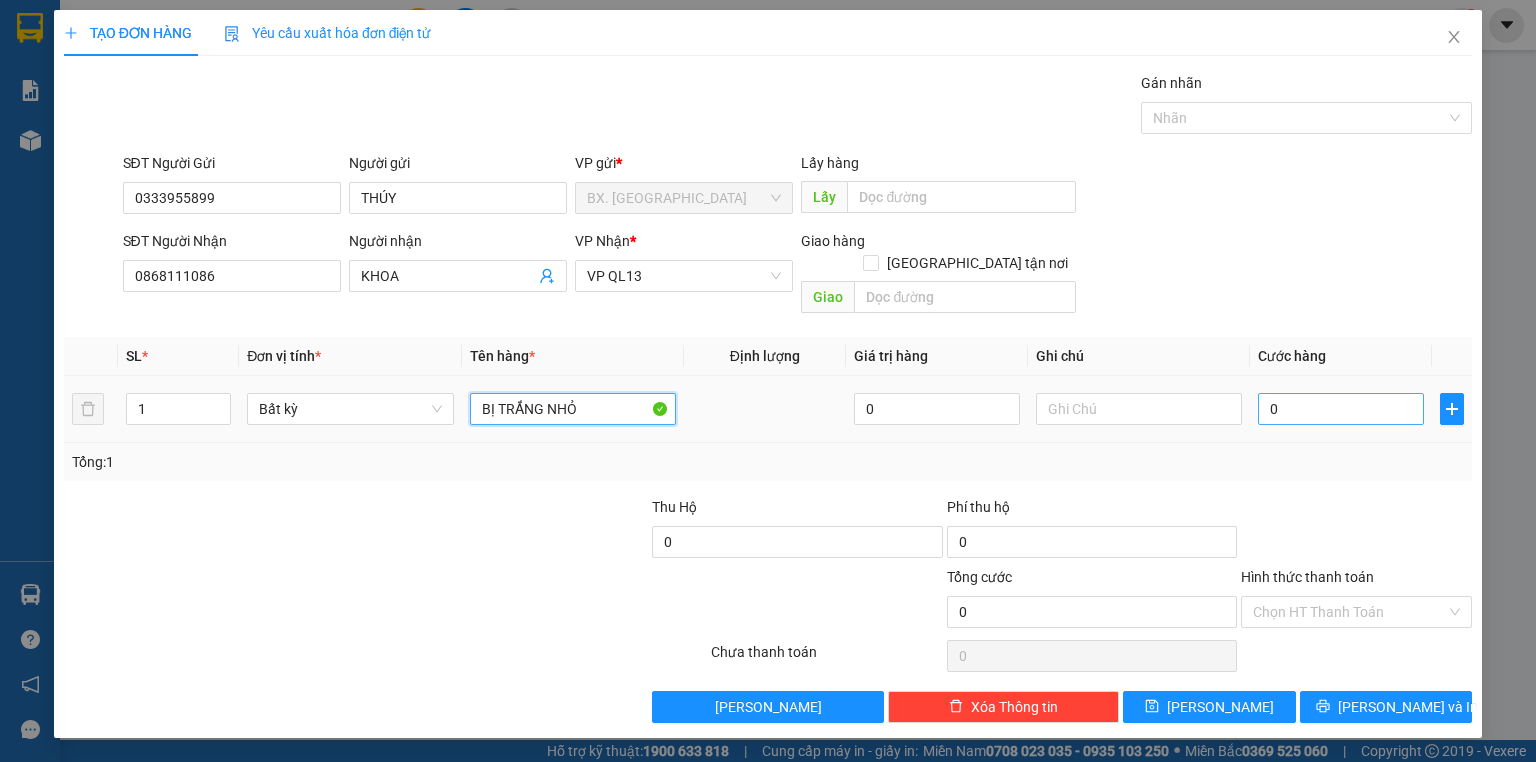 type on "BỊ TRẮNG NHỎ" 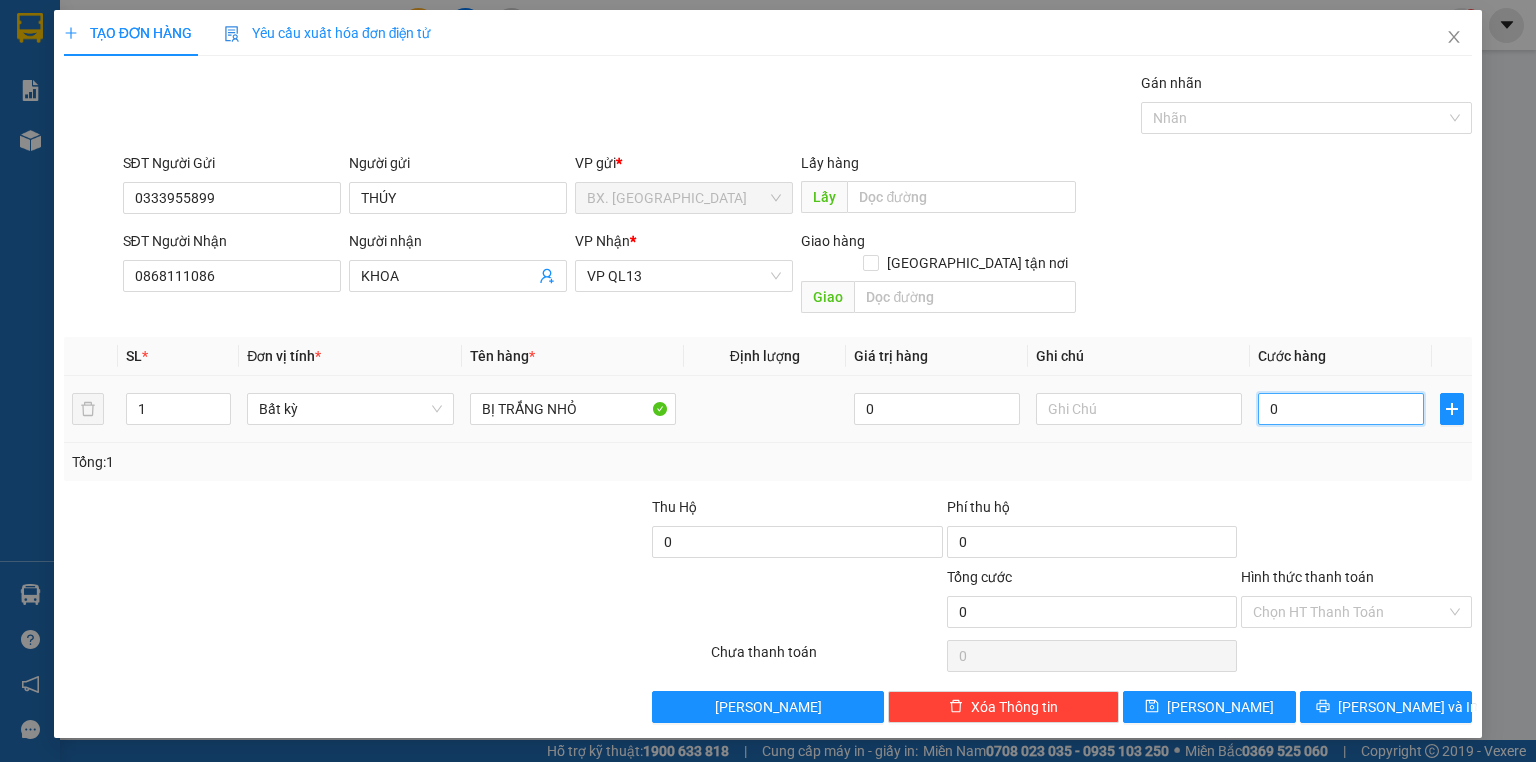 click on "0" at bounding box center [1341, 409] 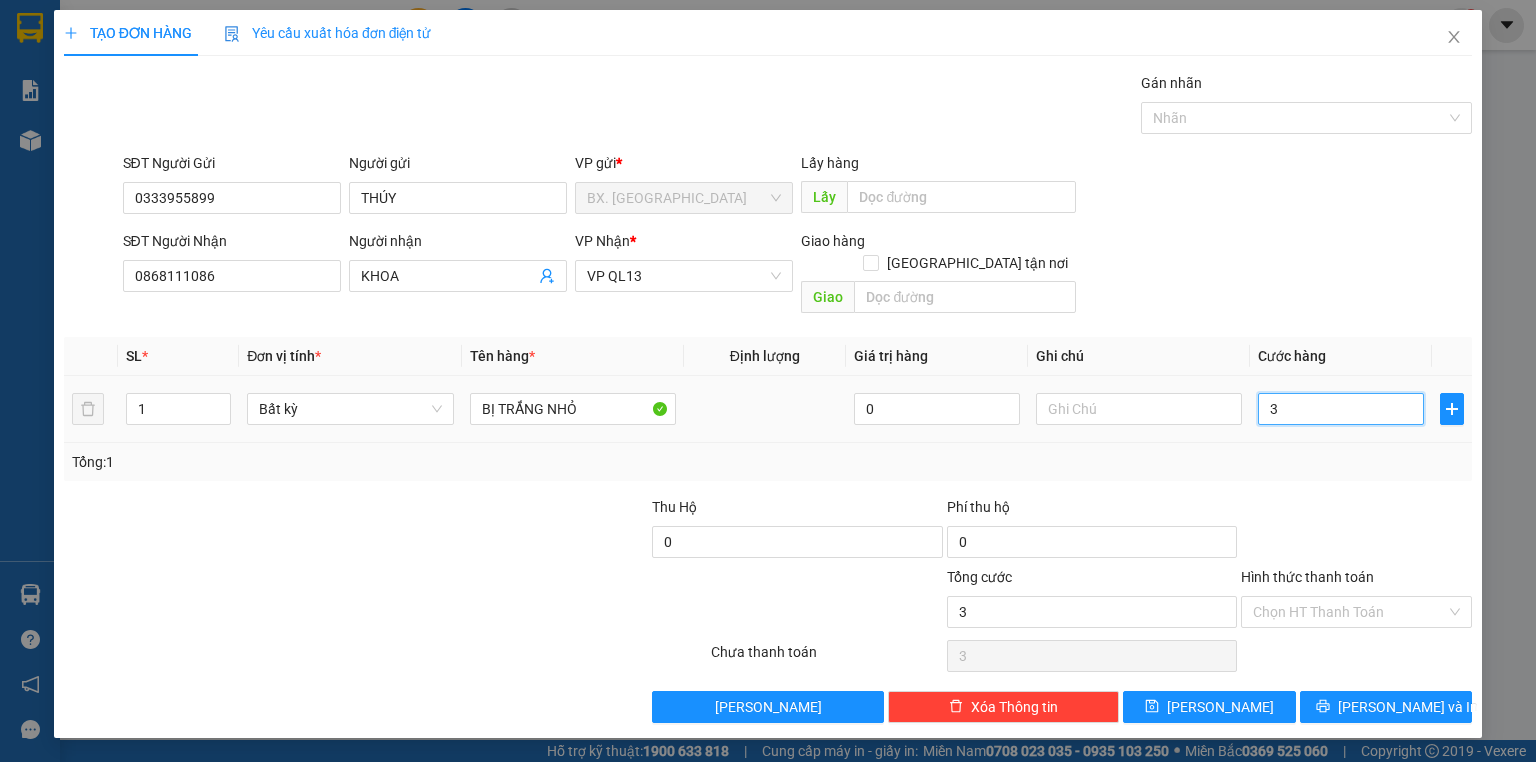 type on "30" 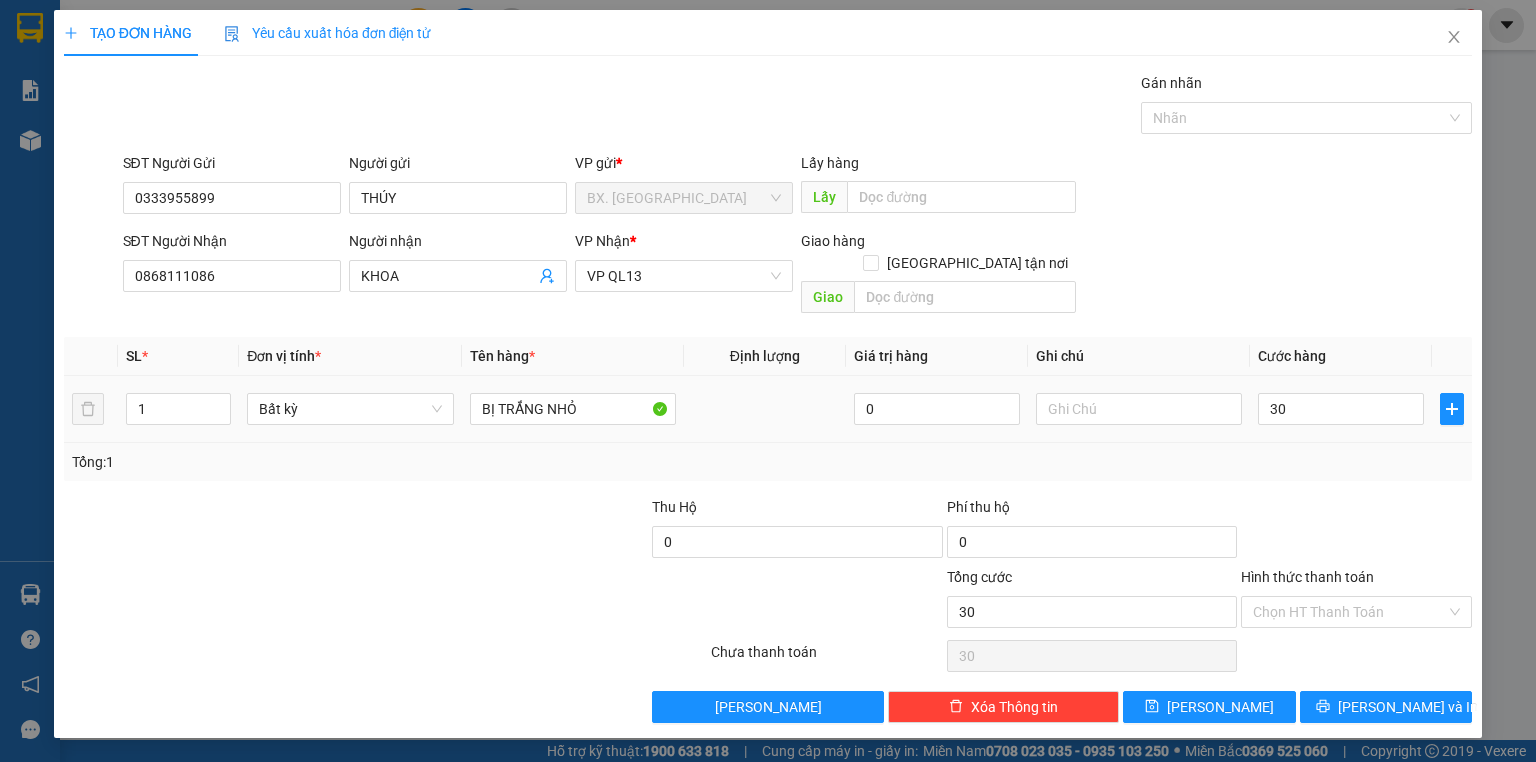 type on "30.000" 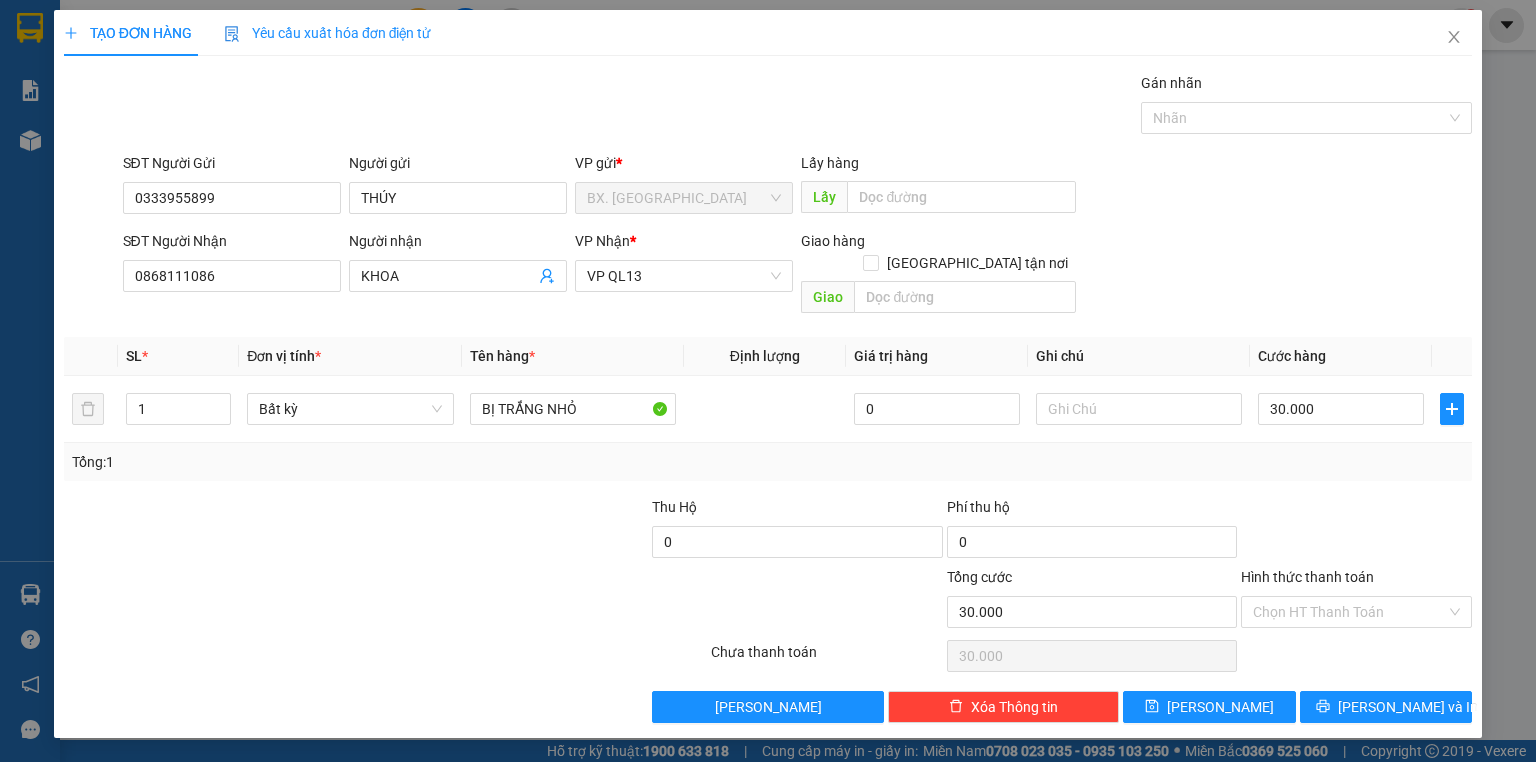 click at bounding box center [1356, 531] 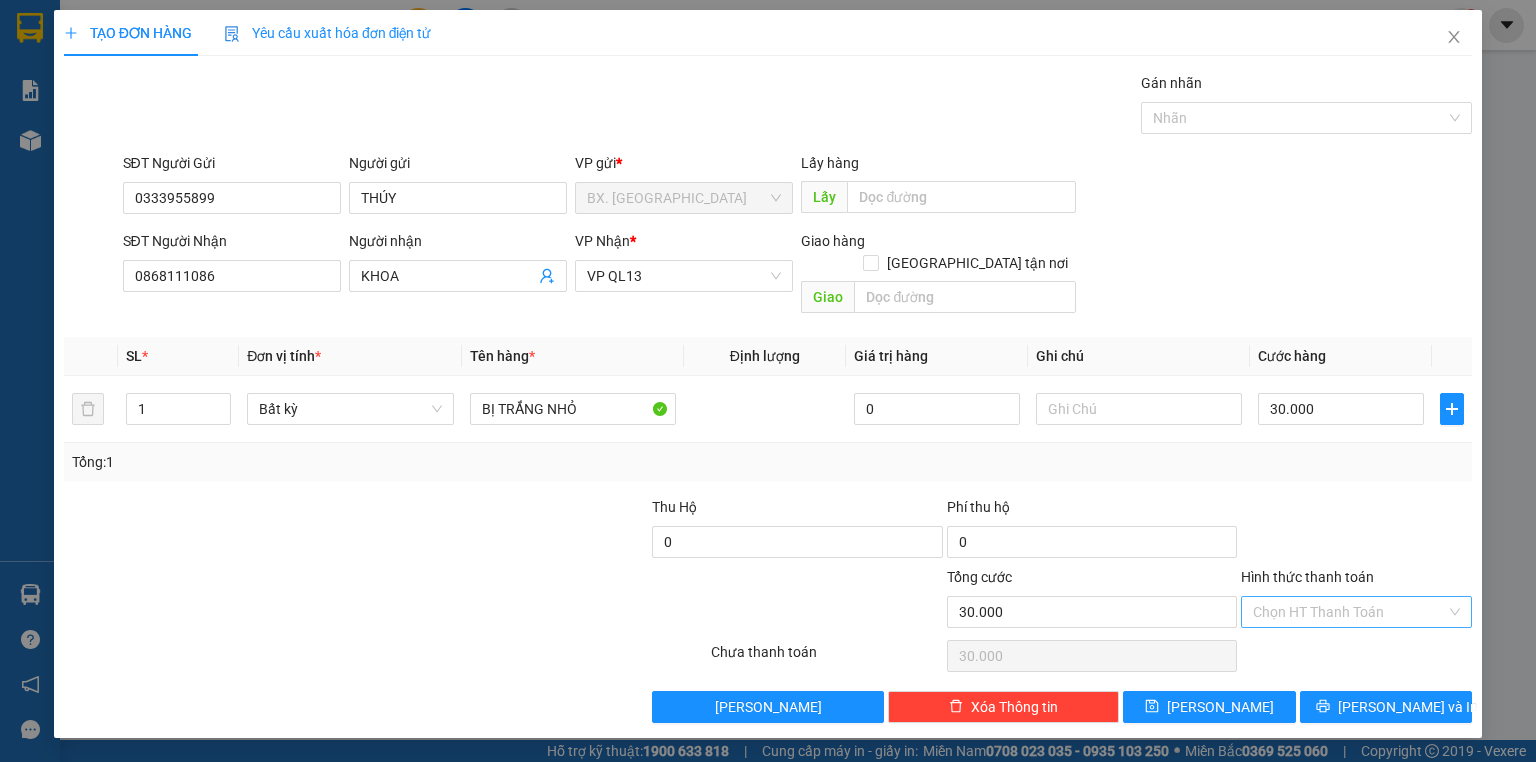 click on "Hình thức thanh toán" at bounding box center [1349, 612] 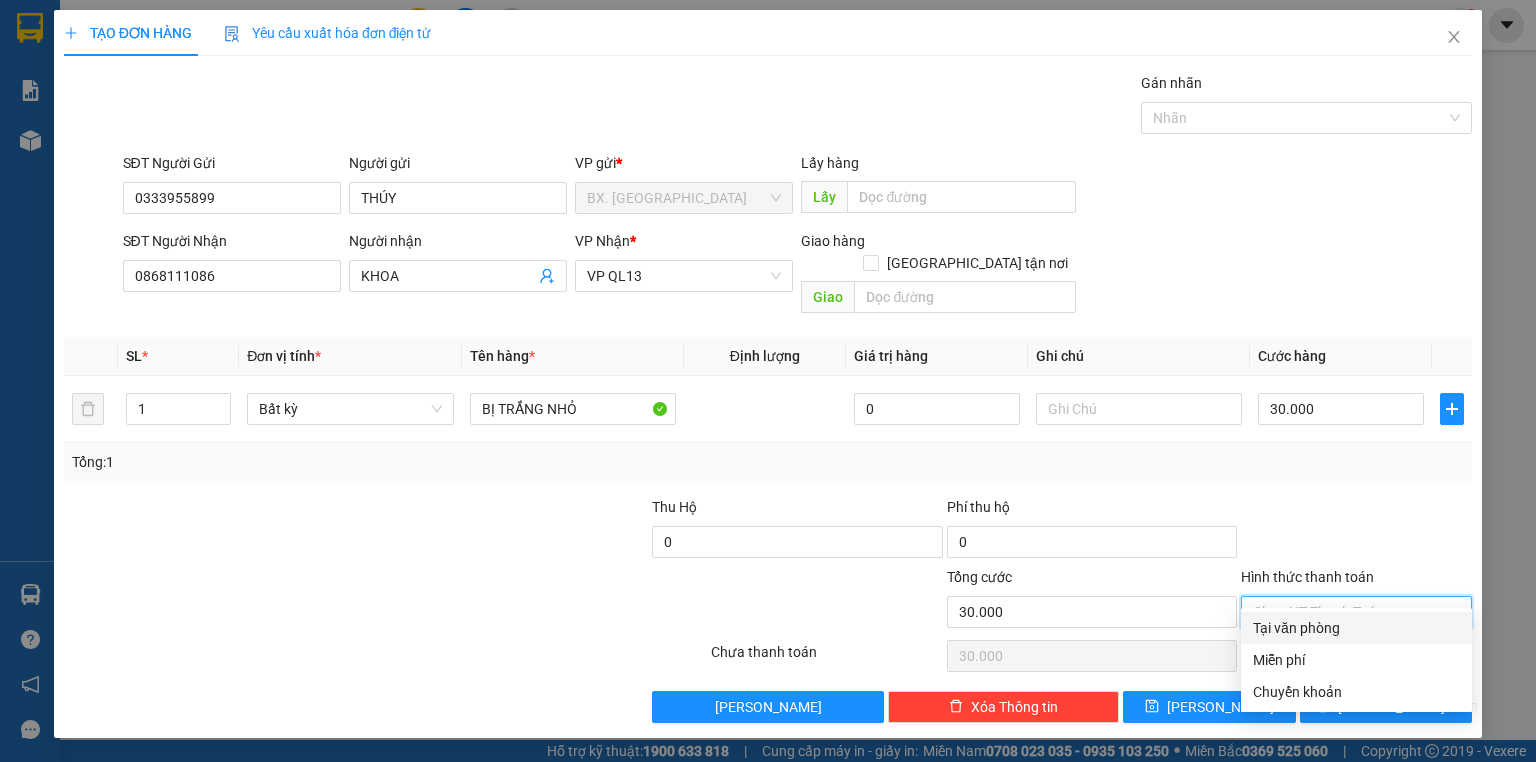 click on "Tại văn phòng" at bounding box center (1356, 628) 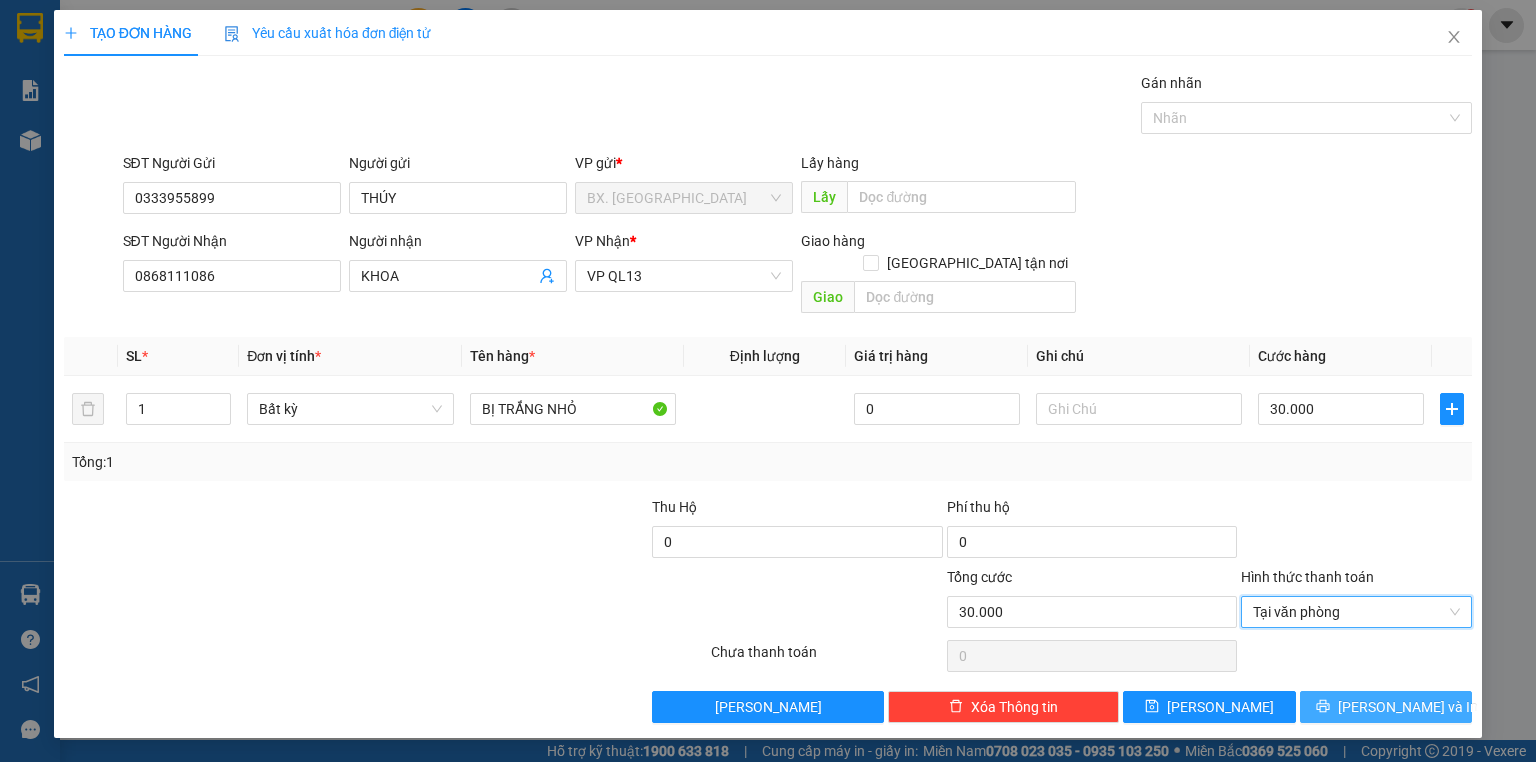 click on "[PERSON_NAME] và In" at bounding box center [1386, 707] 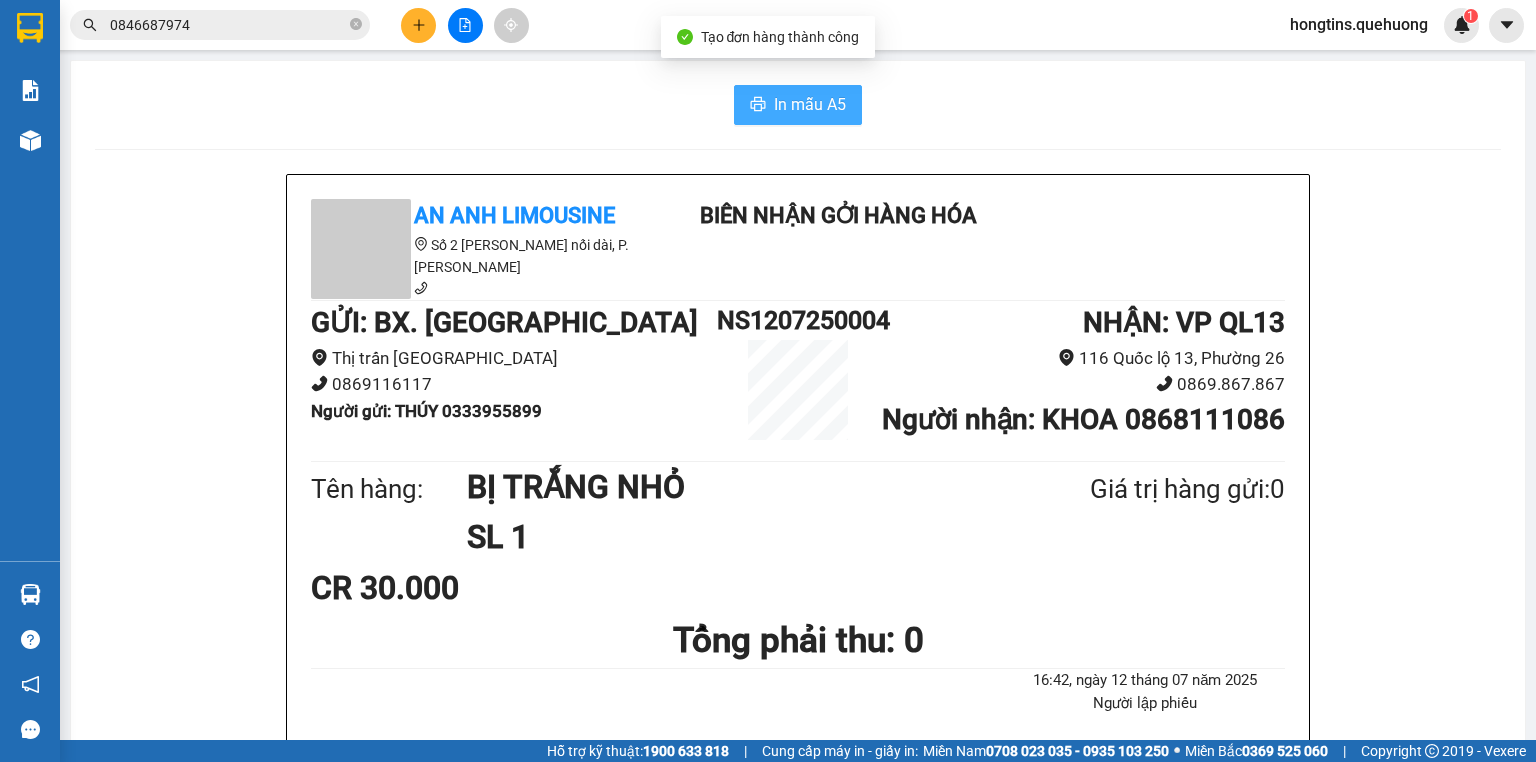 click on "In mẫu A5" at bounding box center (810, 104) 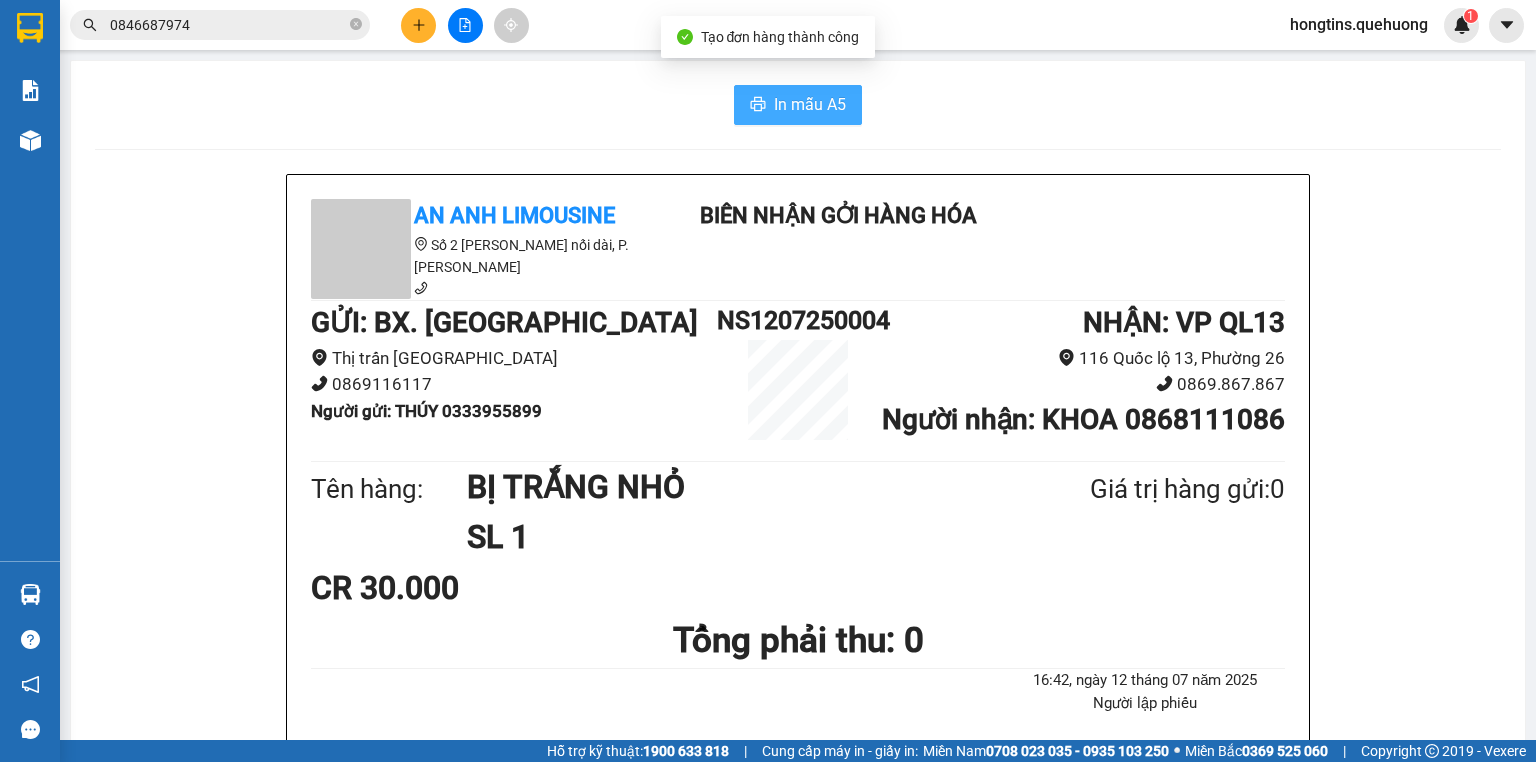 scroll, scrollTop: 0, scrollLeft: 0, axis: both 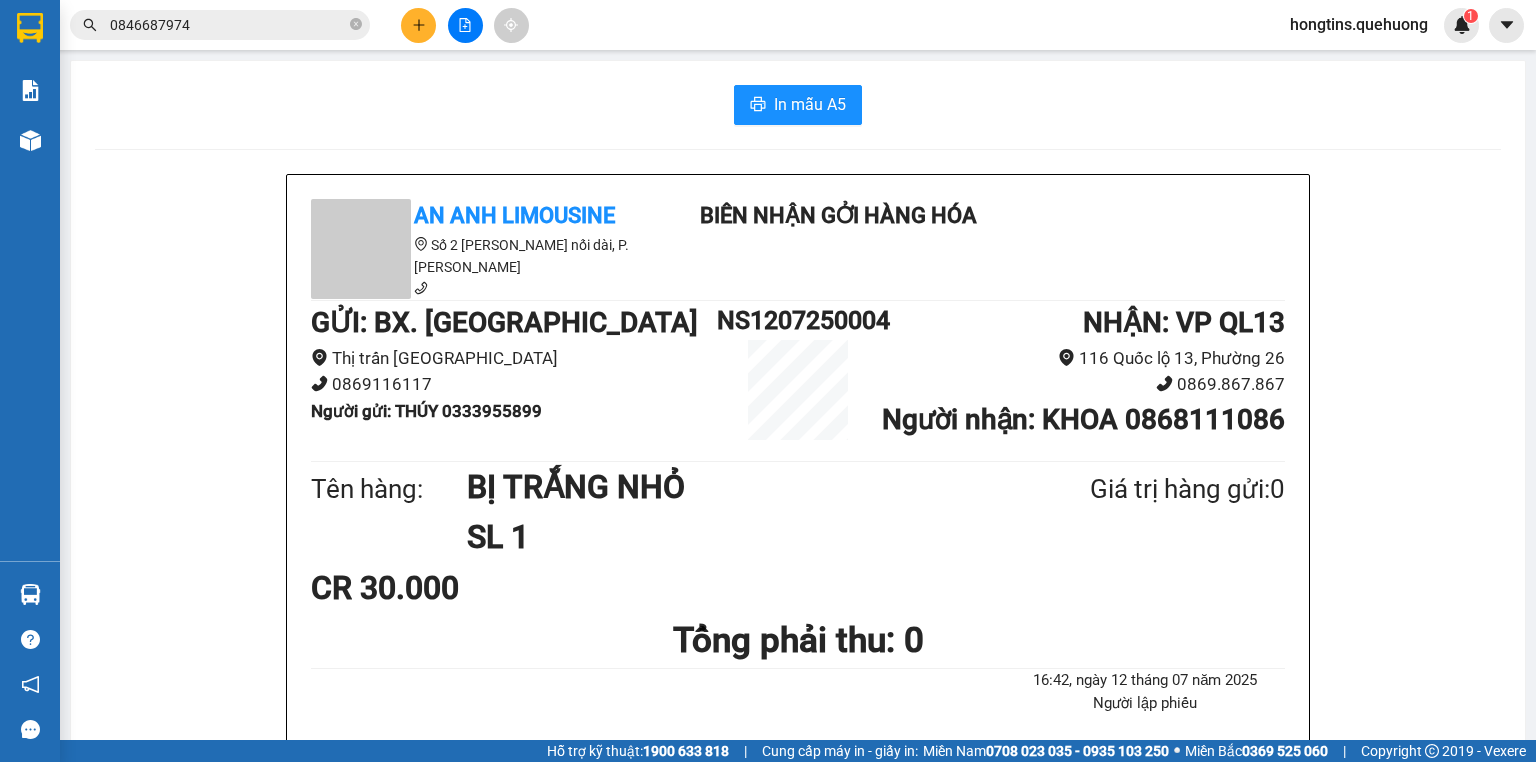 click 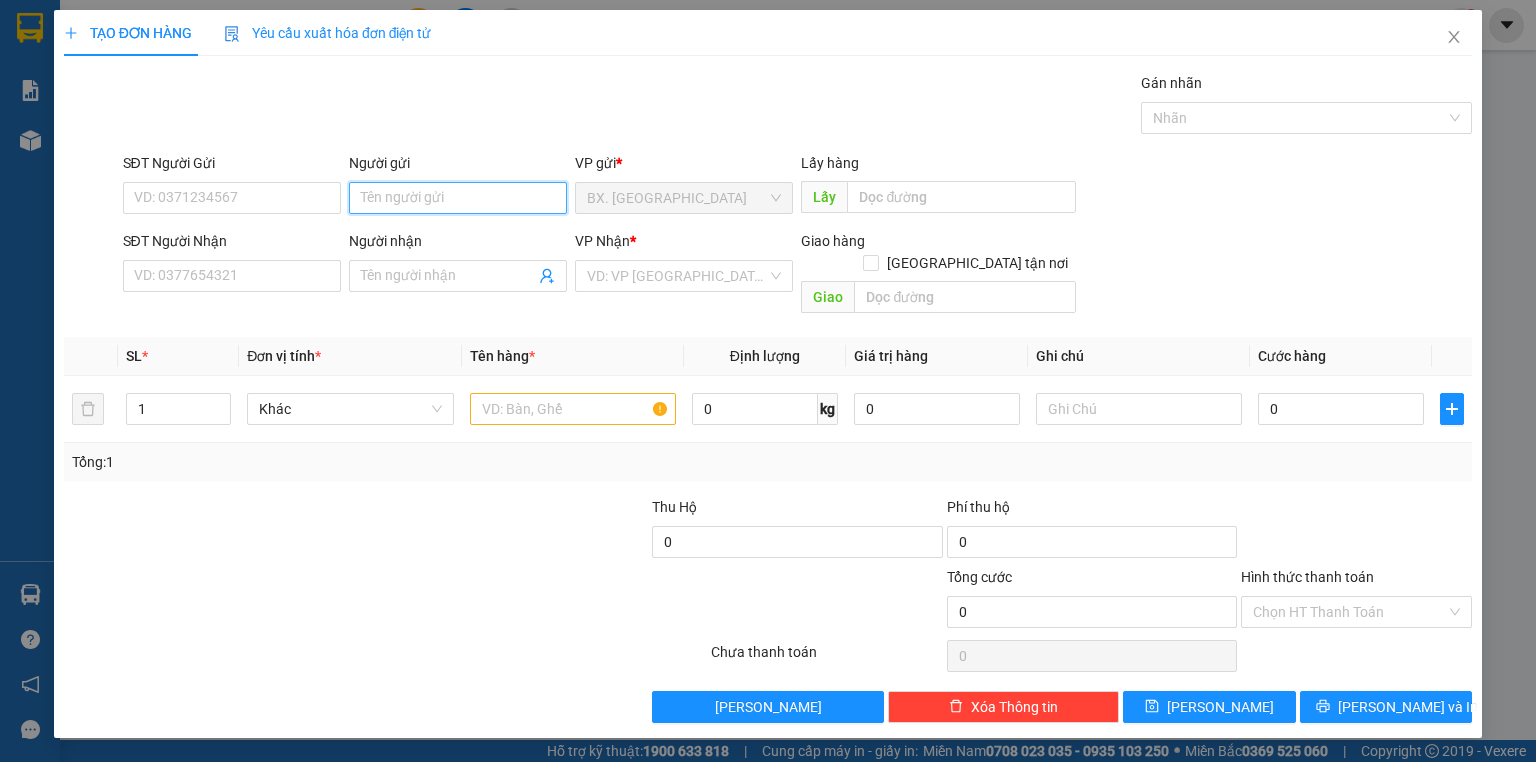 click on "Người gửi" at bounding box center (458, 198) 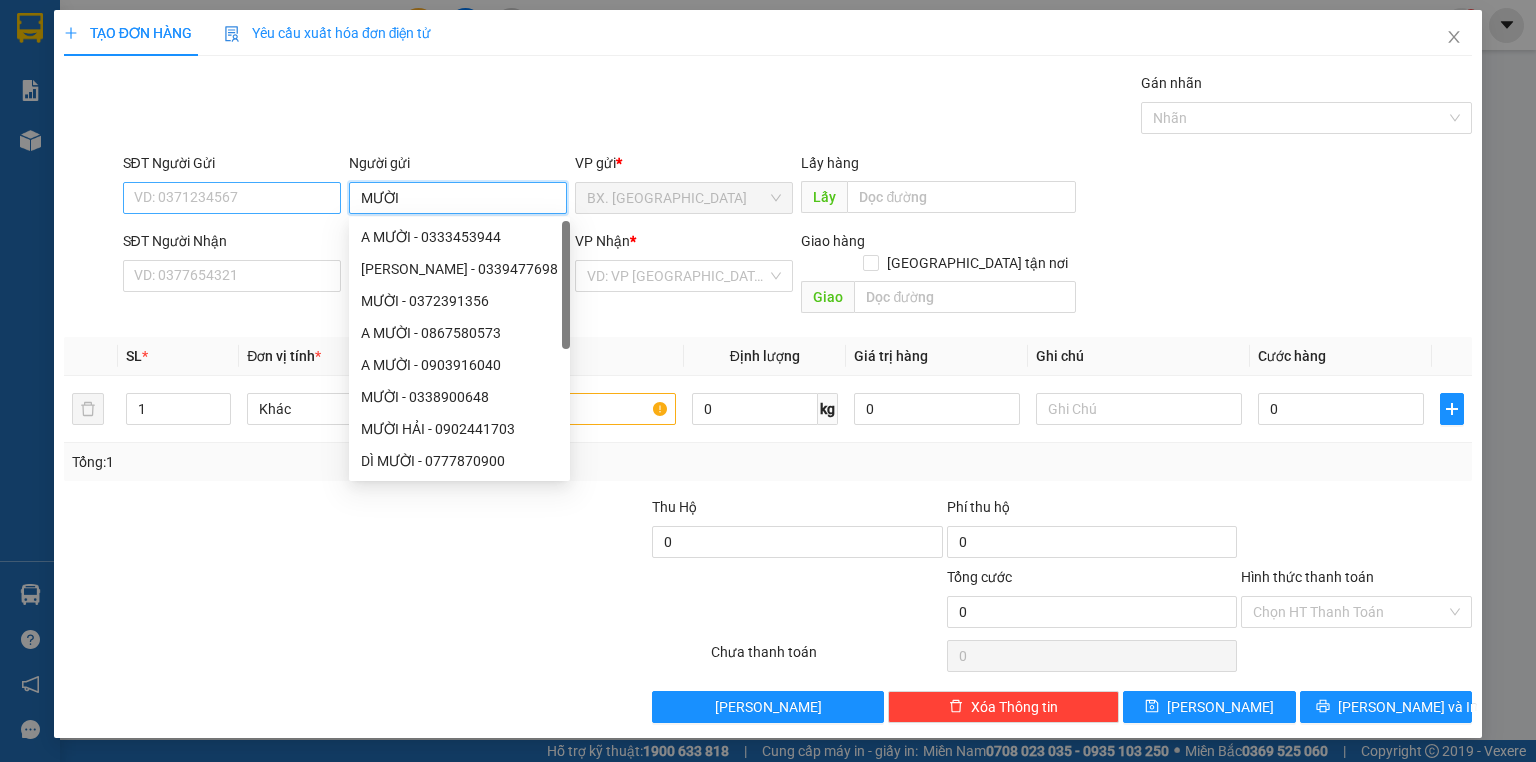 type on "MƯỜI" 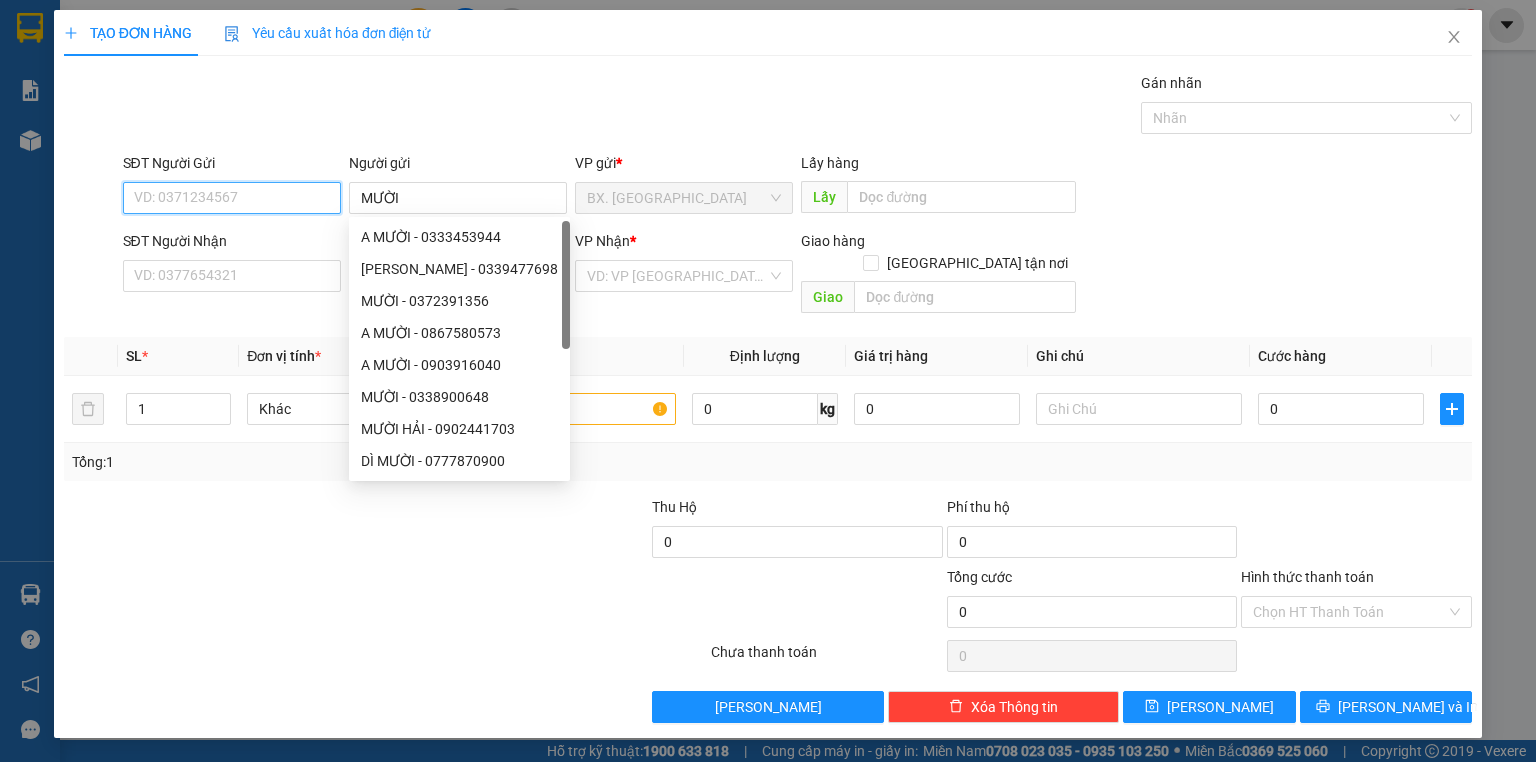 click on "SĐT Người Gửi" at bounding box center [232, 198] 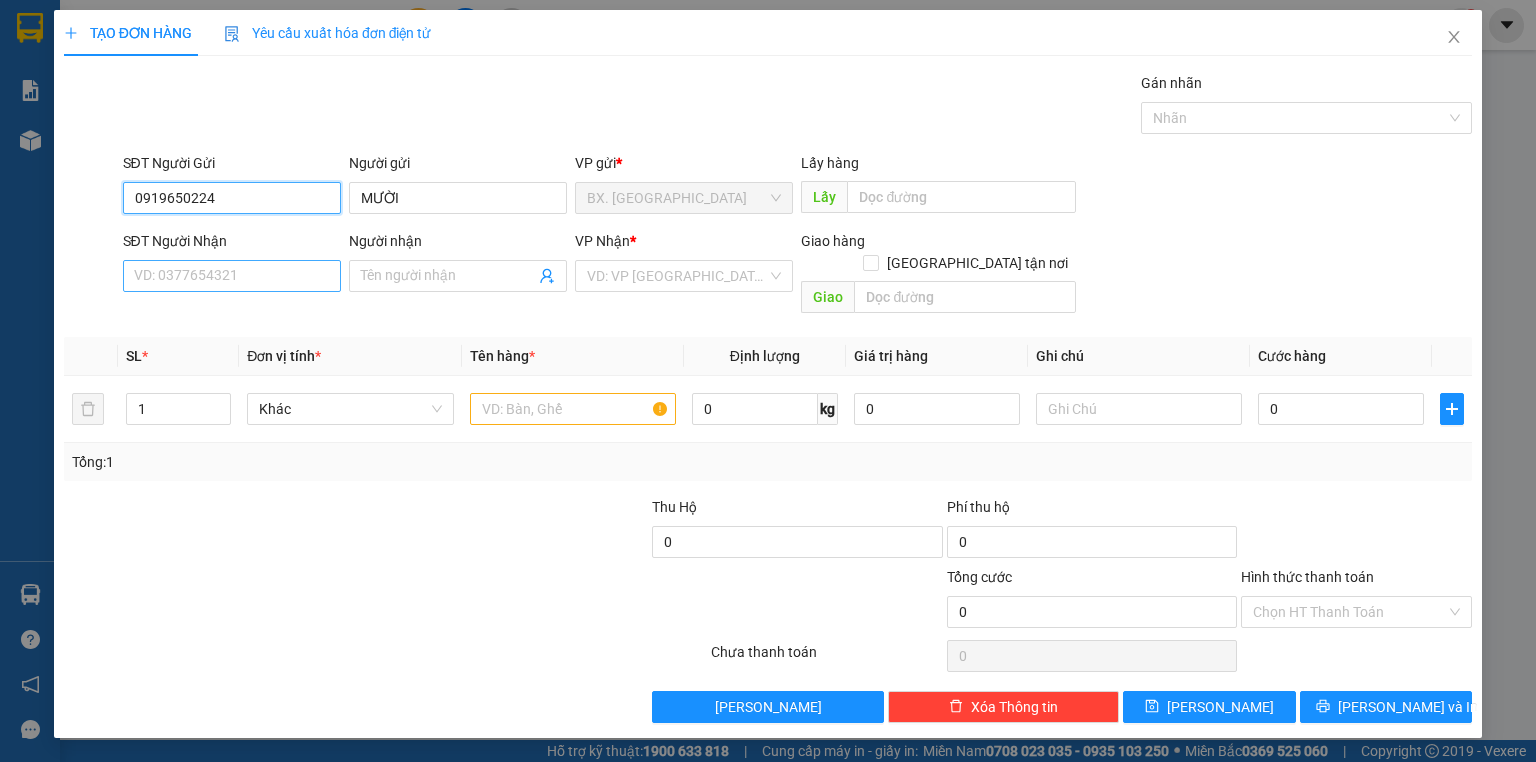 type on "0919650224" 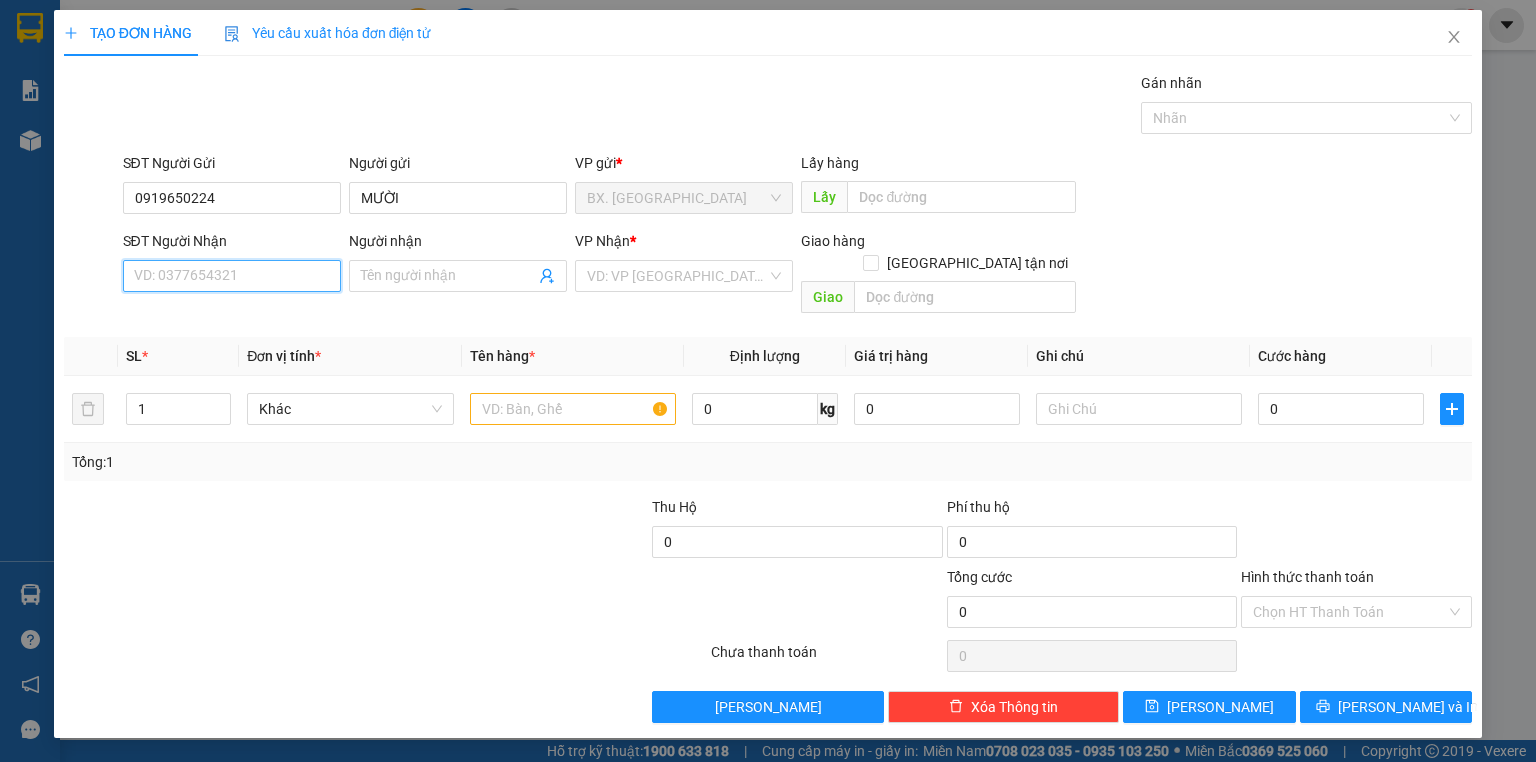 click on "SĐT Người Nhận" at bounding box center [232, 276] 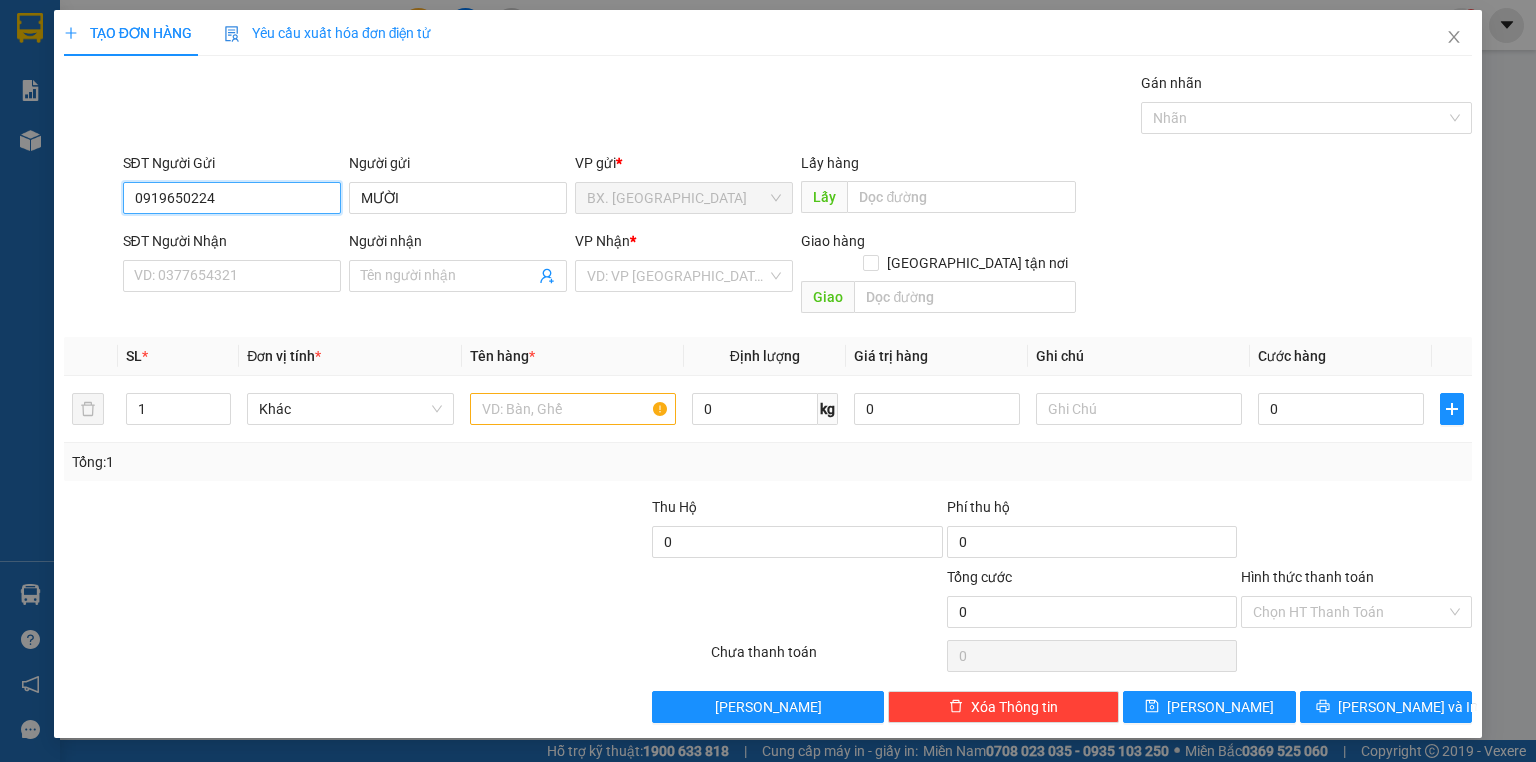click on "0919650224" at bounding box center [232, 198] 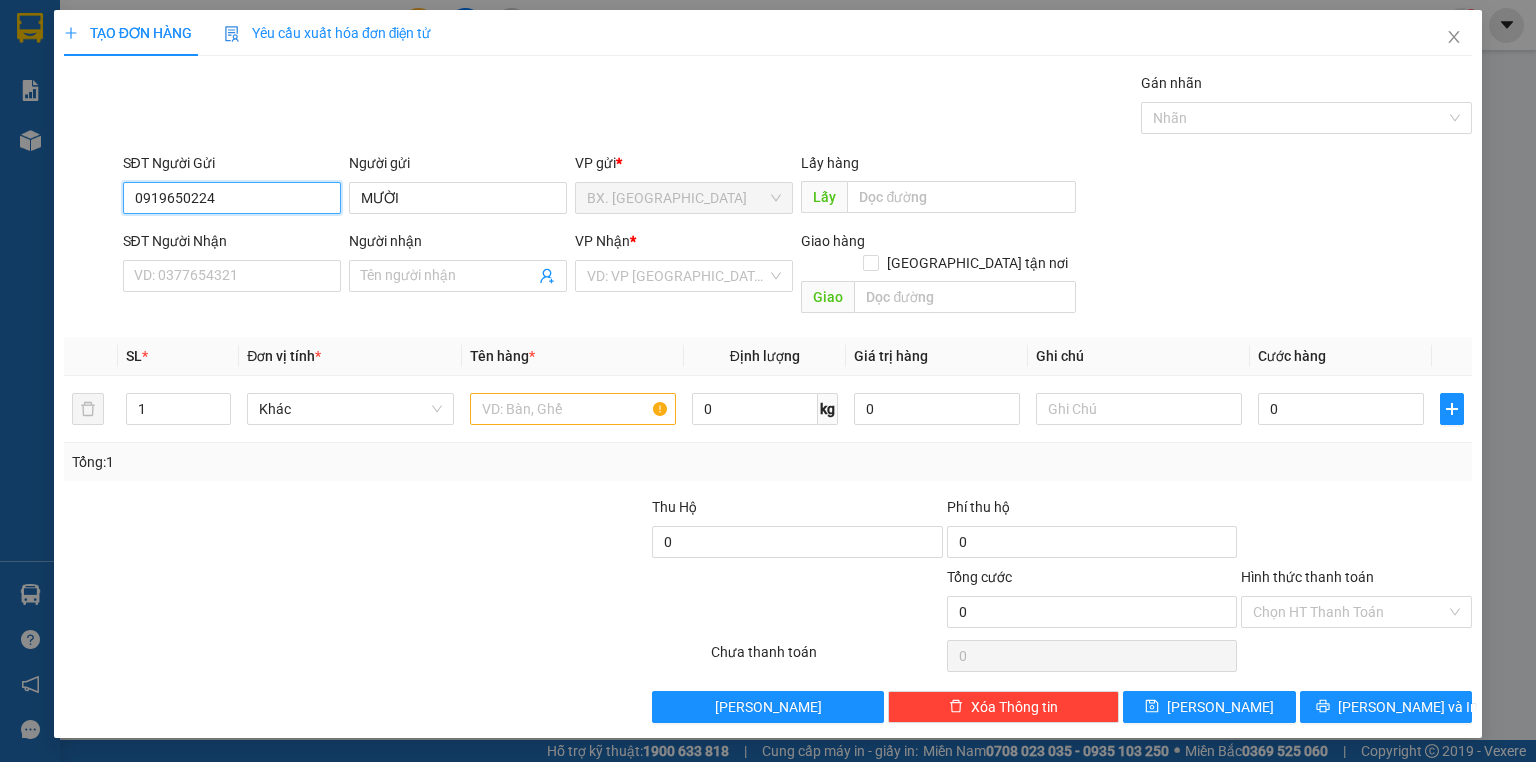 click on "0919650224" at bounding box center (232, 198) 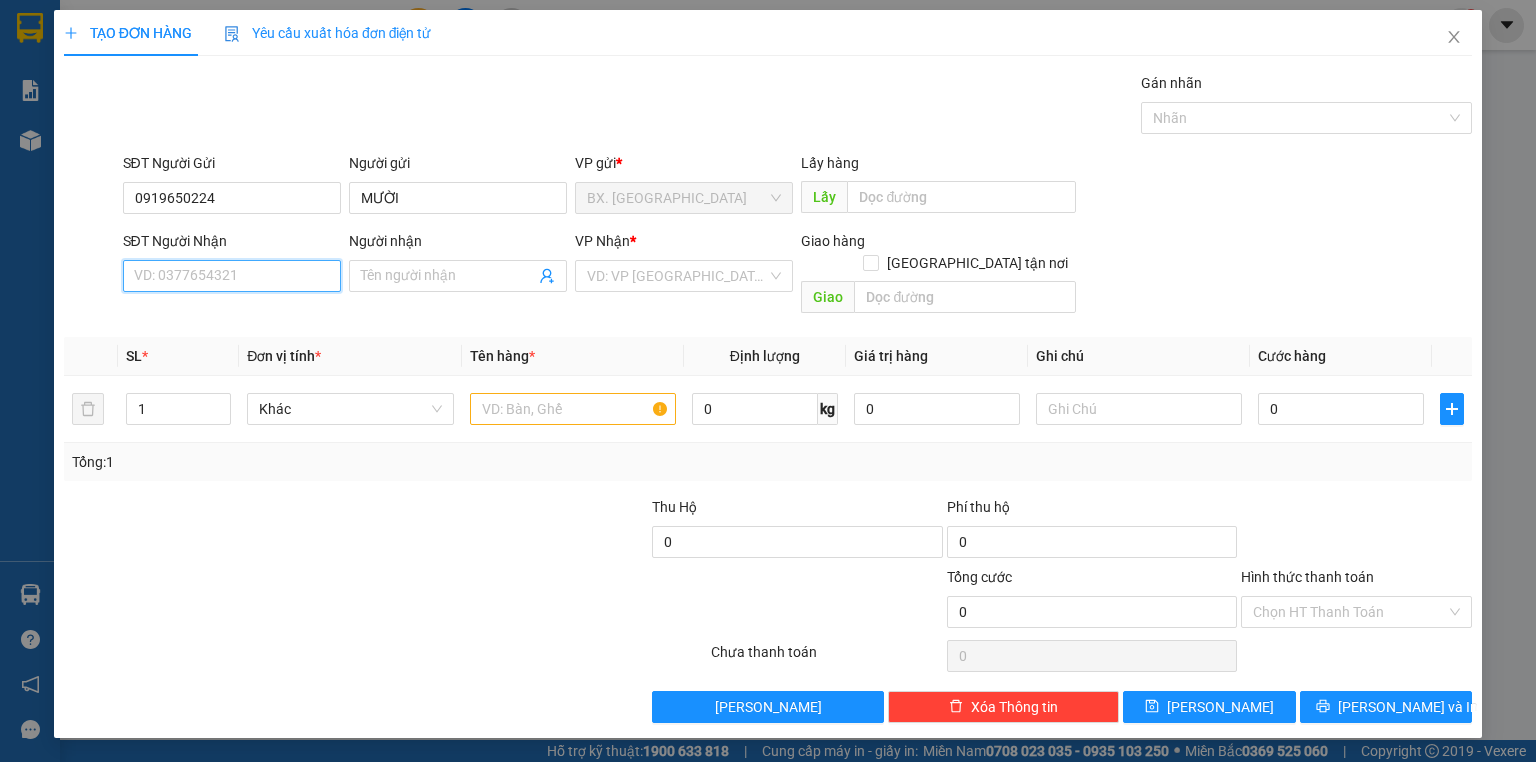 click on "SĐT Người Nhận" at bounding box center (232, 276) 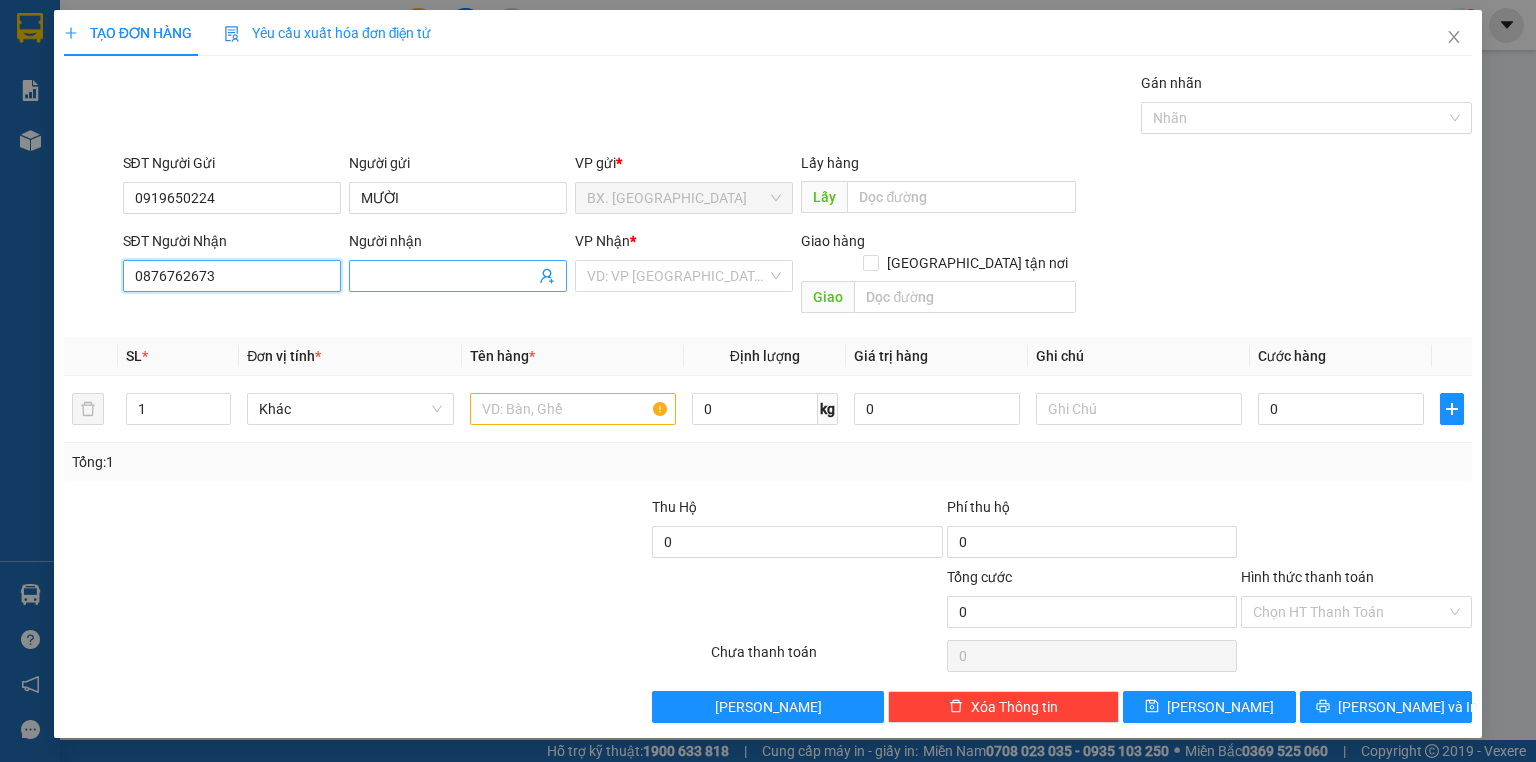 type on "0876762673" 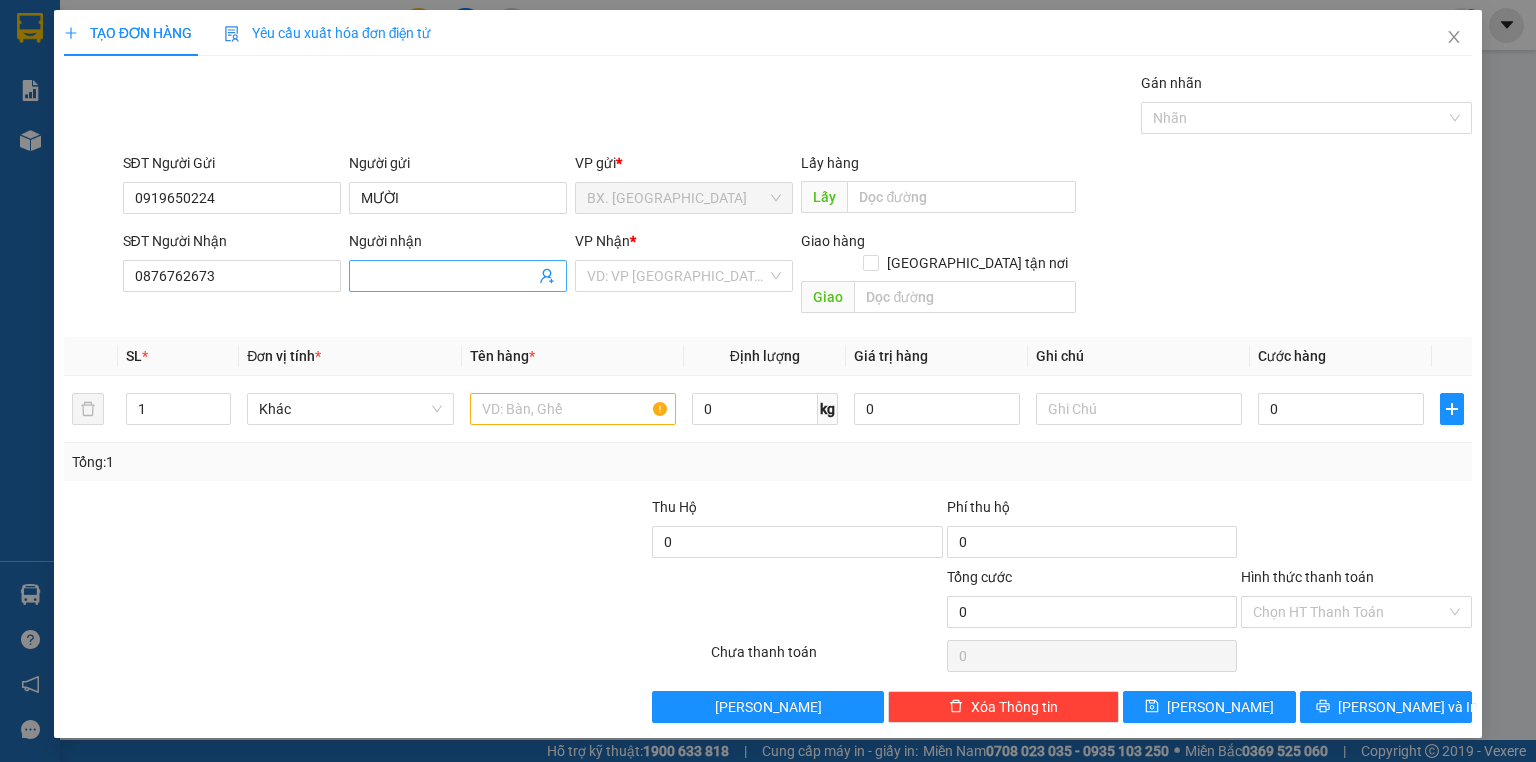 click on "Người nhận" at bounding box center (448, 276) 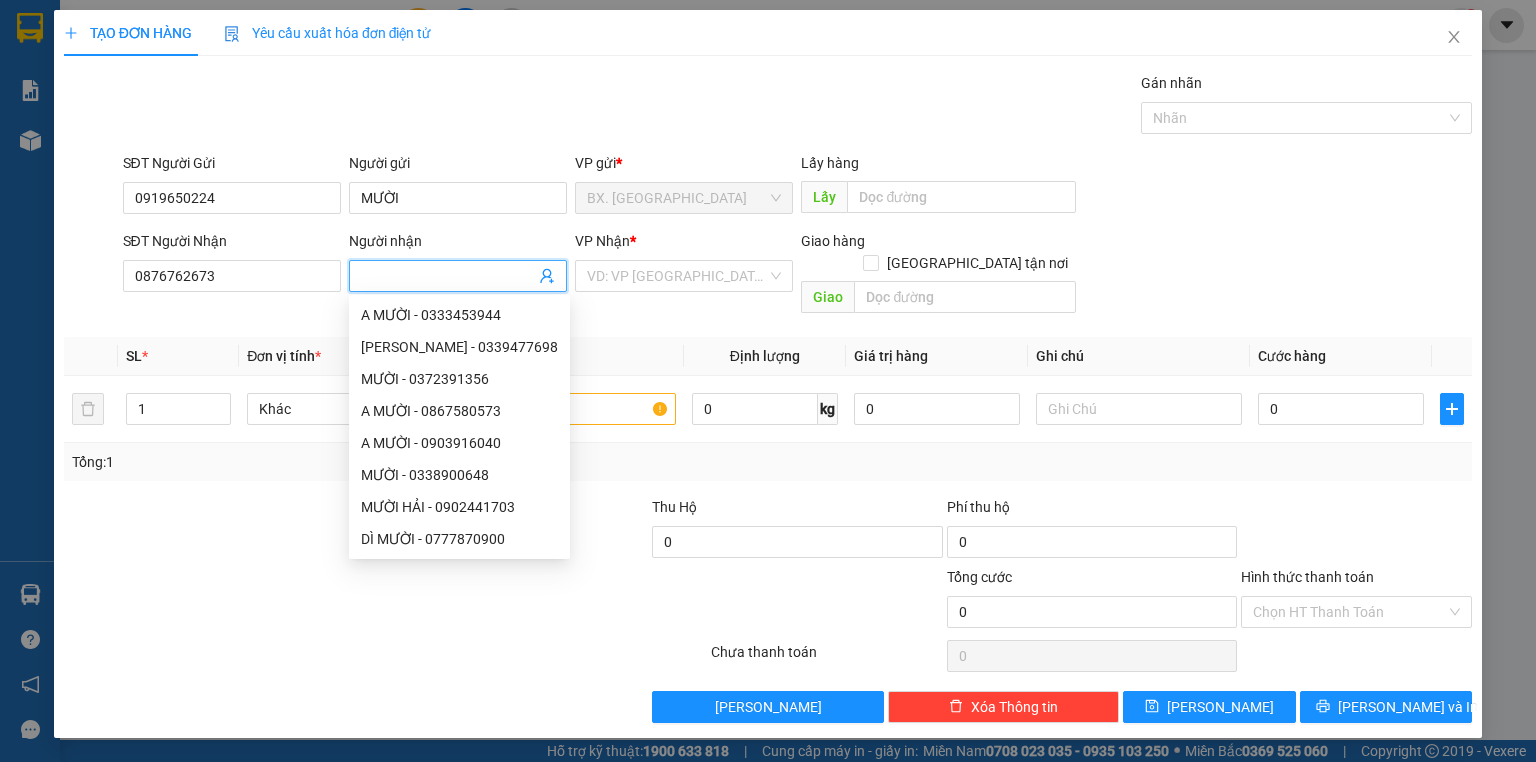 type on "V" 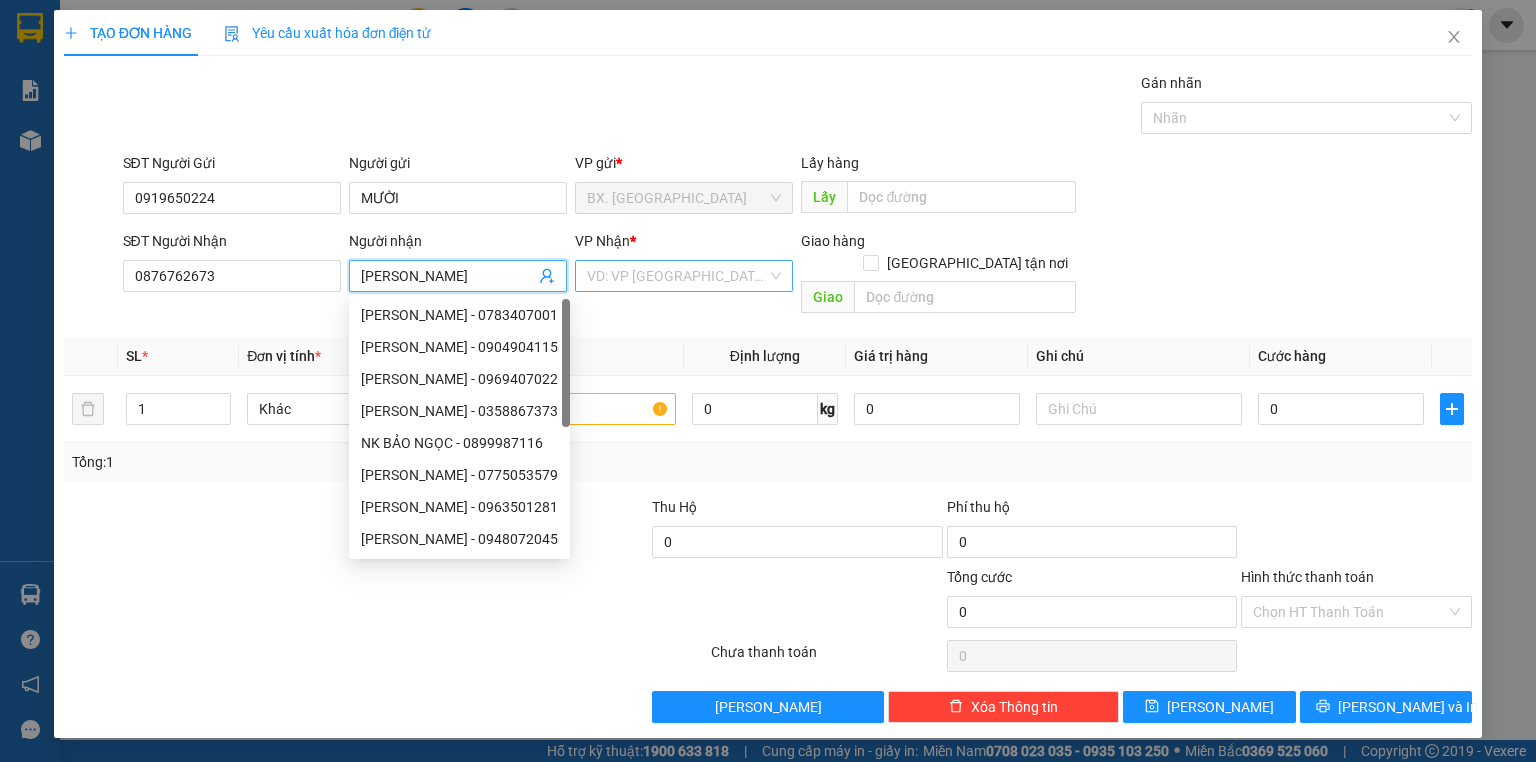 type on "[PERSON_NAME]" 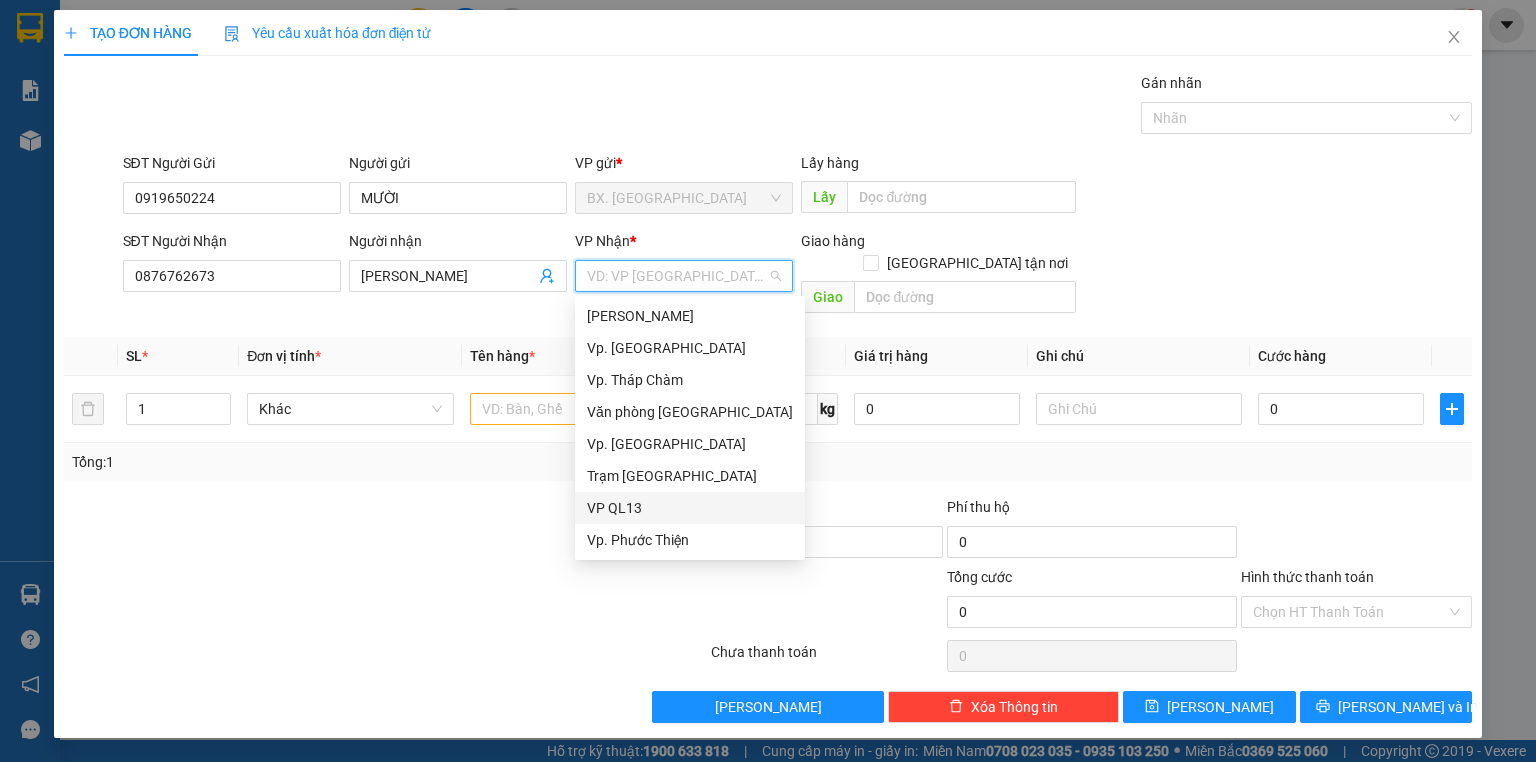 click on "VP QL13" at bounding box center (690, 508) 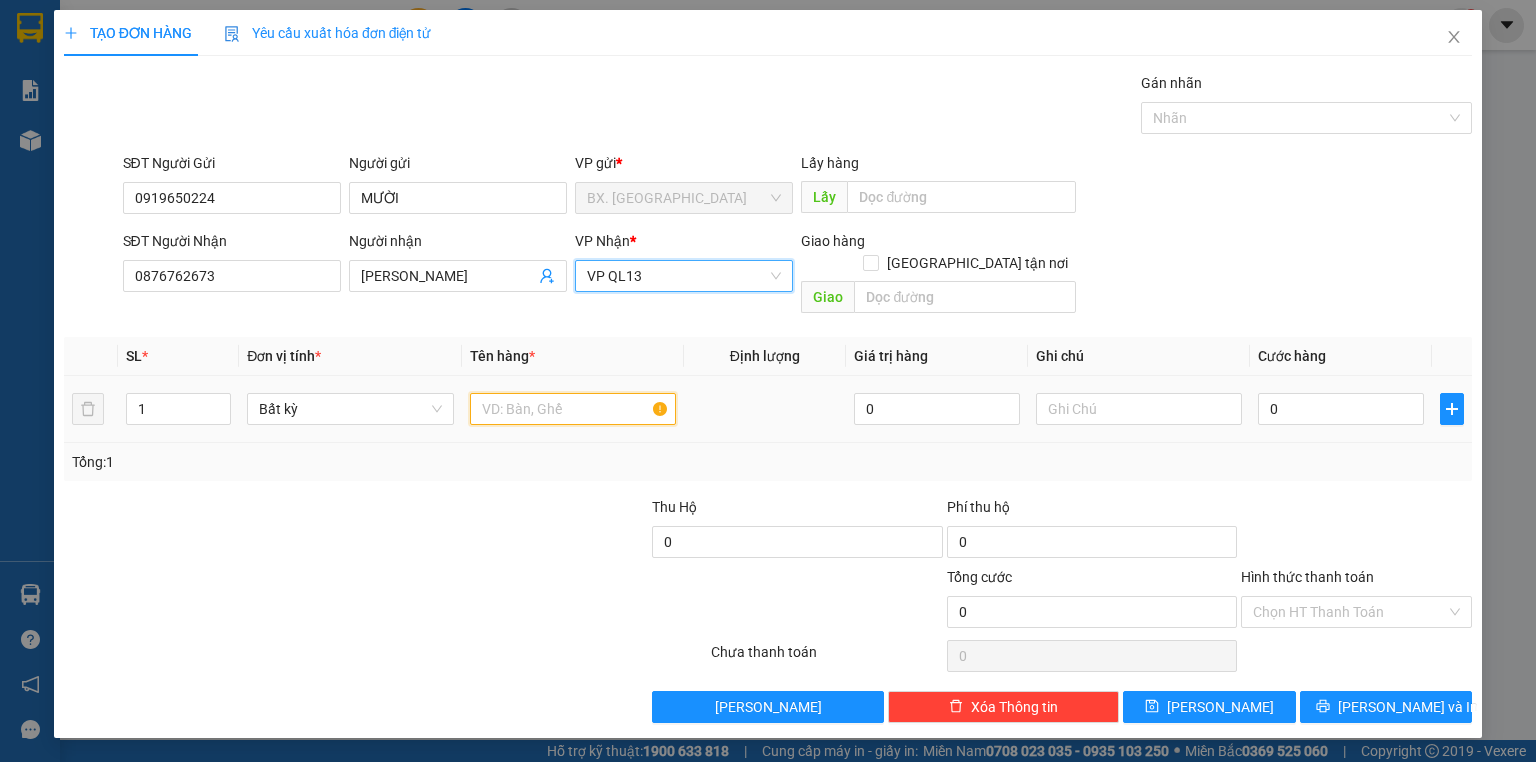 click at bounding box center (573, 409) 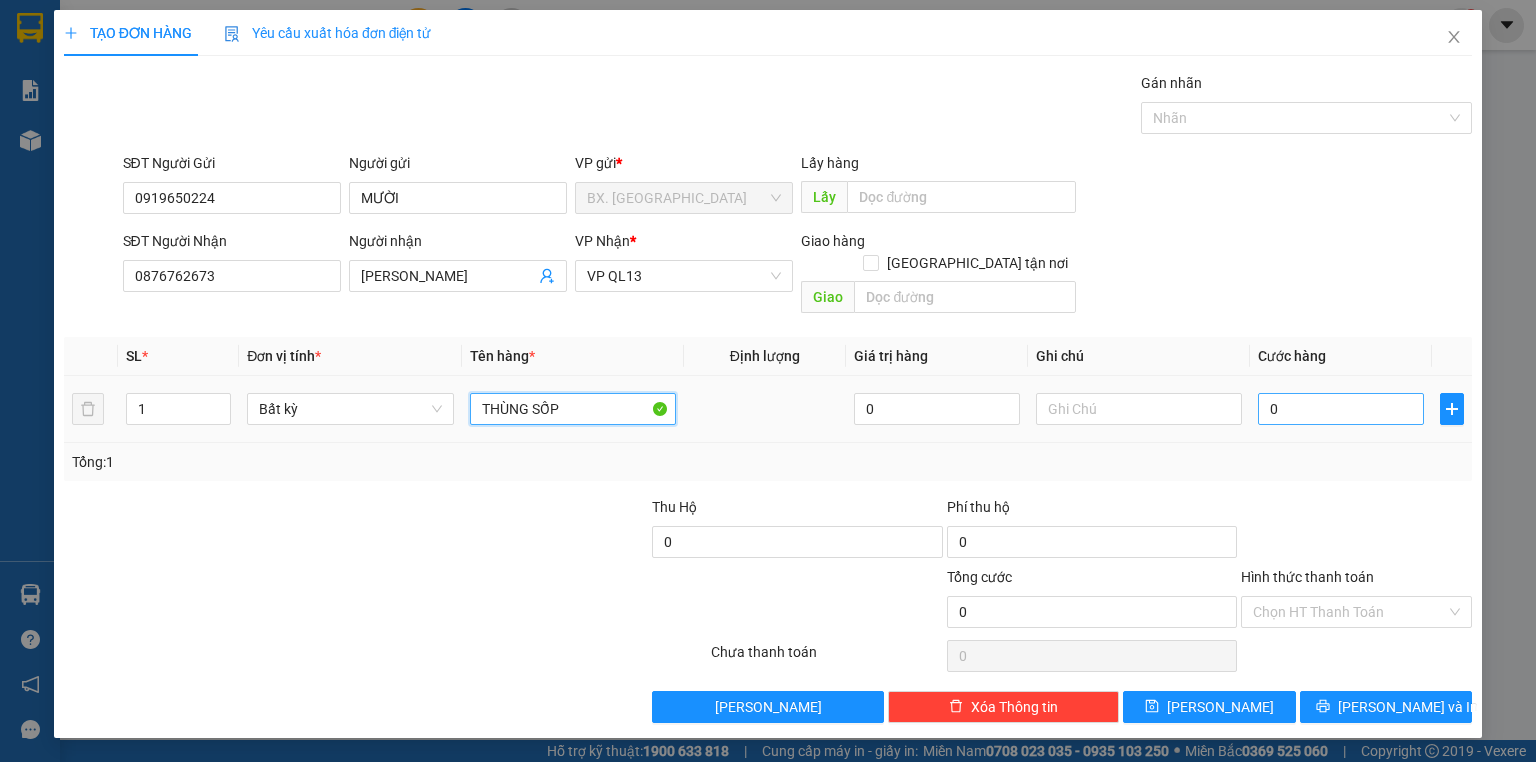 type on "THÙNG SỐP" 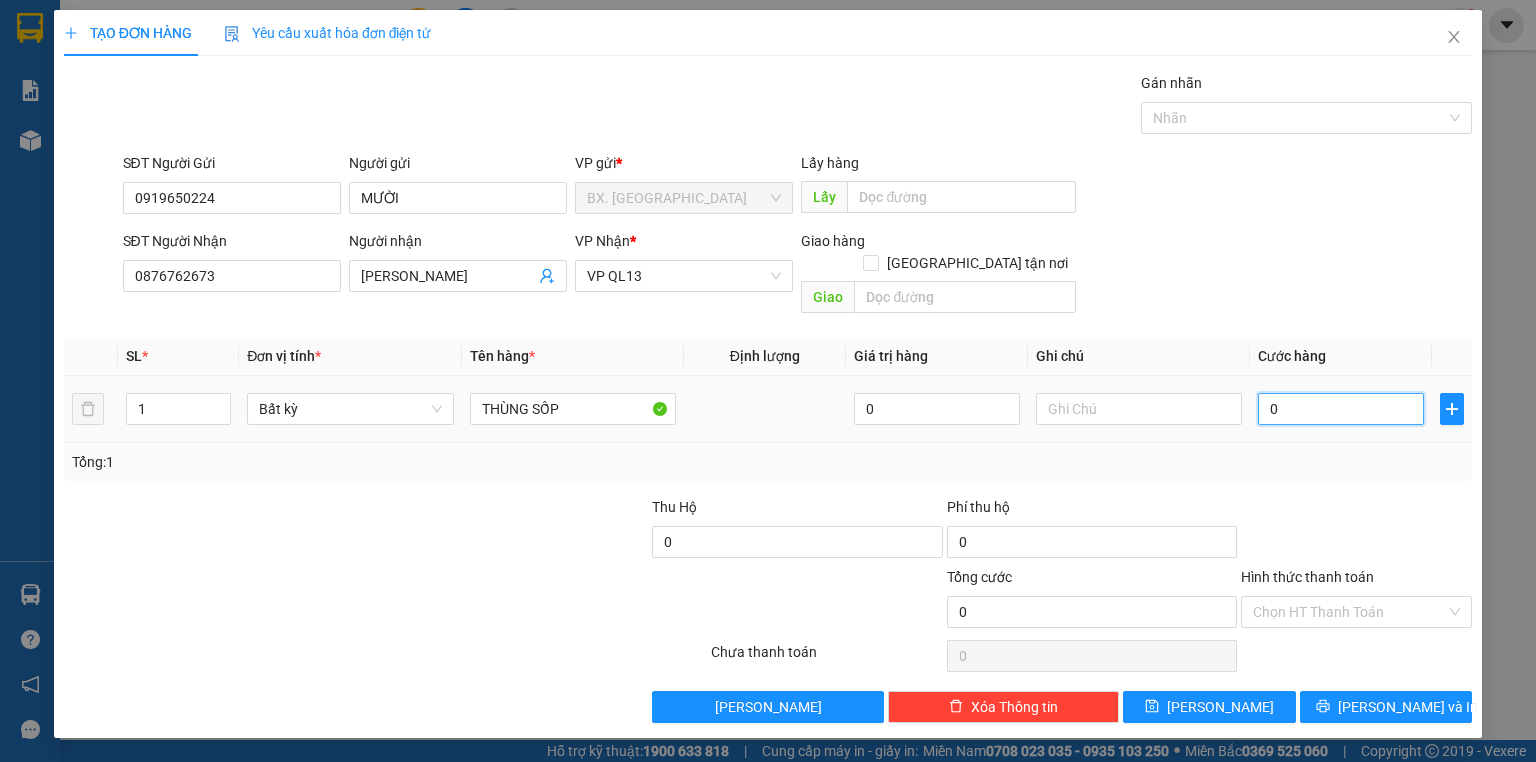 click on "0" at bounding box center (1341, 409) 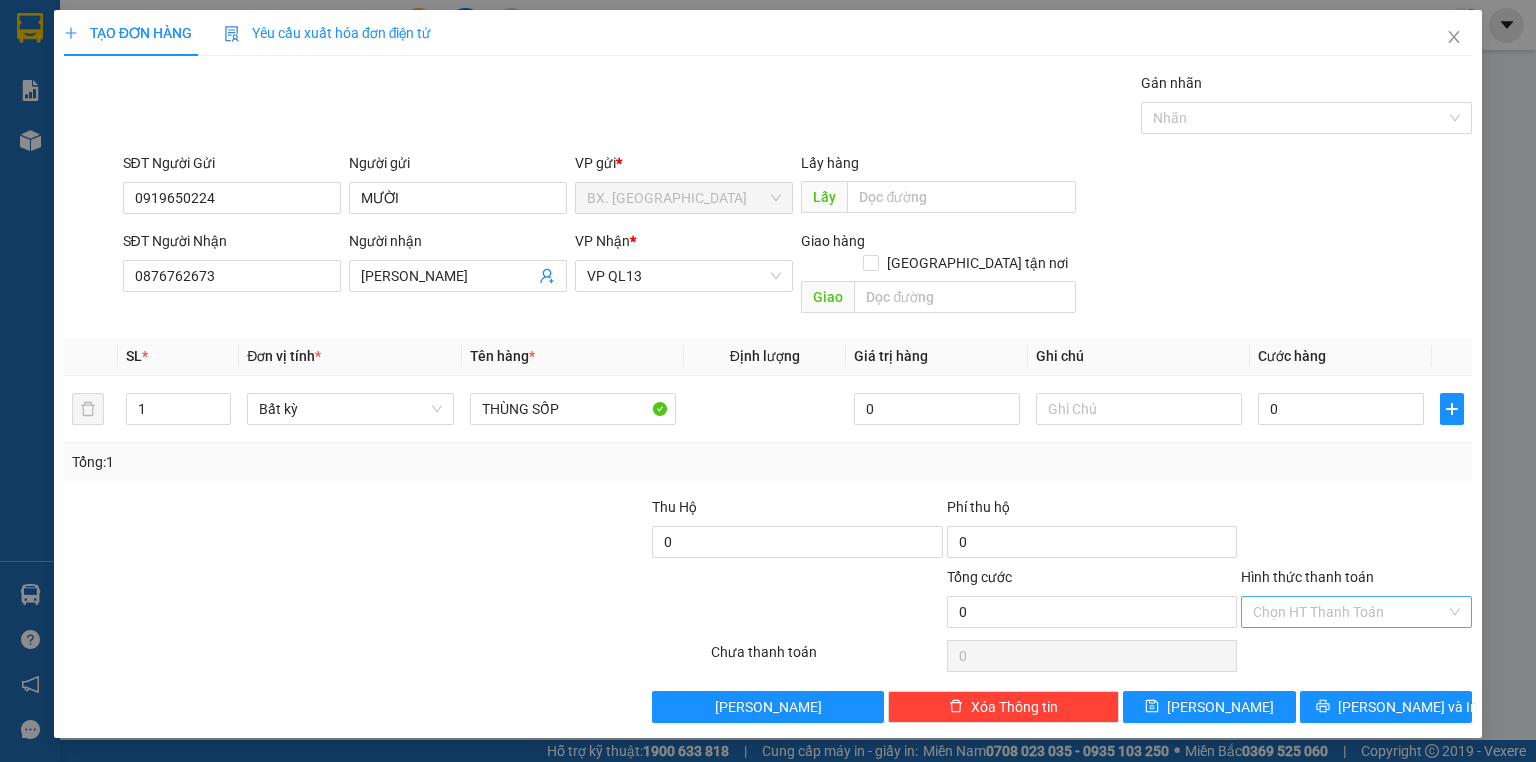 click on "Hình thức thanh toán" at bounding box center [1349, 612] 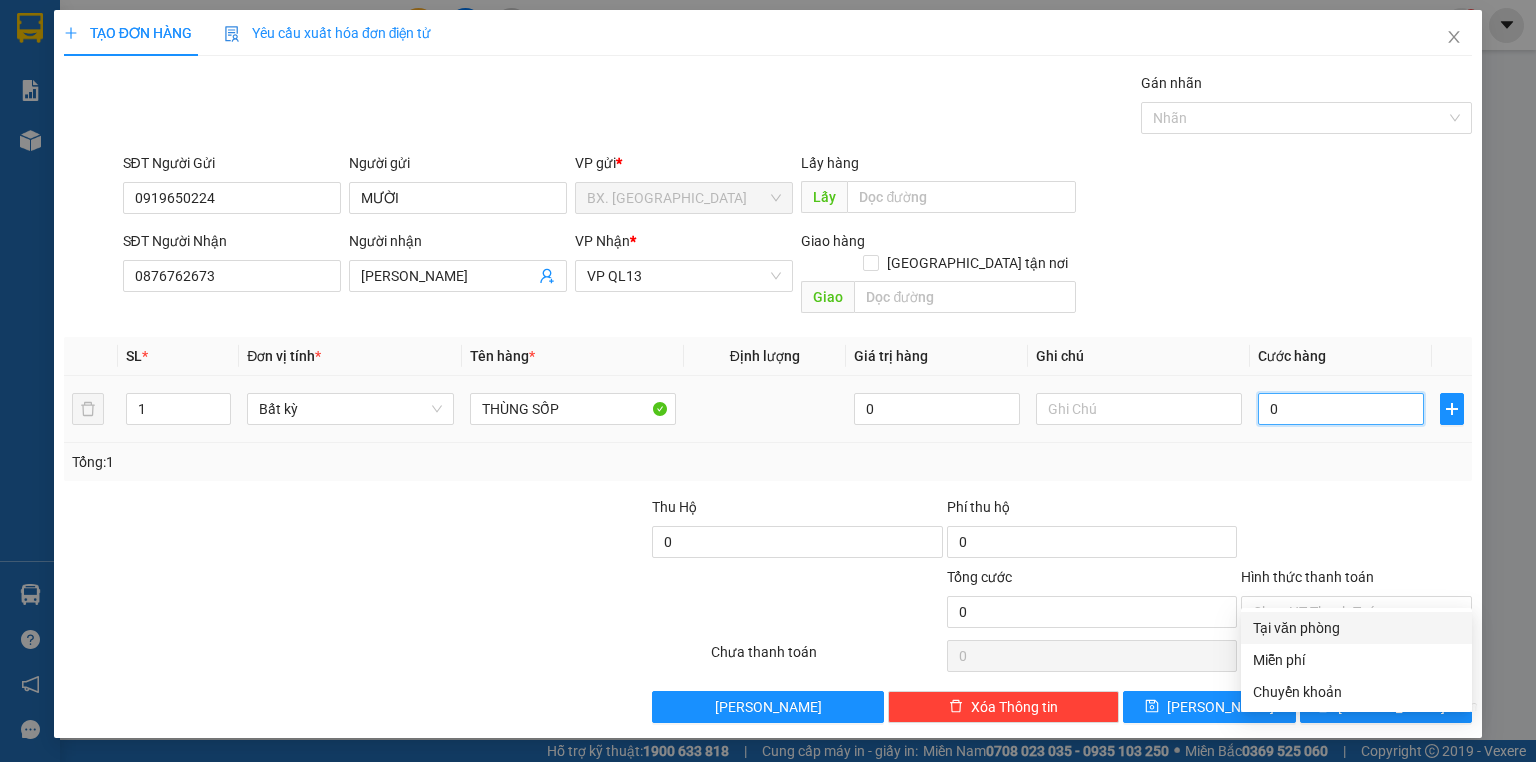 click on "0" at bounding box center (1341, 409) 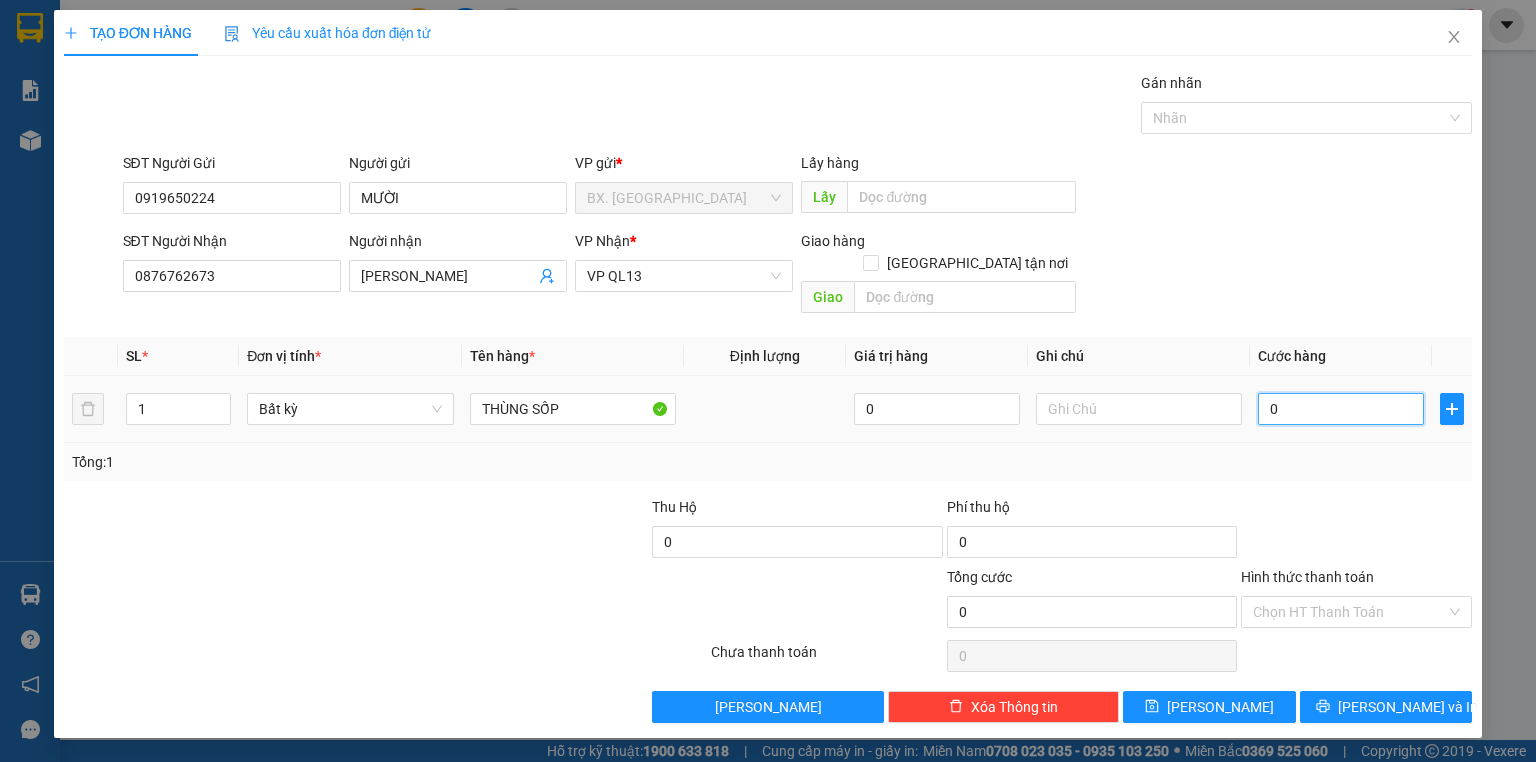 type on "6" 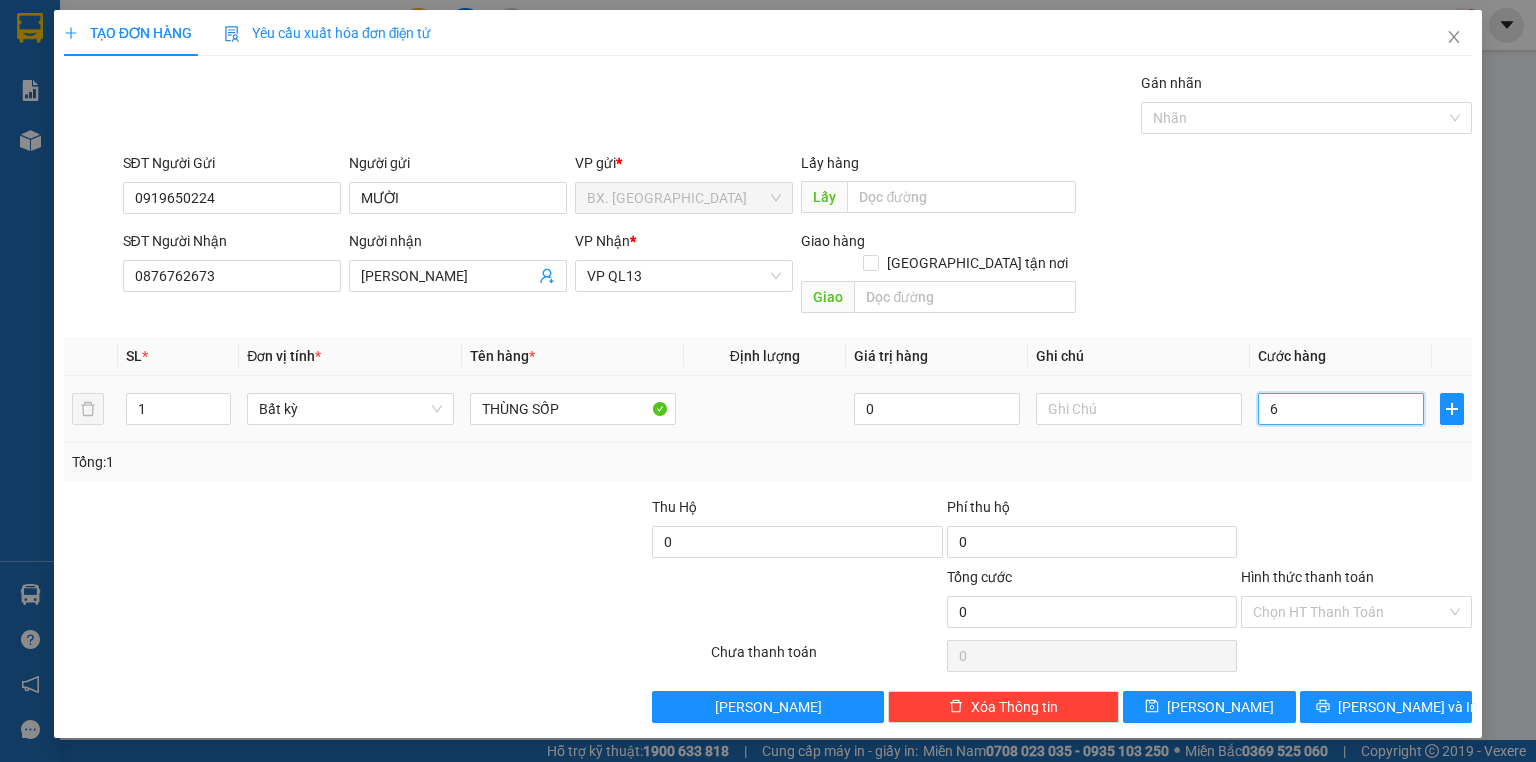 type on "6" 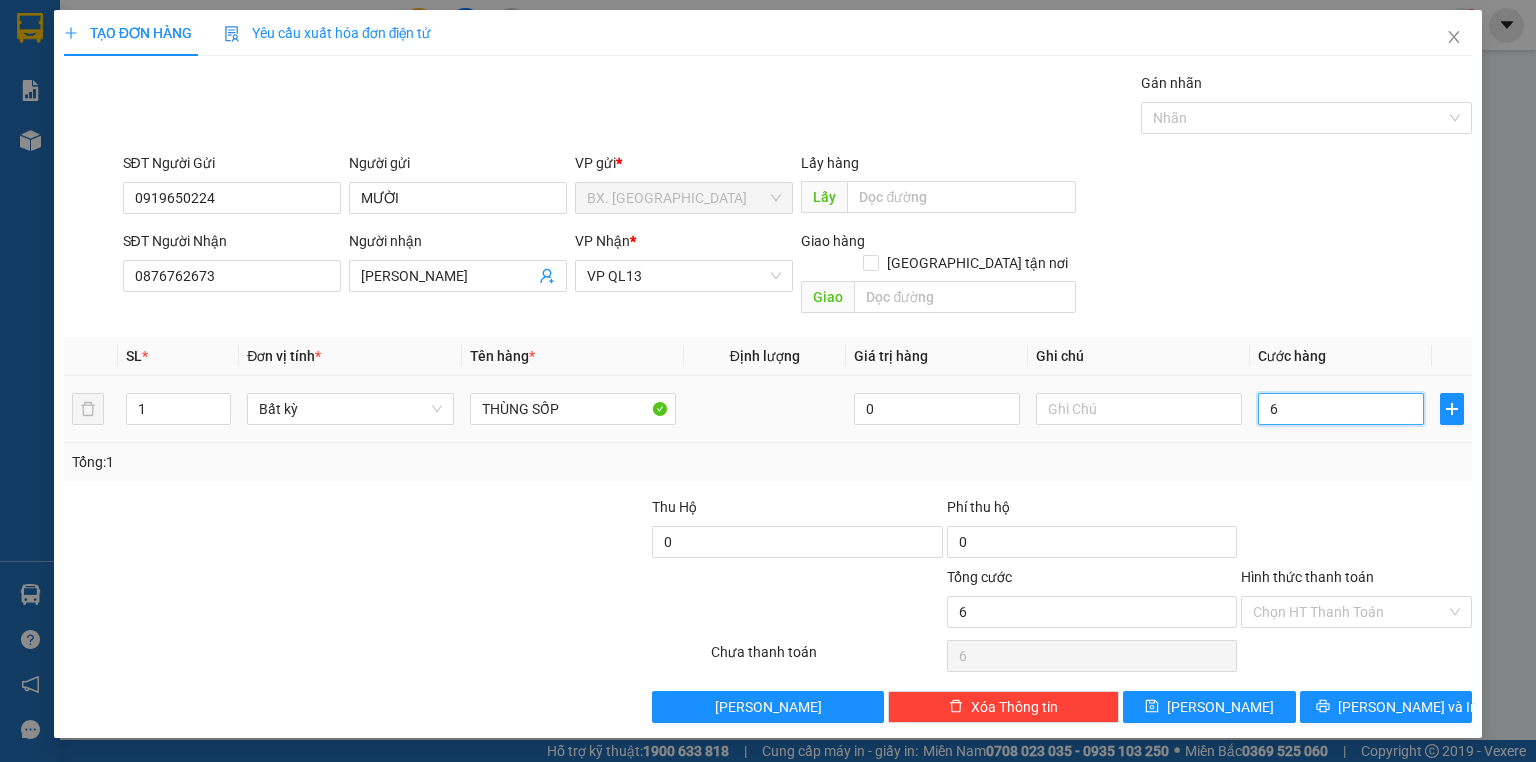 type on "60" 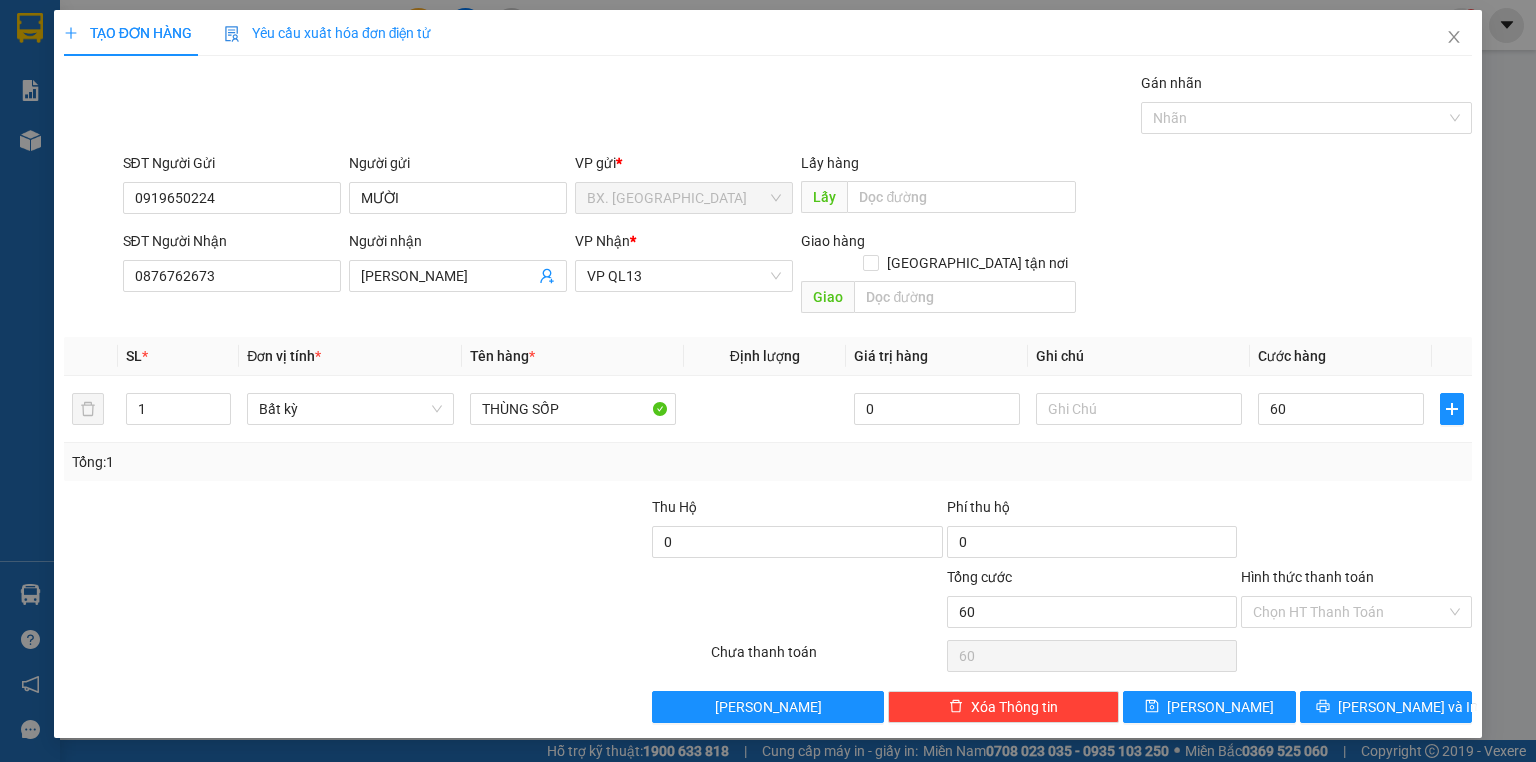 type on "60.000" 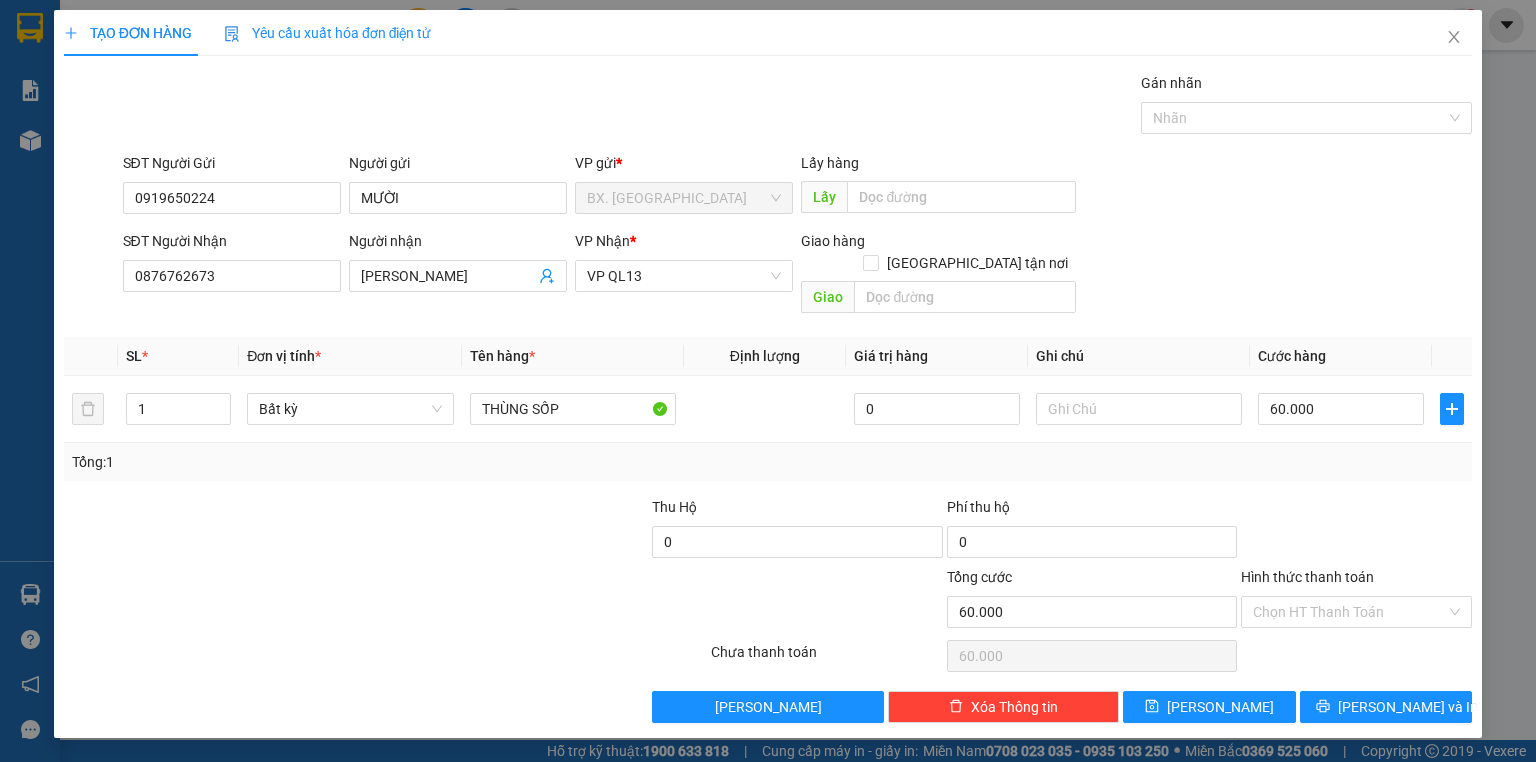 drag, startPoint x: 1451, startPoint y: 464, endPoint x: 1418, endPoint y: 479, distance: 36.249138 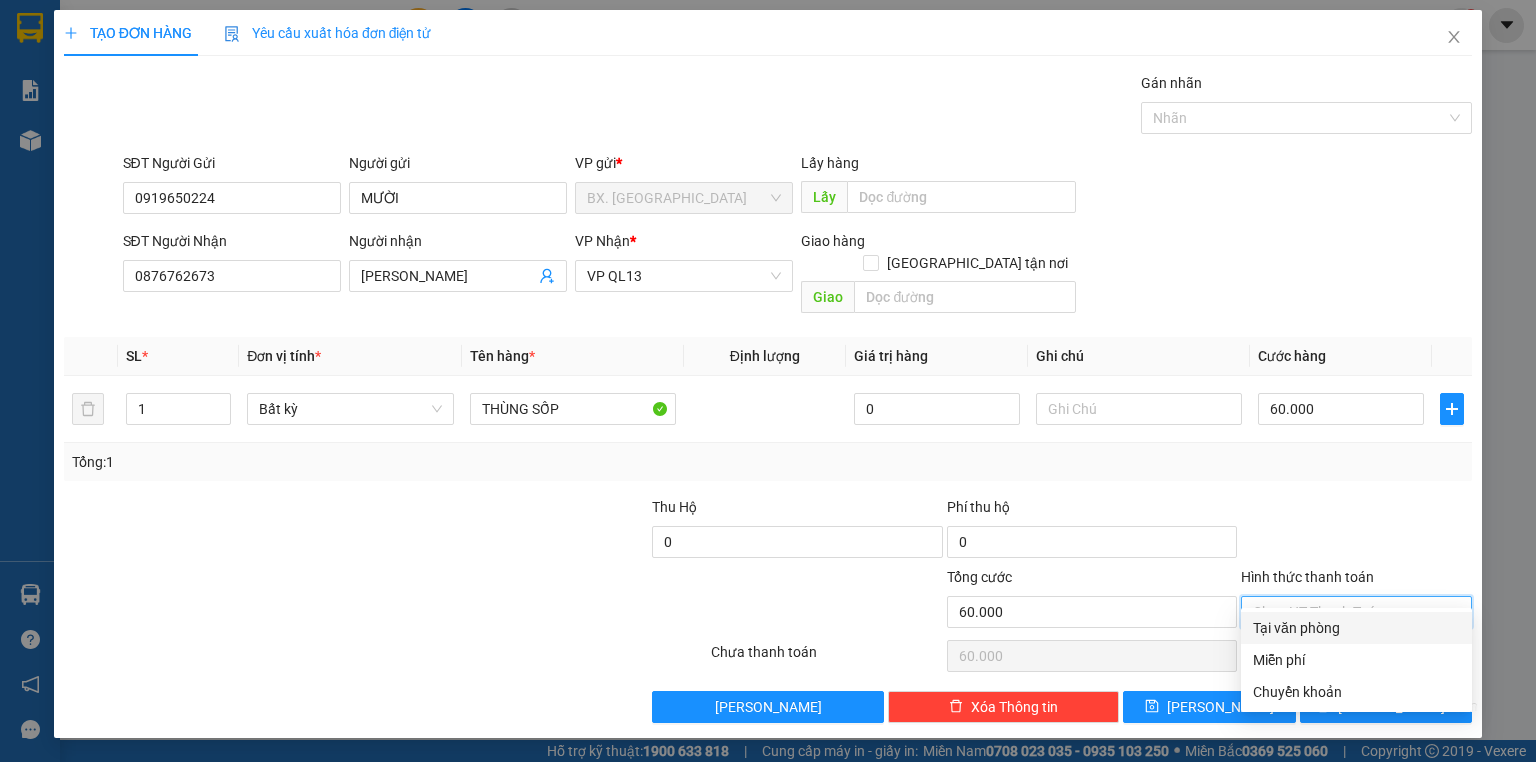 click on "Tại văn phòng" at bounding box center [1356, 628] 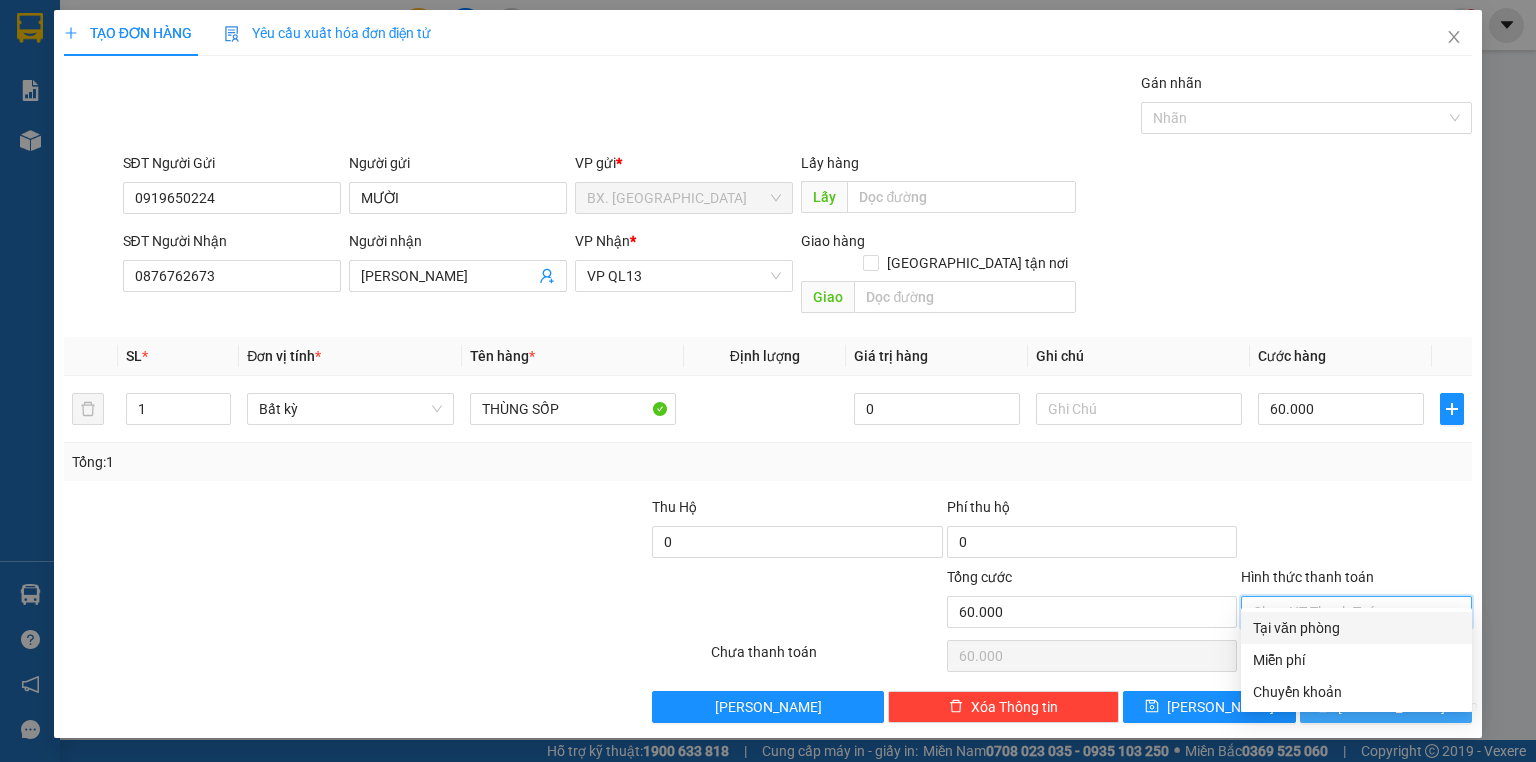 type on "0" 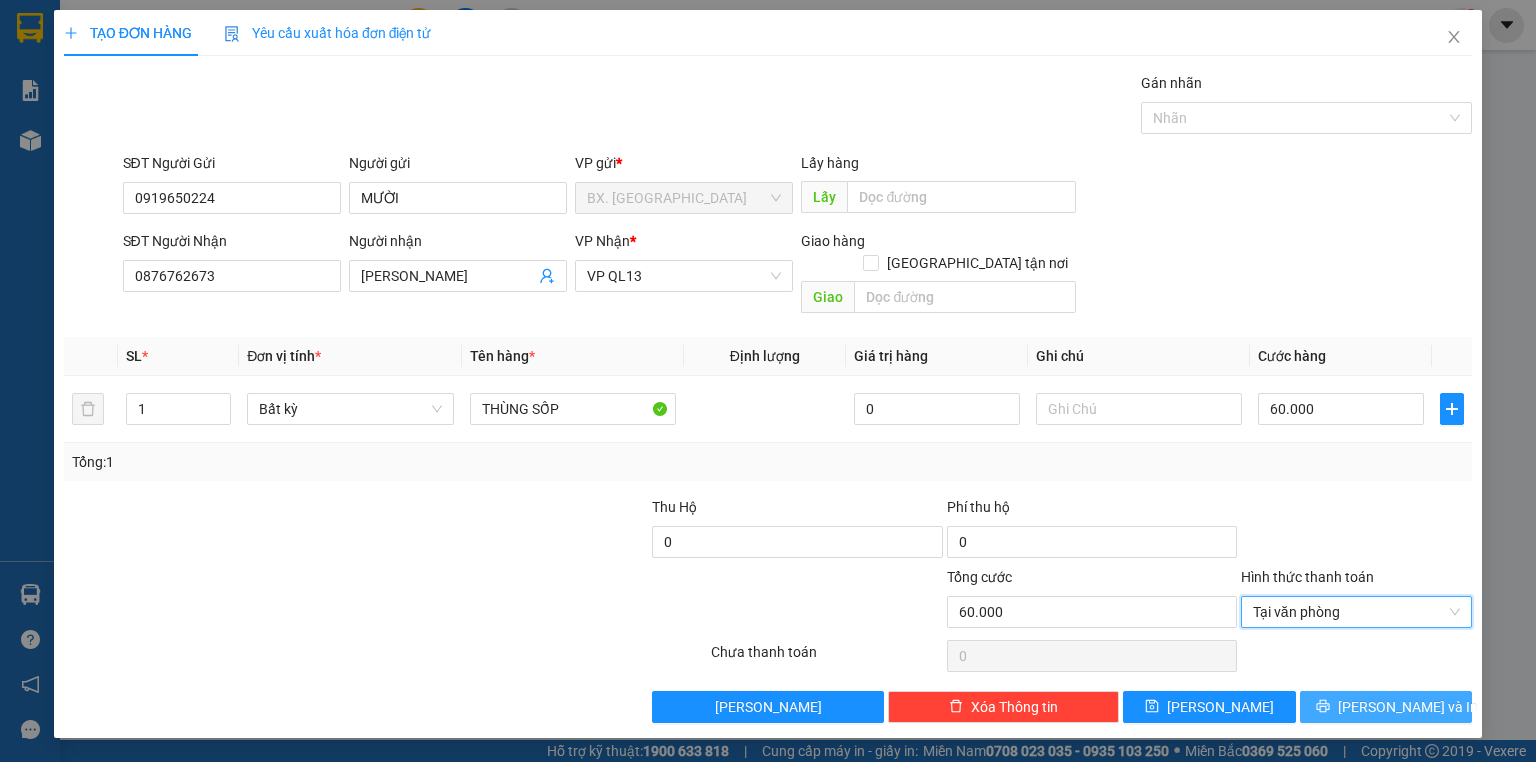 click on "[PERSON_NAME] và In" at bounding box center (1408, 707) 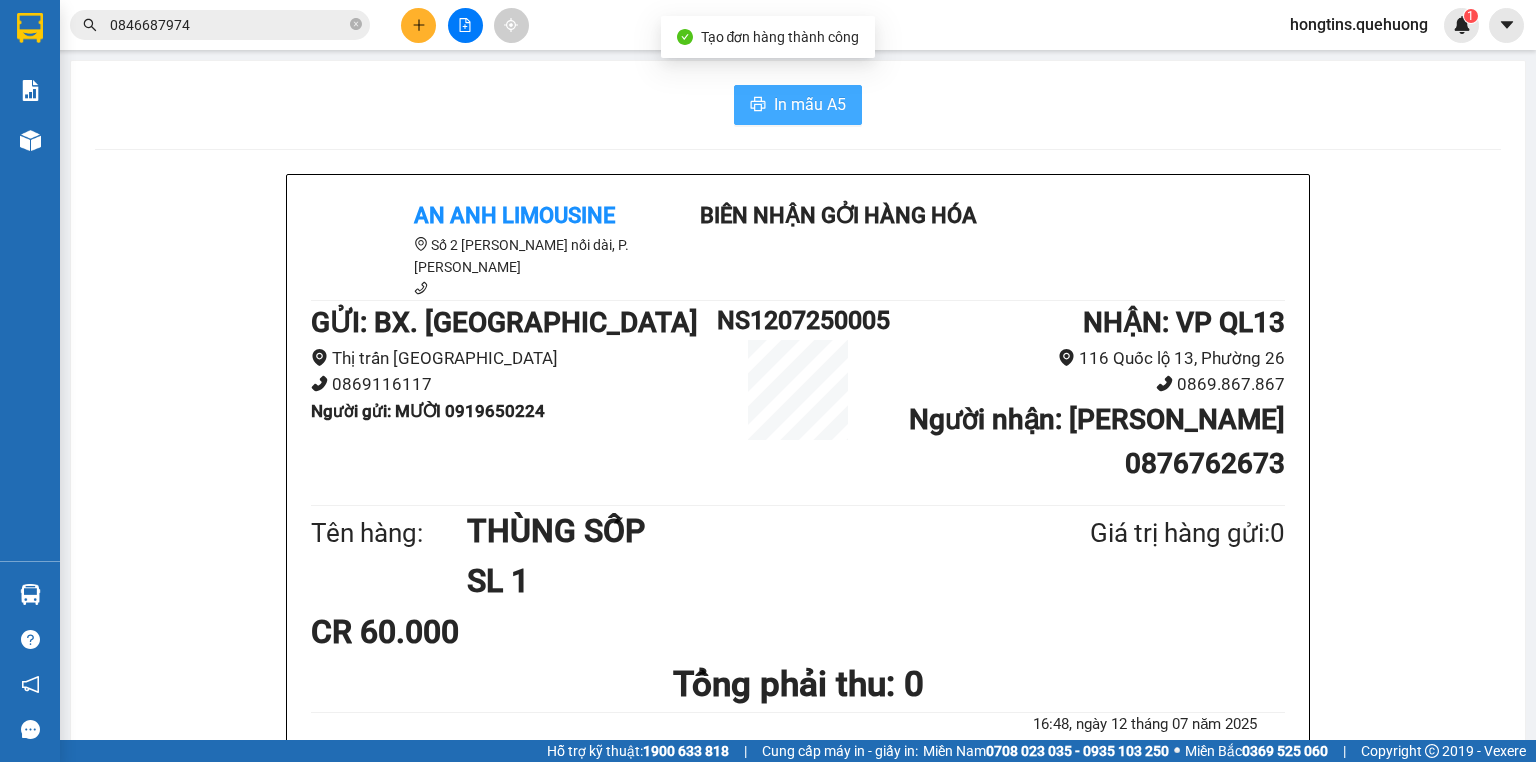 click on "In mẫu A5" at bounding box center [798, 105] 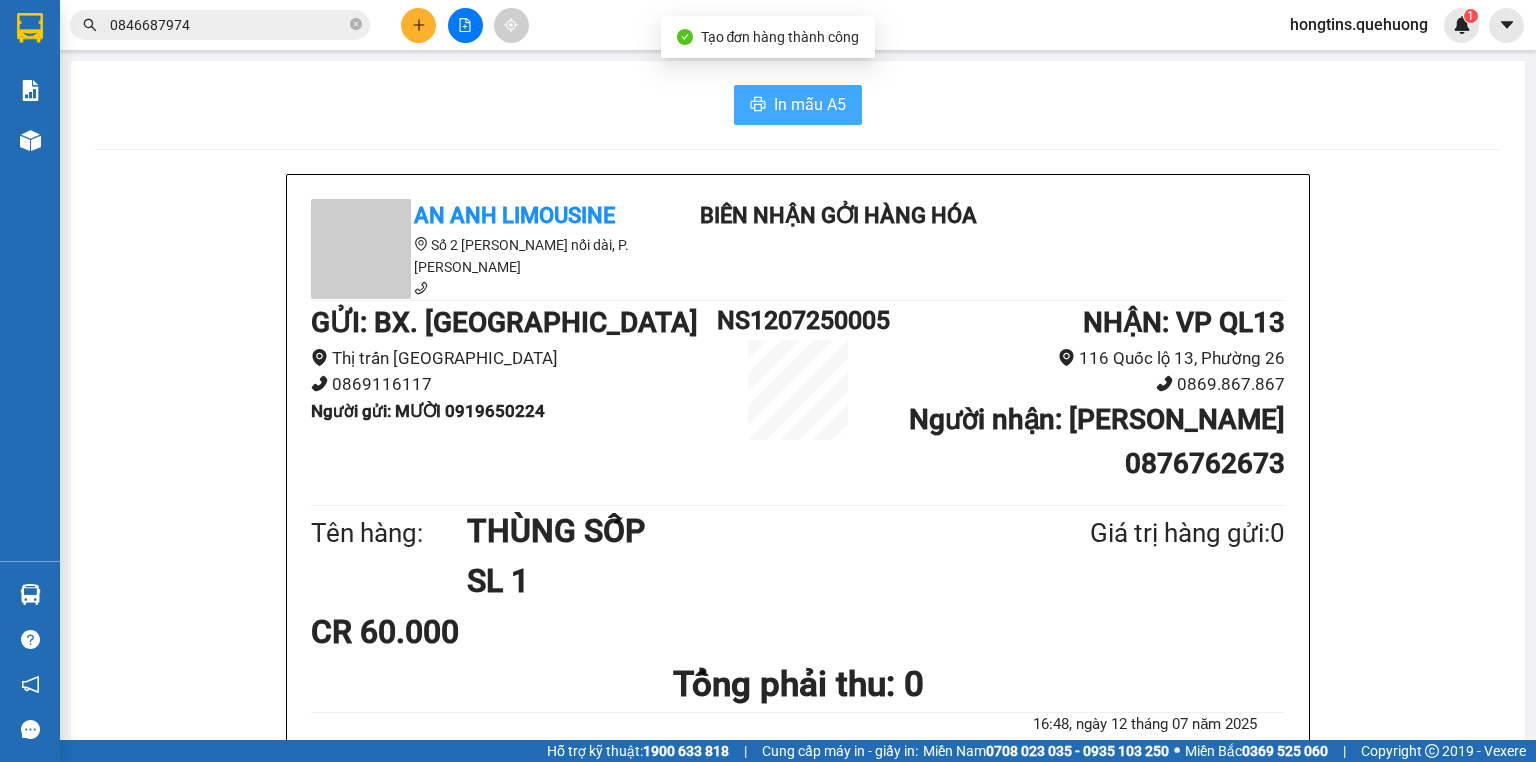 scroll, scrollTop: 0, scrollLeft: 0, axis: both 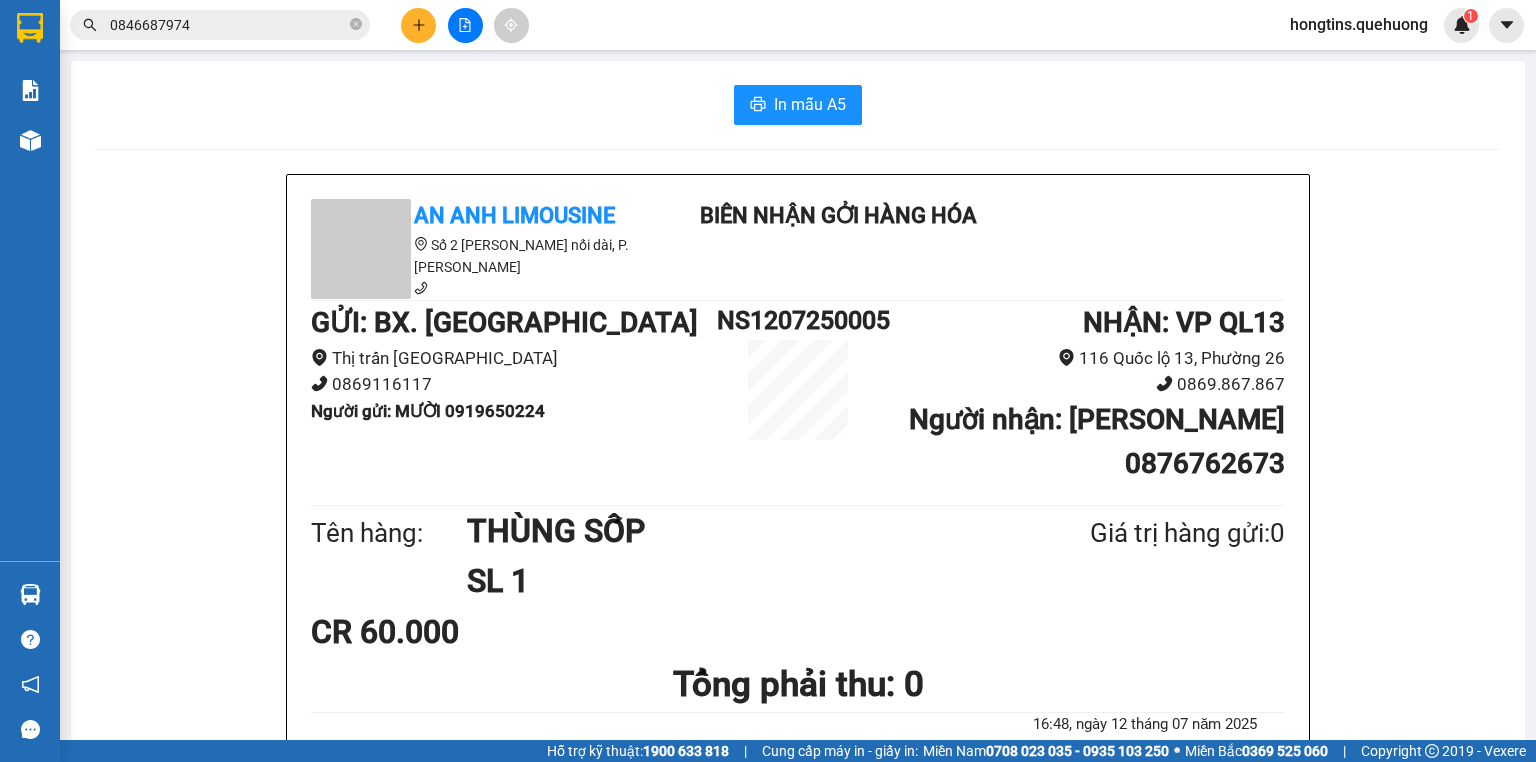 click at bounding box center (418, 25) 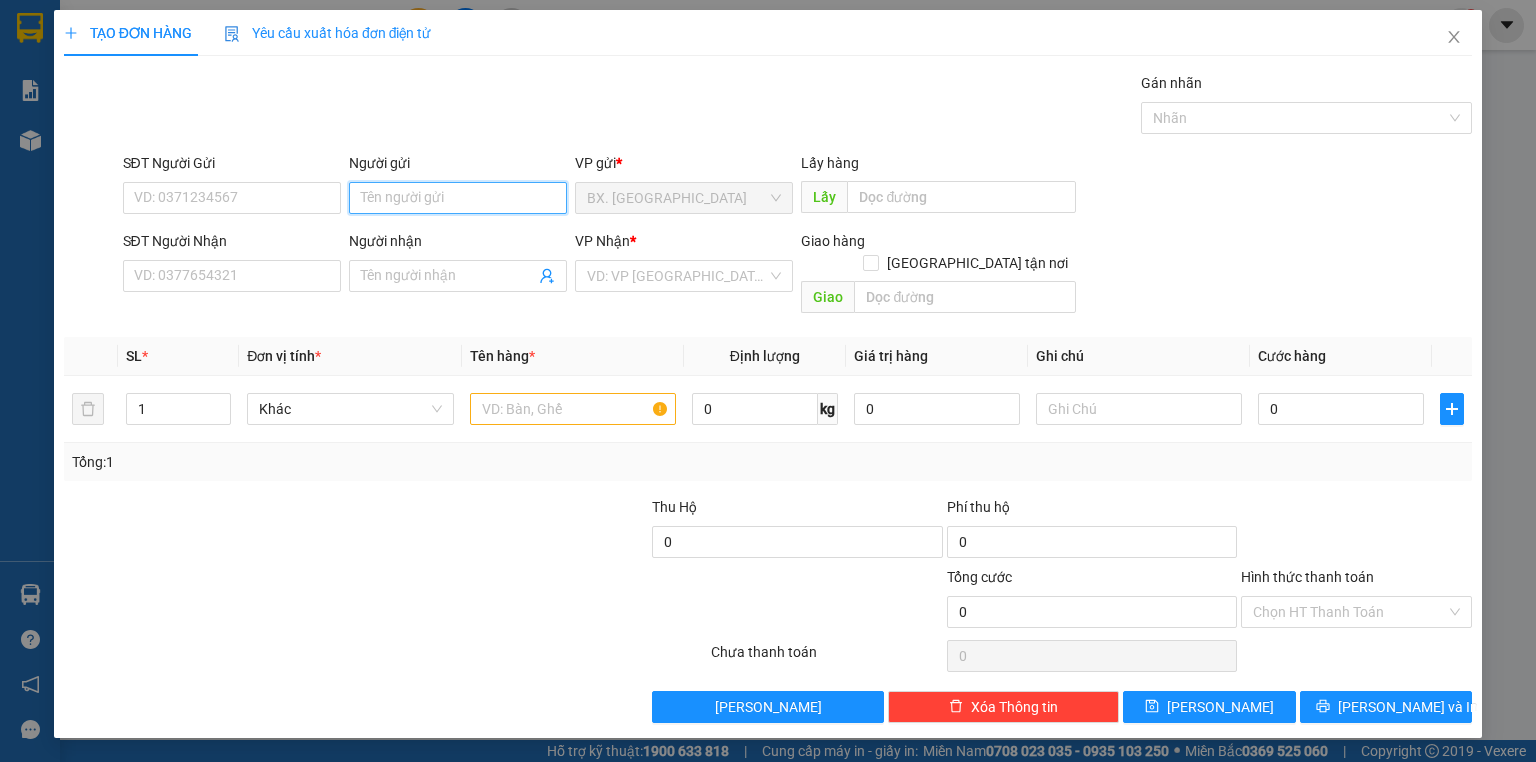 click on "Người gửi" at bounding box center [458, 198] 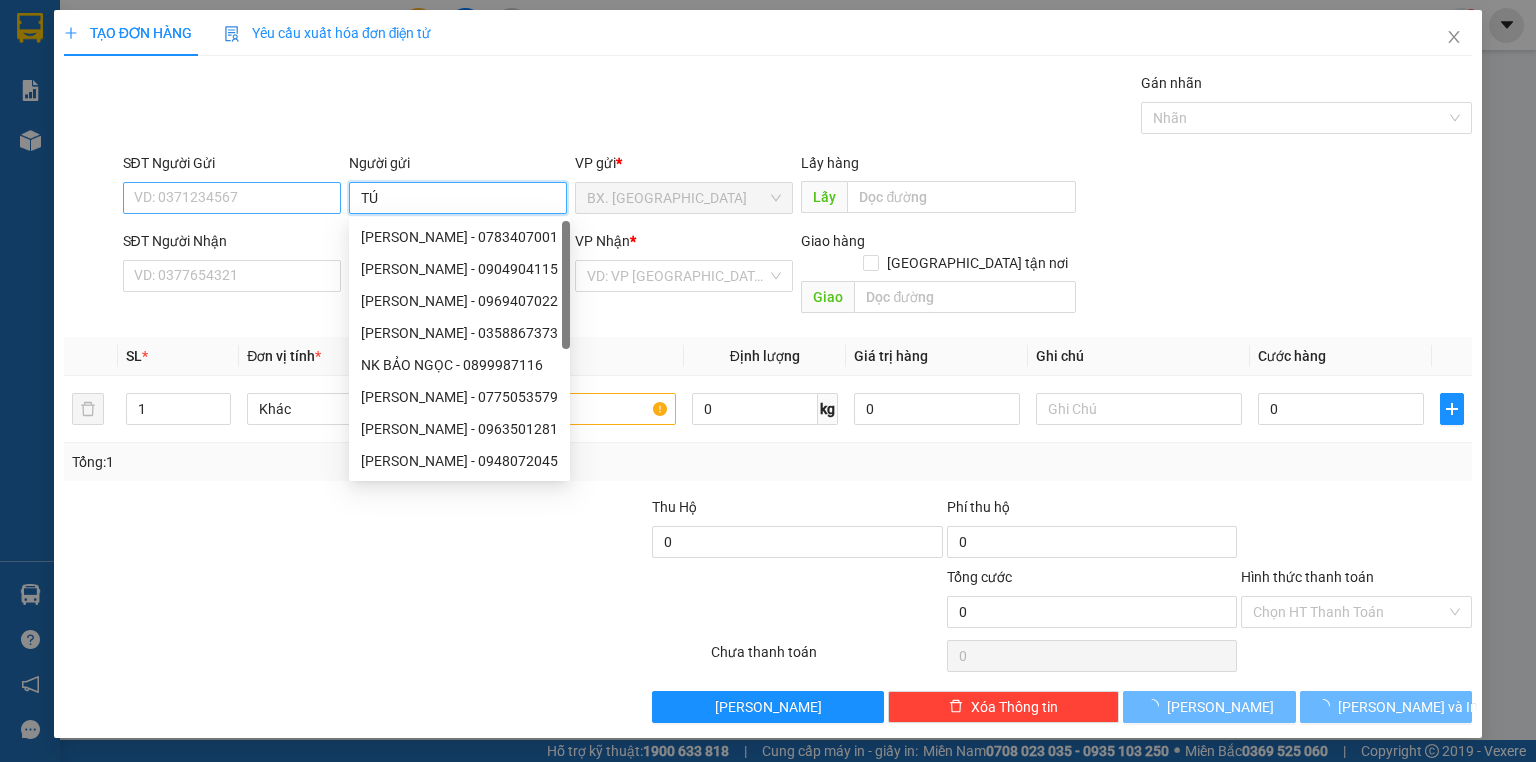 type on "TÚ" 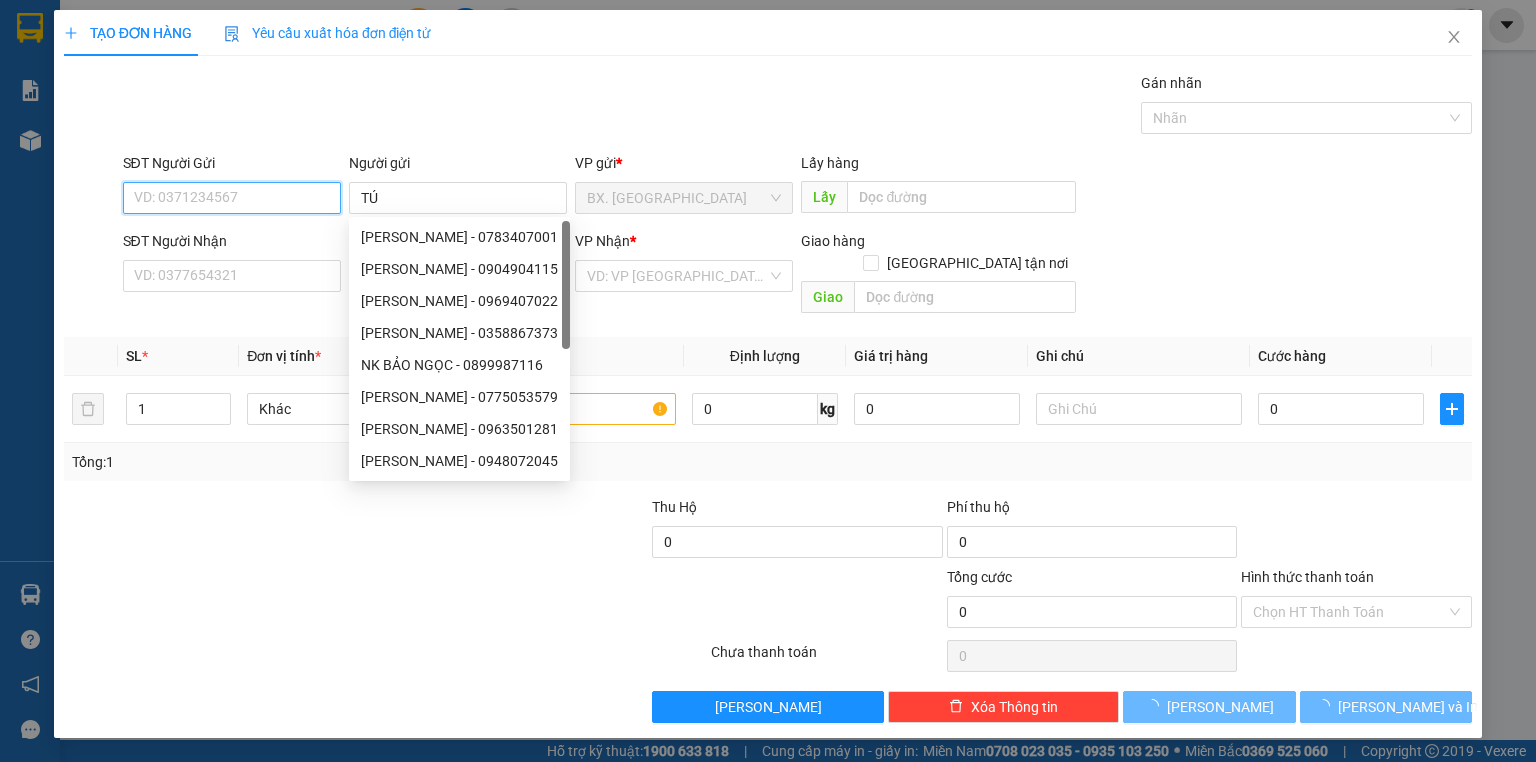 click on "SĐT Người Gửi" at bounding box center [232, 198] 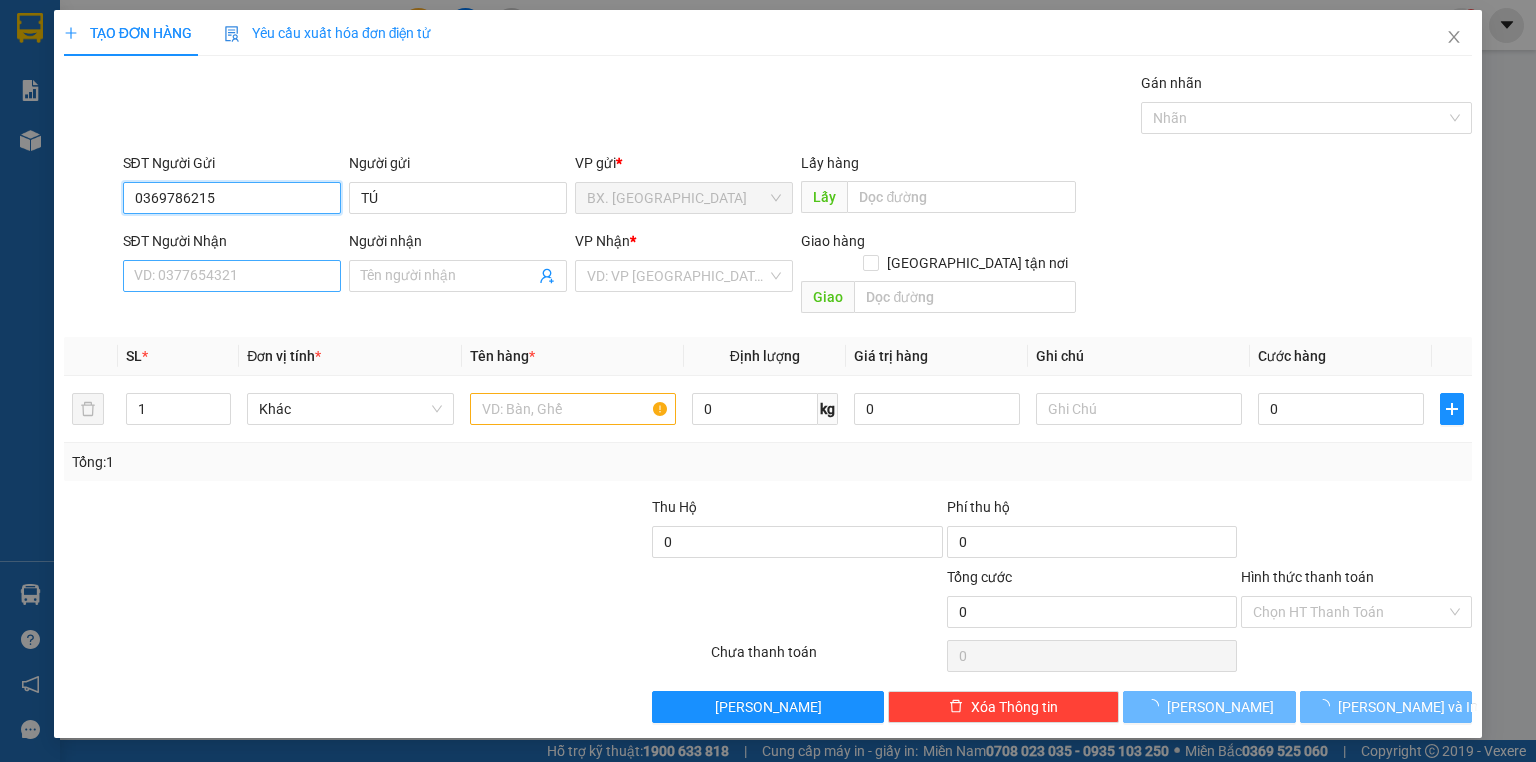 type on "0369786215" 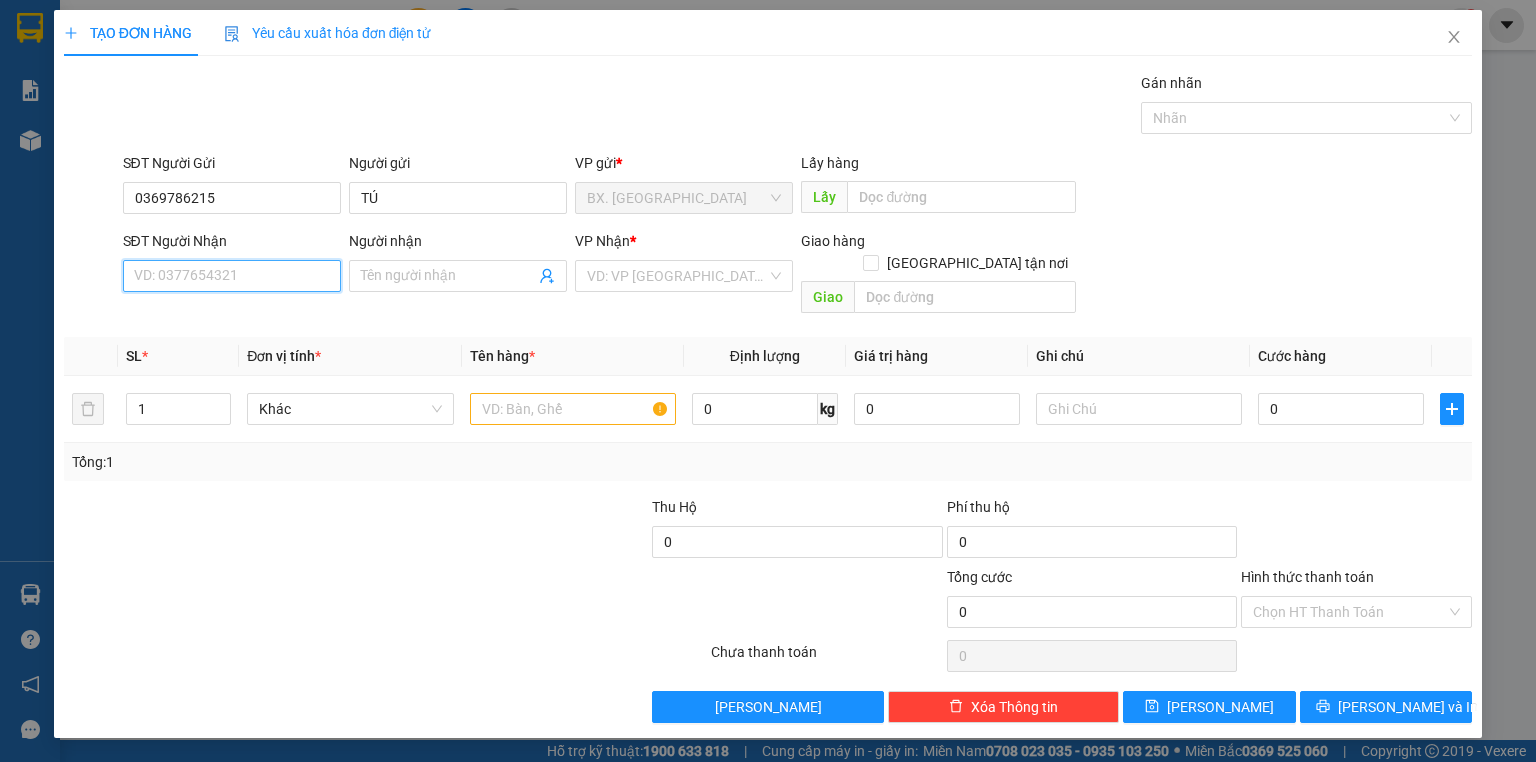 click on "SĐT Người Nhận" at bounding box center [232, 276] 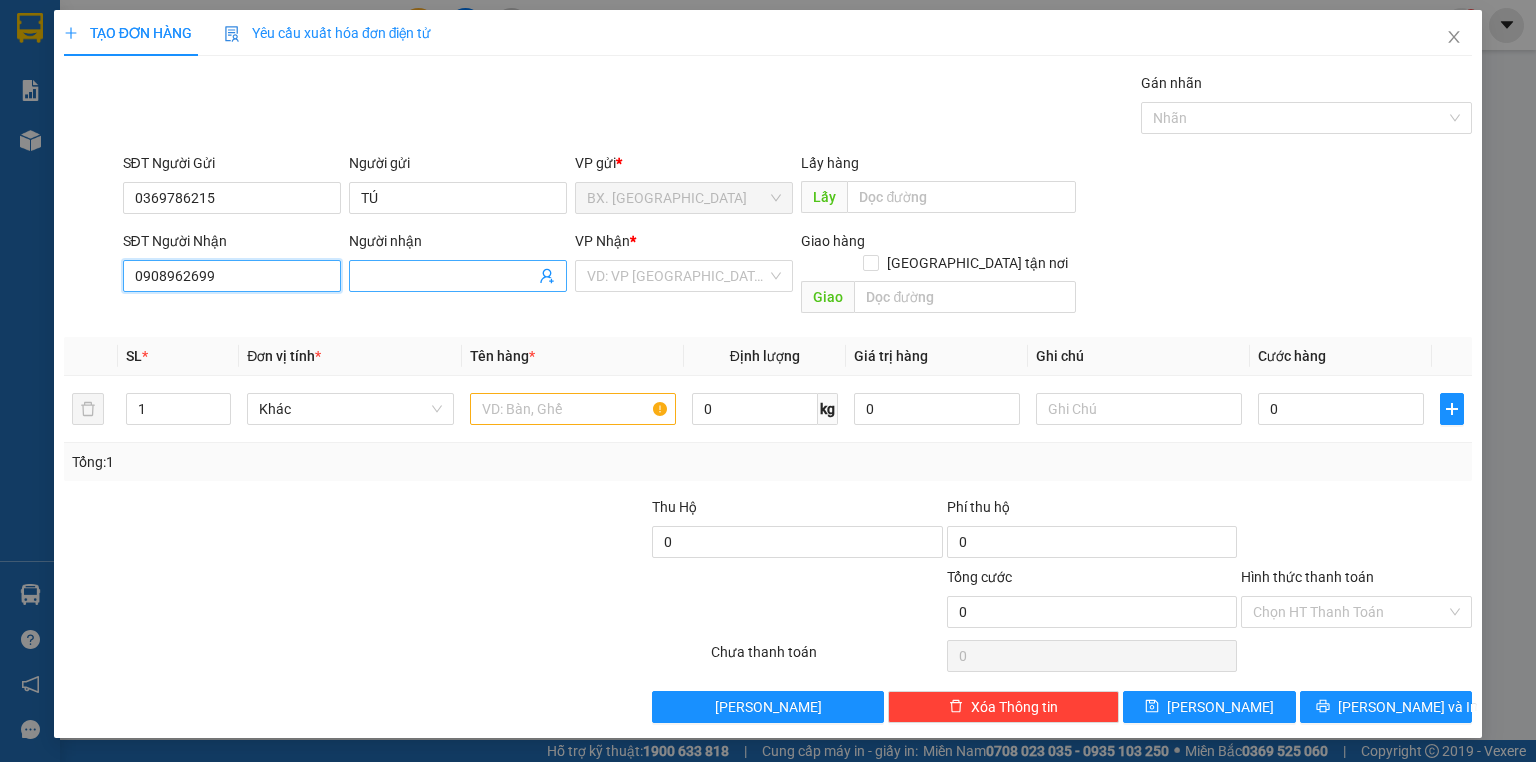 type on "0908962699" 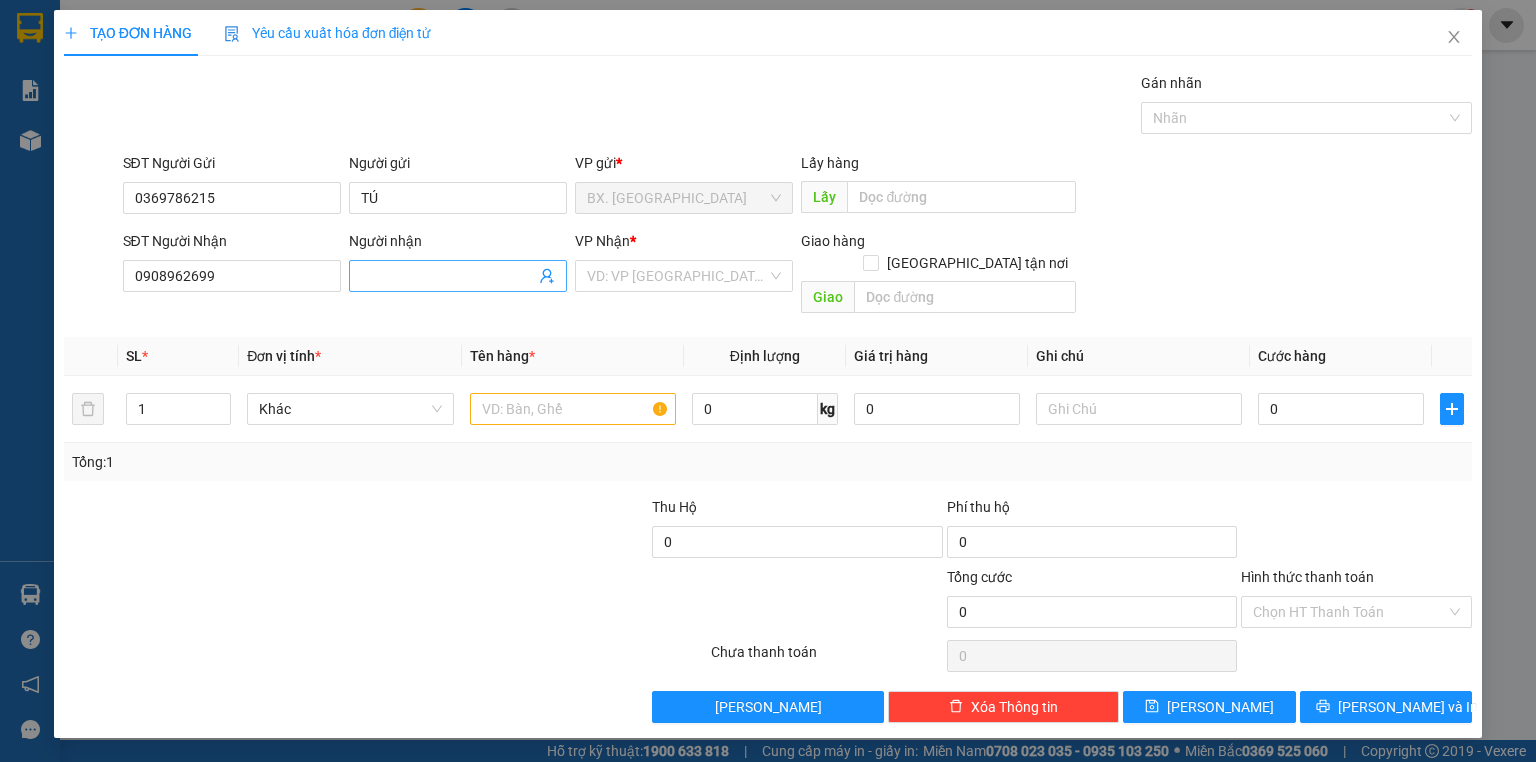 click on "Người nhận" at bounding box center [448, 276] 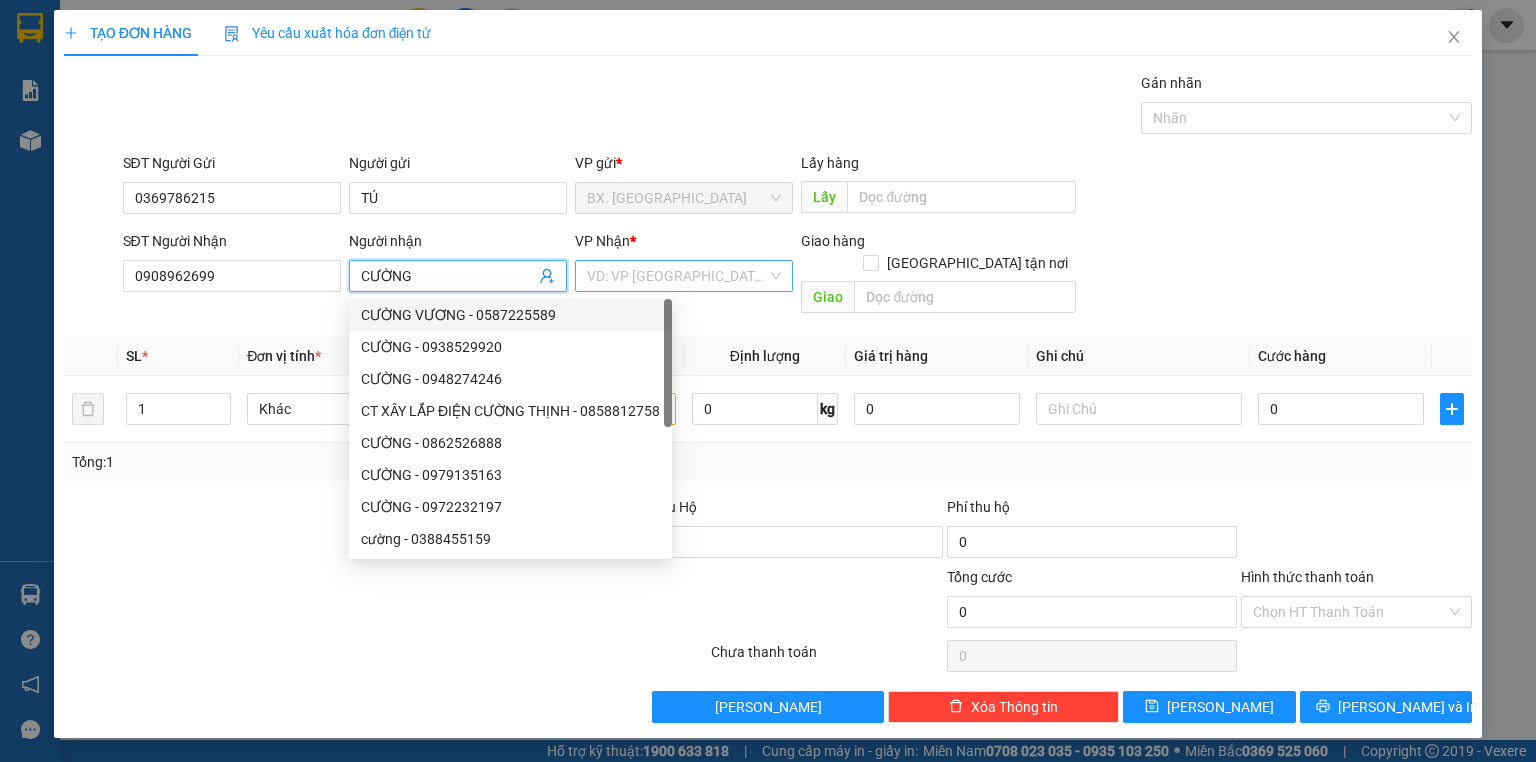 type on "CƯỜNG" 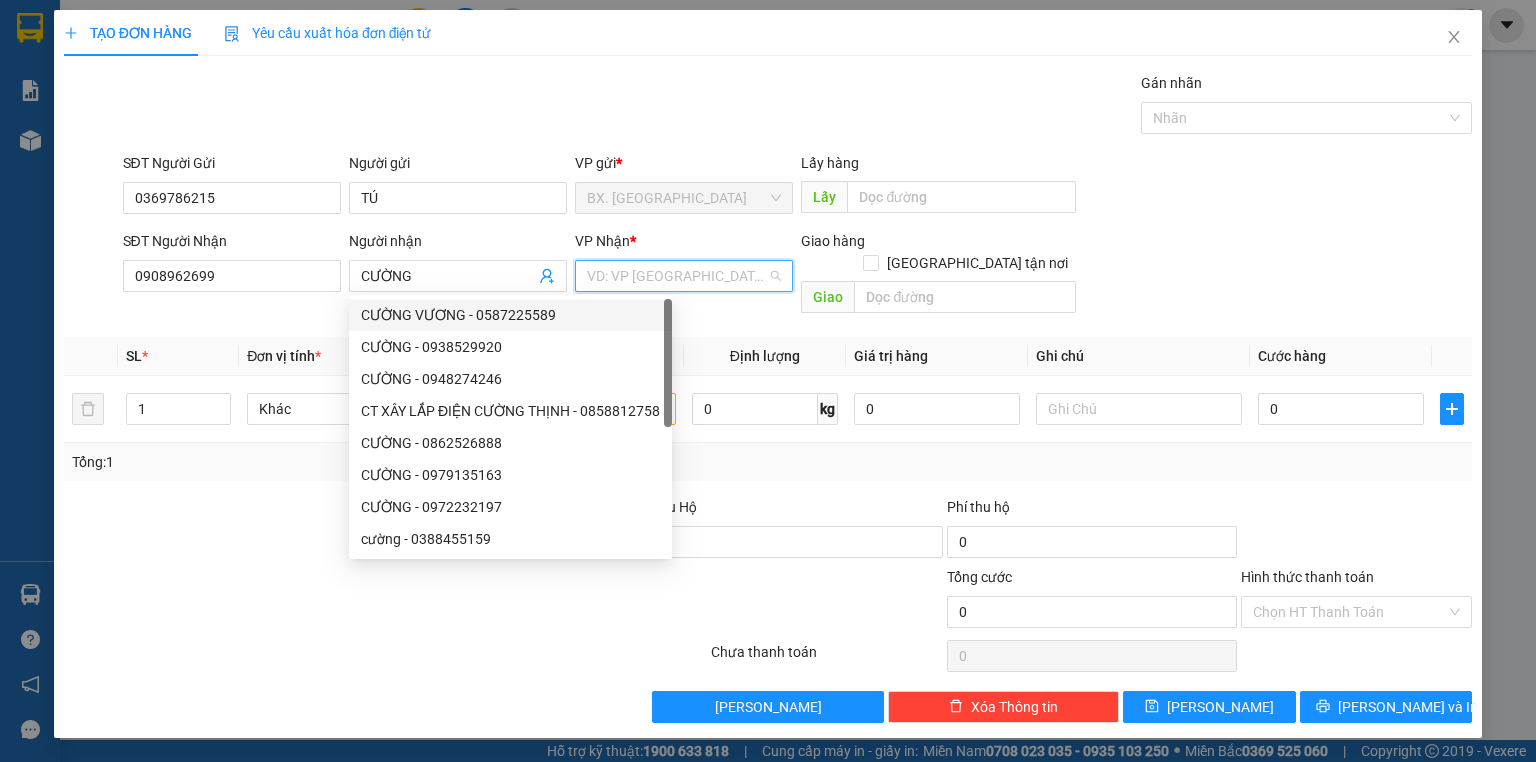 click at bounding box center (677, 276) 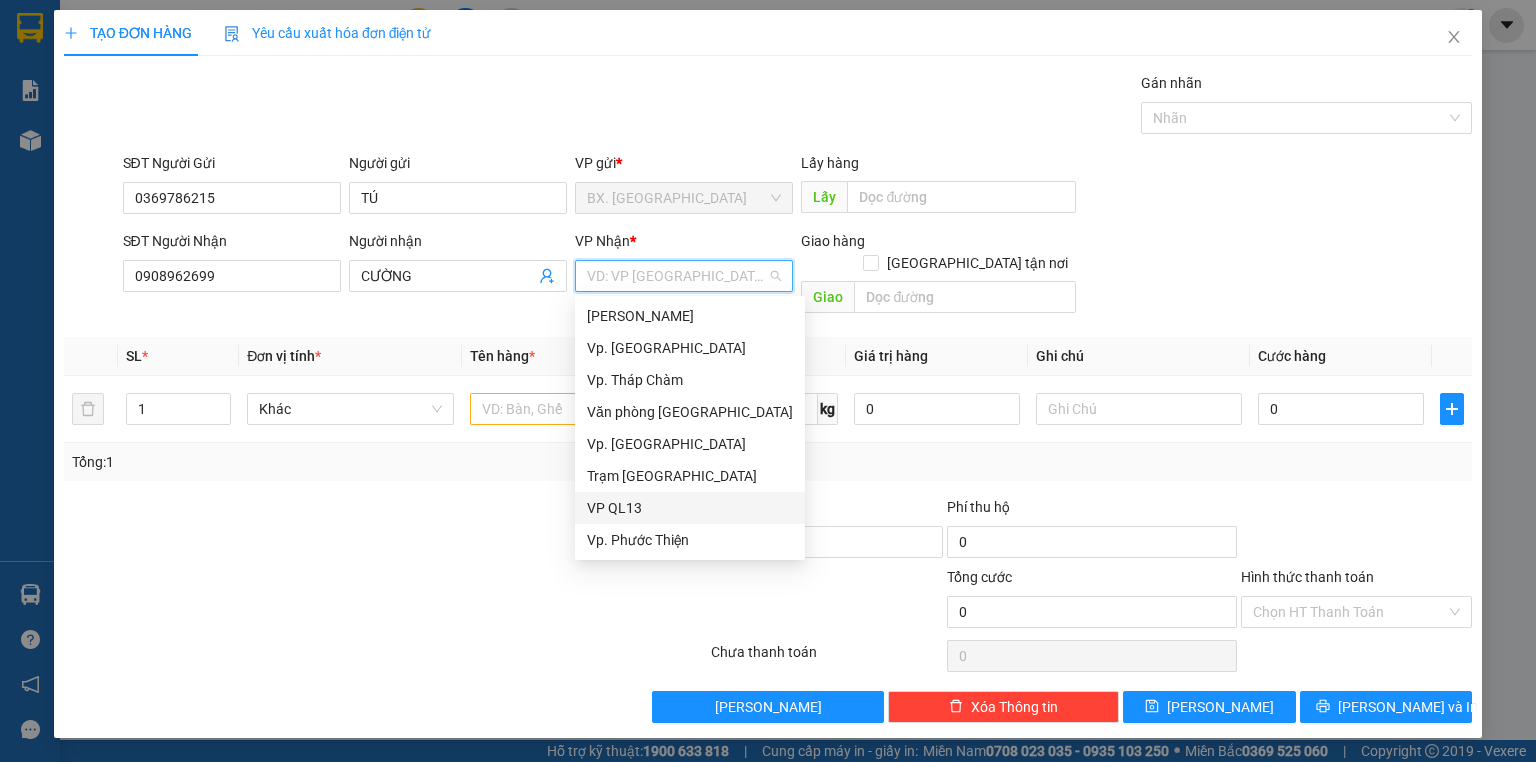 click on "VP QL13" at bounding box center (690, 508) 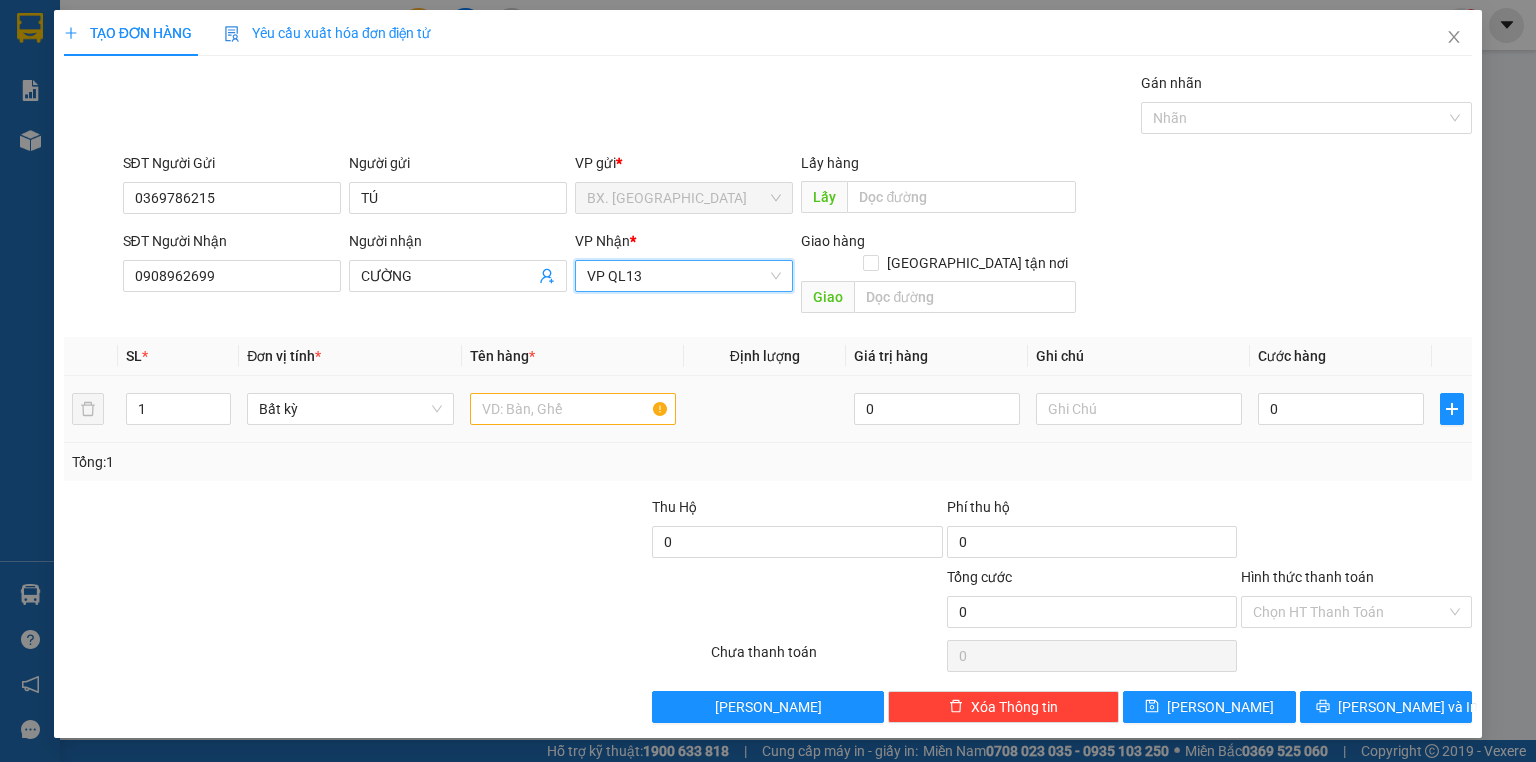 click at bounding box center [573, 409] 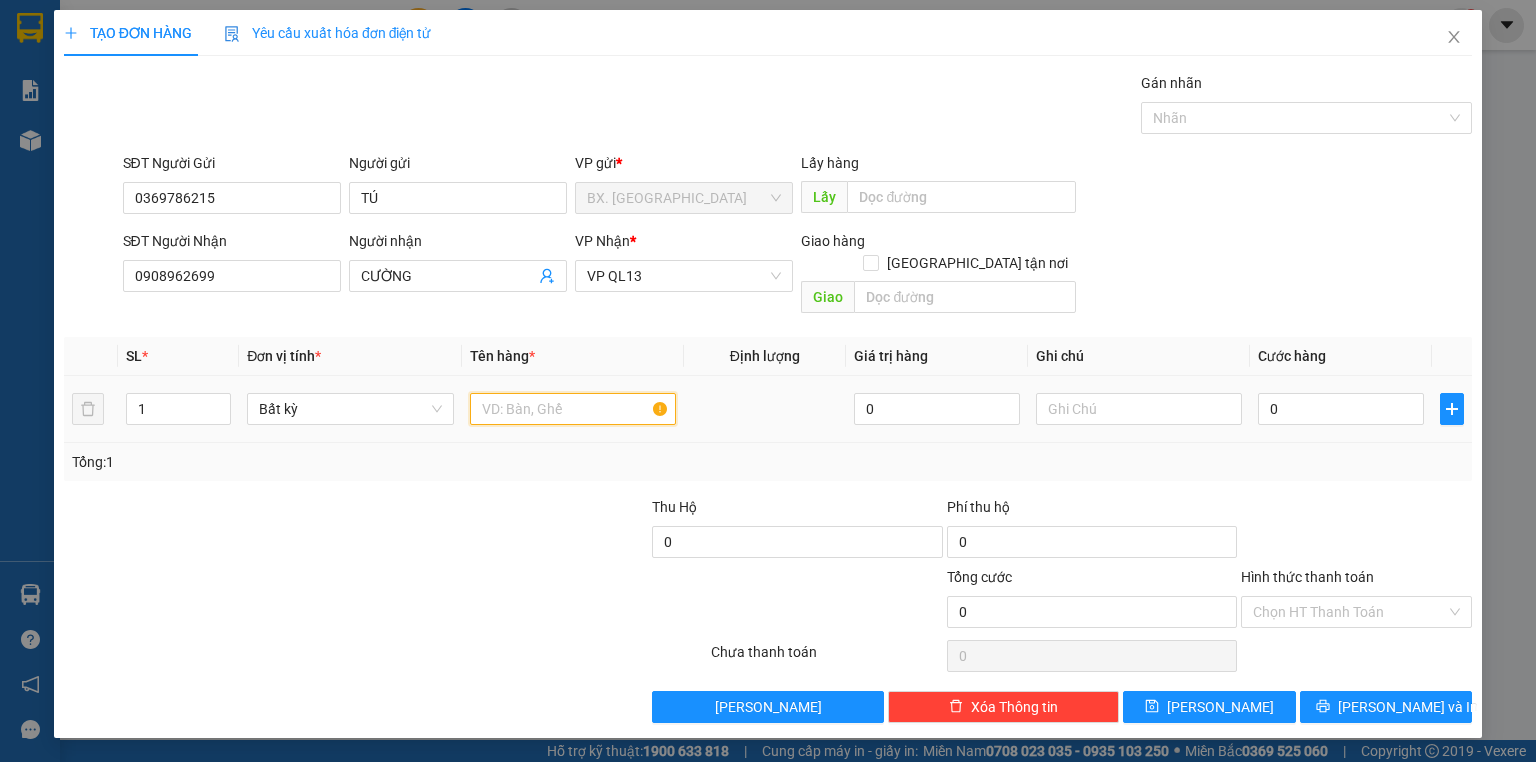click at bounding box center (573, 409) 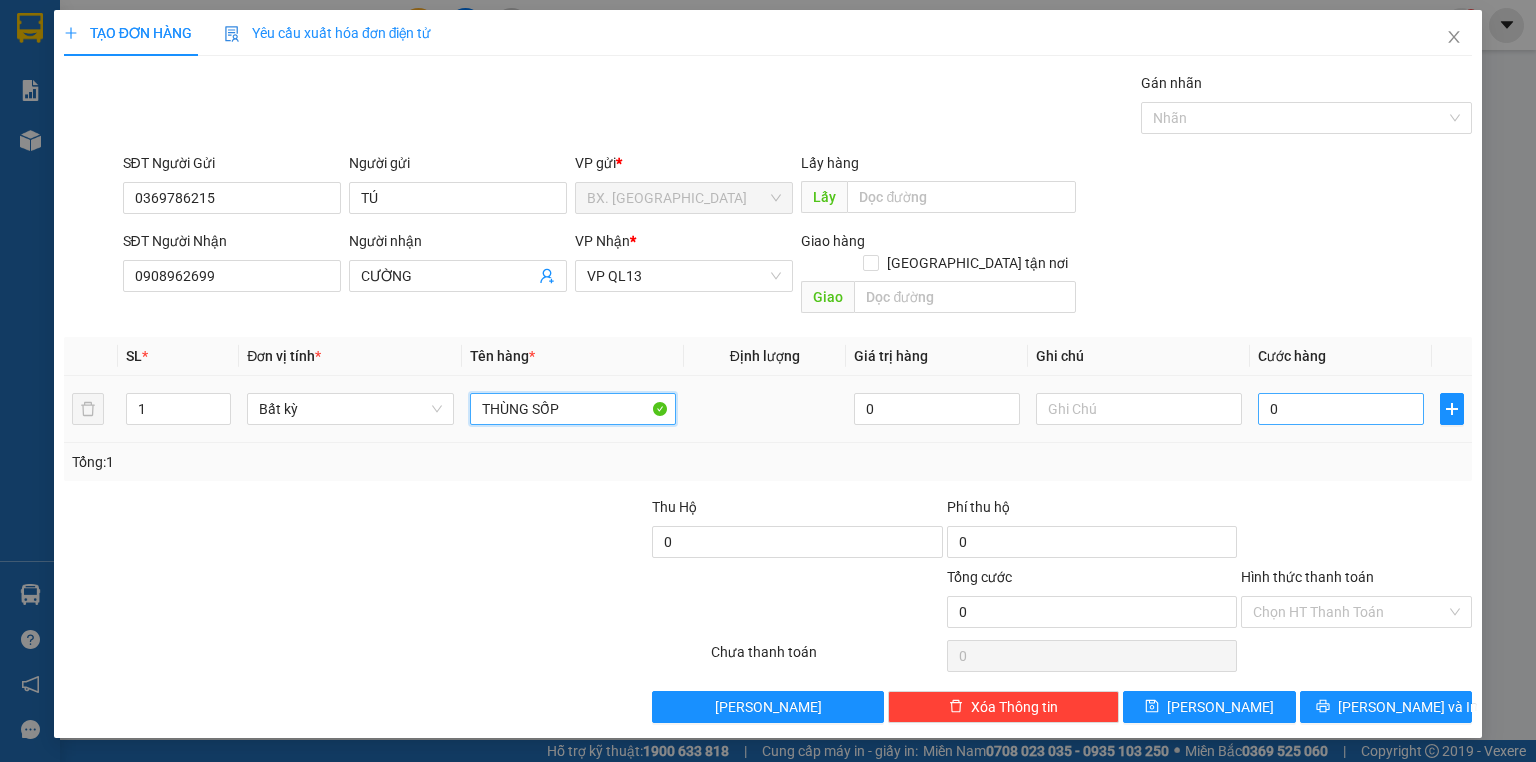 type on "THÙNG SỐP" 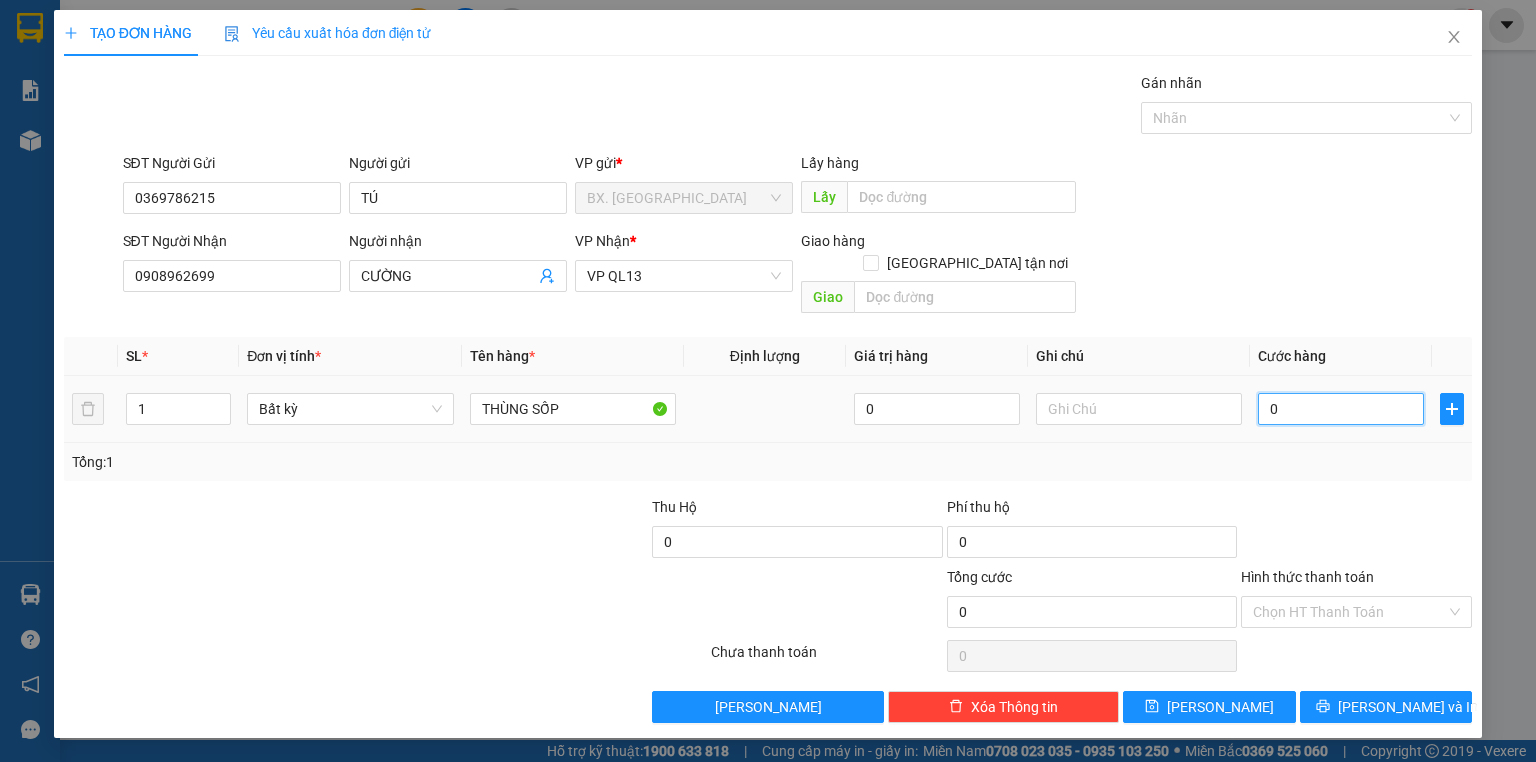 click on "0" at bounding box center (1341, 409) 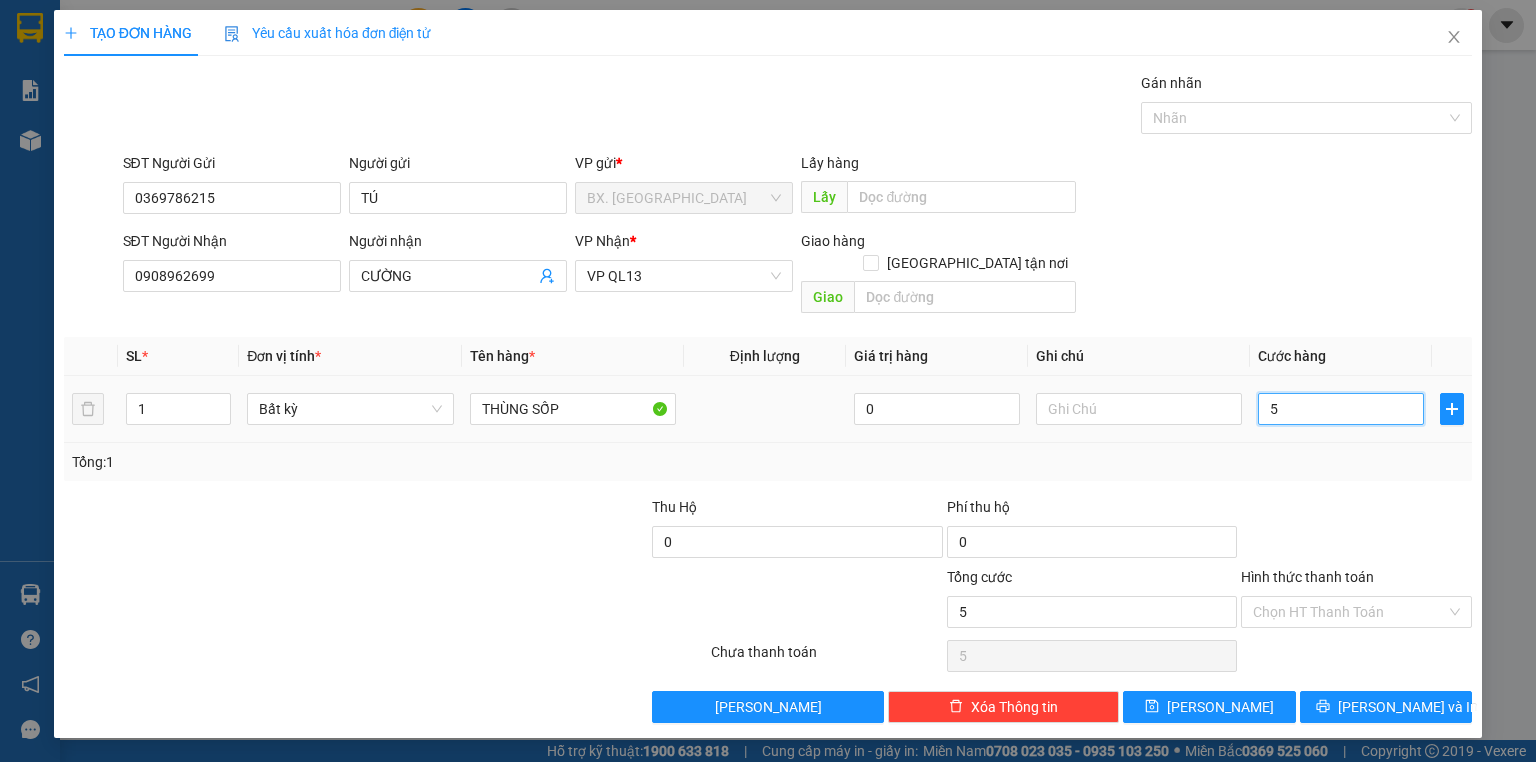 type on "50" 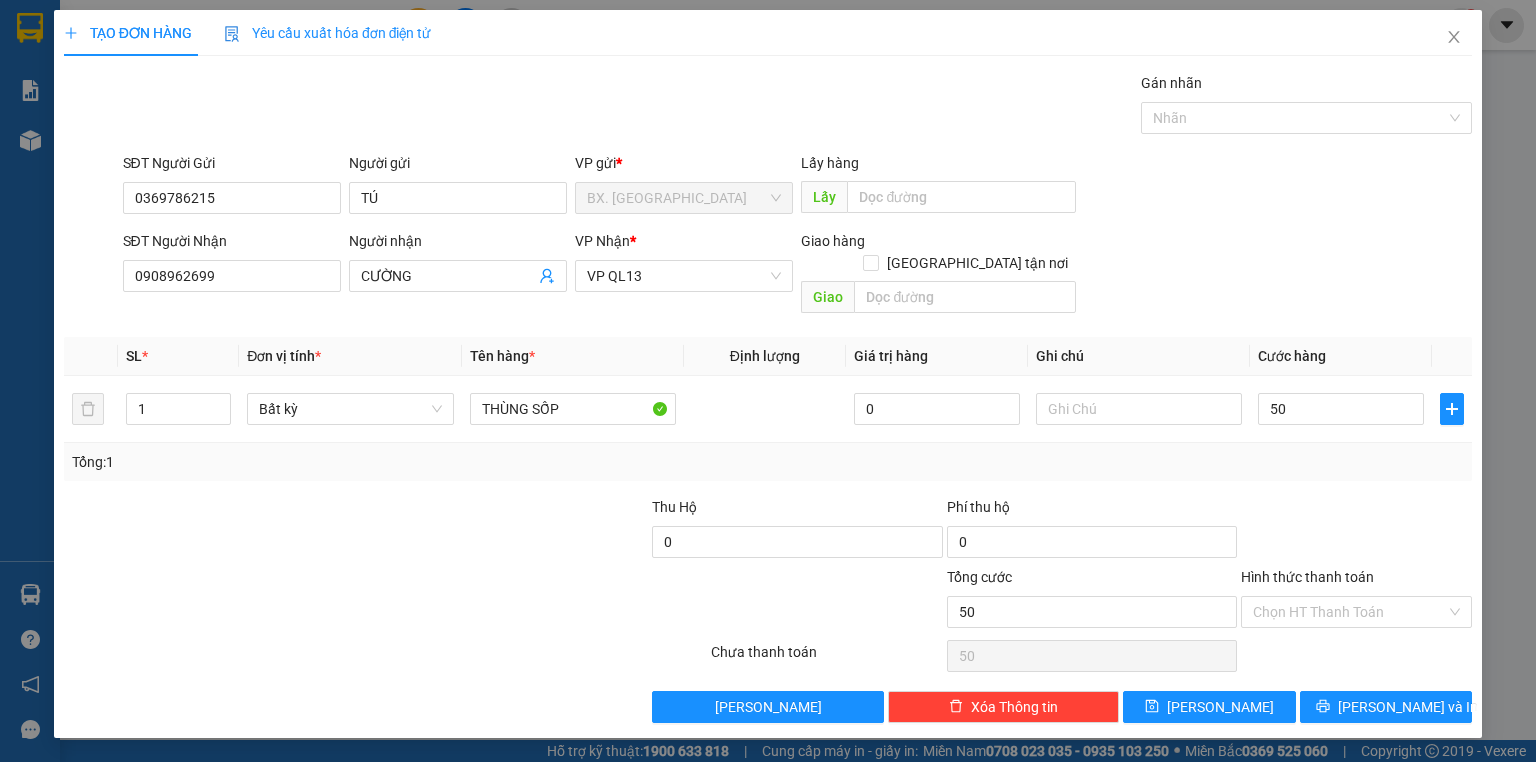 type on "50.000" 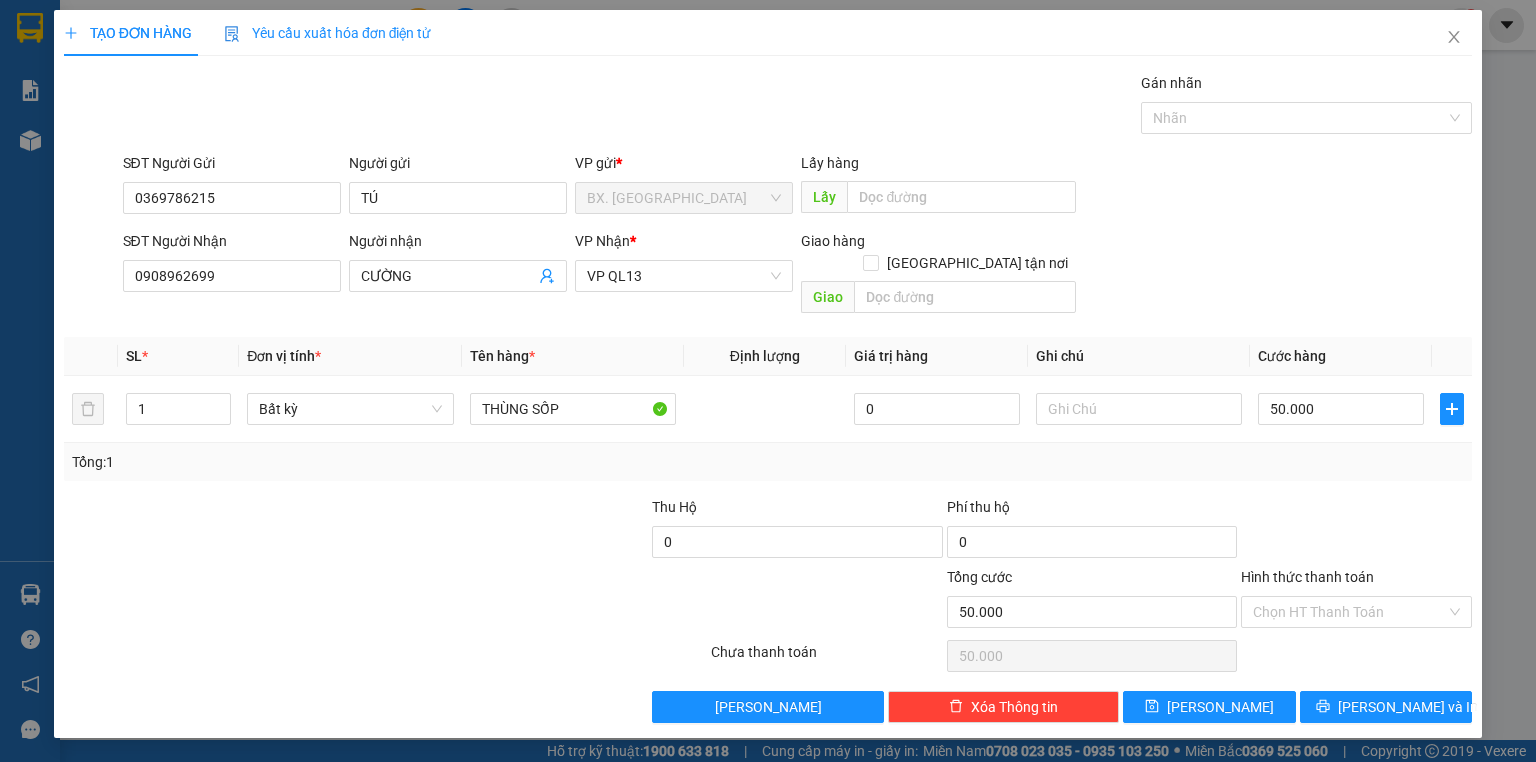 drag, startPoint x: 1322, startPoint y: 465, endPoint x: 1322, endPoint y: 545, distance: 80 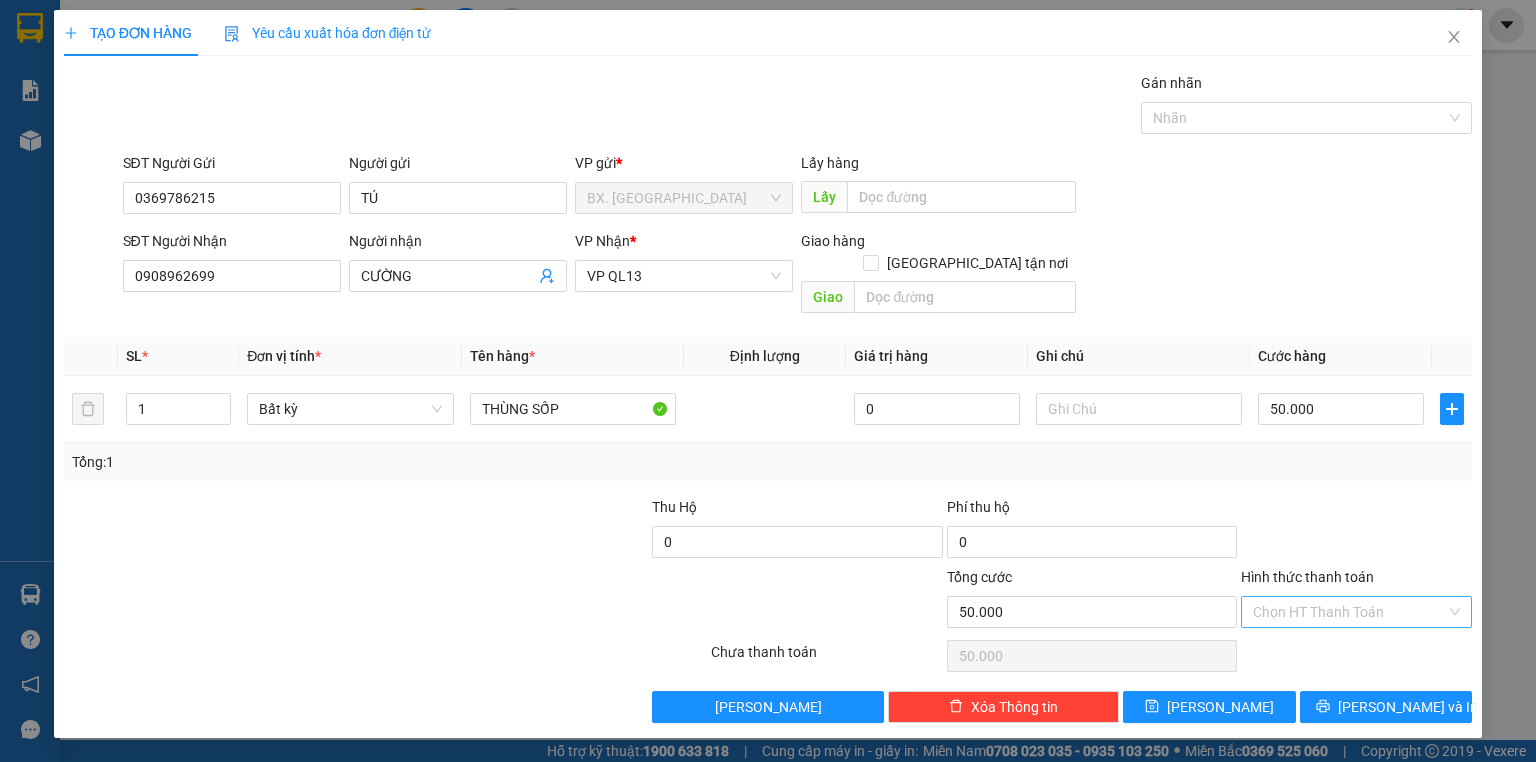click on "Hình thức thanh toán" at bounding box center (1349, 612) 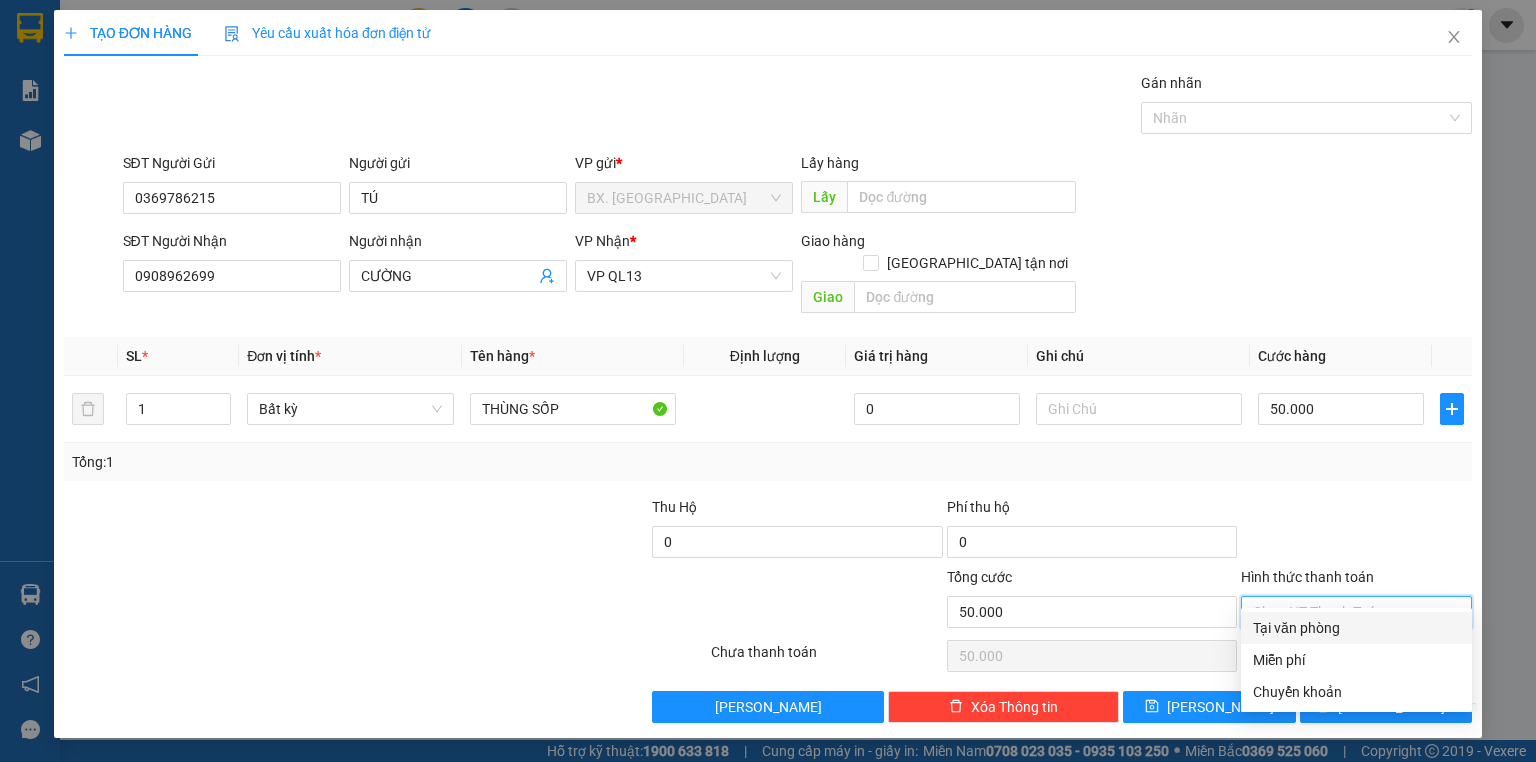 click on "Tại văn phòng" at bounding box center (1356, 628) 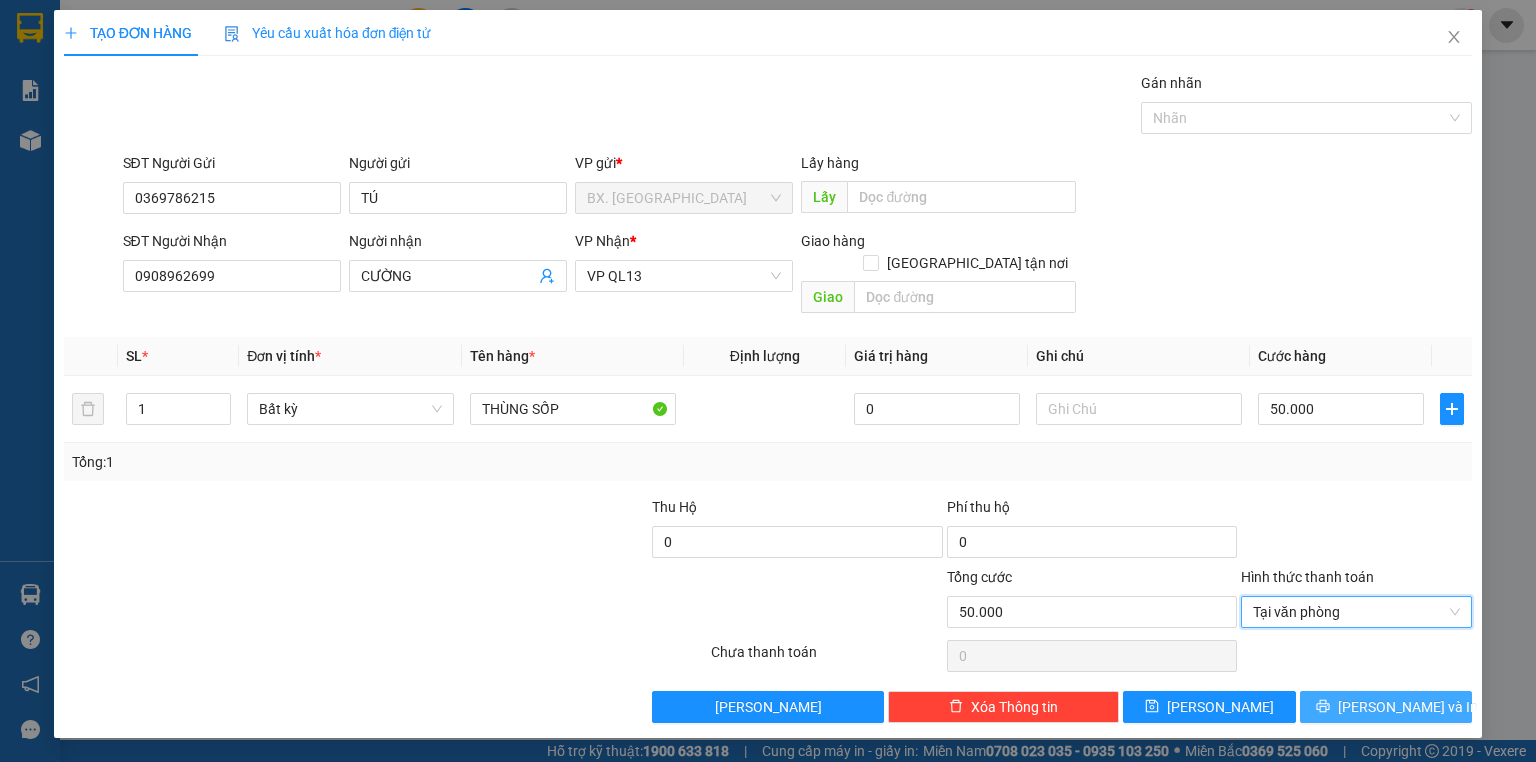 click on "[PERSON_NAME] và In" at bounding box center [1386, 707] 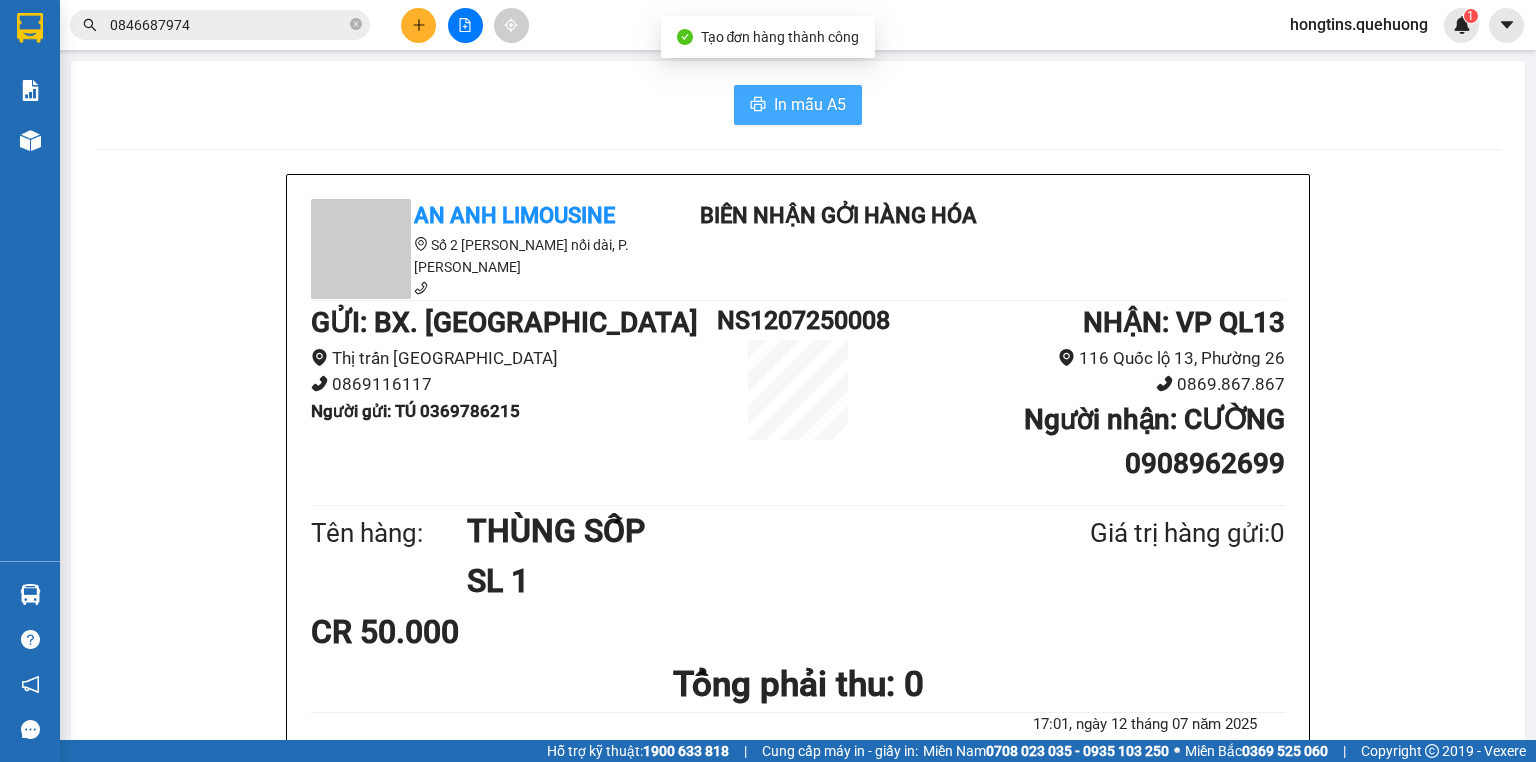 click on "In mẫu A5" at bounding box center (810, 104) 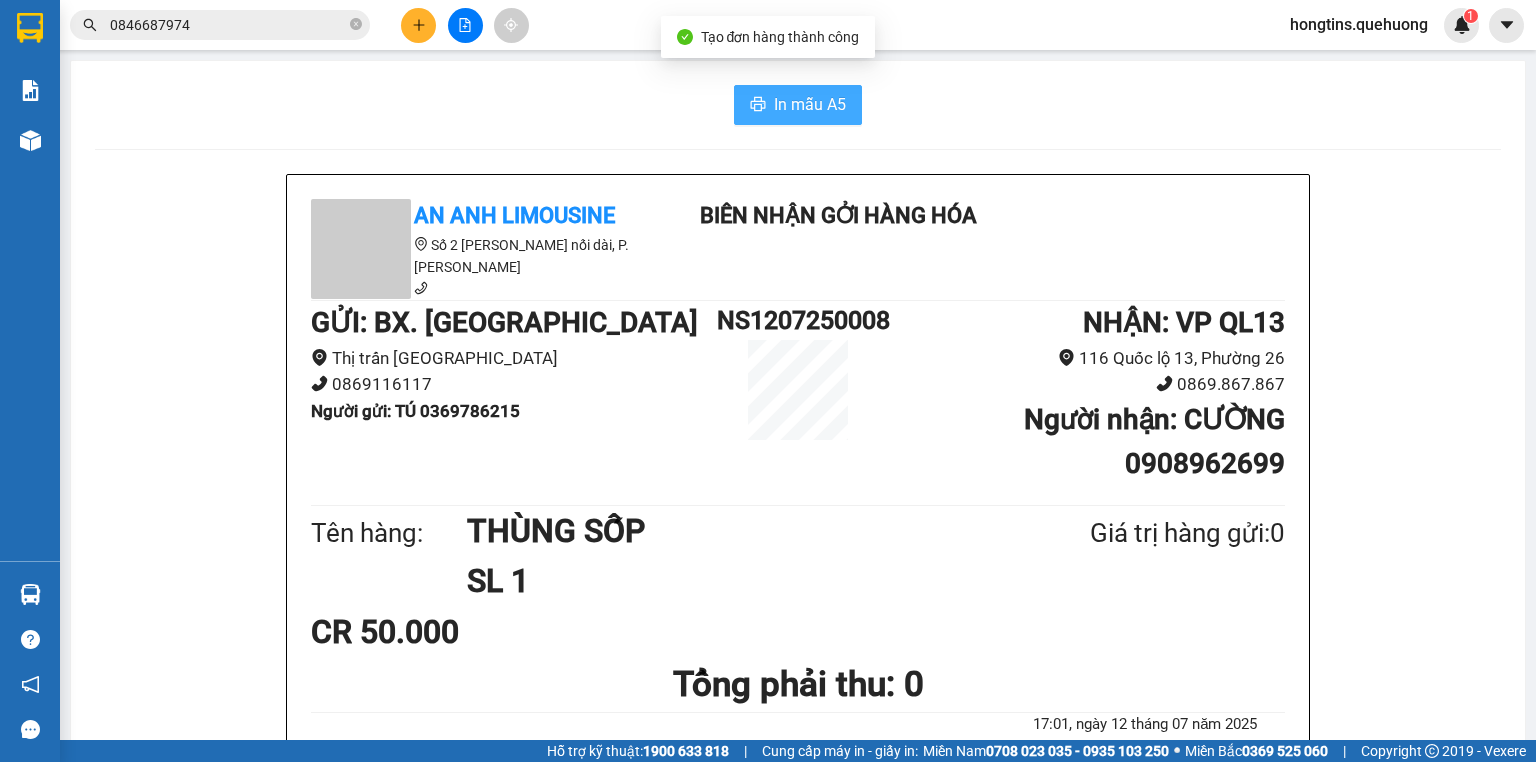 scroll, scrollTop: 0, scrollLeft: 0, axis: both 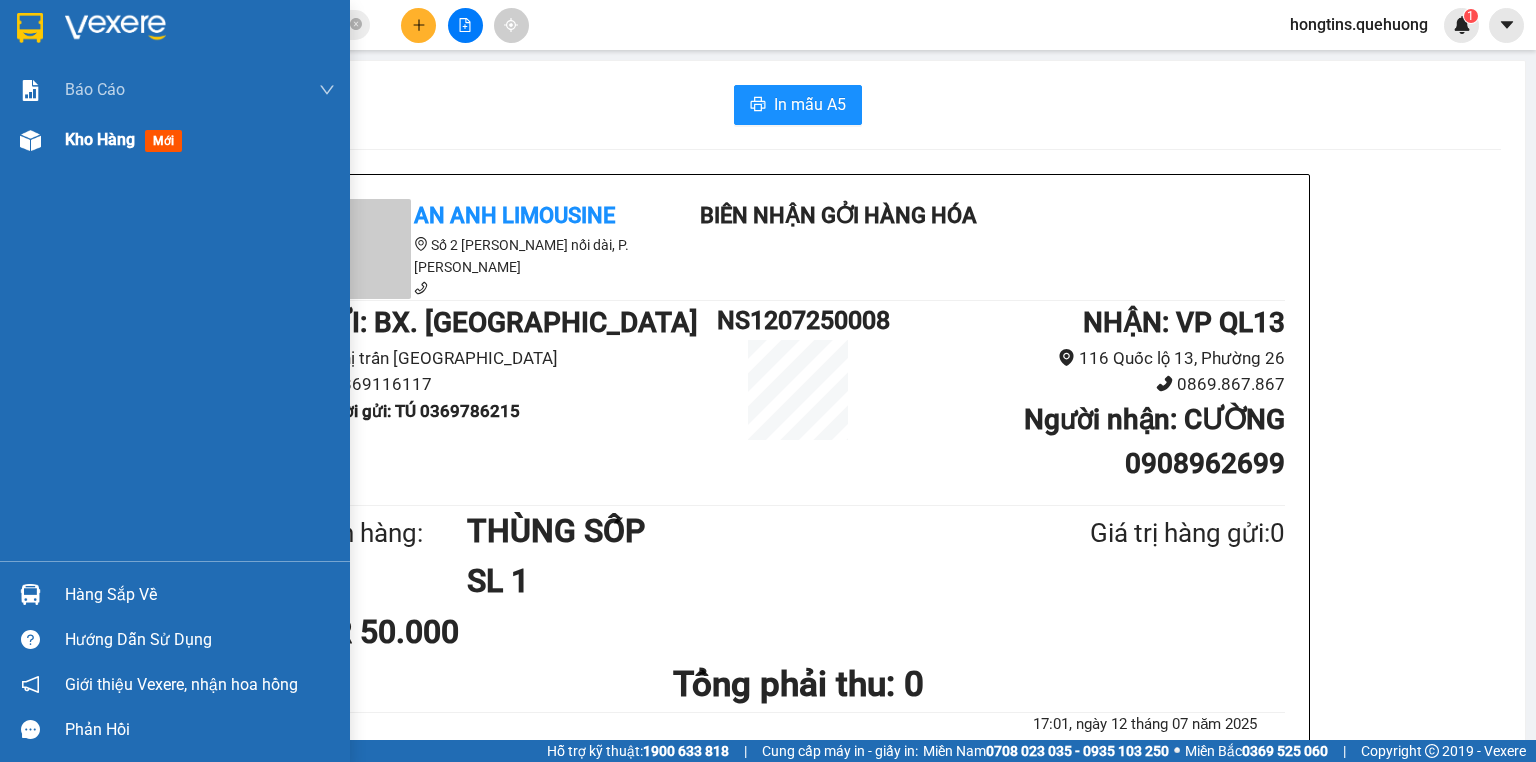 click on "Kho hàng" at bounding box center (100, 139) 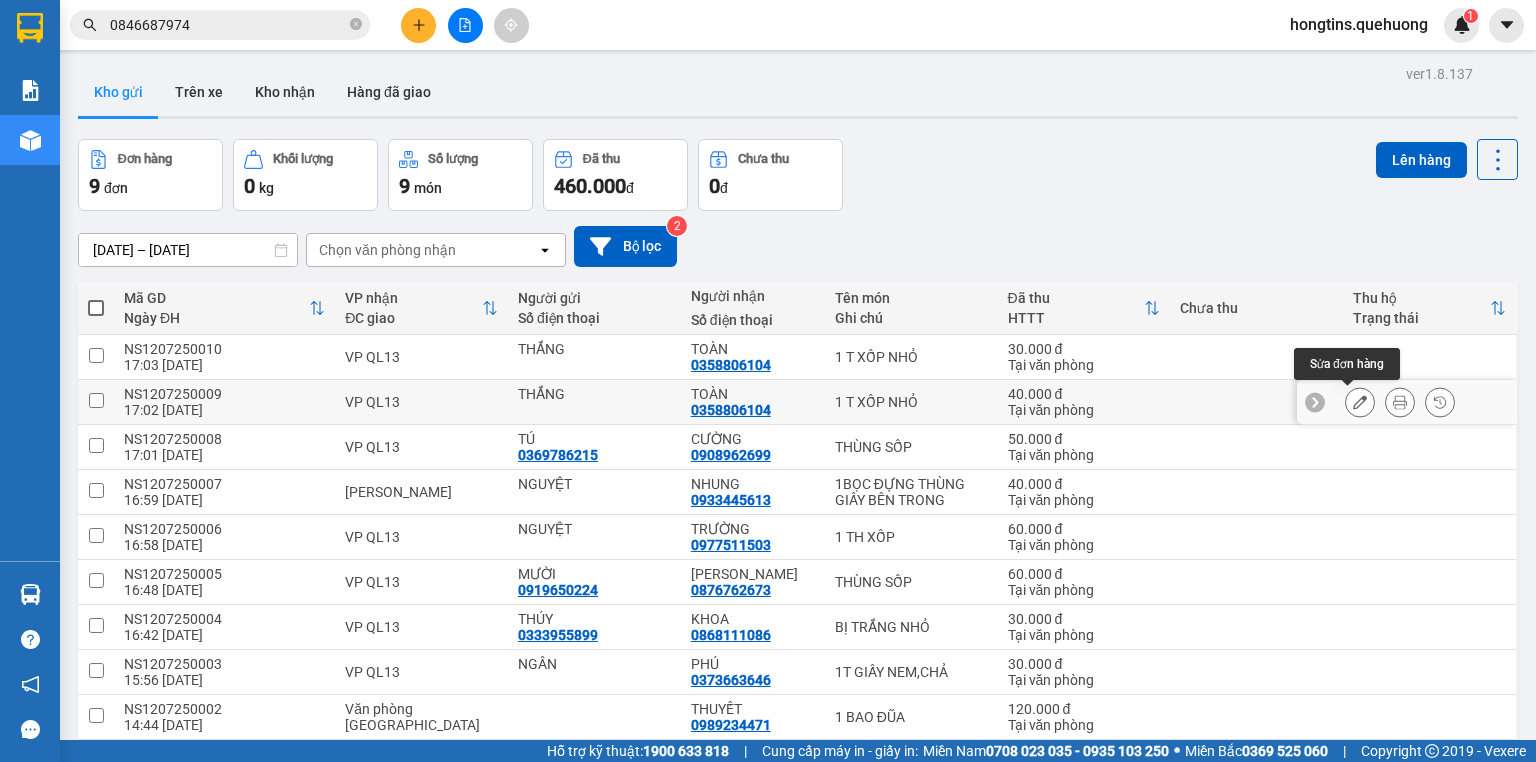 click 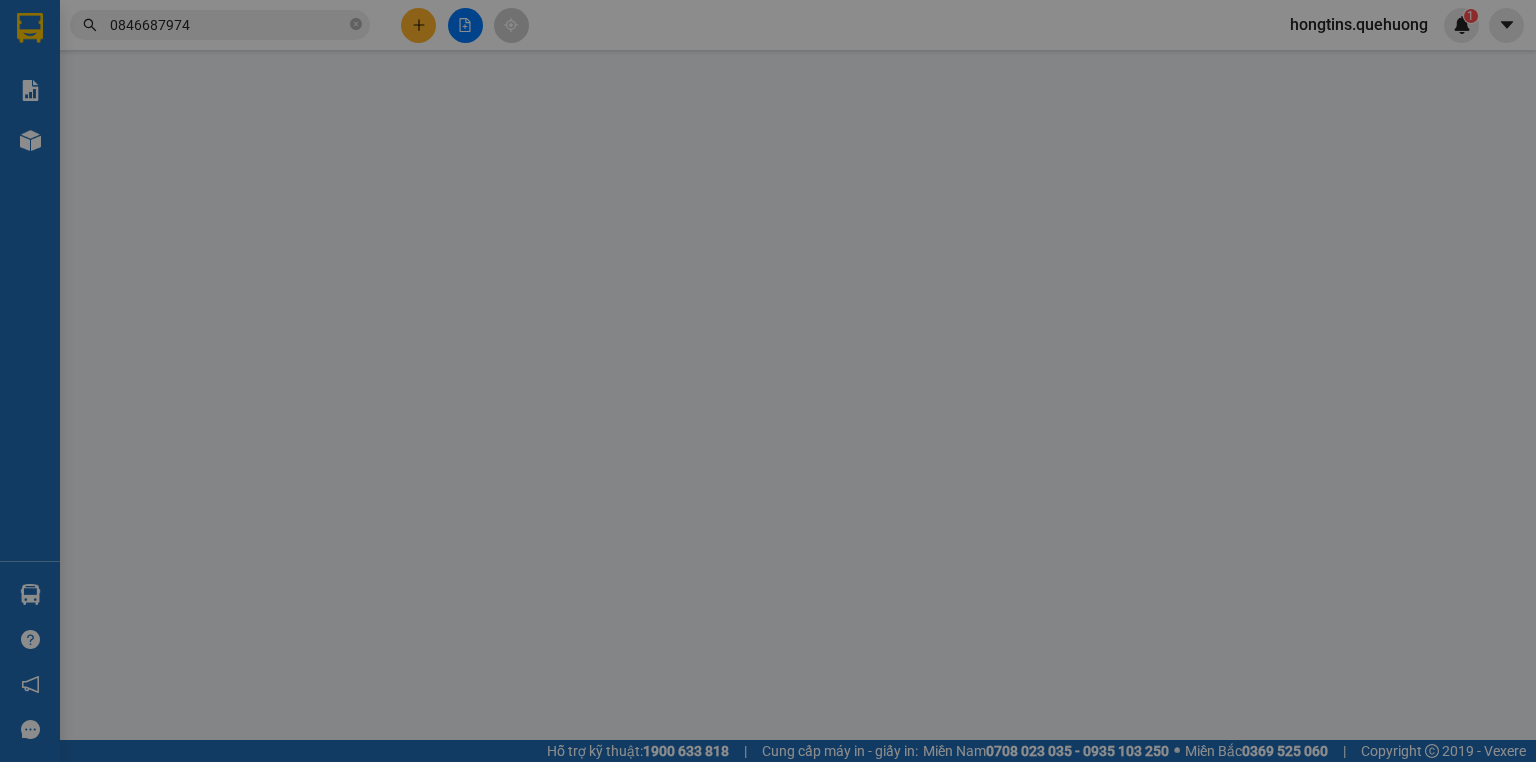type on "0358806104" 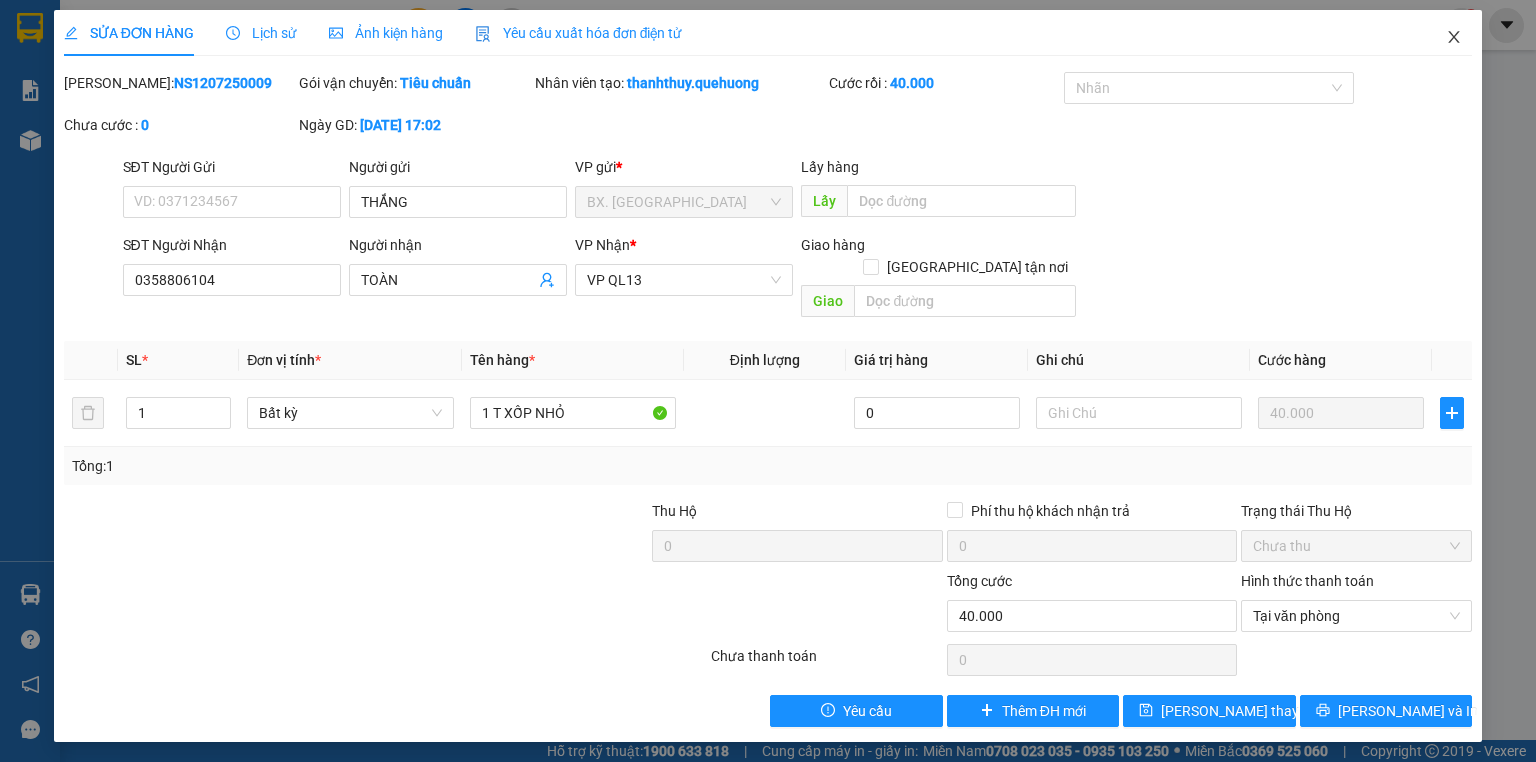 click at bounding box center [1454, 38] 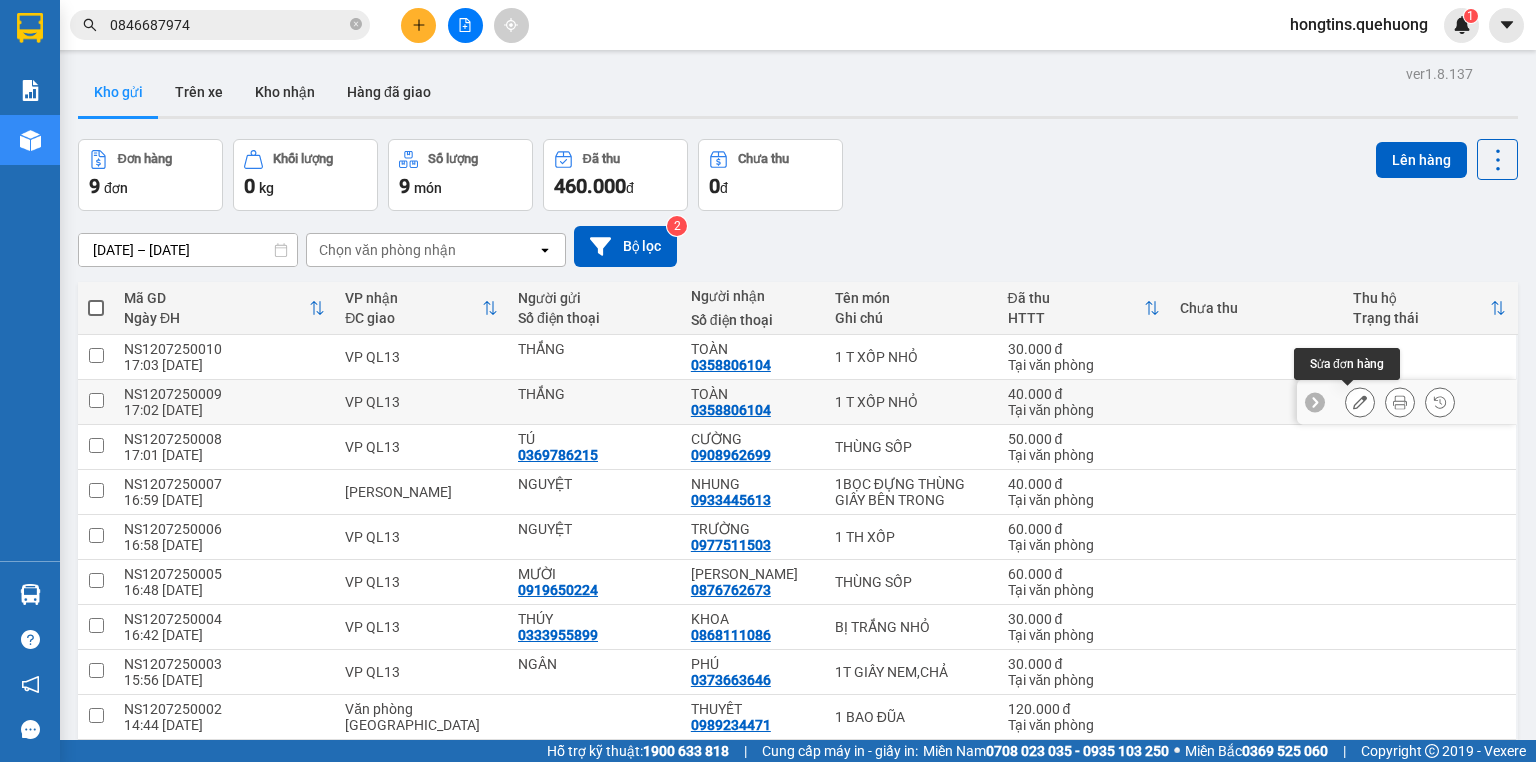 click at bounding box center (1360, 402) 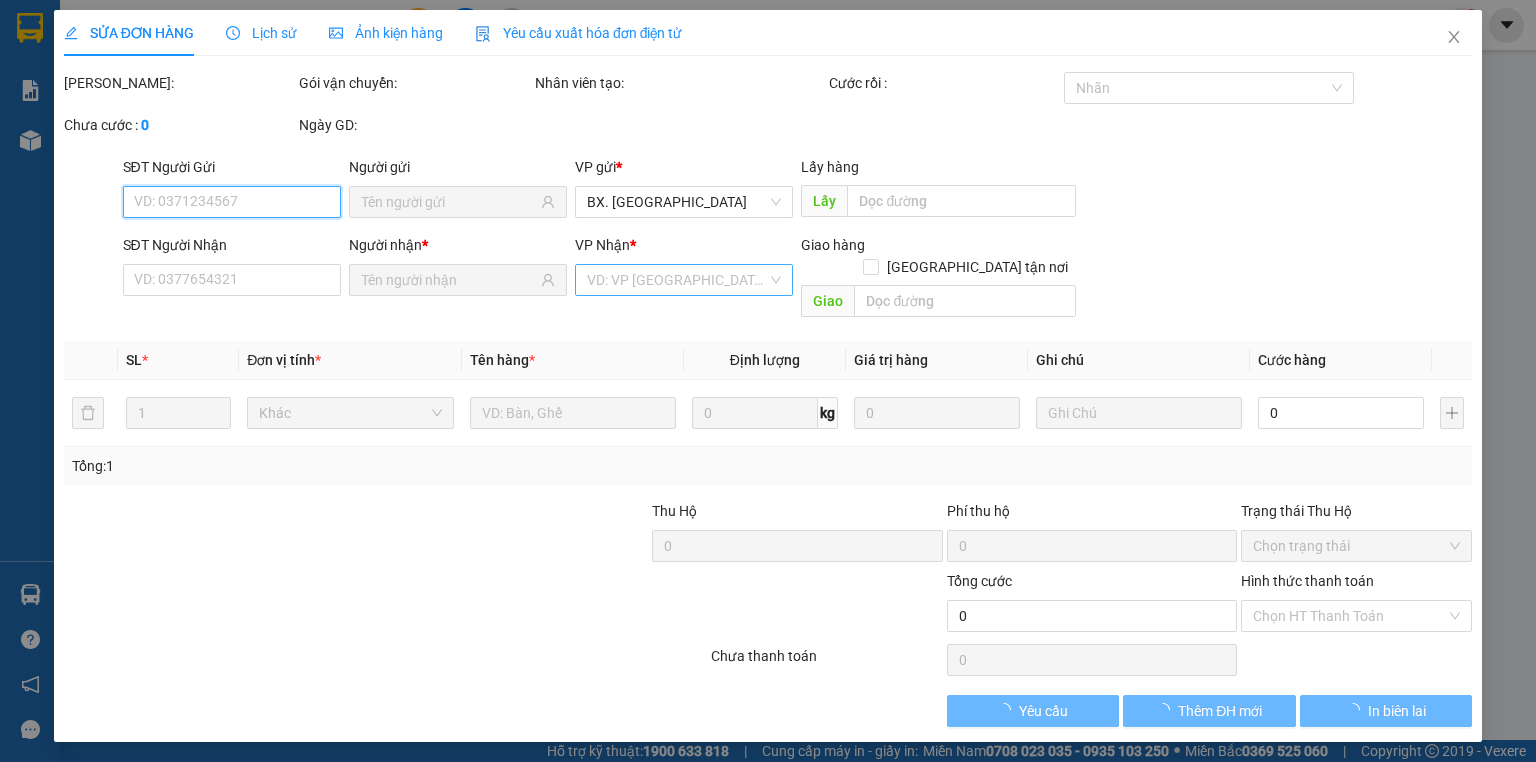 type on "0358806104" 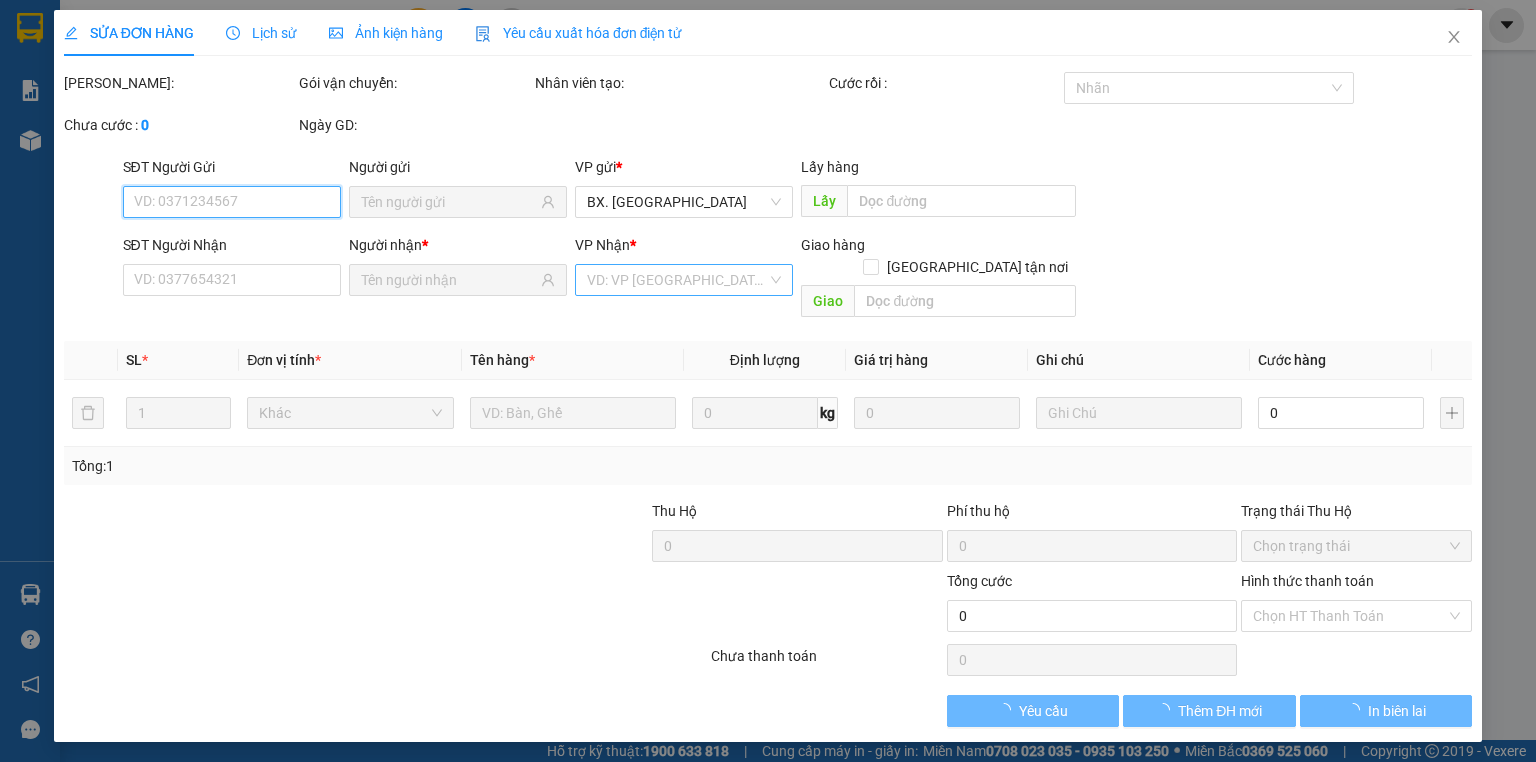 type on "40.000" 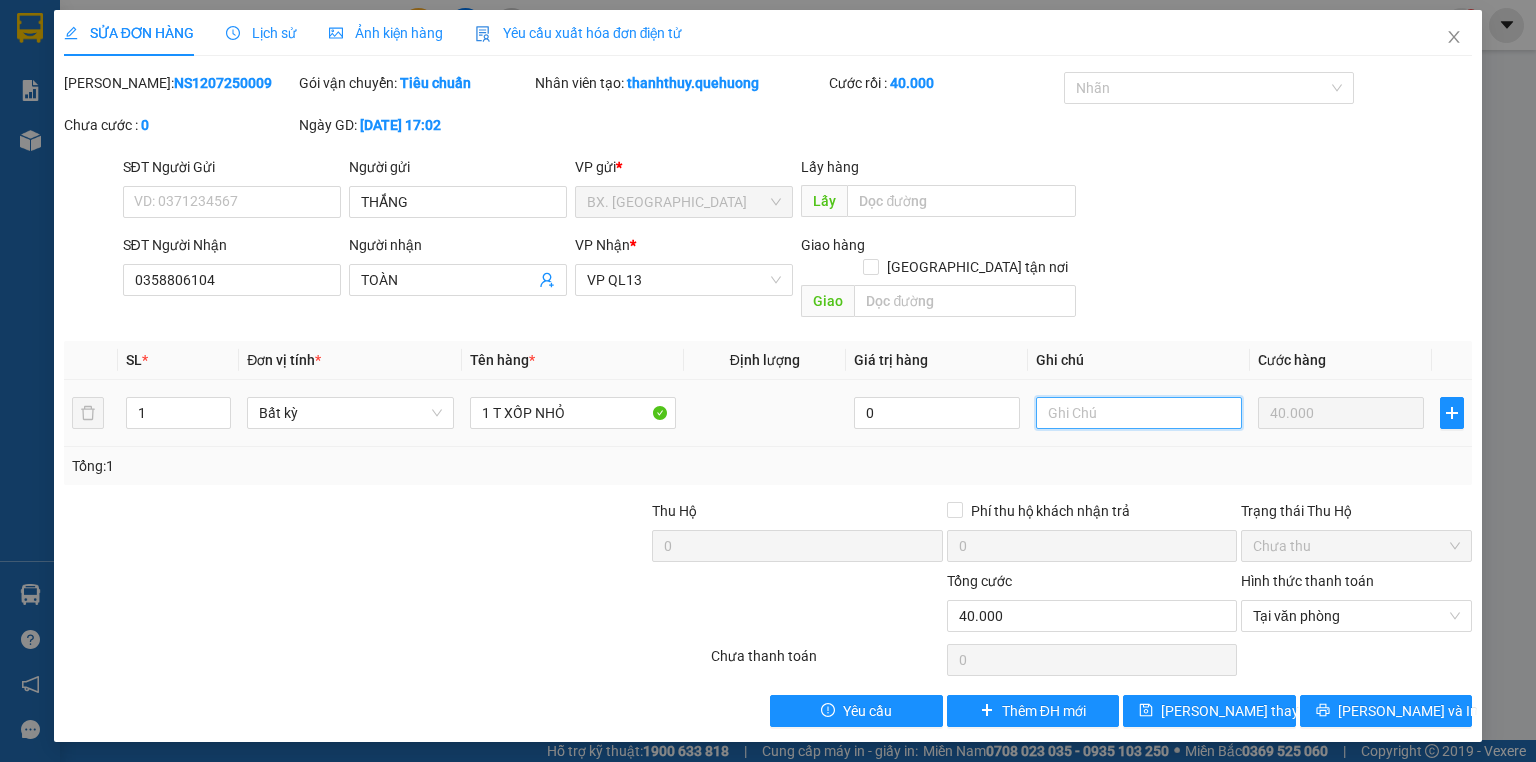 click at bounding box center [1139, 413] 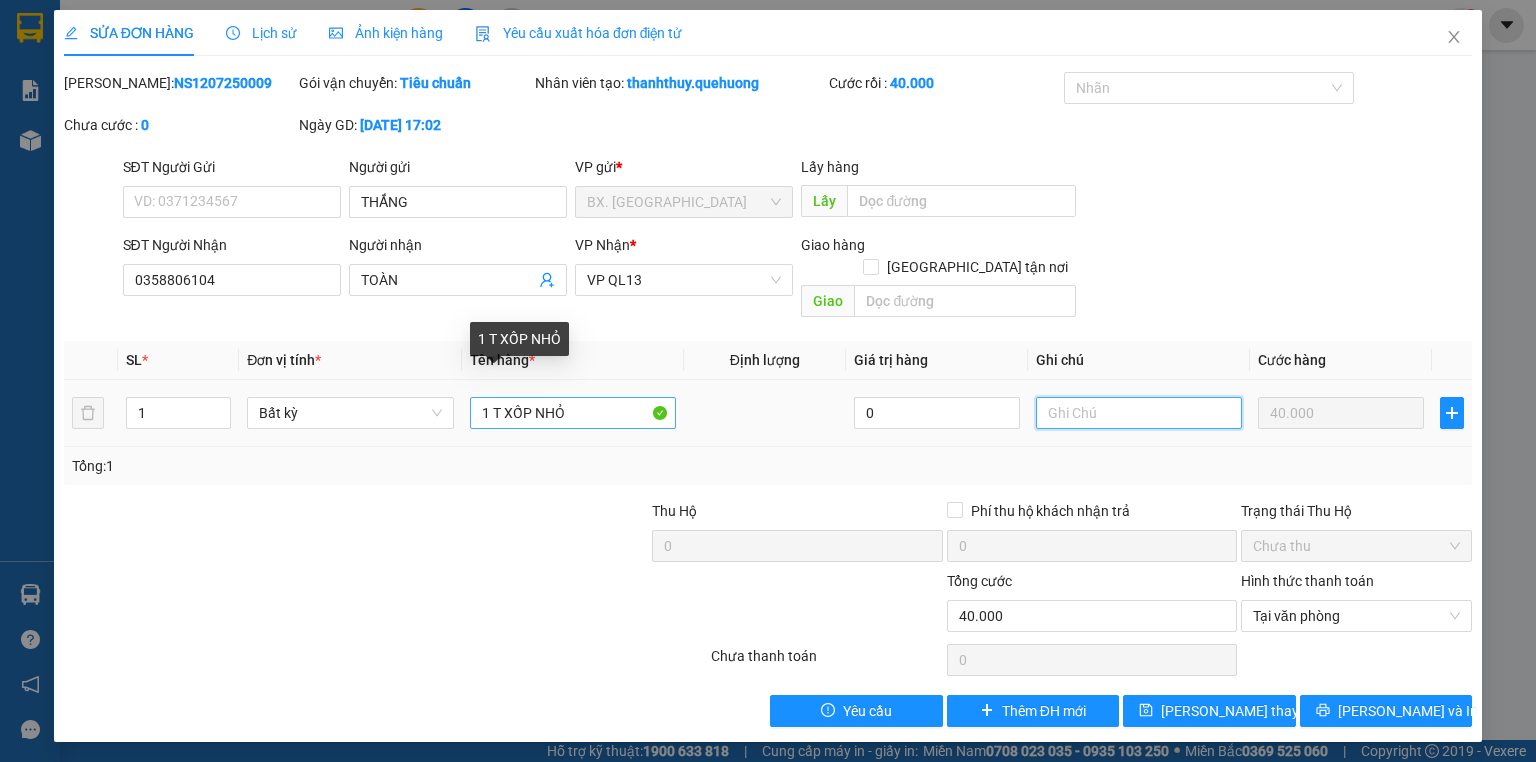 type on "D" 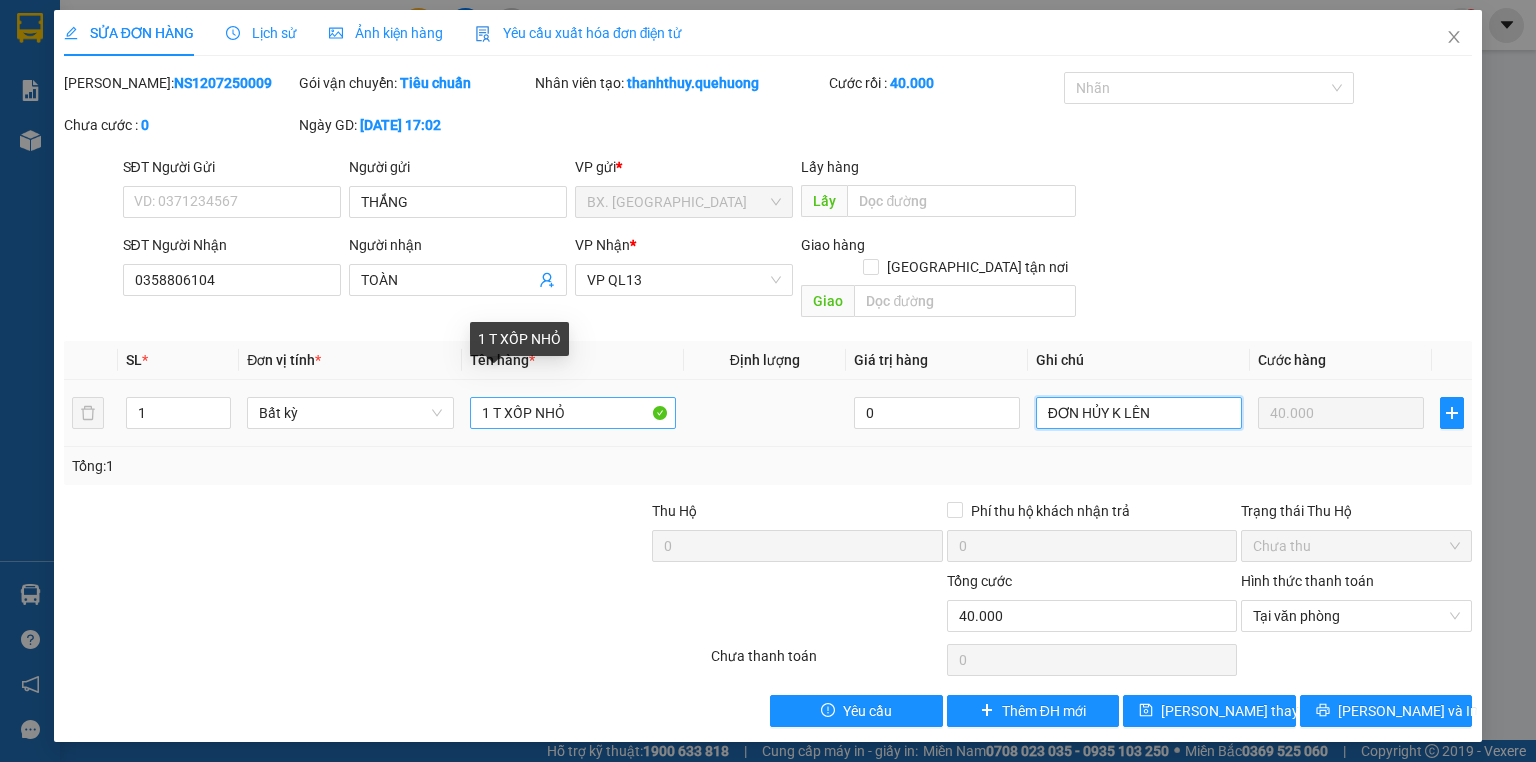 type on "ĐƠN HỦY K LÊN" 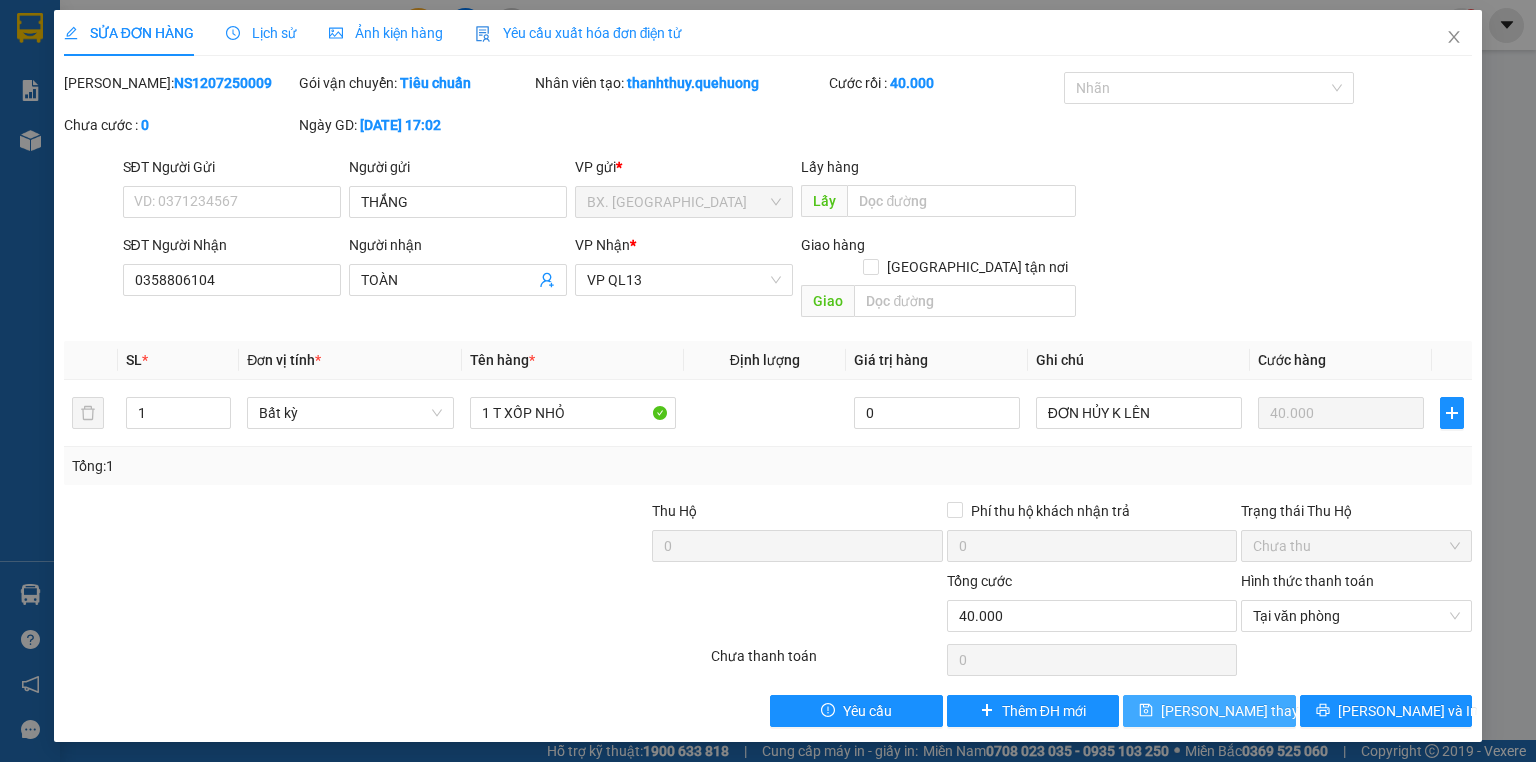 click on "[PERSON_NAME] thay đổi" at bounding box center (1241, 711) 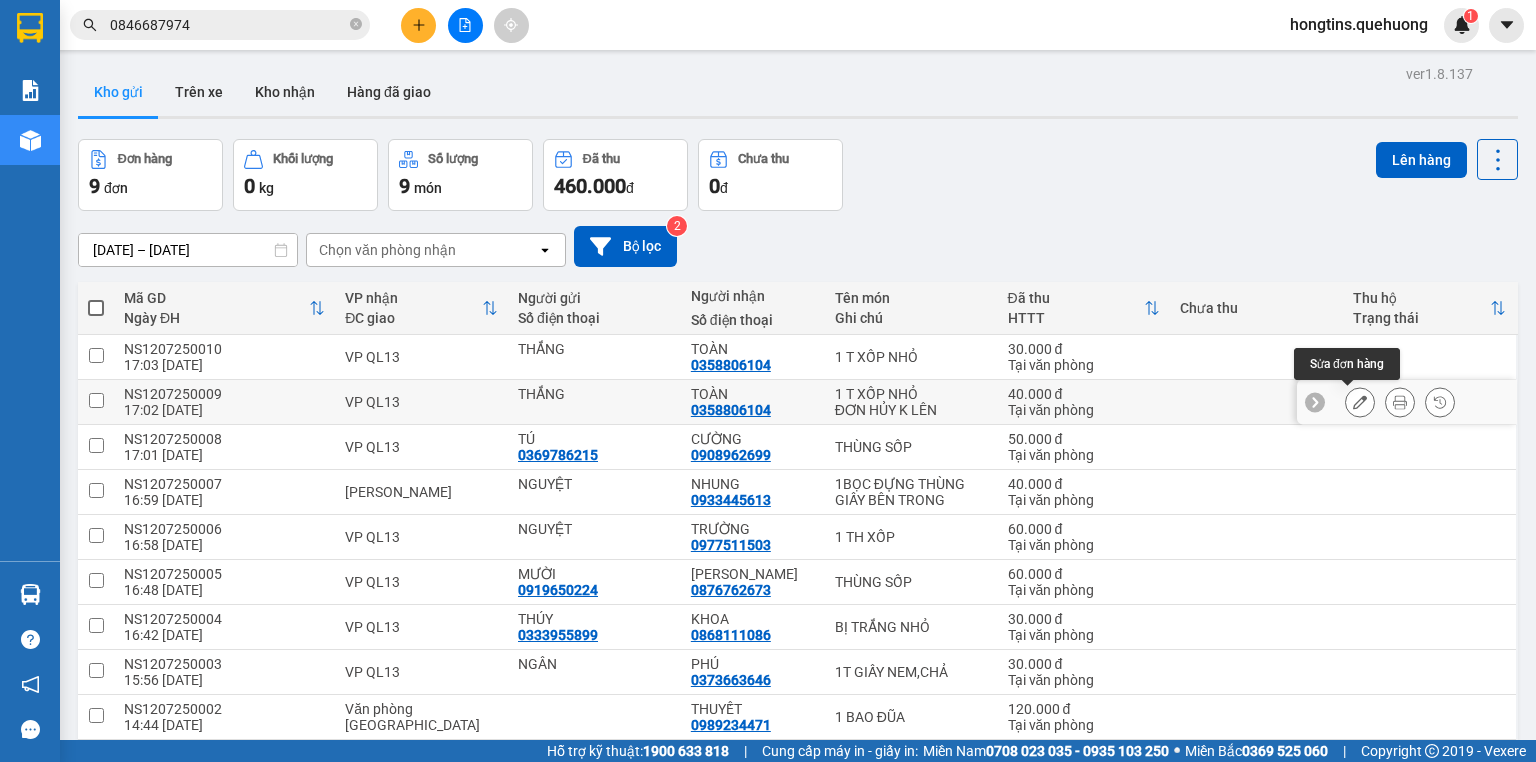 click at bounding box center (1360, 402) 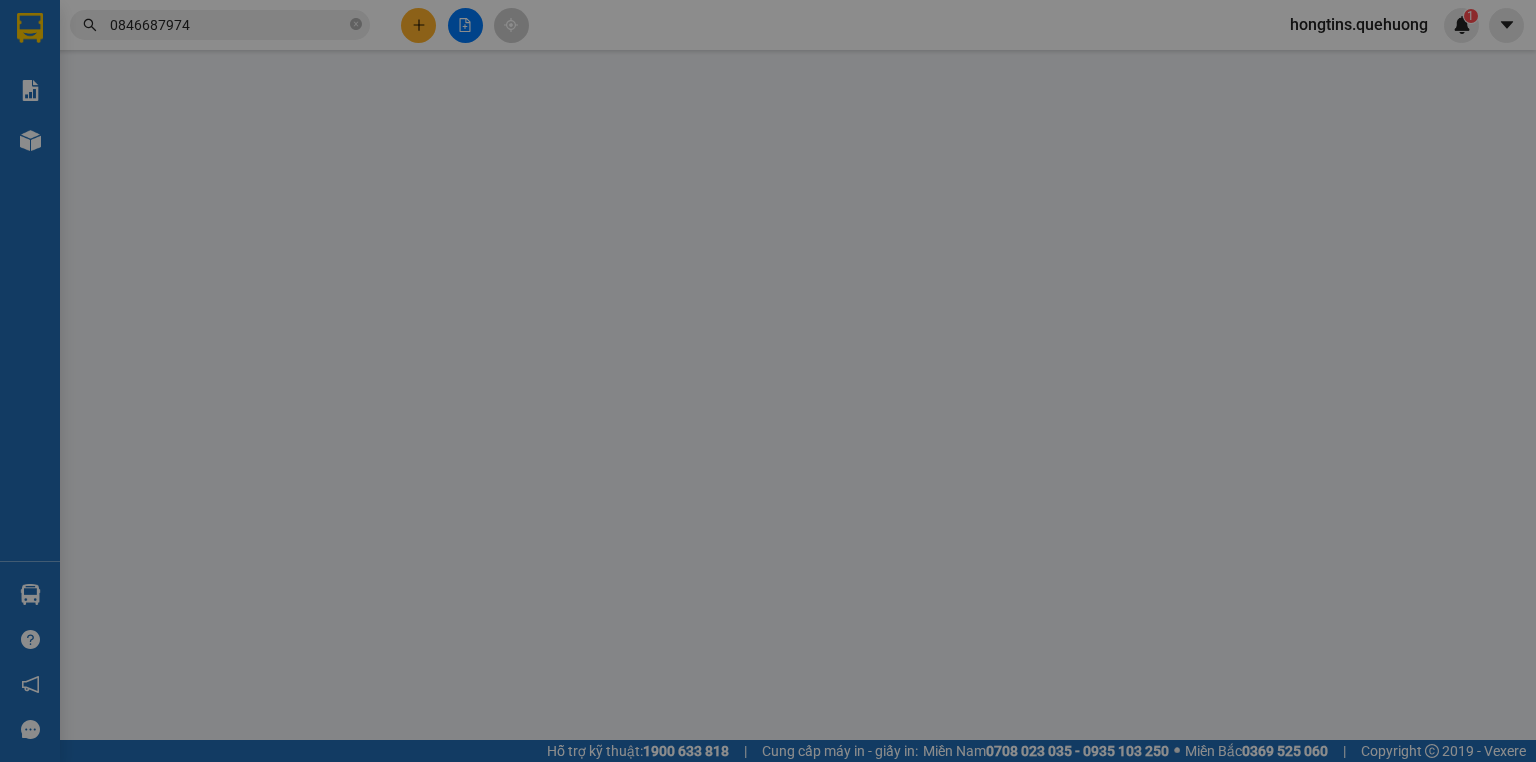 type on "0358806104" 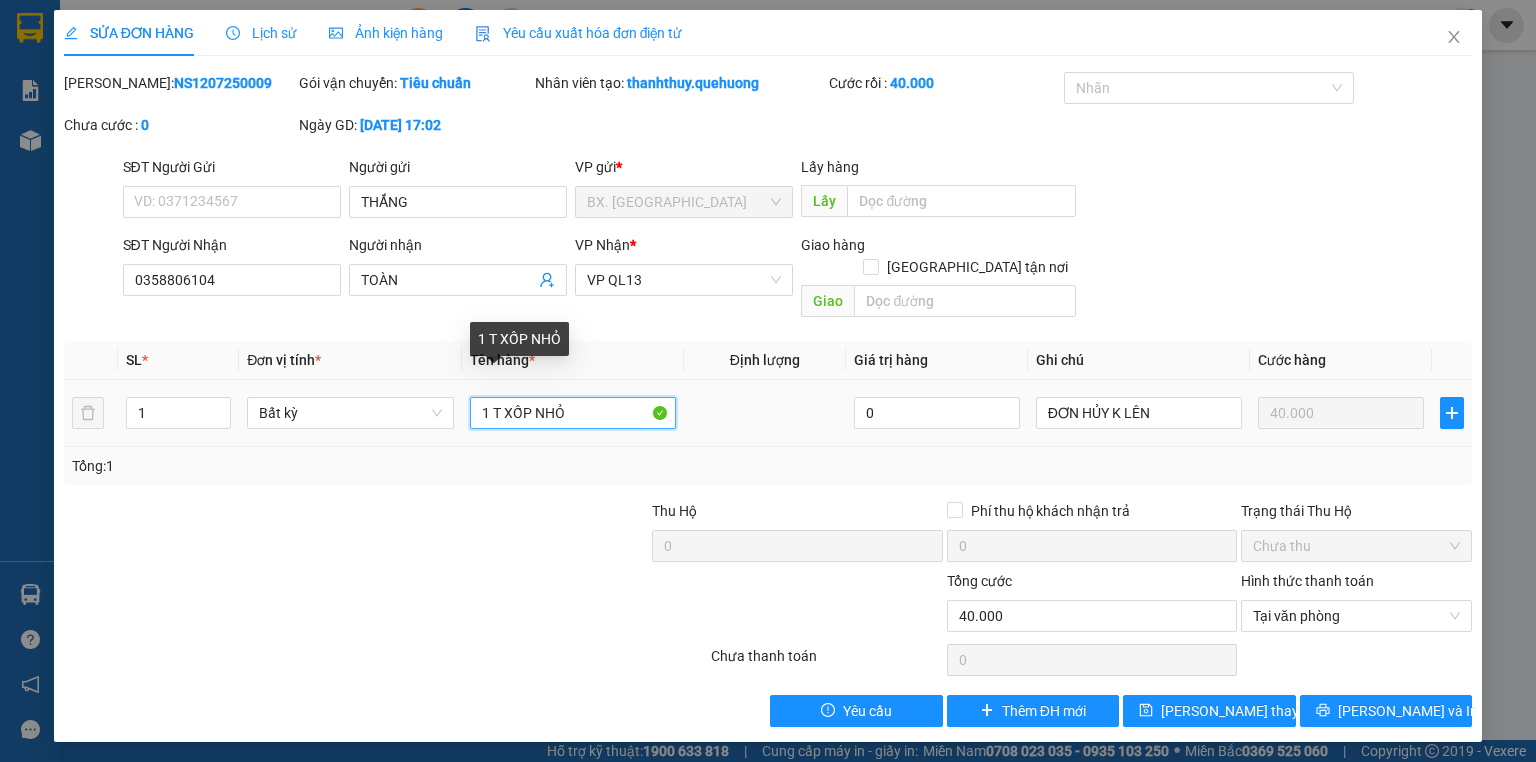 click on "1 Bất kỳ 1 T XỐP NHỎ 0 ĐƠN HỦY K LÊN 40.000" at bounding box center [768, 413] 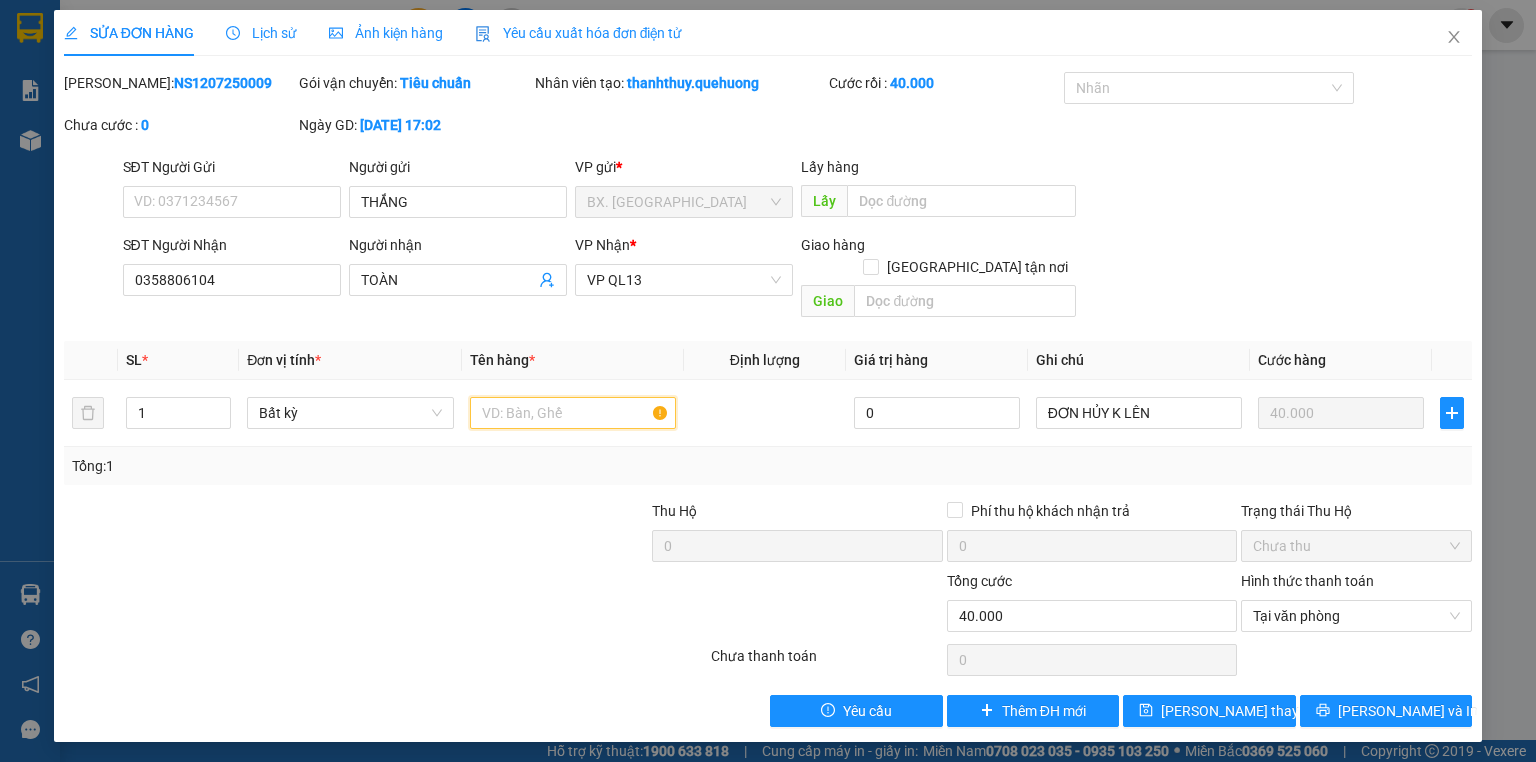 type 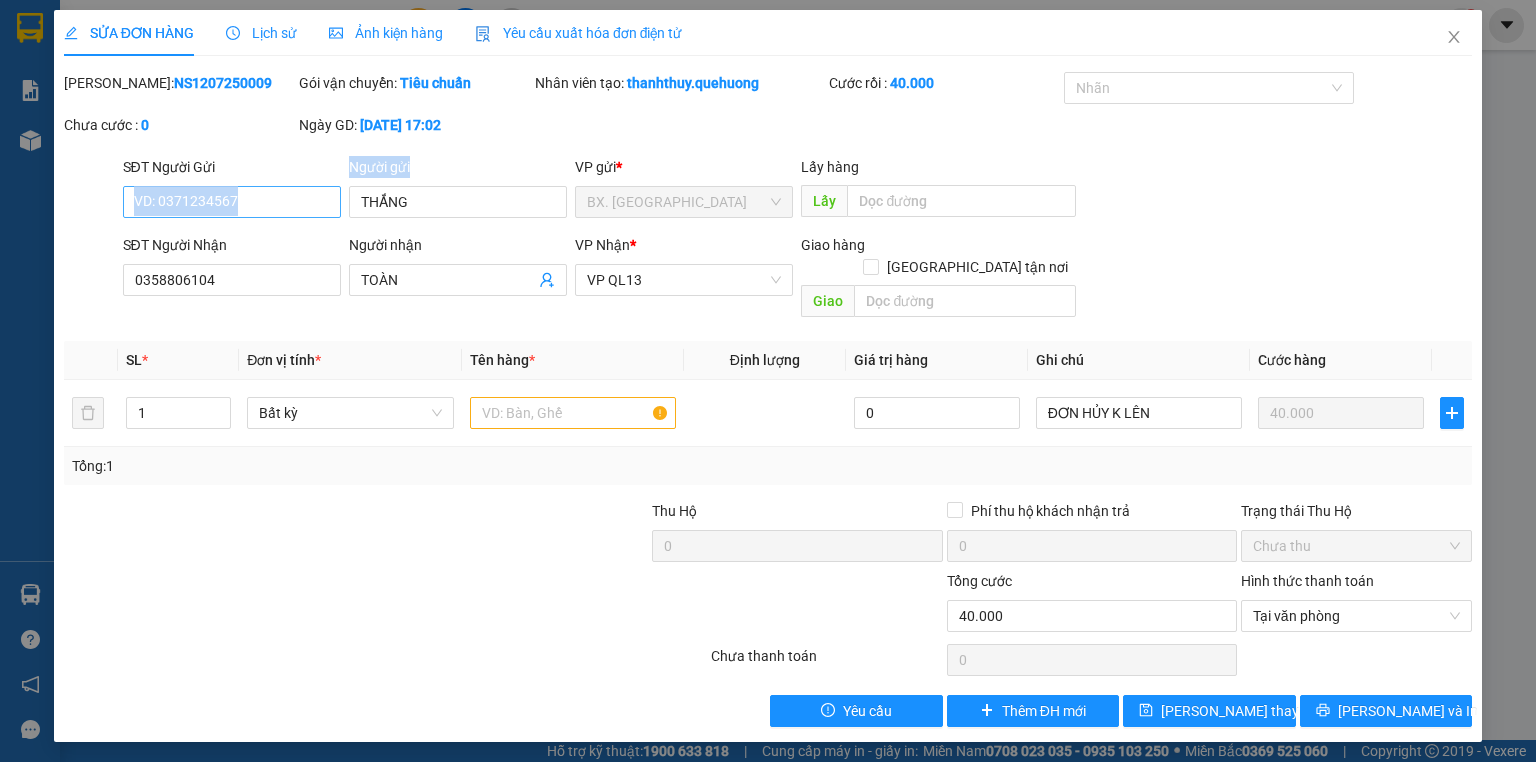 drag, startPoint x: 453, startPoint y: 184, endPoint x: 196, endPoint y: 213, distance: 258.631 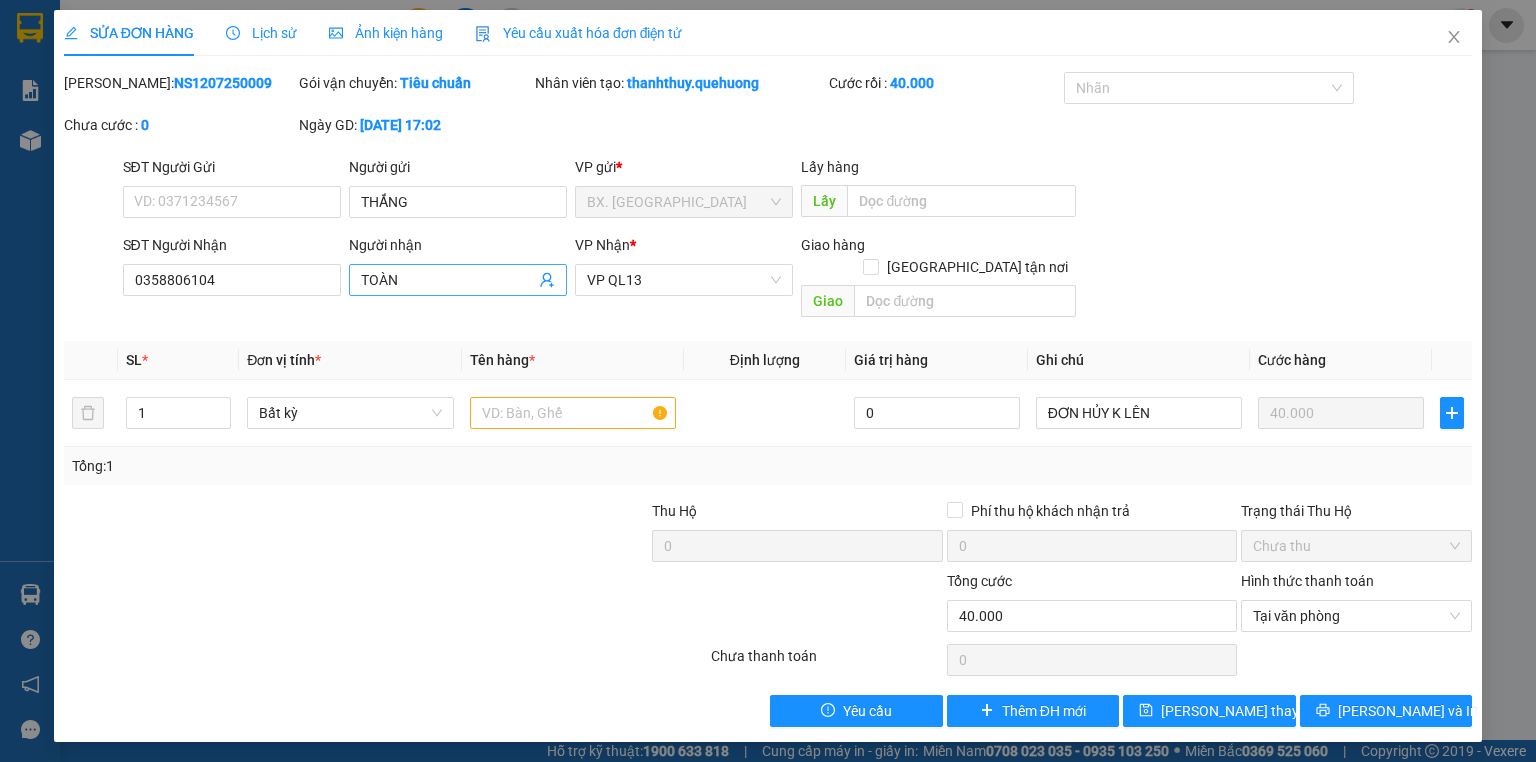 click on "TOÀN" at bounding box center [448, 280] 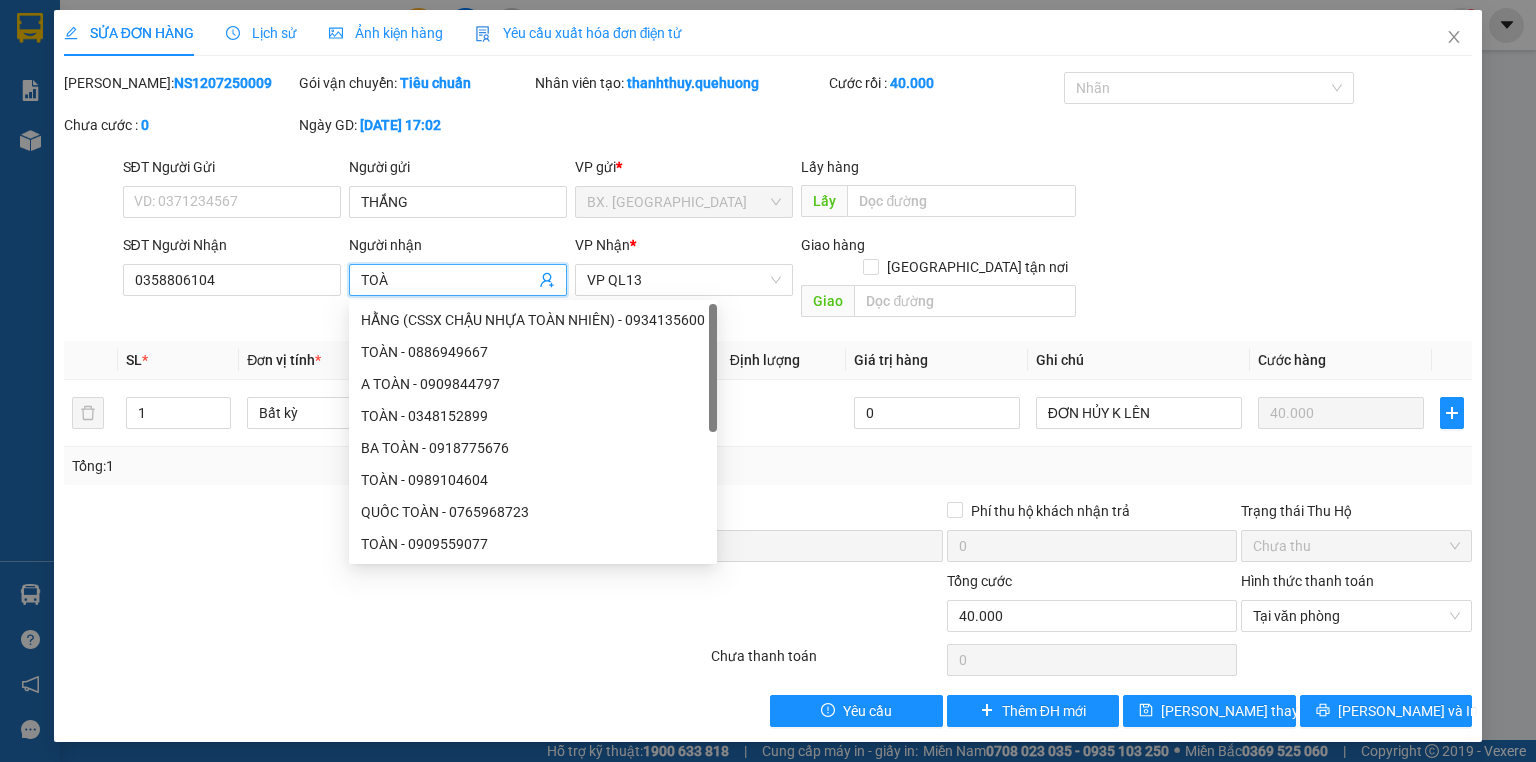 type on "TOÀN" 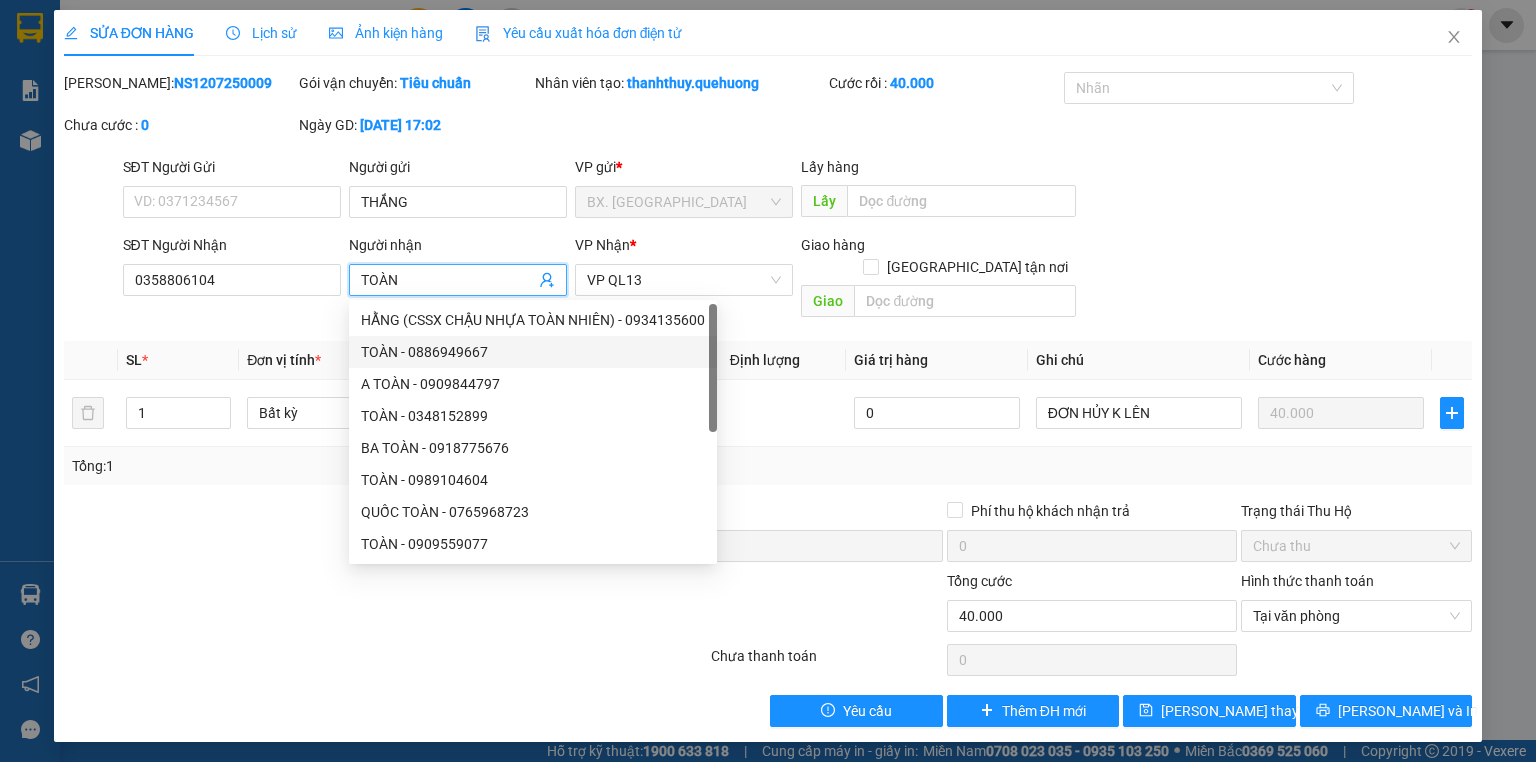 click on "Total Paid Fee 40.000 Total UnPaid Fee 0 Cash Collection Total Fee Mã ĐH:  NS1207250009 Gói vận chuyển:   Tiêu chuẩn Nhân viên tạo:   thanhthuy.quehuong Cước rồi :   40.000   Nhãn Chưa cước :   0 Ngày GD:   [DATE] 17:02 SĐT Người Gửi VD: 0371234567 Người gửi THẮNG VP gửi  * BX. [GEOGRAPHIC_DATA] Lấy hàng Lấy SĐT Người Nhận 0358806104 Người nhận TOÀN VP Nhận  * VP QL13 Giao hàng Giao tận nơi Giao SL  * Đơn vị tính  * Tên hàng  * Định lượng Giá trị hàng Ghi chú Cước hàng                   1 Bất kỳ 0 ĐƠN HỦY K LÊN 40.000 Tổng:  1 Thu Hộ 0 Phí thu hộ khách nhận trả 0 Trạng thái Thu Hộ   Chưa thu Tổng cước 40.000 Hình thức thanh toán Tại văn phòng Số tiền thu trước 40.000 Chọn HT Thanh Toán Chưa thanh toán 0 Chọn HT [PERSON_NAME] Yêu cầu Thêm ĐH mới [PERSON_NAME] thay đổi [PERSON_NAME] và In" at bounding box center (768, 399) 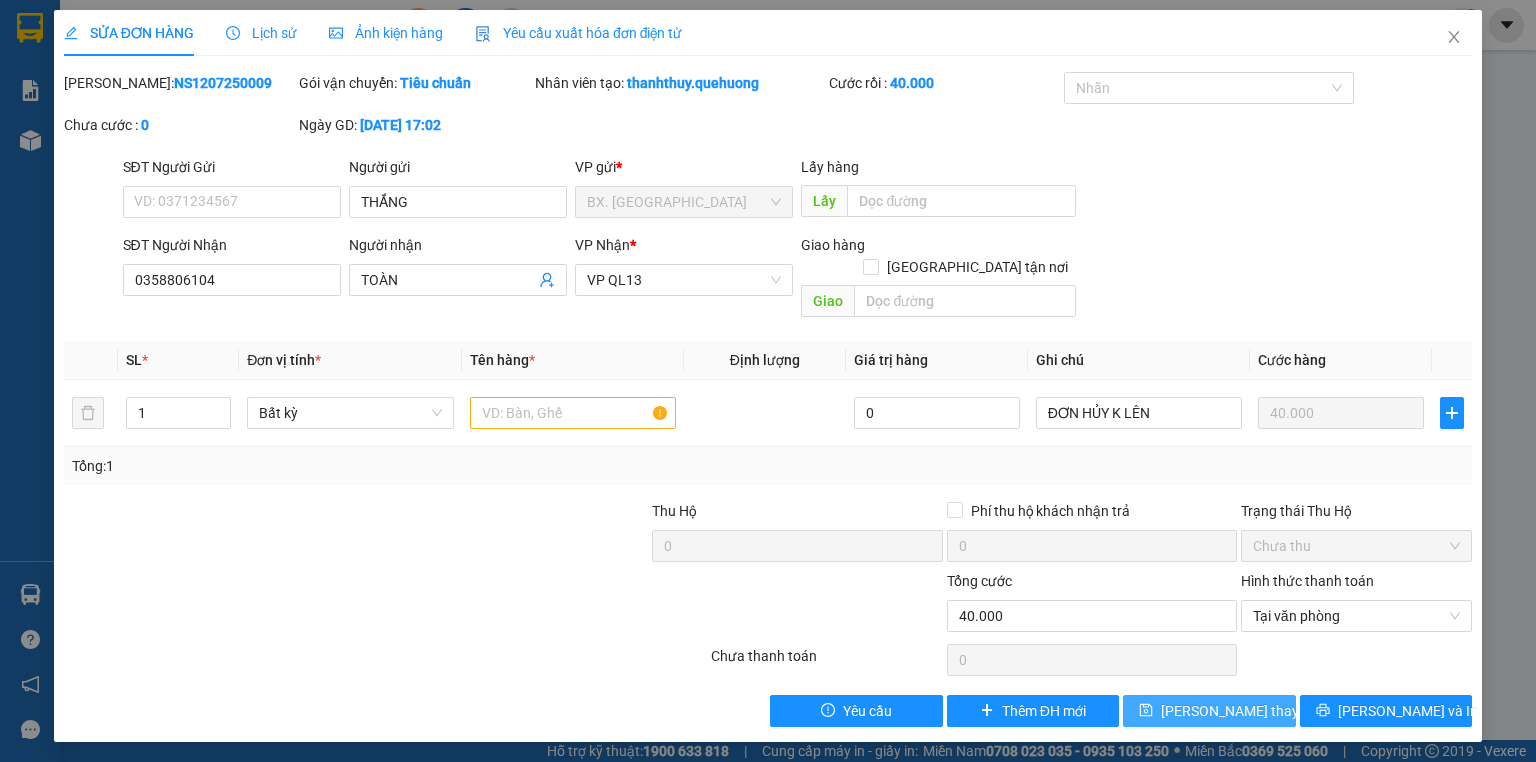click on "[PERSON_NAME] thay đổi" at bounding box center [1209, 711] 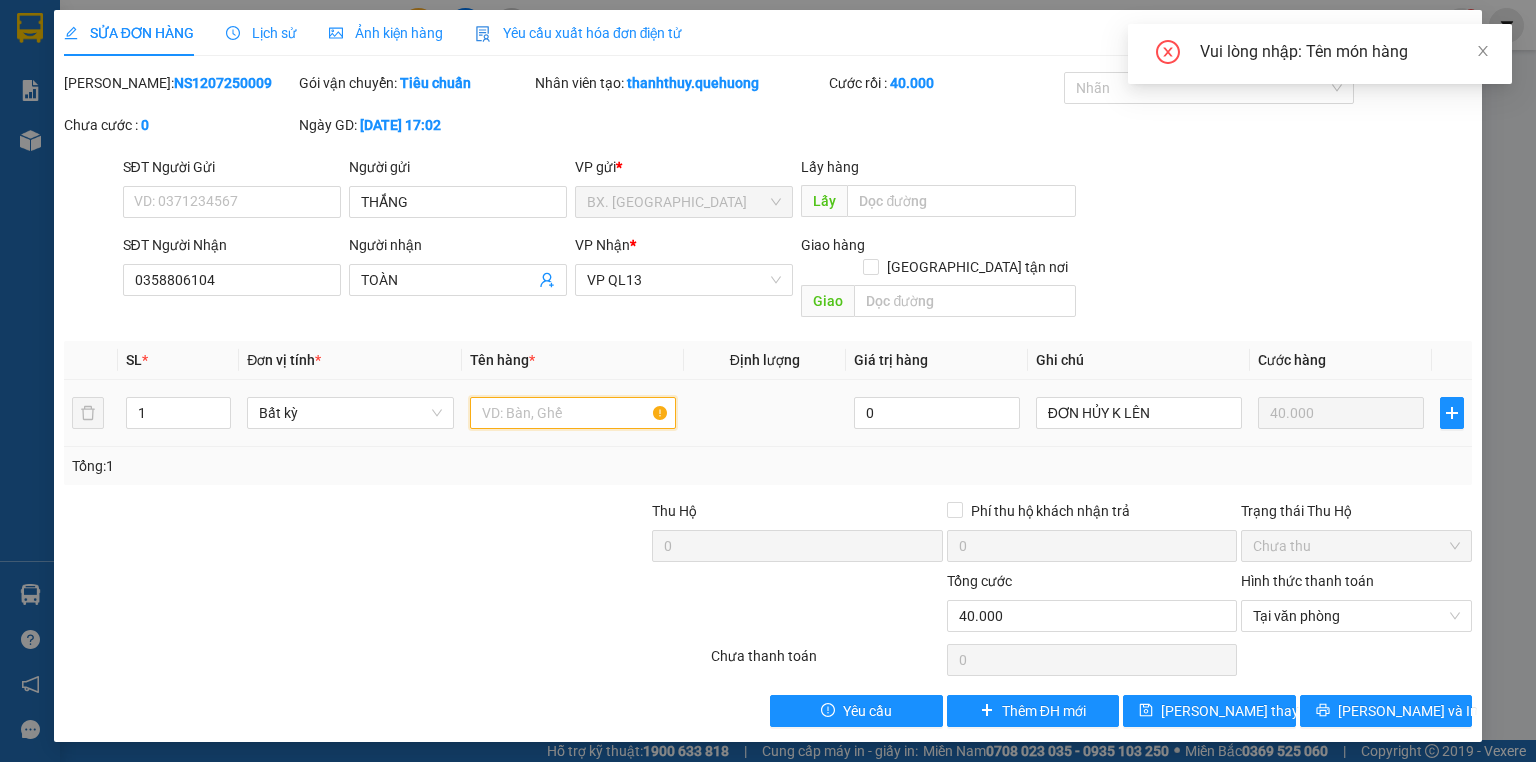 click at bounding box center (573, 413) 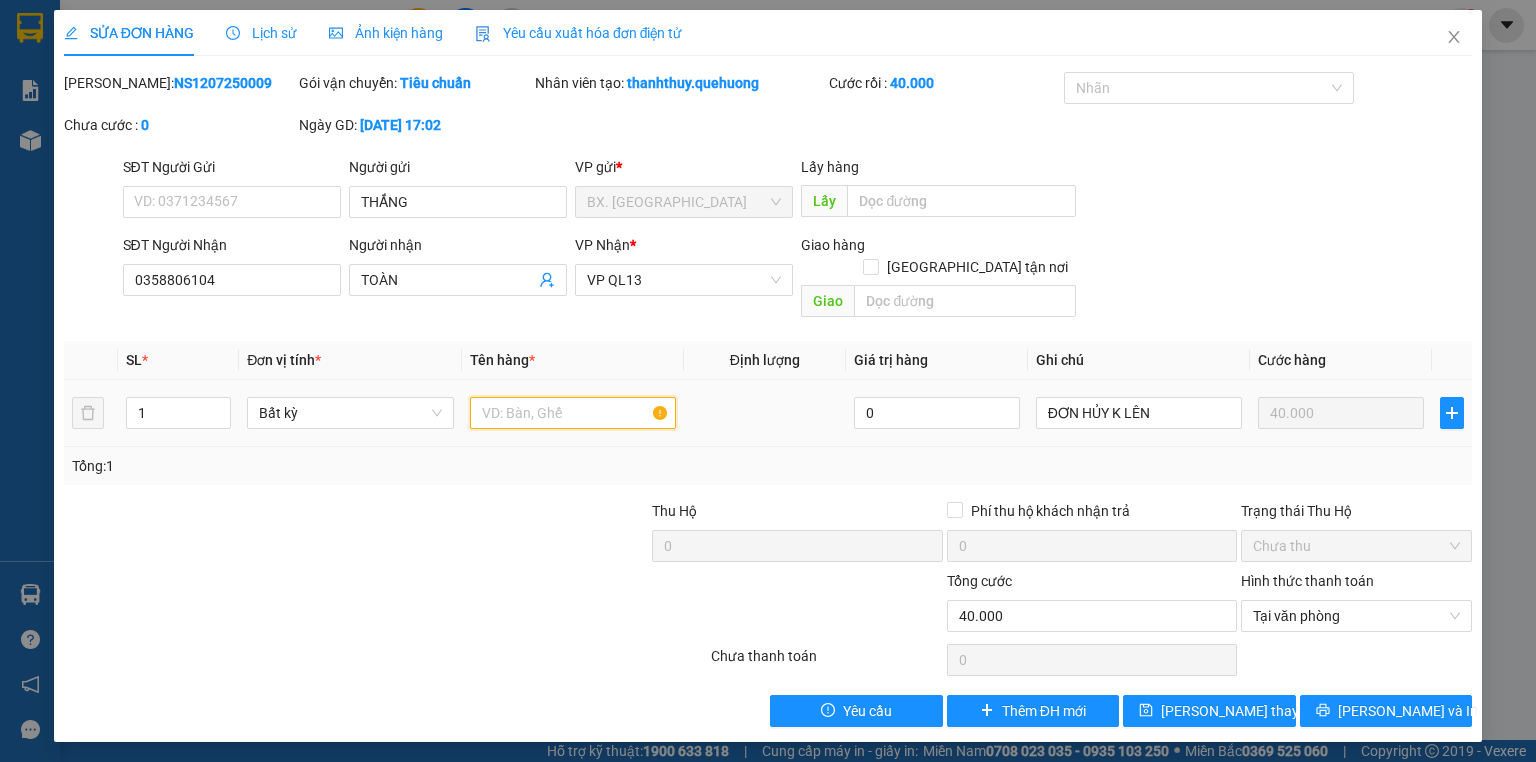 type on "D" 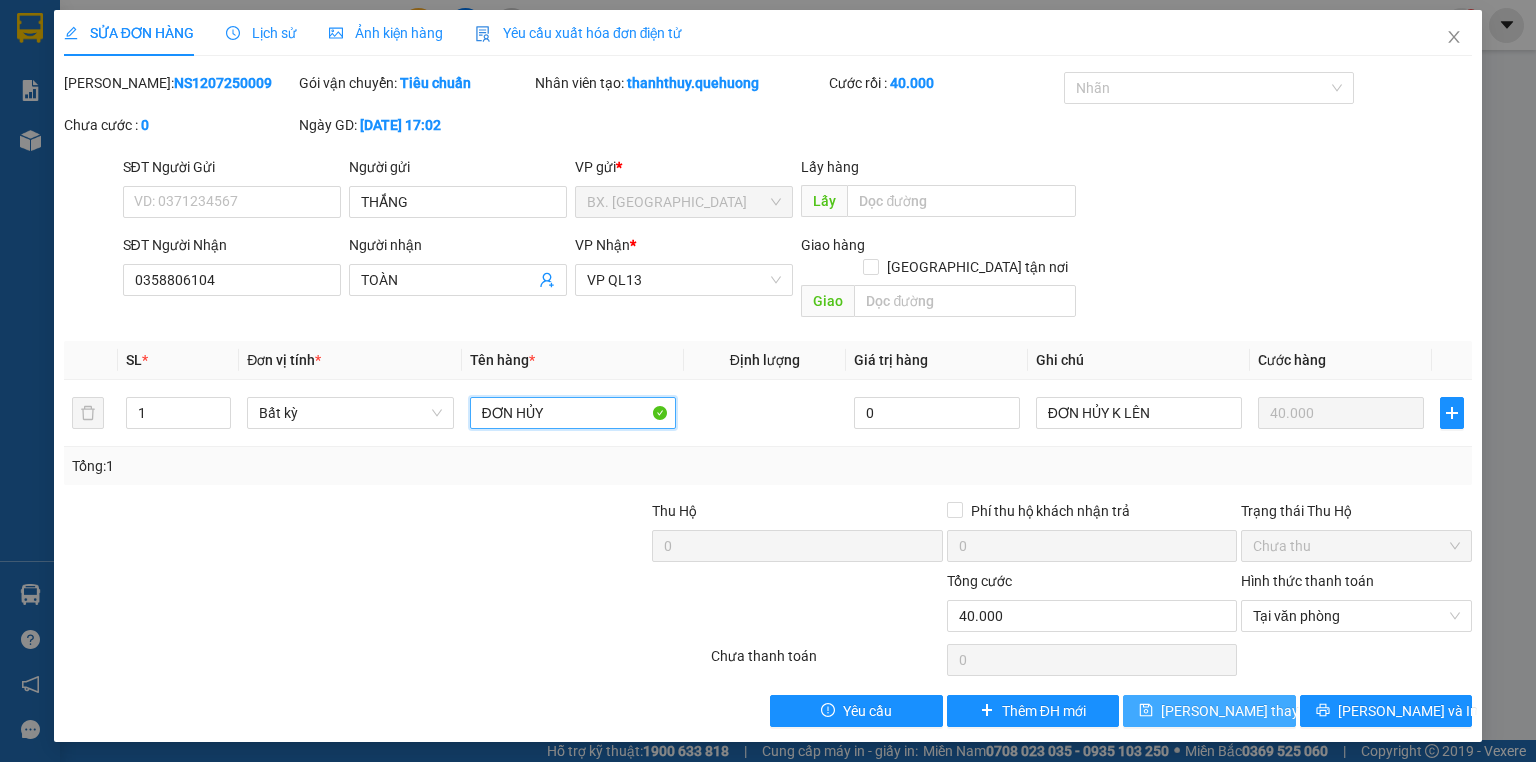 type on "ĐƠN HỦY" 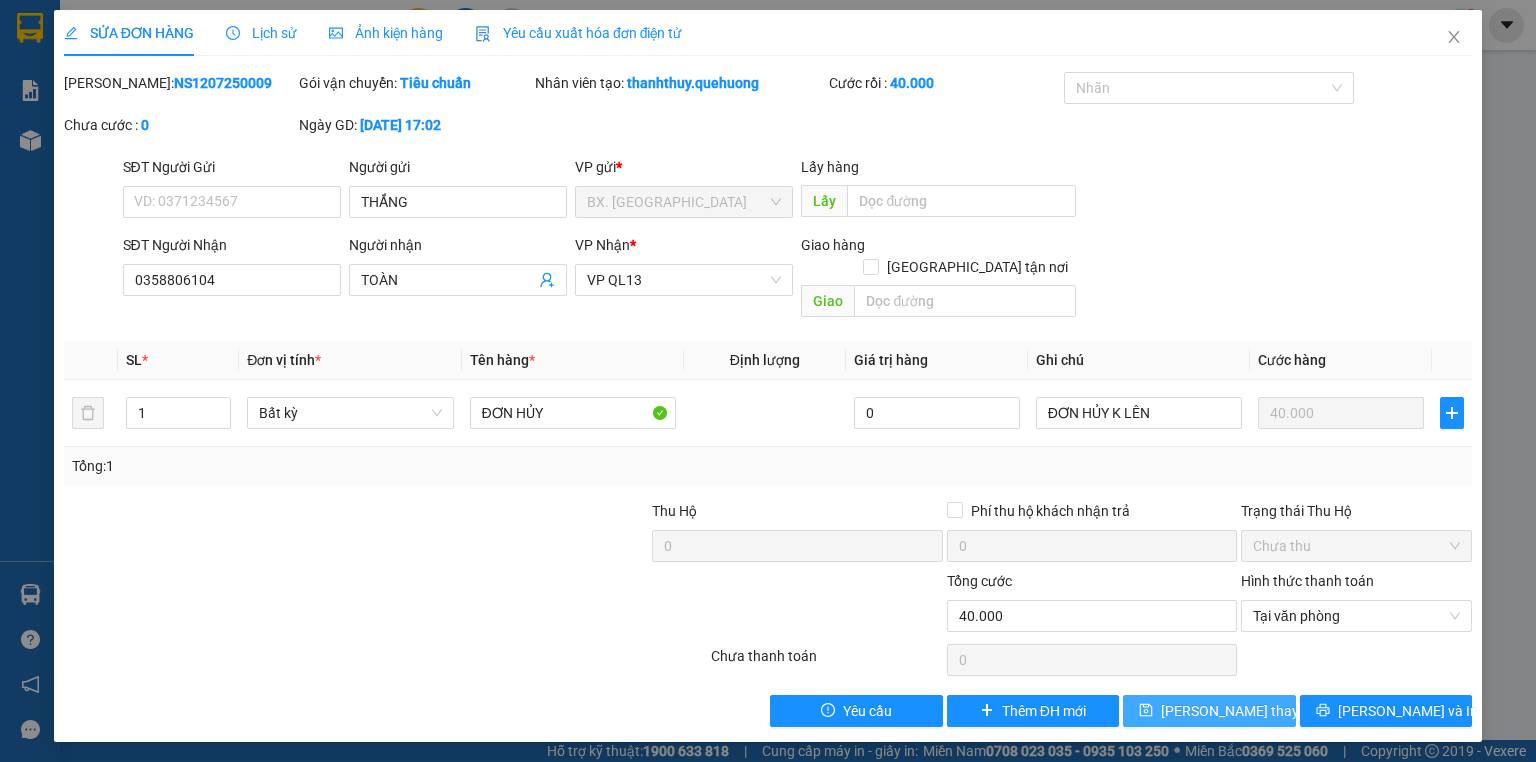 click on "[PERSON_NAME] thay đổi" at bounding box center (1209, 711) 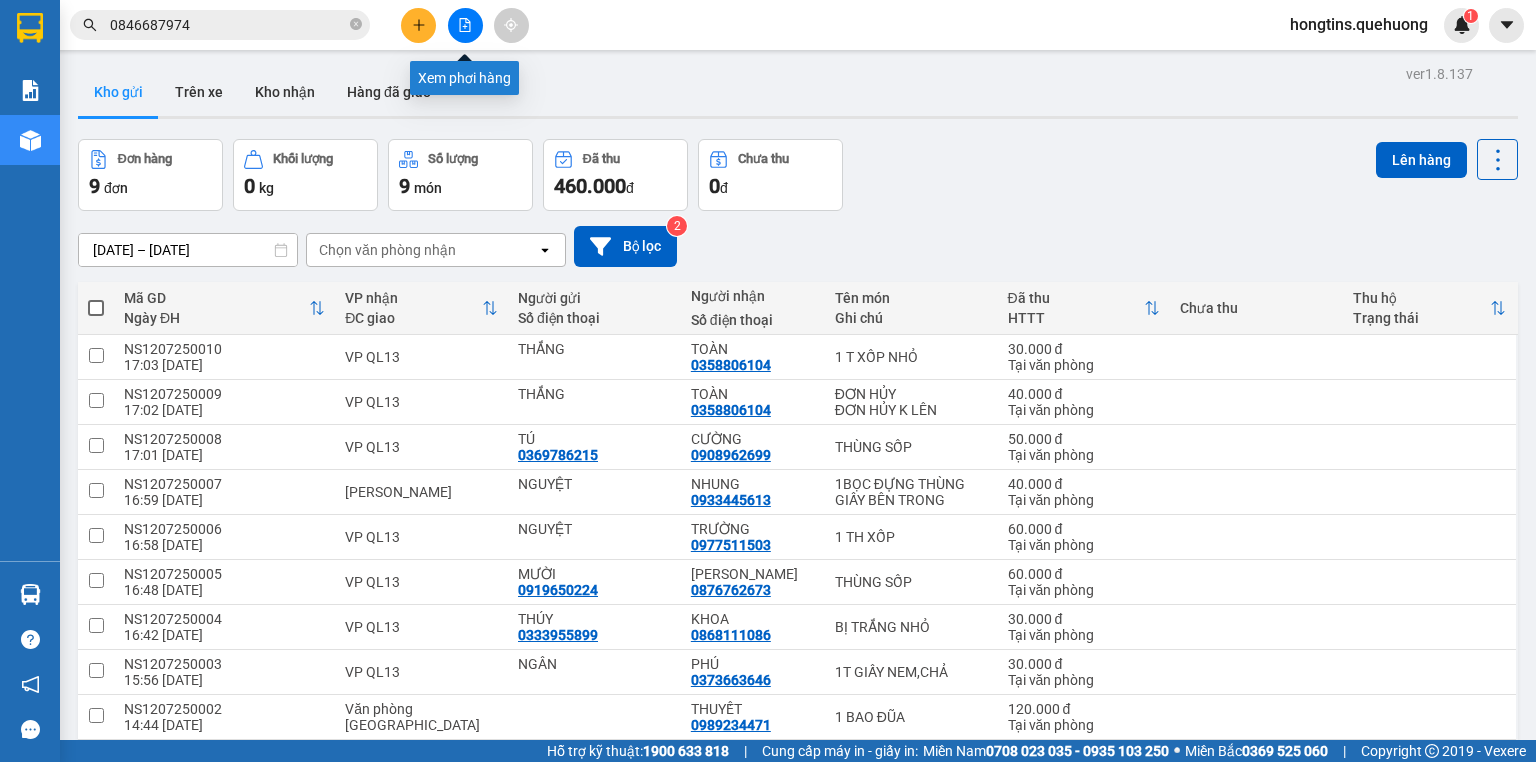 click 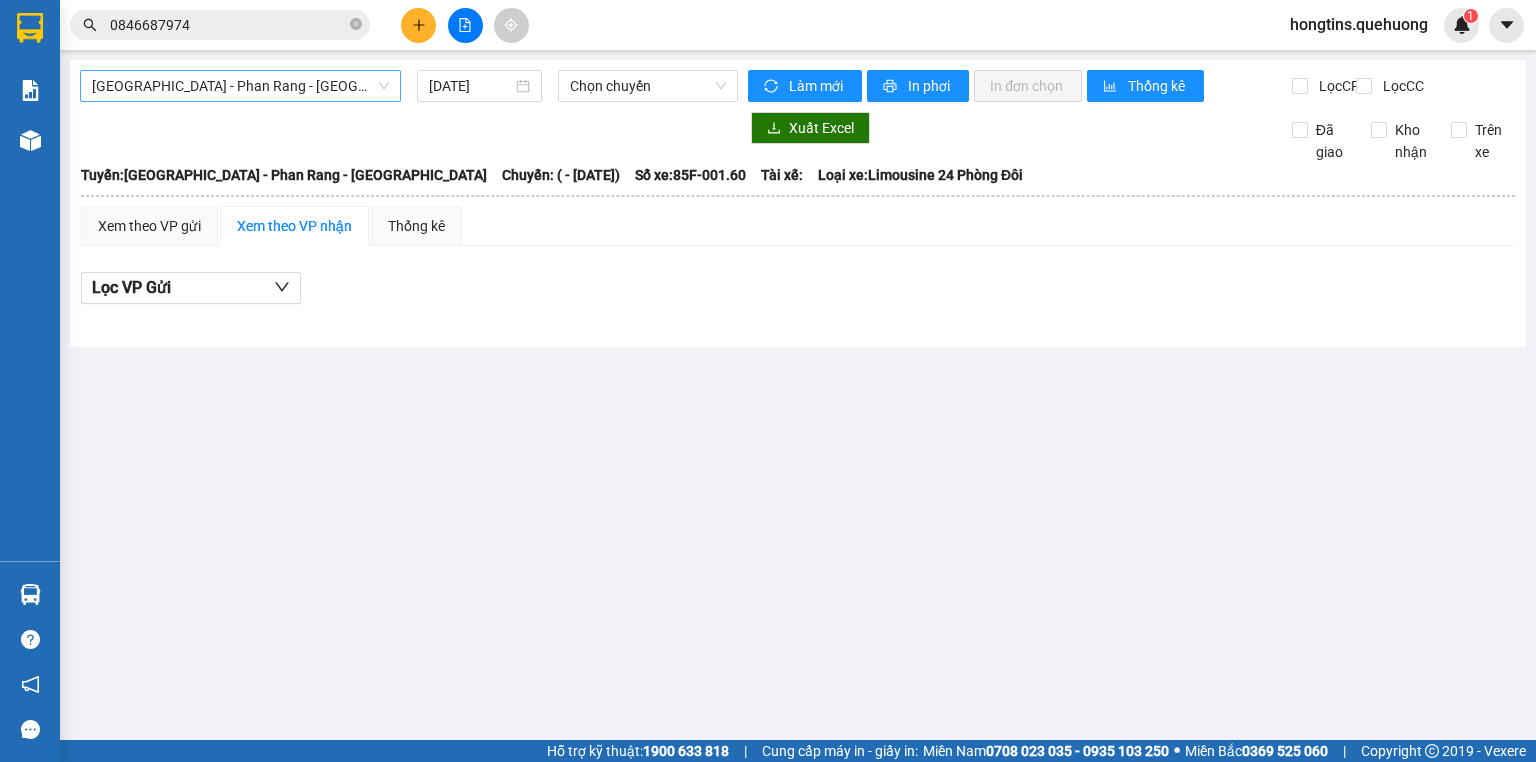 click on "[GEOGRAPHIC_DATA] - Phan Rang - [GEOGRAPHIC_DATA]" at bounding box center [240, 86] 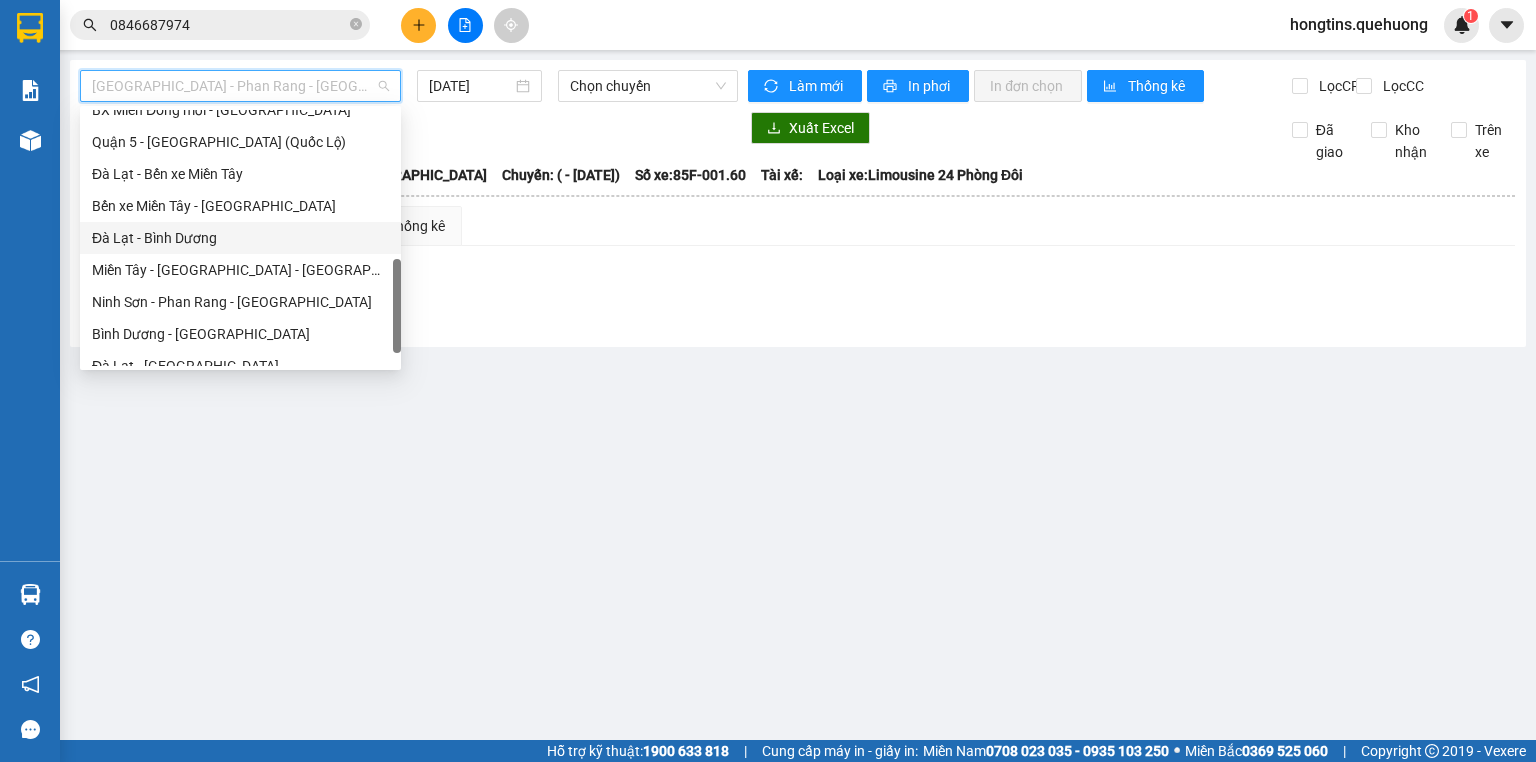 scroll, scrollTop: 608, scrollLeft: 0, axis: vertical 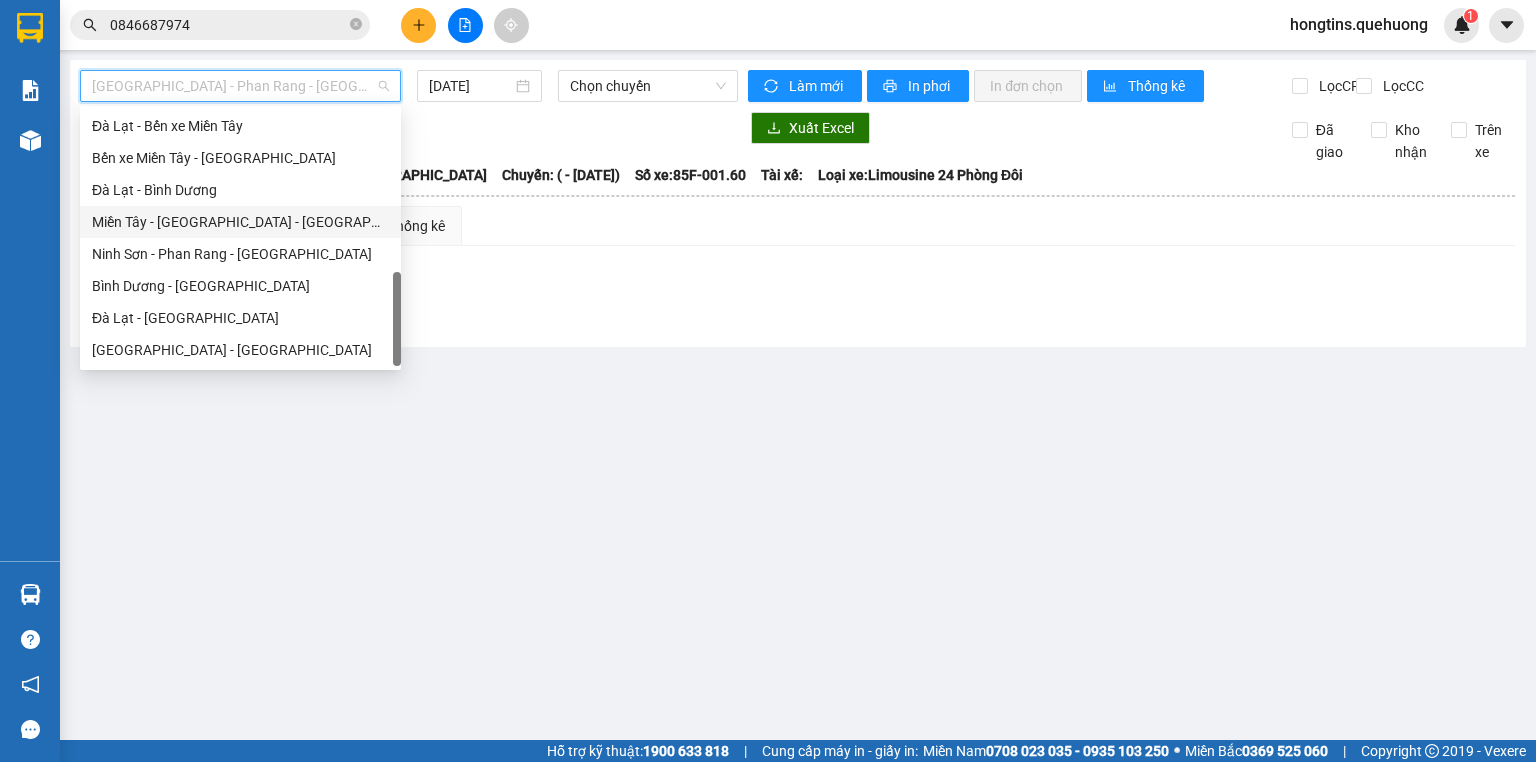 click on "Miền Tây - [GEOGRAPHIC_DATA] - [GEOGRAPHIC_DATA]" at bounding box center (240, 222) 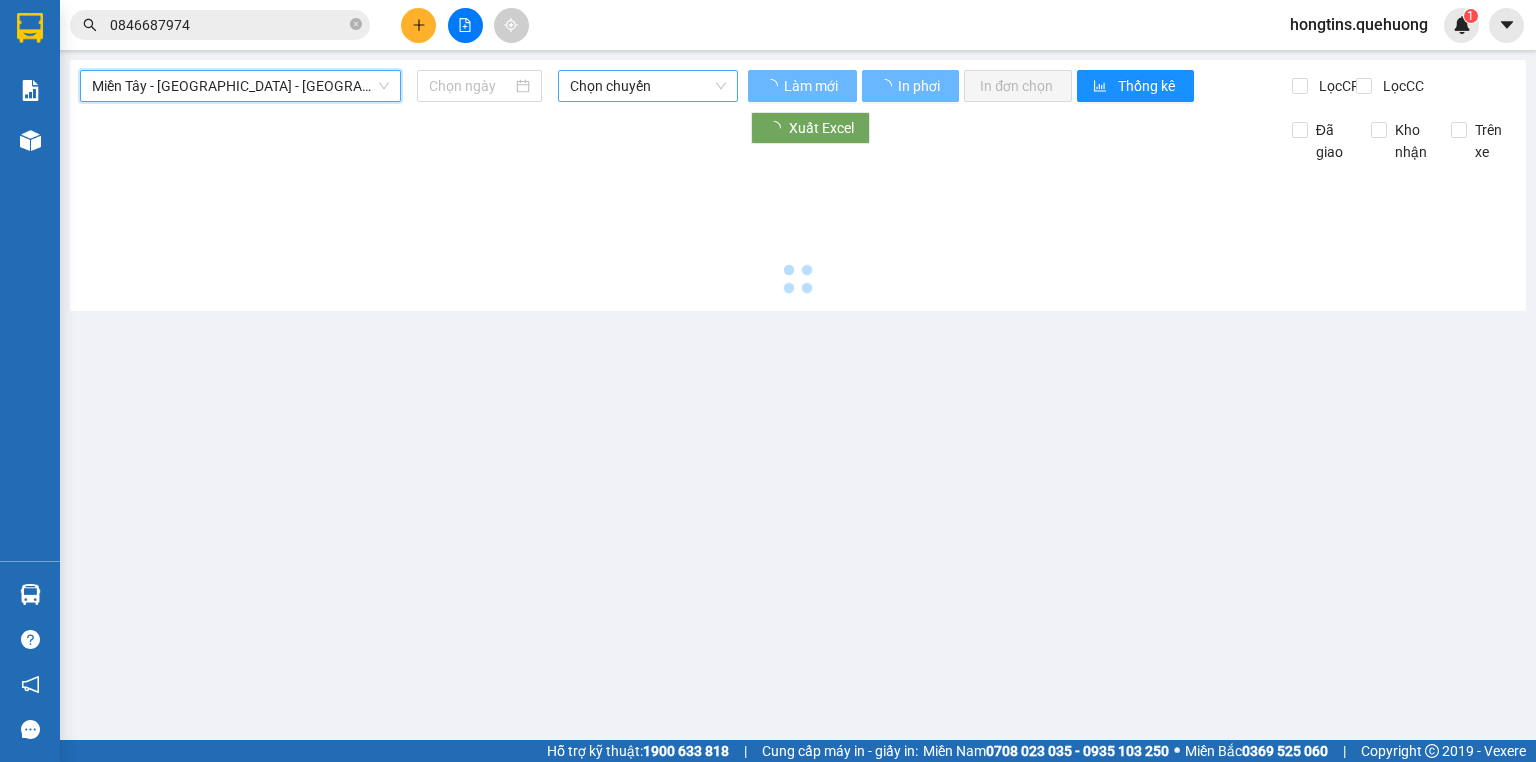 type on "[DATE]" 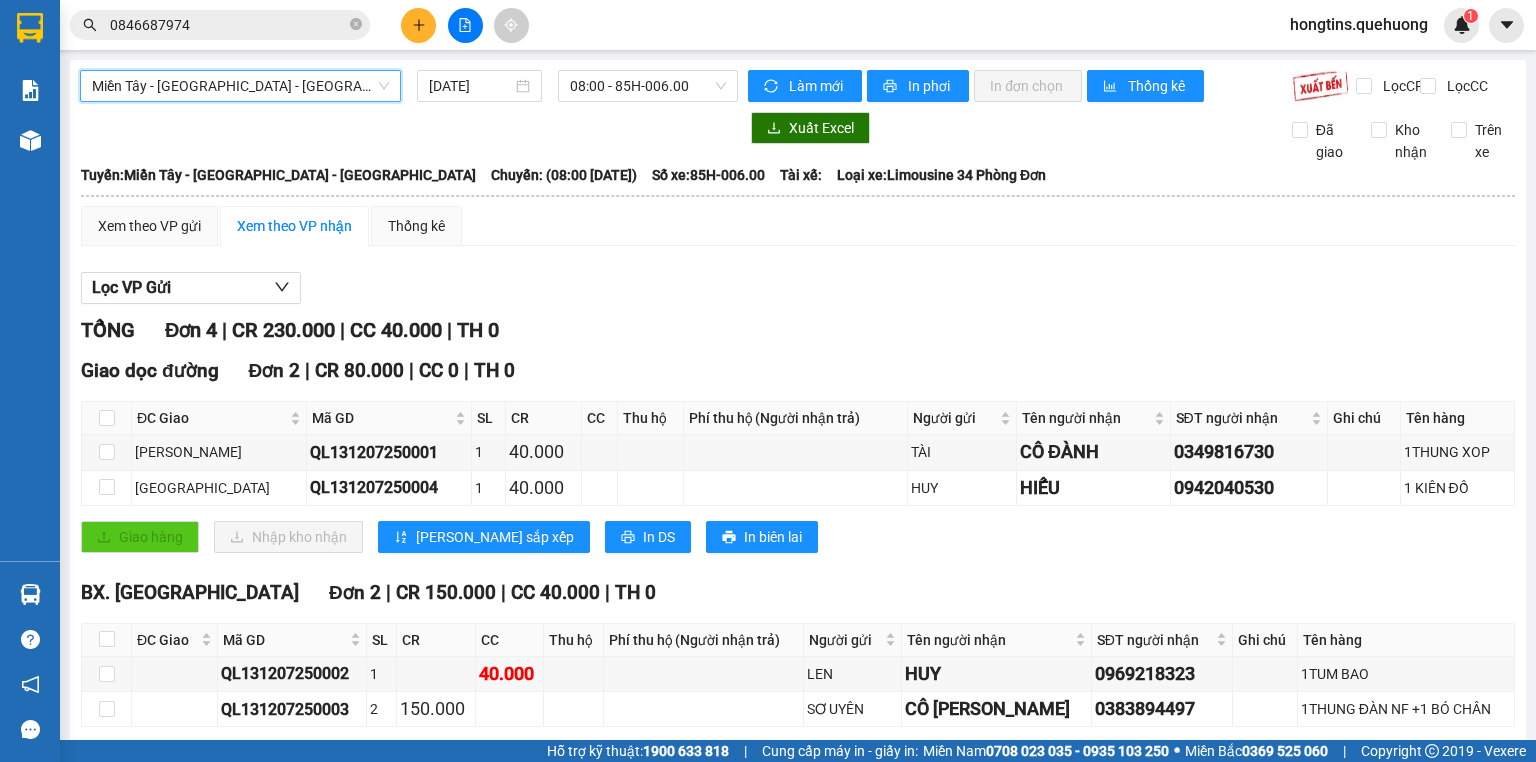 scroll, scrollTop: 104, scrollLeft: 0, axis: vertical 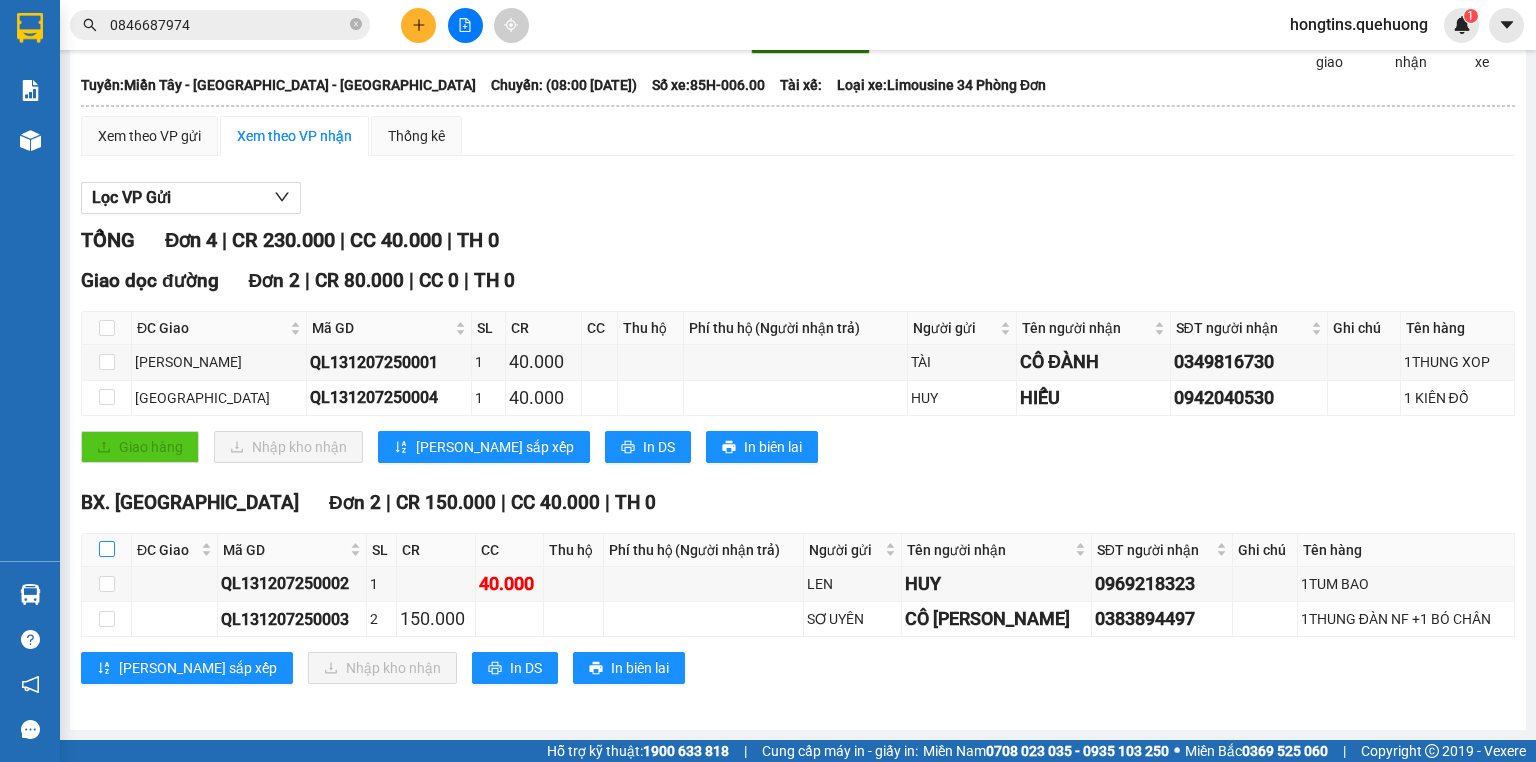 click at bounding box center (107, 549) 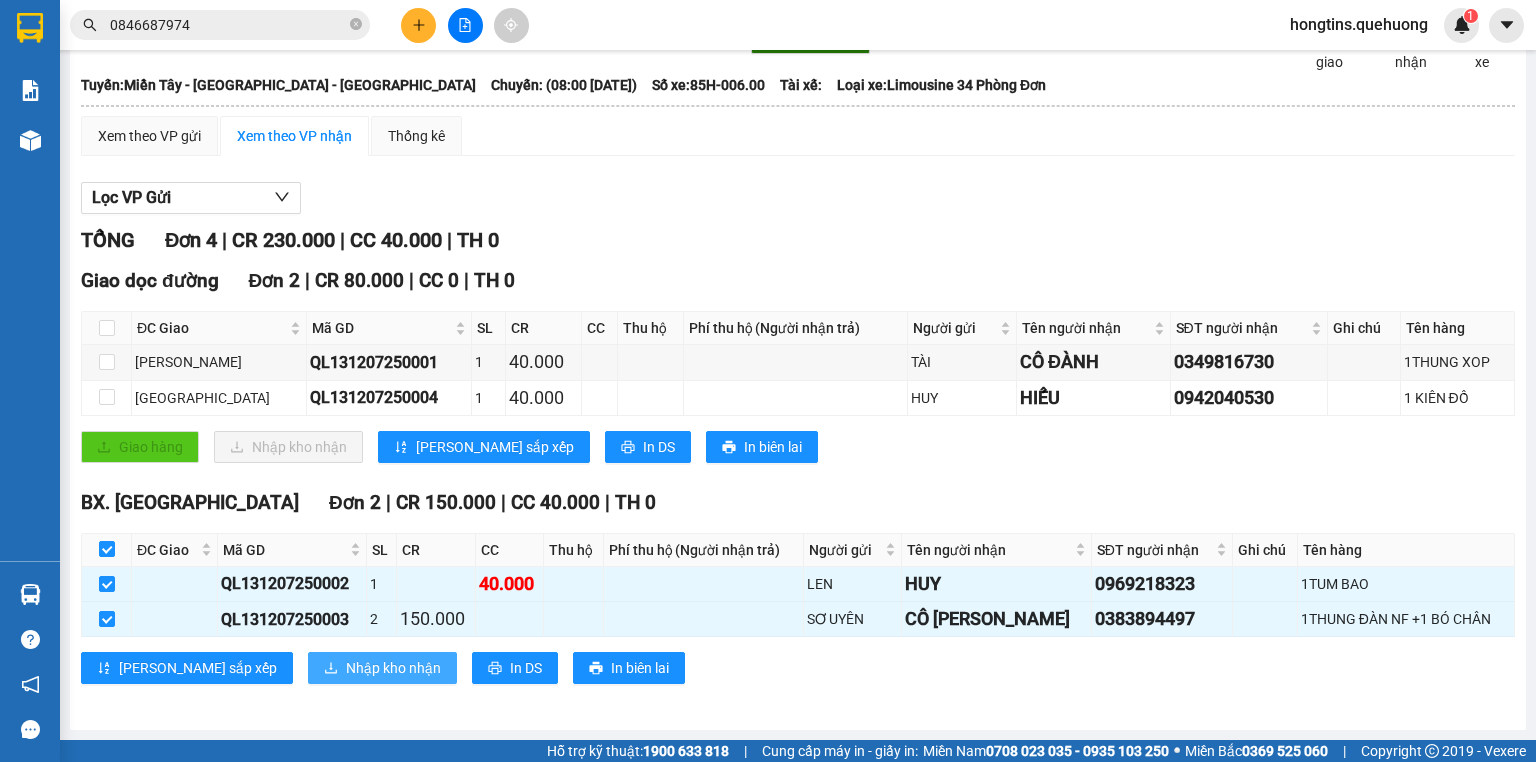 click on "Nhập kho nhận" at bounding box center (393, 668) 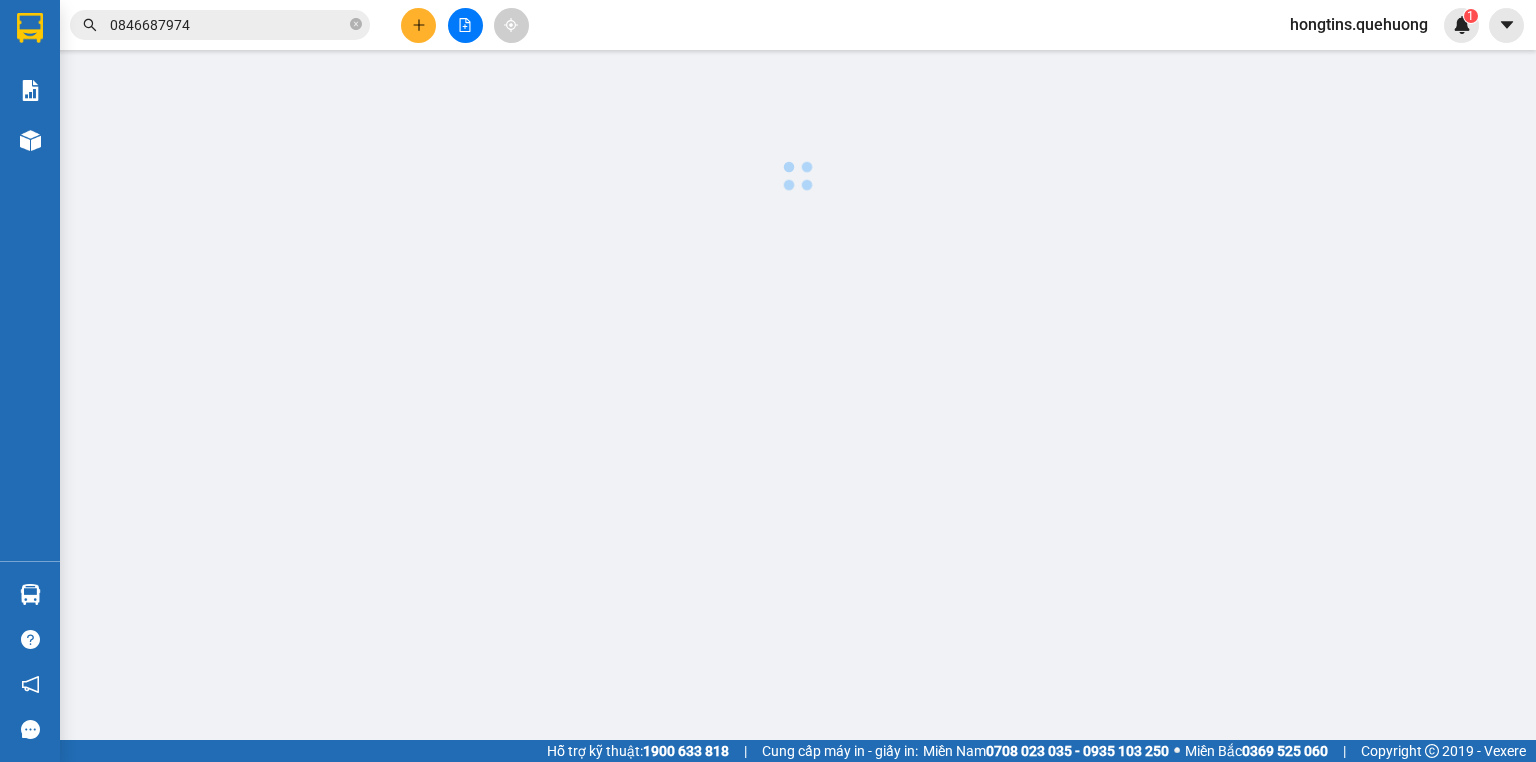 scroll, scrollTop: 0, scrollLeft: 0, axis: both 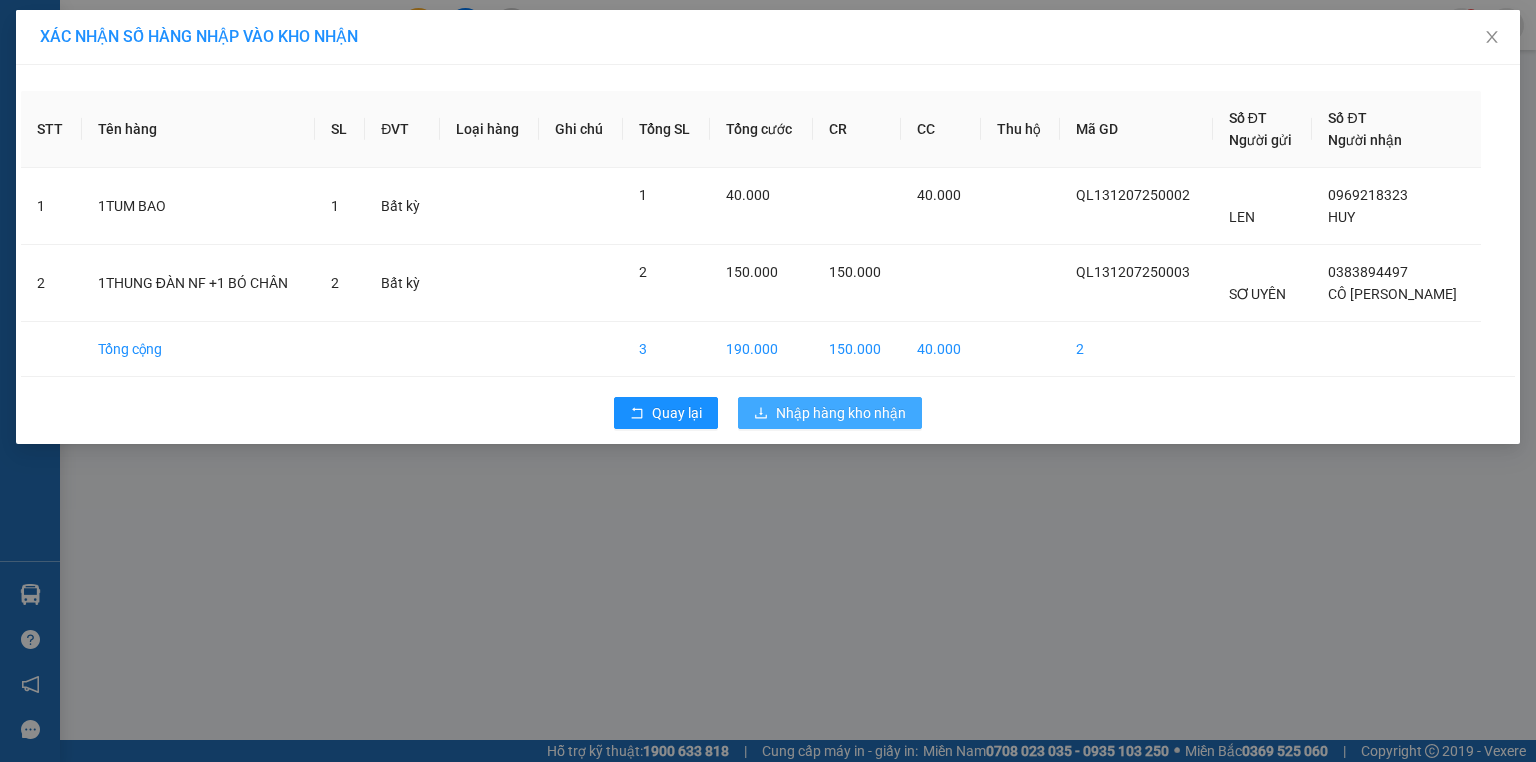 click on "Nhập hàng kho nhận" at bounding box center [830, 413] 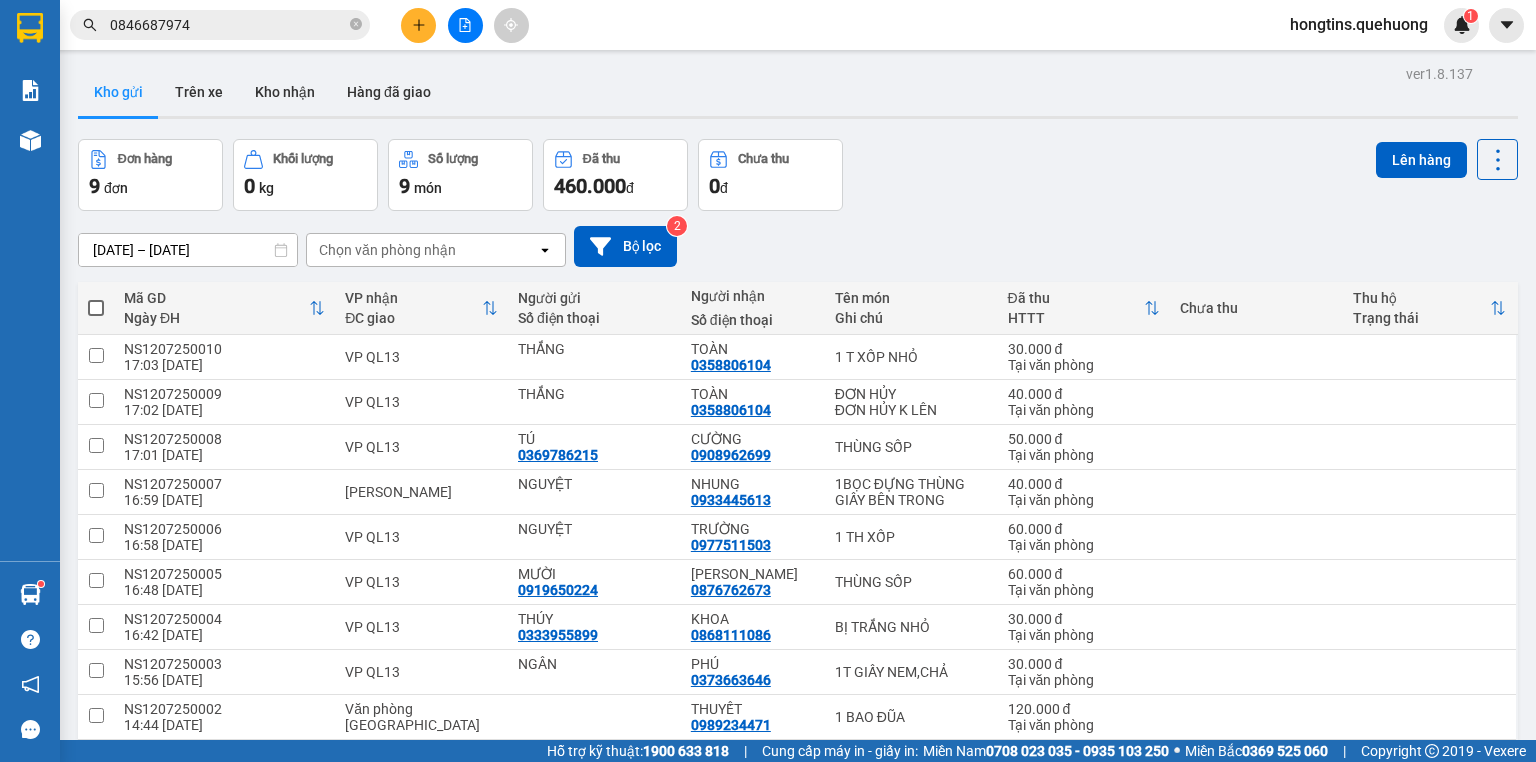 click at bounding box center [418, 25] 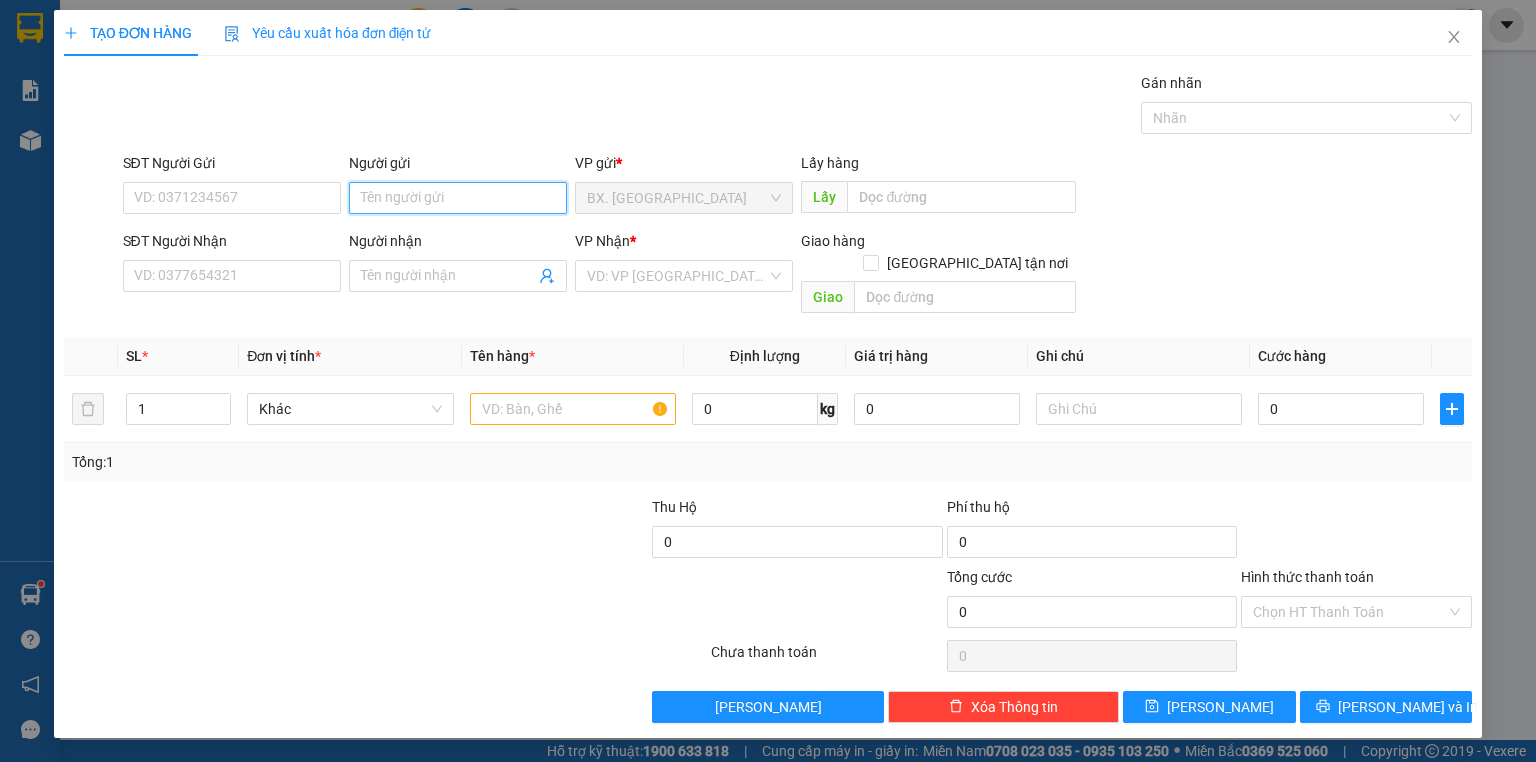 click on "Người gửi" at bounding box center (458, 198) 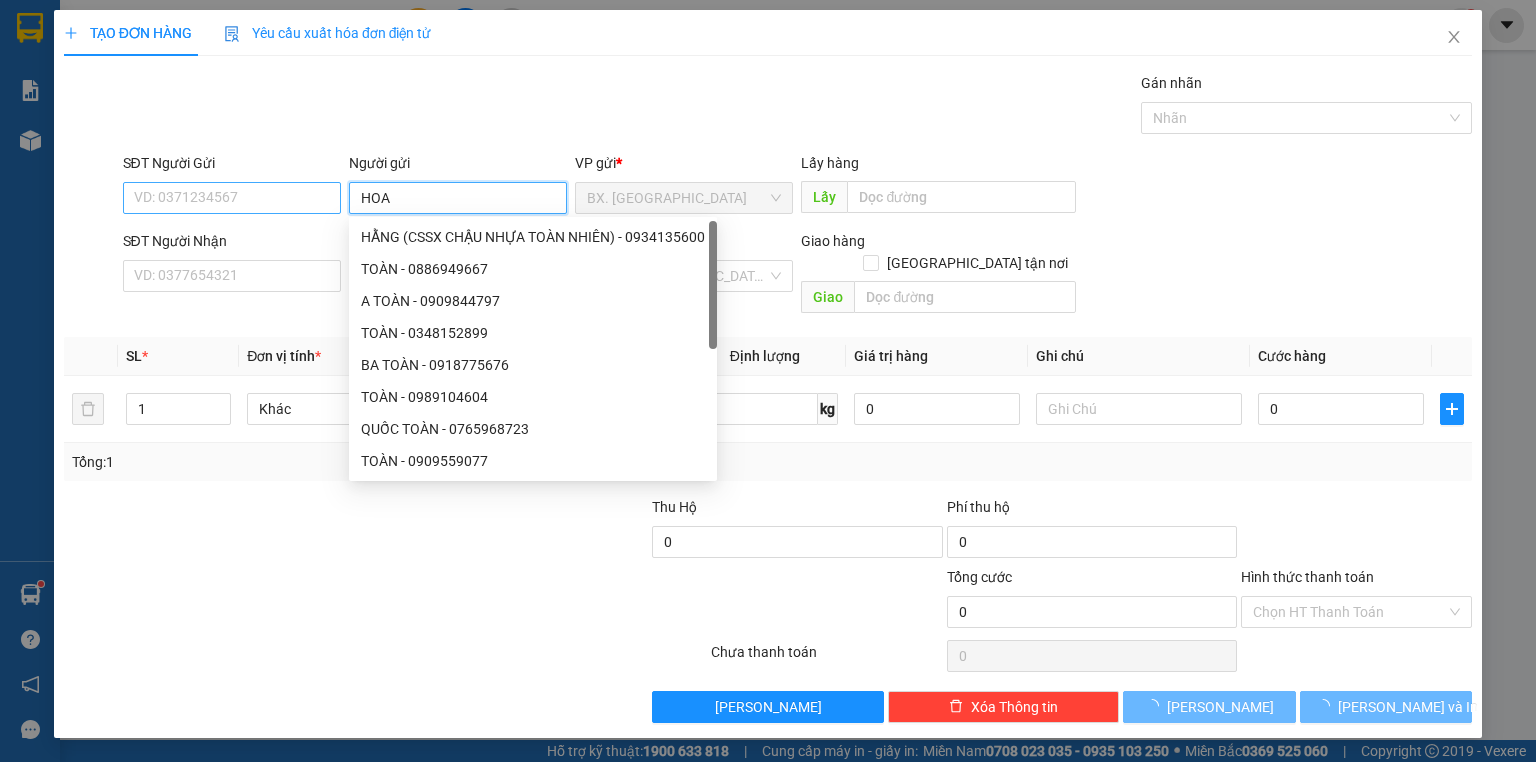 type on "HOA" 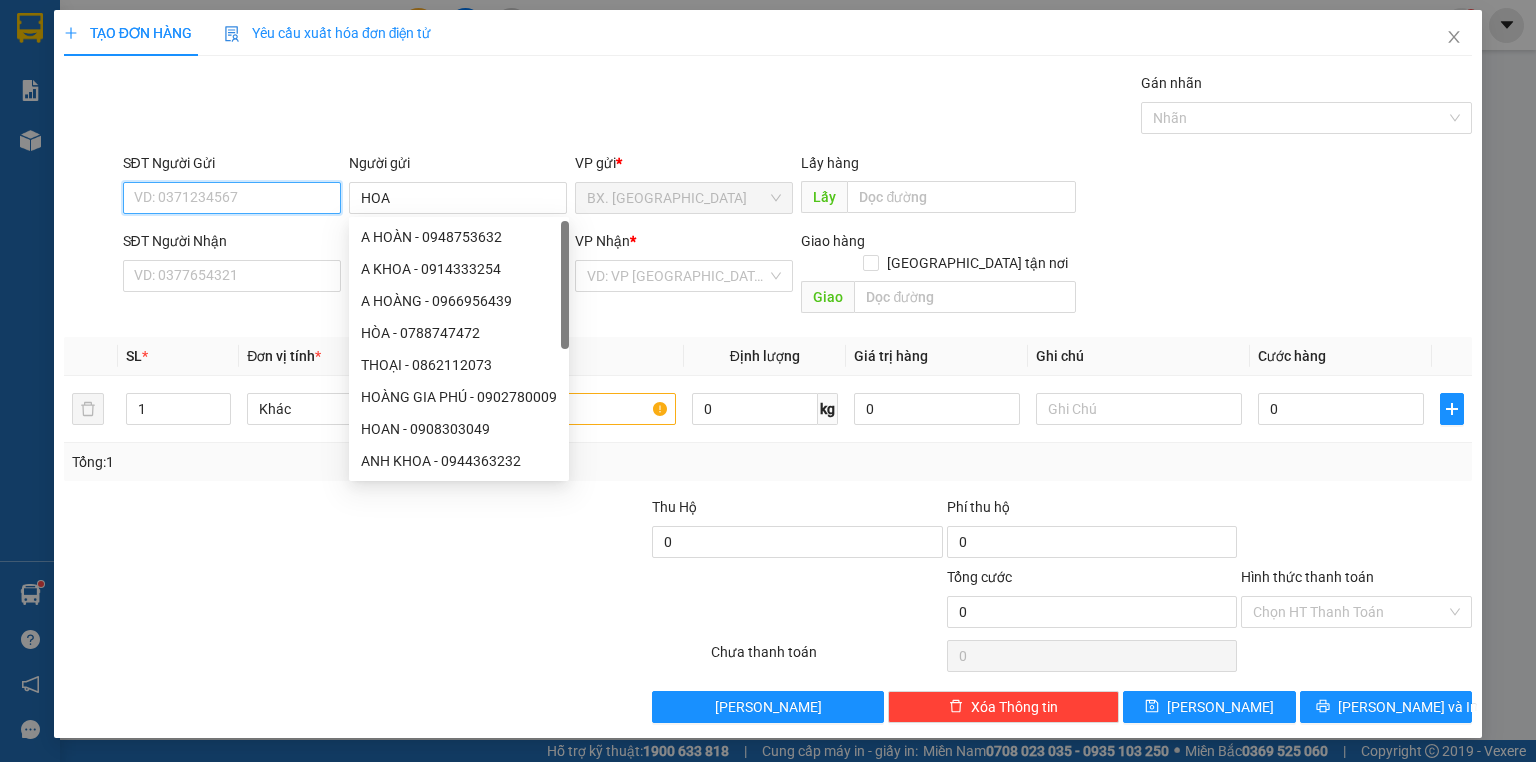 click on "SĐT Người Gửi" at bounding box center (232, 198) 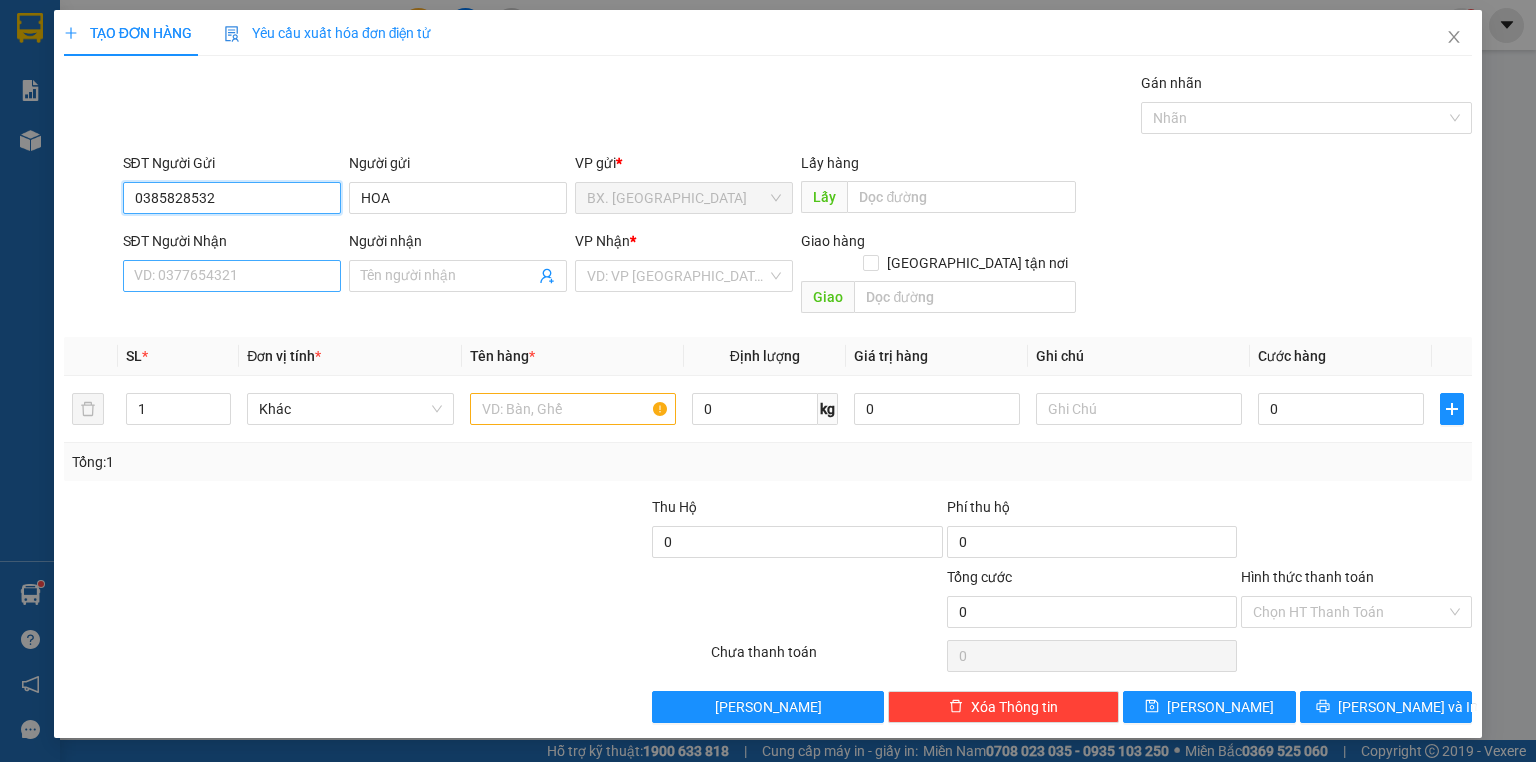 type on "0385828532" 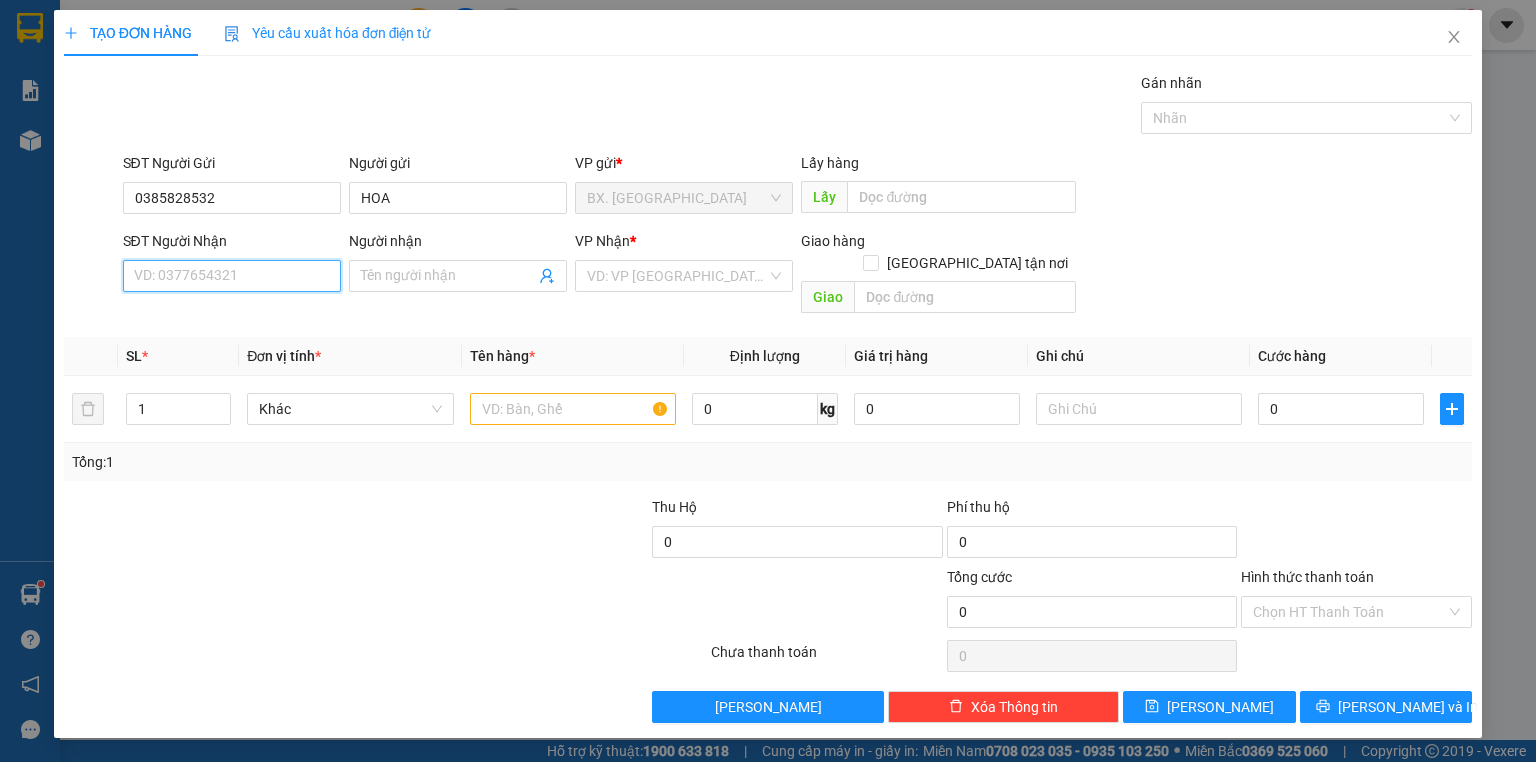click on "SĐT Người Nhận" at bounding box center (232, 276) 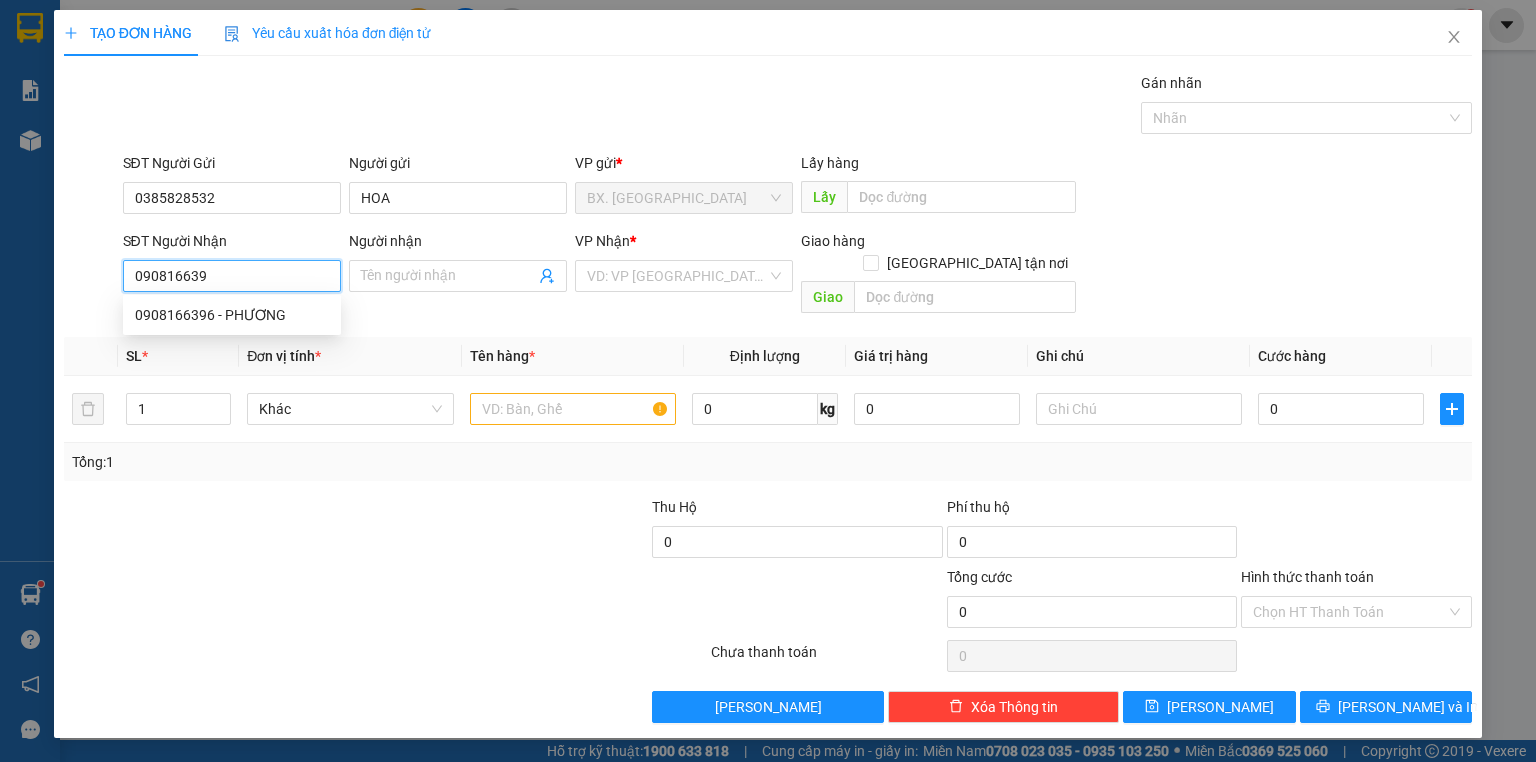 type on "0908166396" 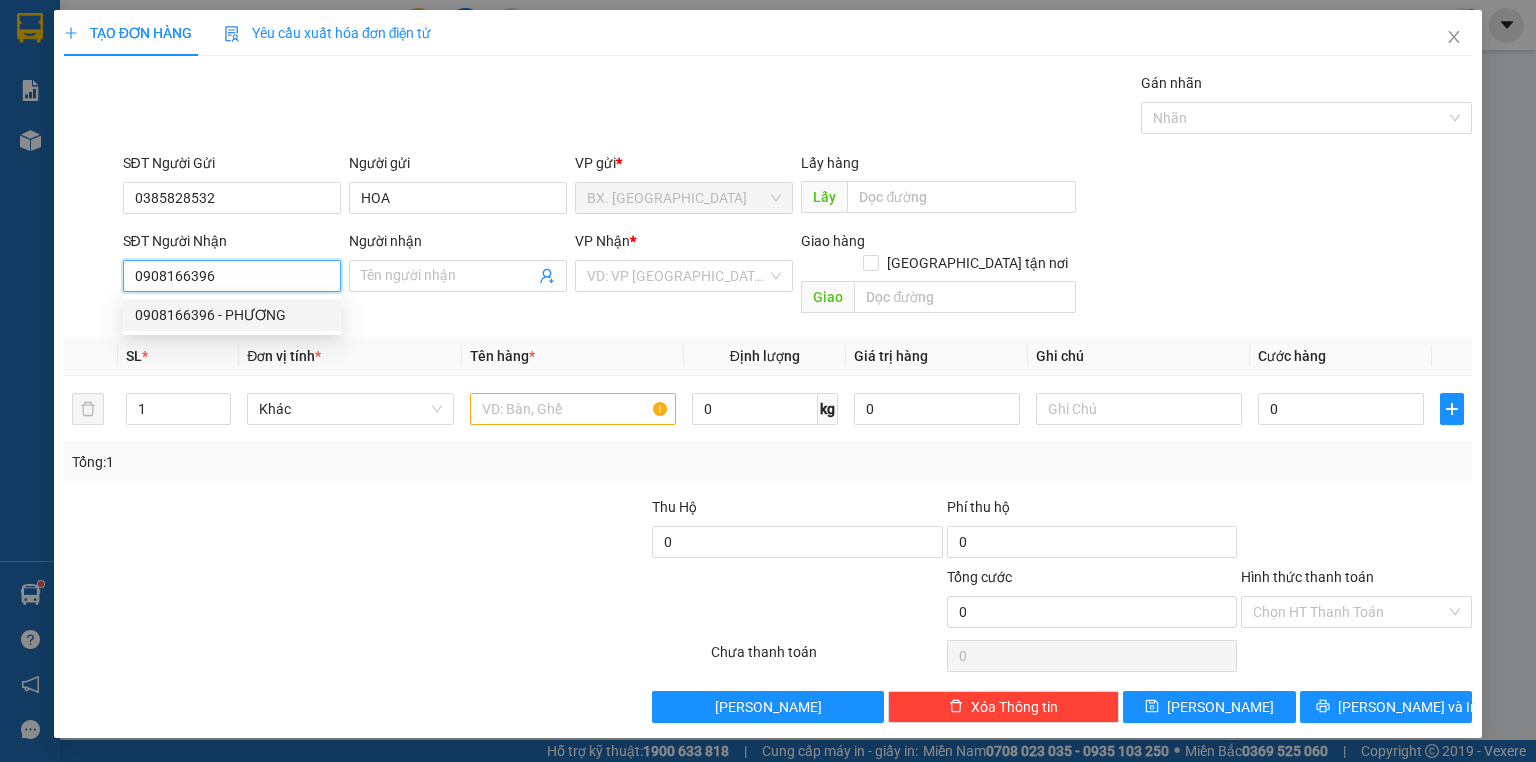 click on "0908166396 - PHƯƠNG" at bounding box center [232, 315] 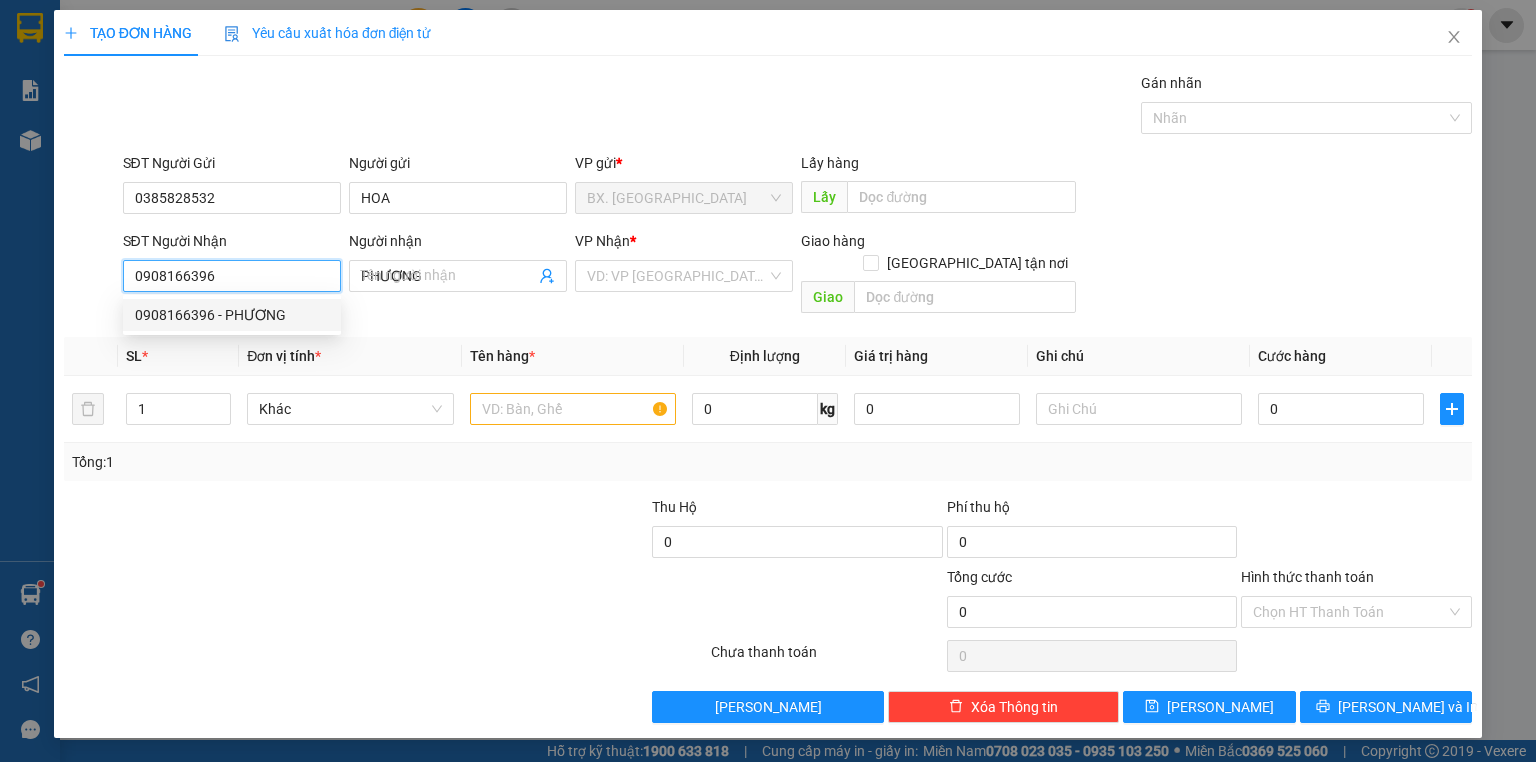 type on "30.000" 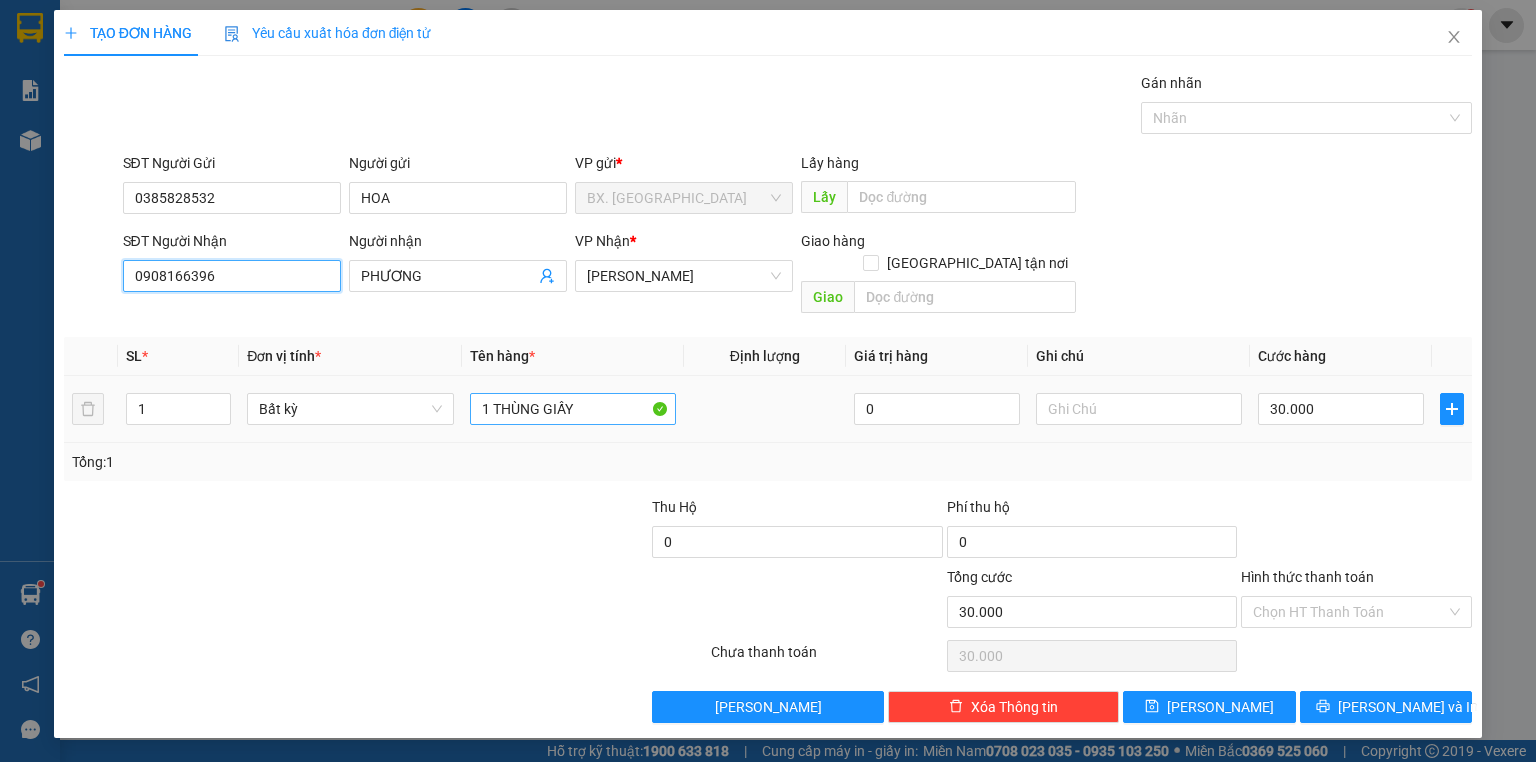 type on "0908166396" 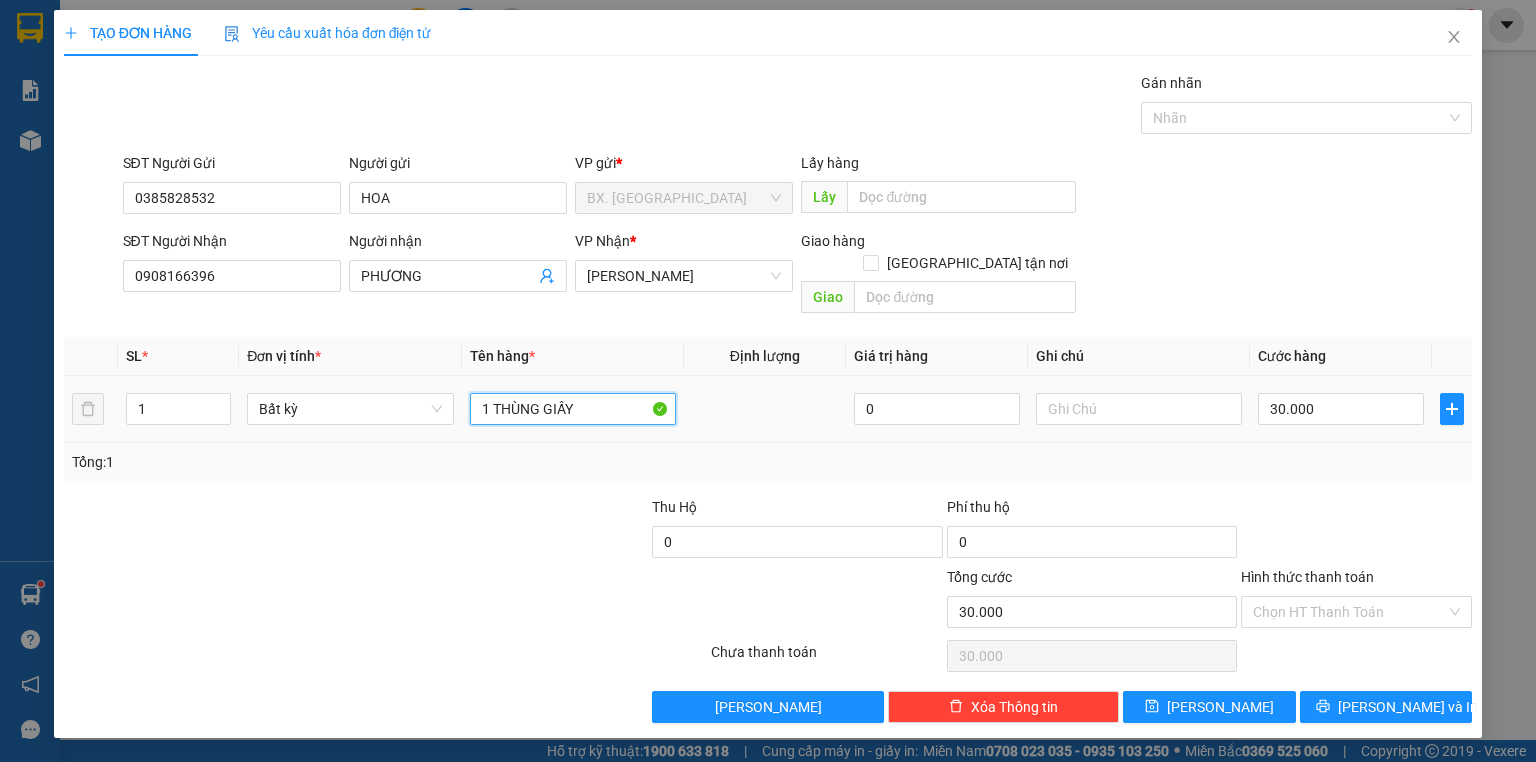 click on "1 THÙNG GIẤY" at bounding box center (573, 409) 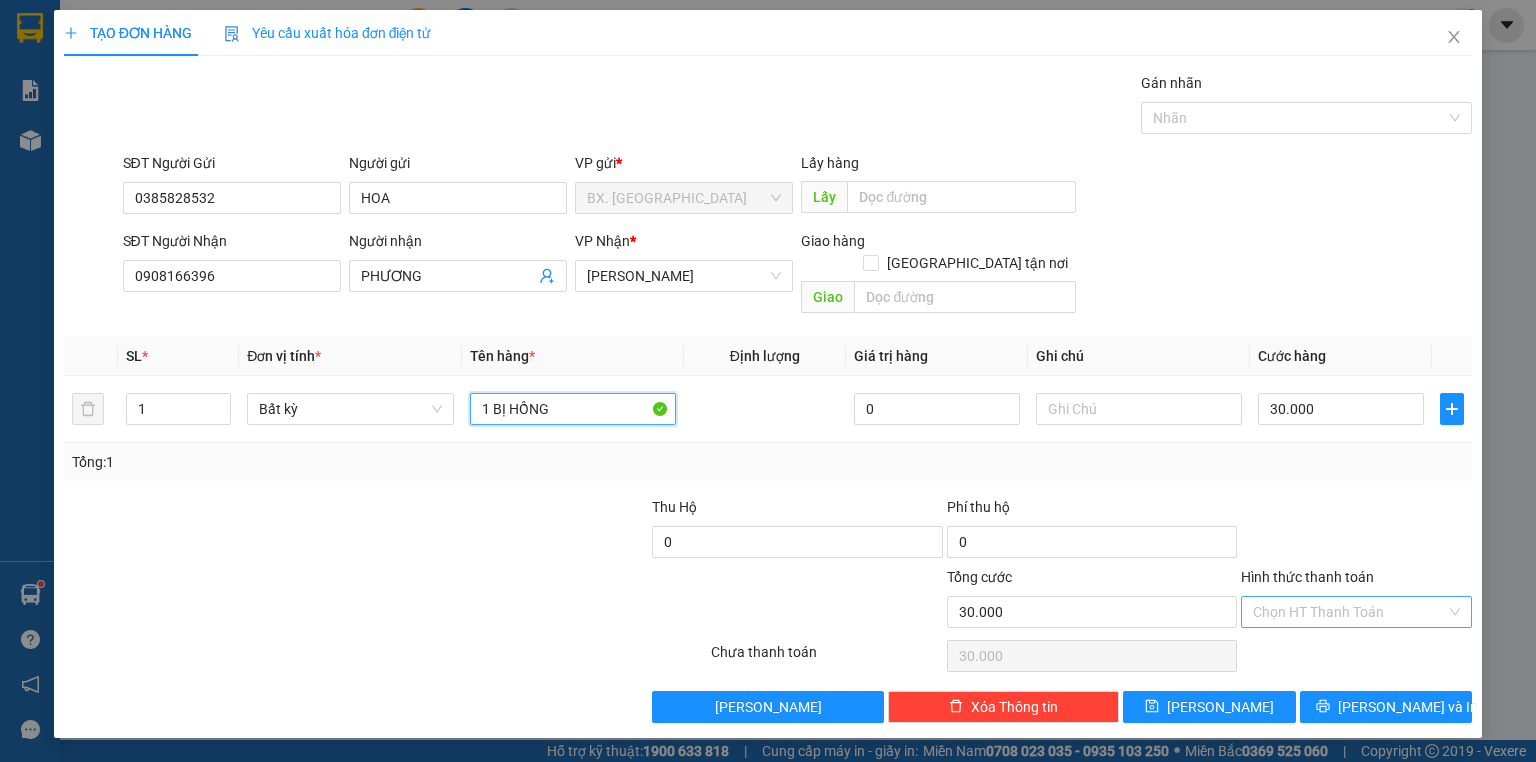type on "1 BỊ HỒNG" 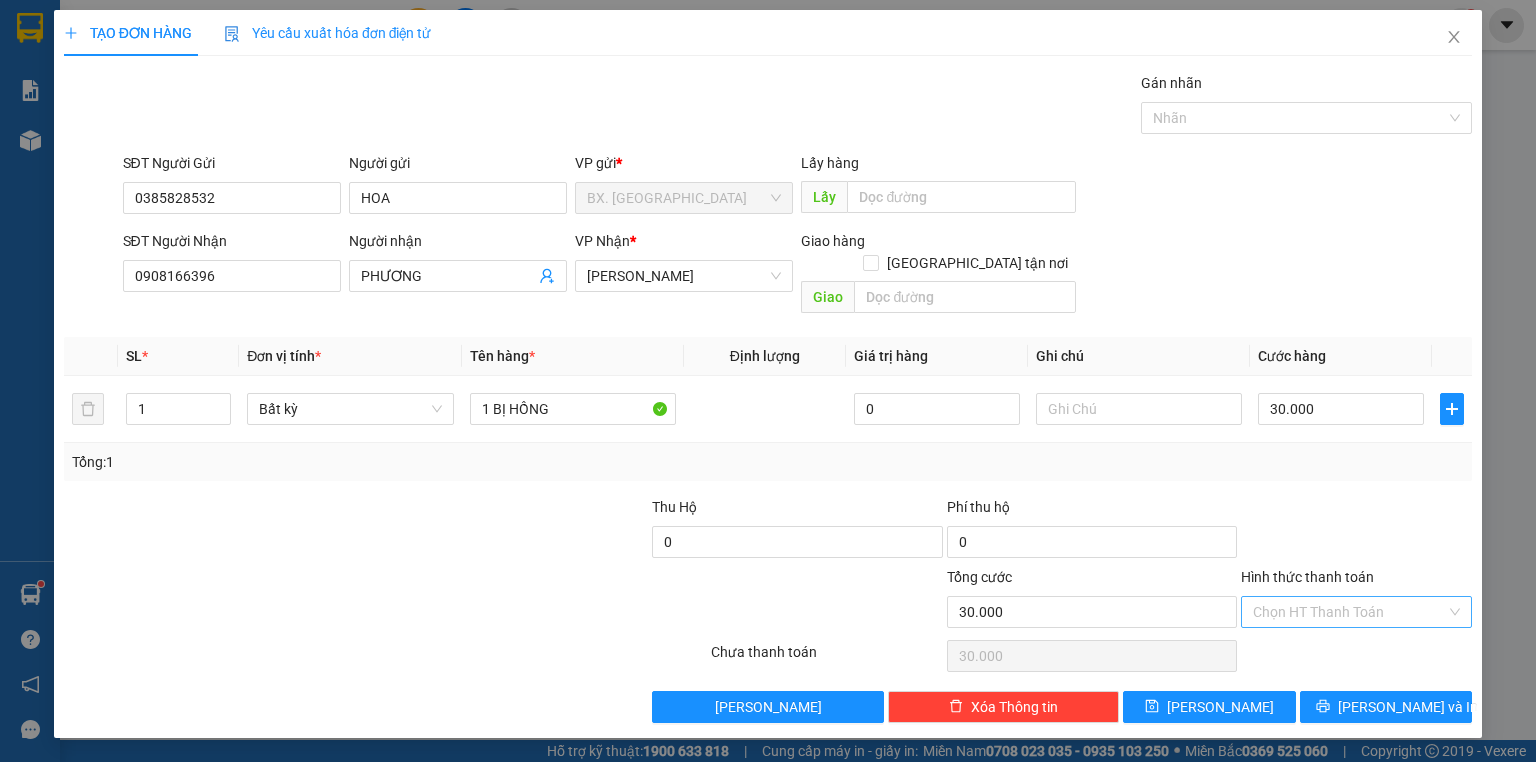 click on "Hình thức thanh toán" at bounding box center [1349, 612] 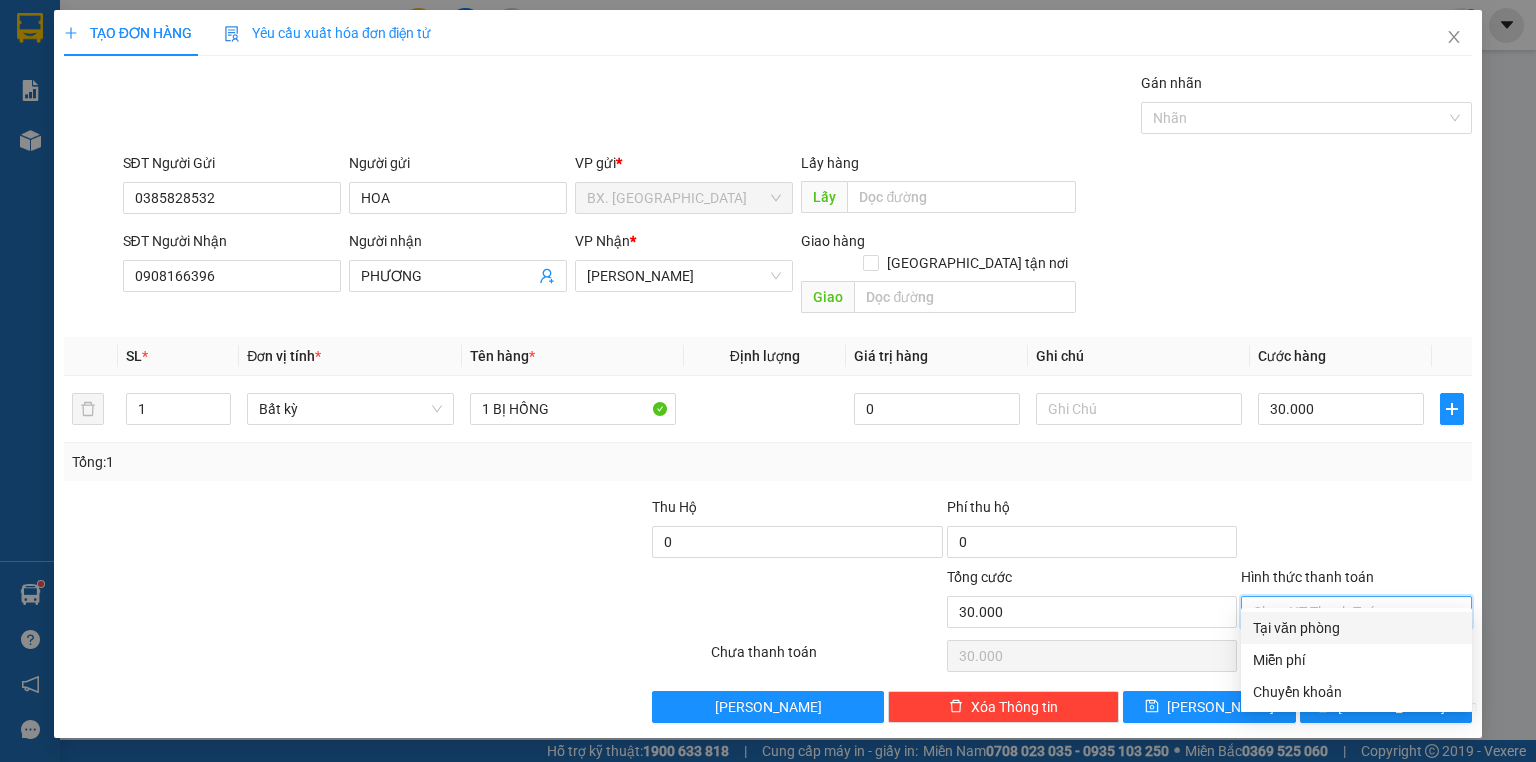 click on "Tại văn phòng" at bounding box center [1356, 628] 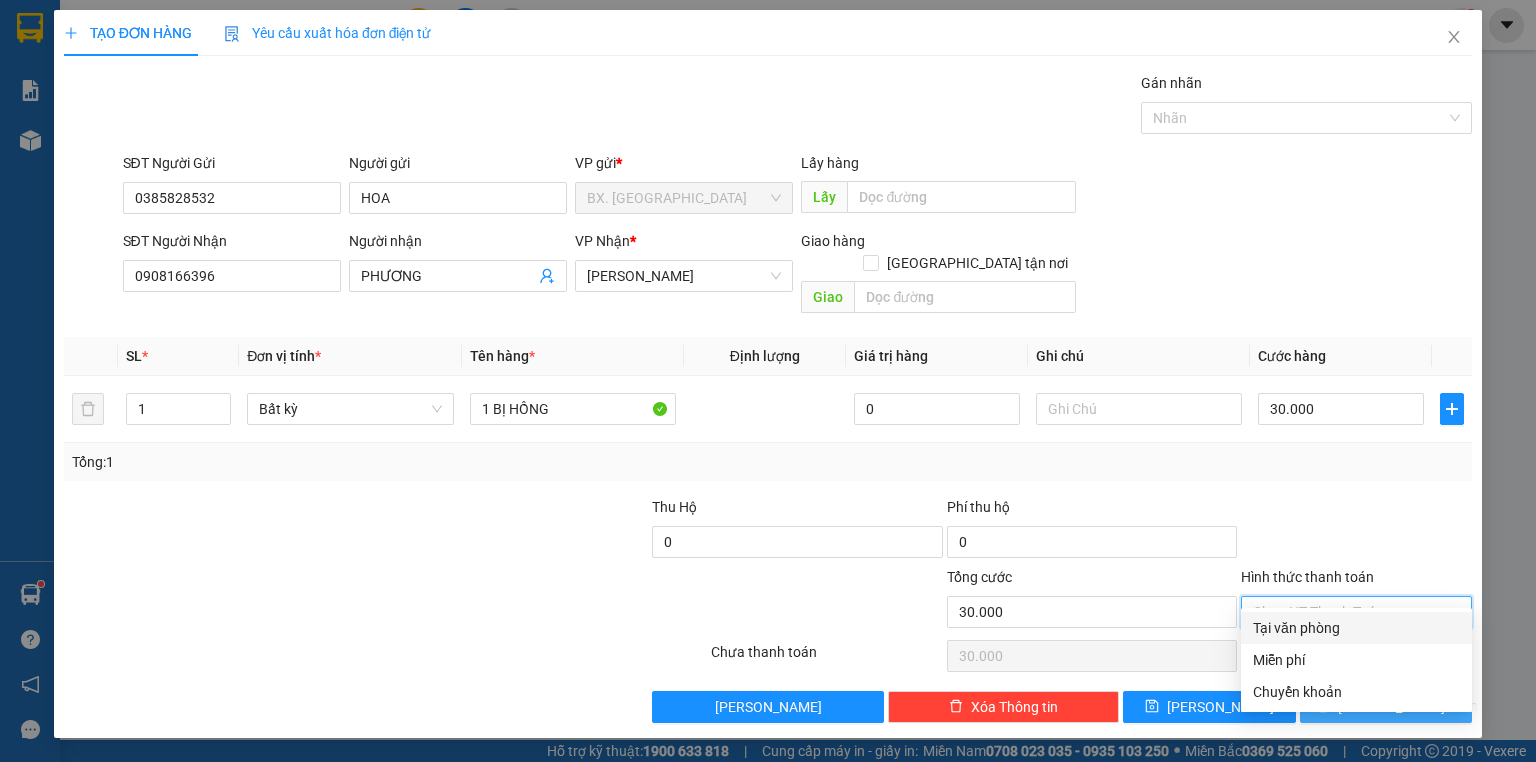 type on "0" 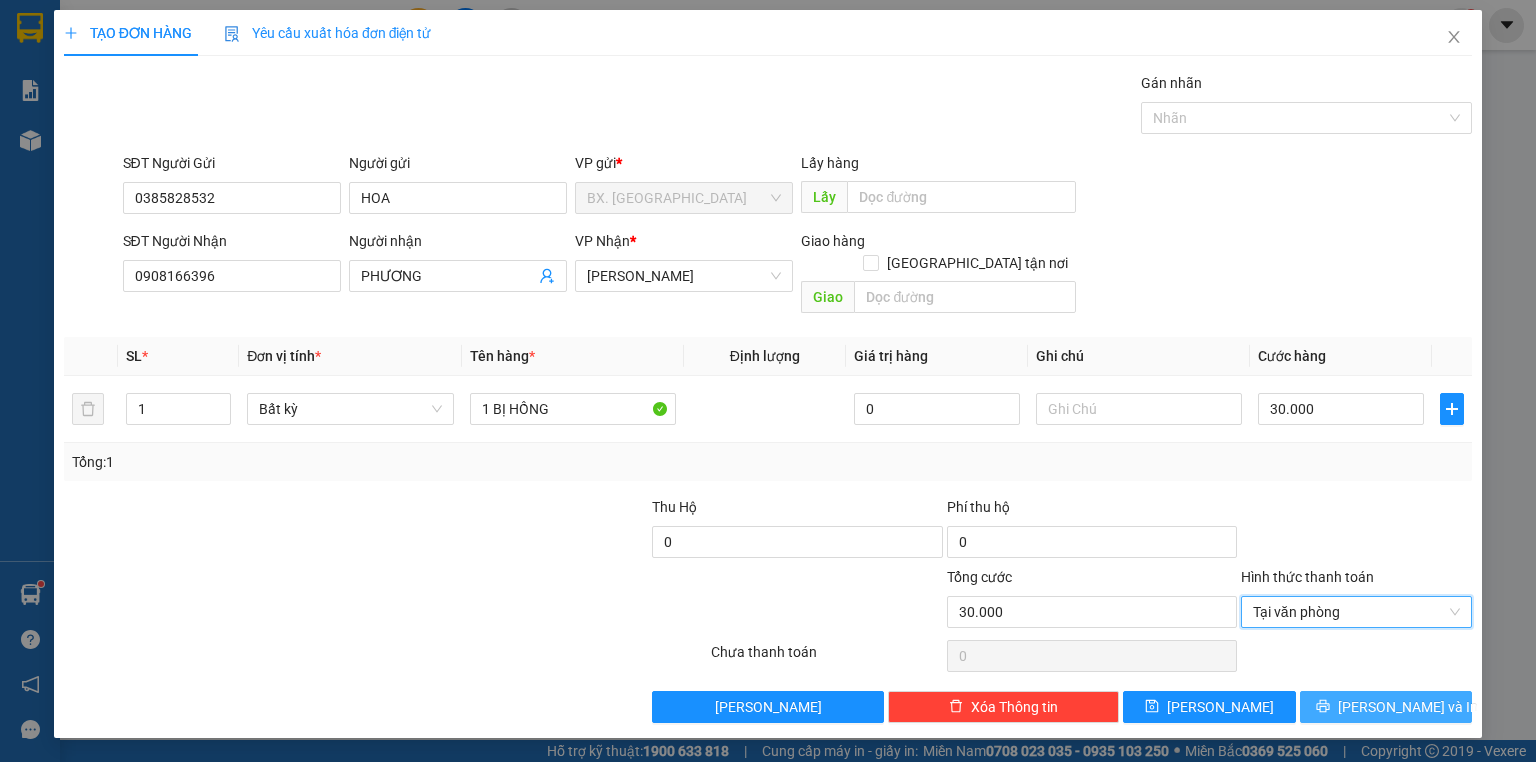 click on "[PERSON_NAME] và In" at bounding box center [1408, 707] 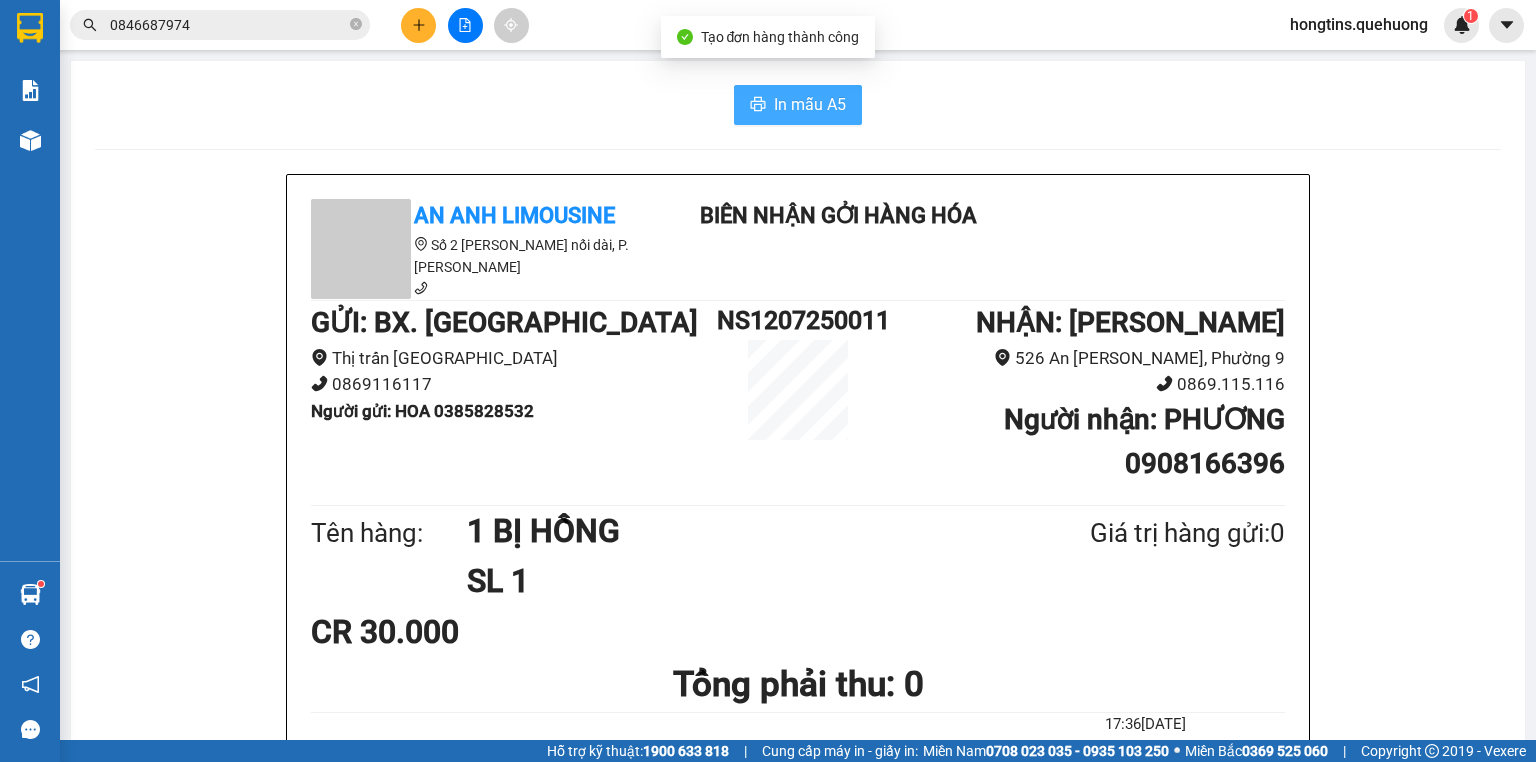 click on "In mẫu A5" at bounding box center (810, 104) 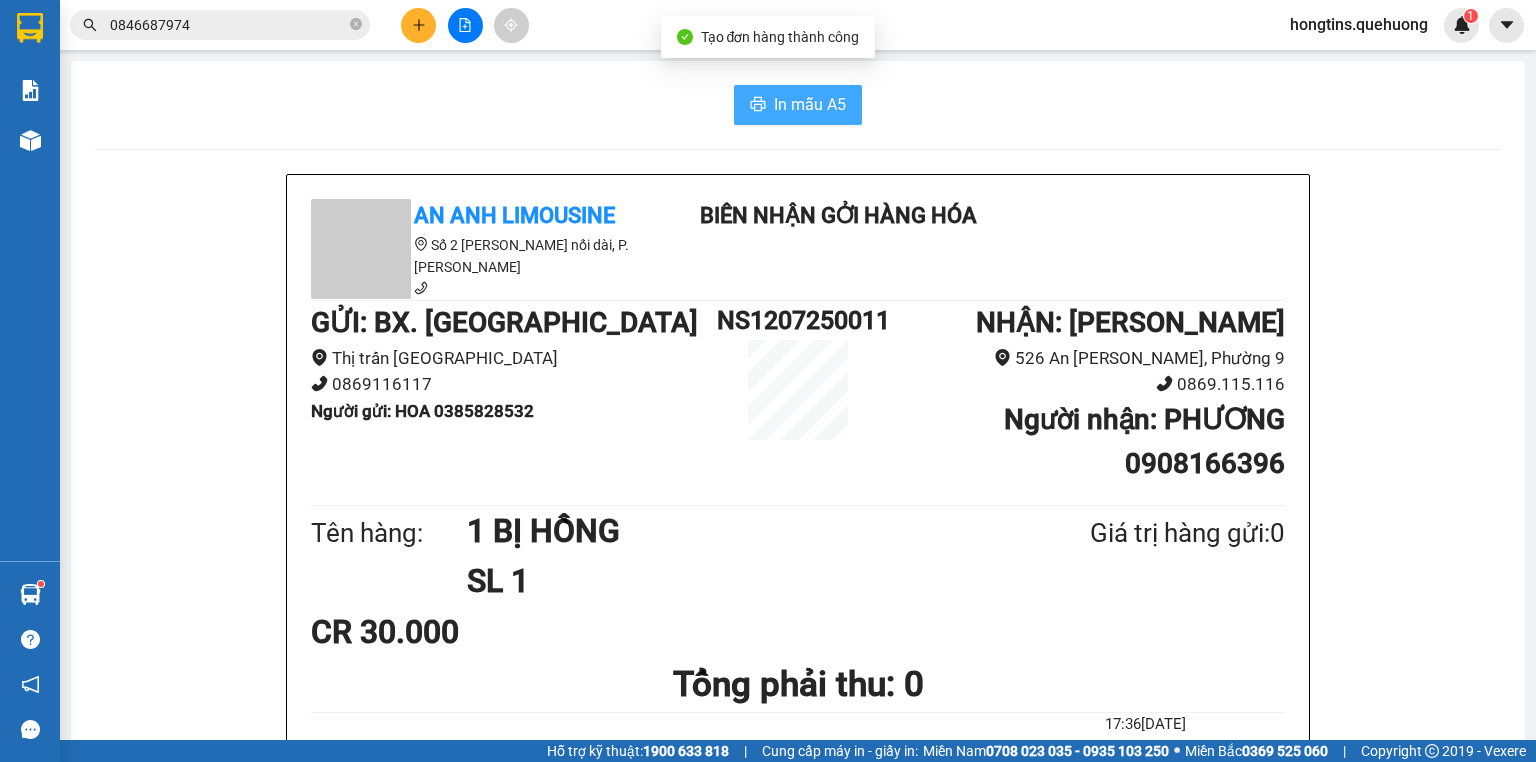 scroll, scrollTop: 0, scrollLeft: 0, axis: both 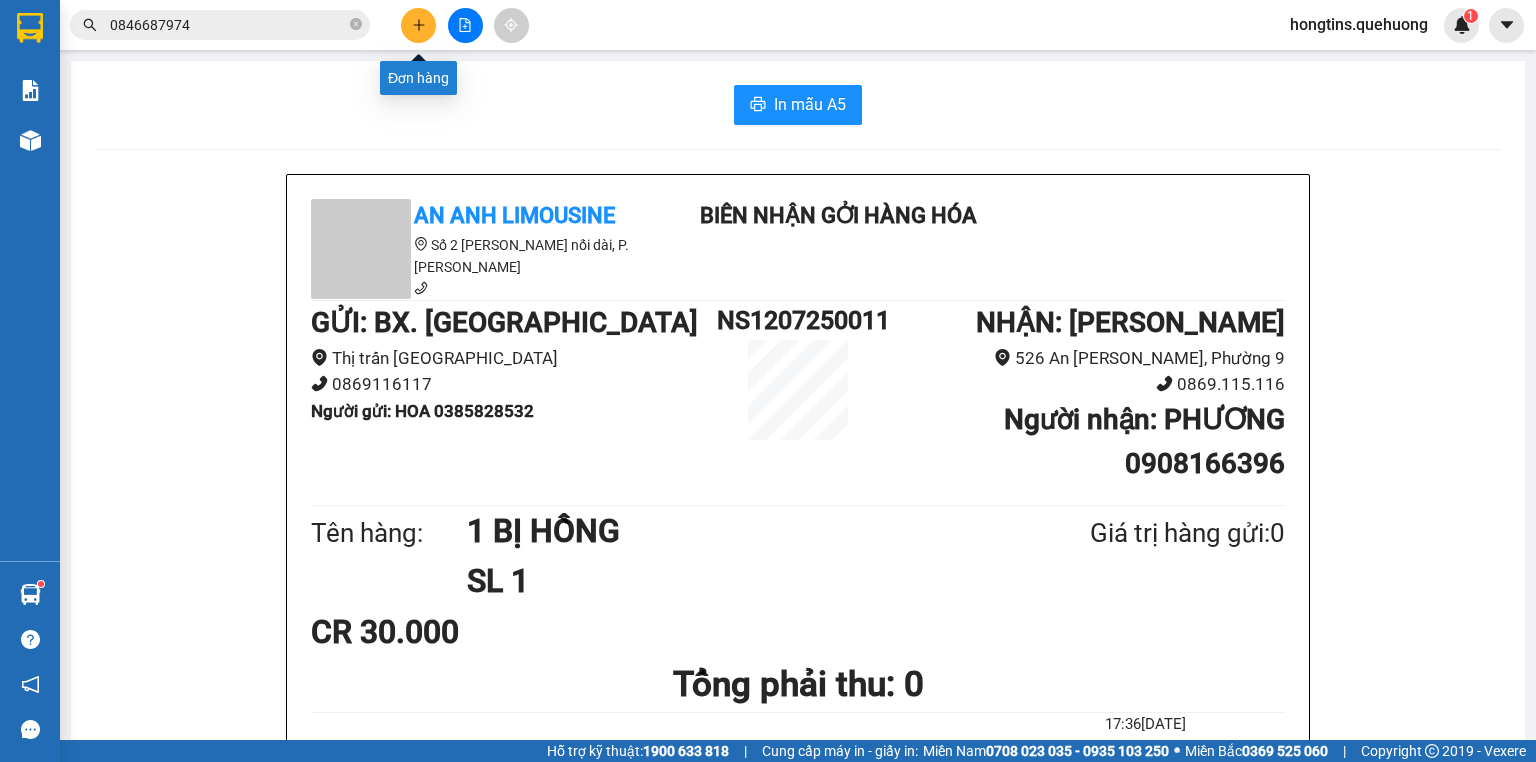 click 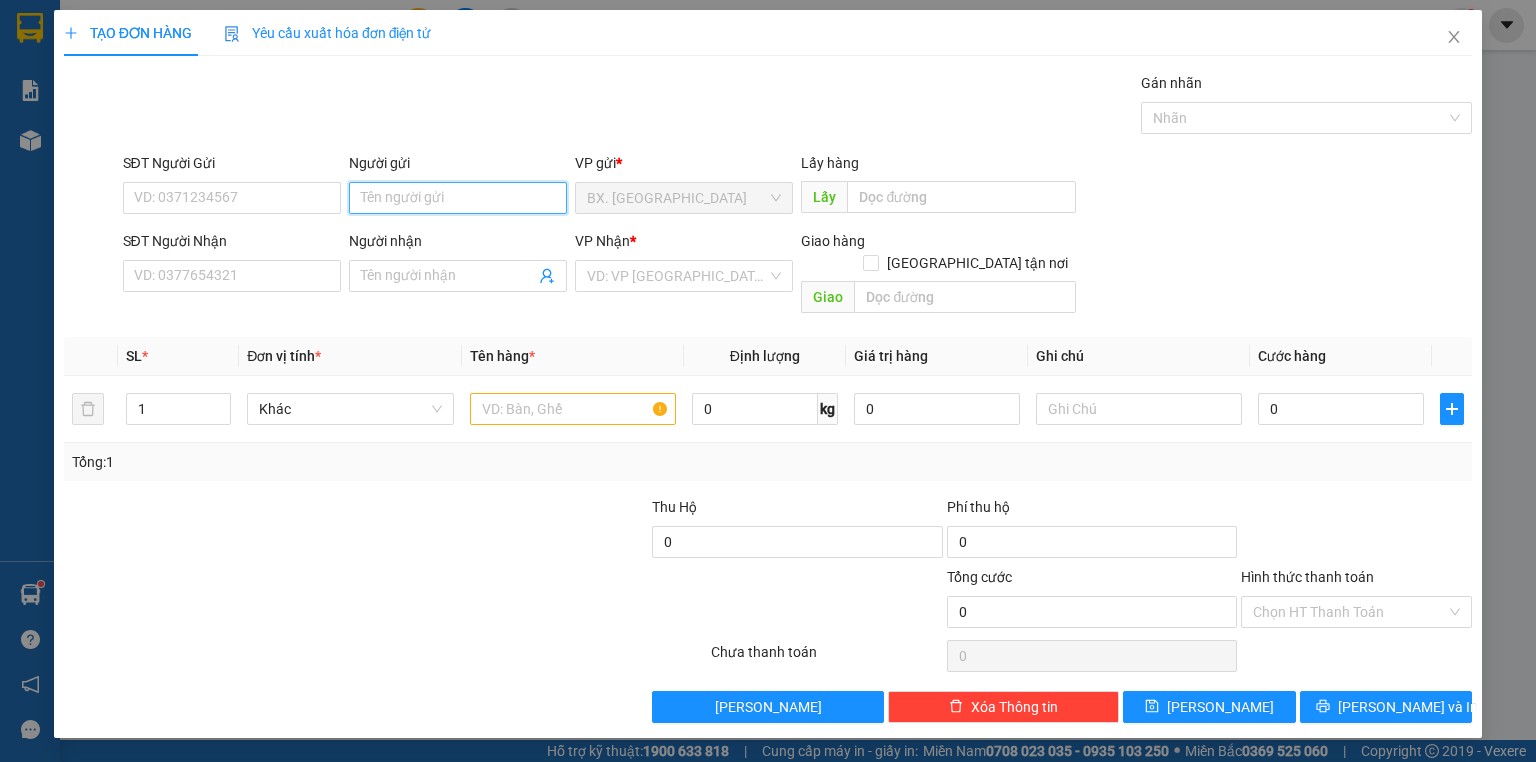 click on "Người gửi" at bounding box center [458, 198] 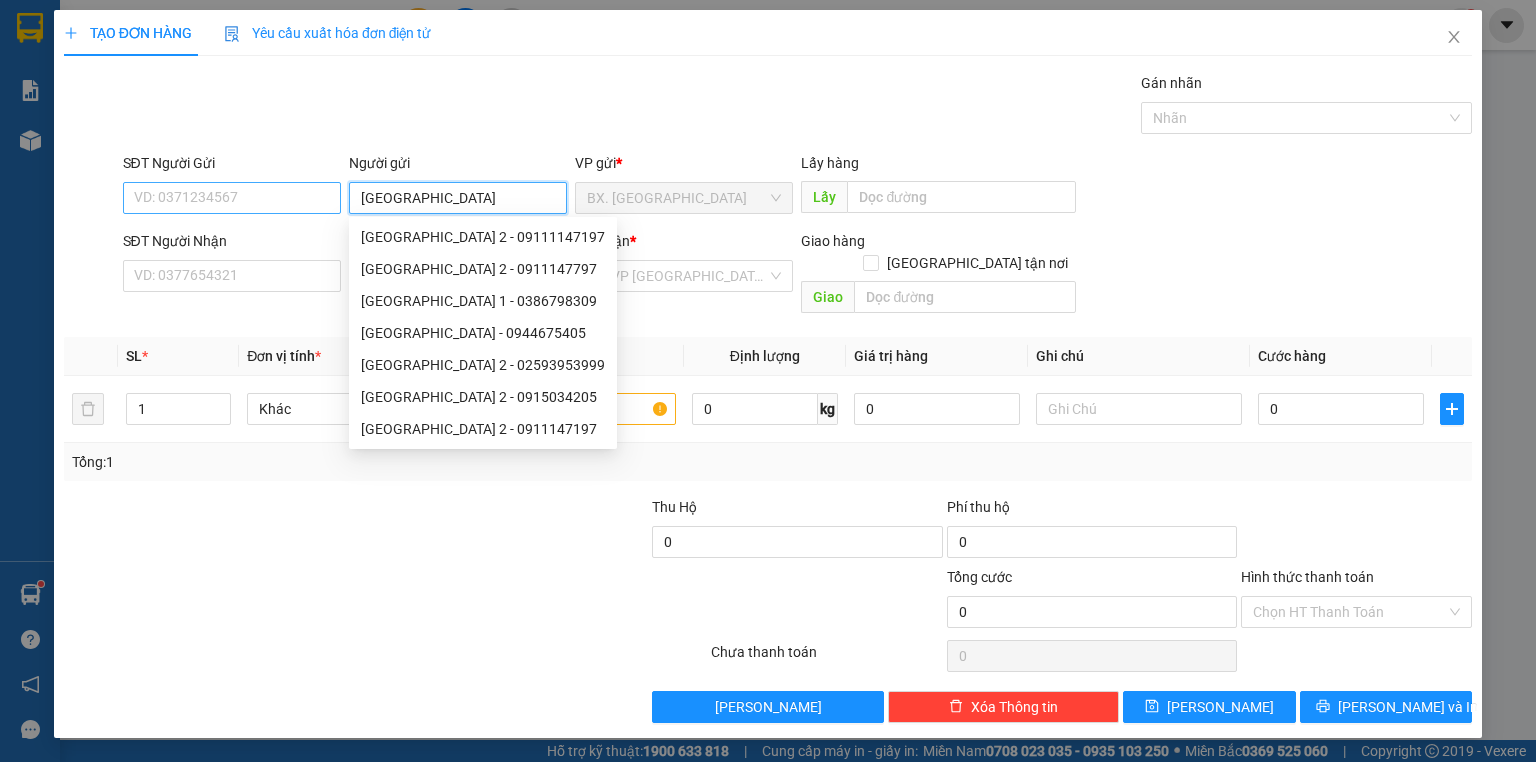 type on "[GEOGRAPHIC_DATA]" 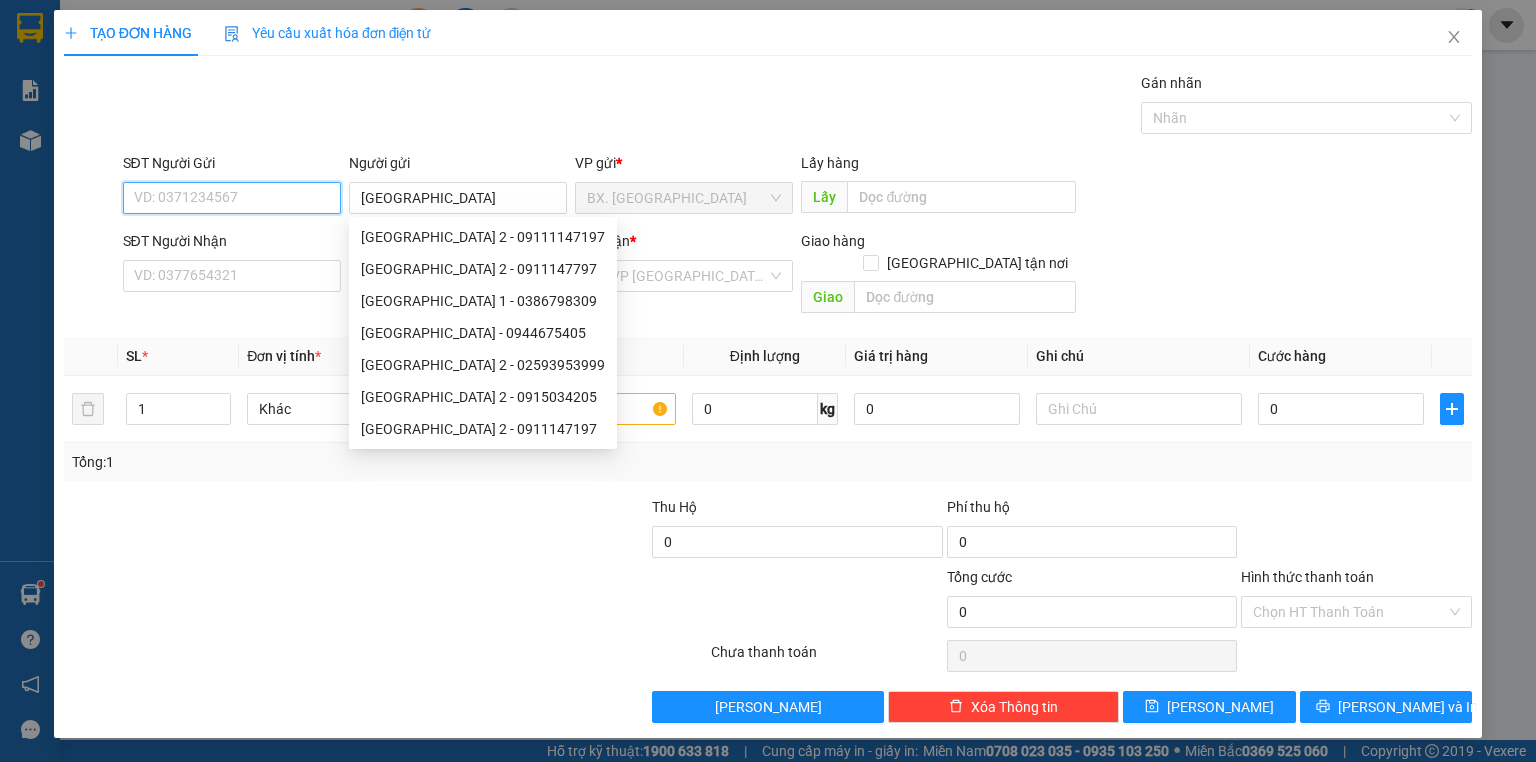 click on "SĐT Người Gửi" at bounding box center [232, 198] 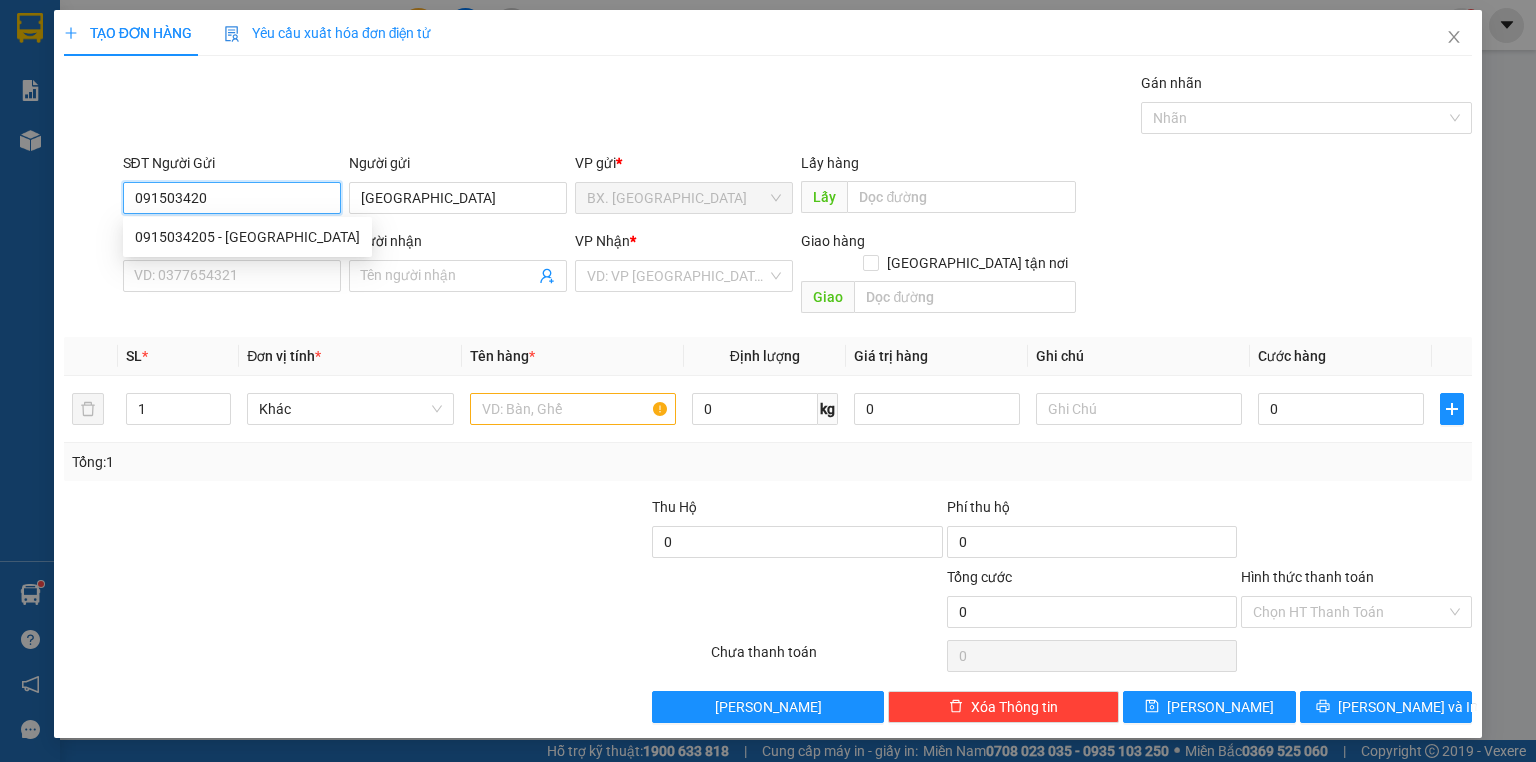type on "0915034205" 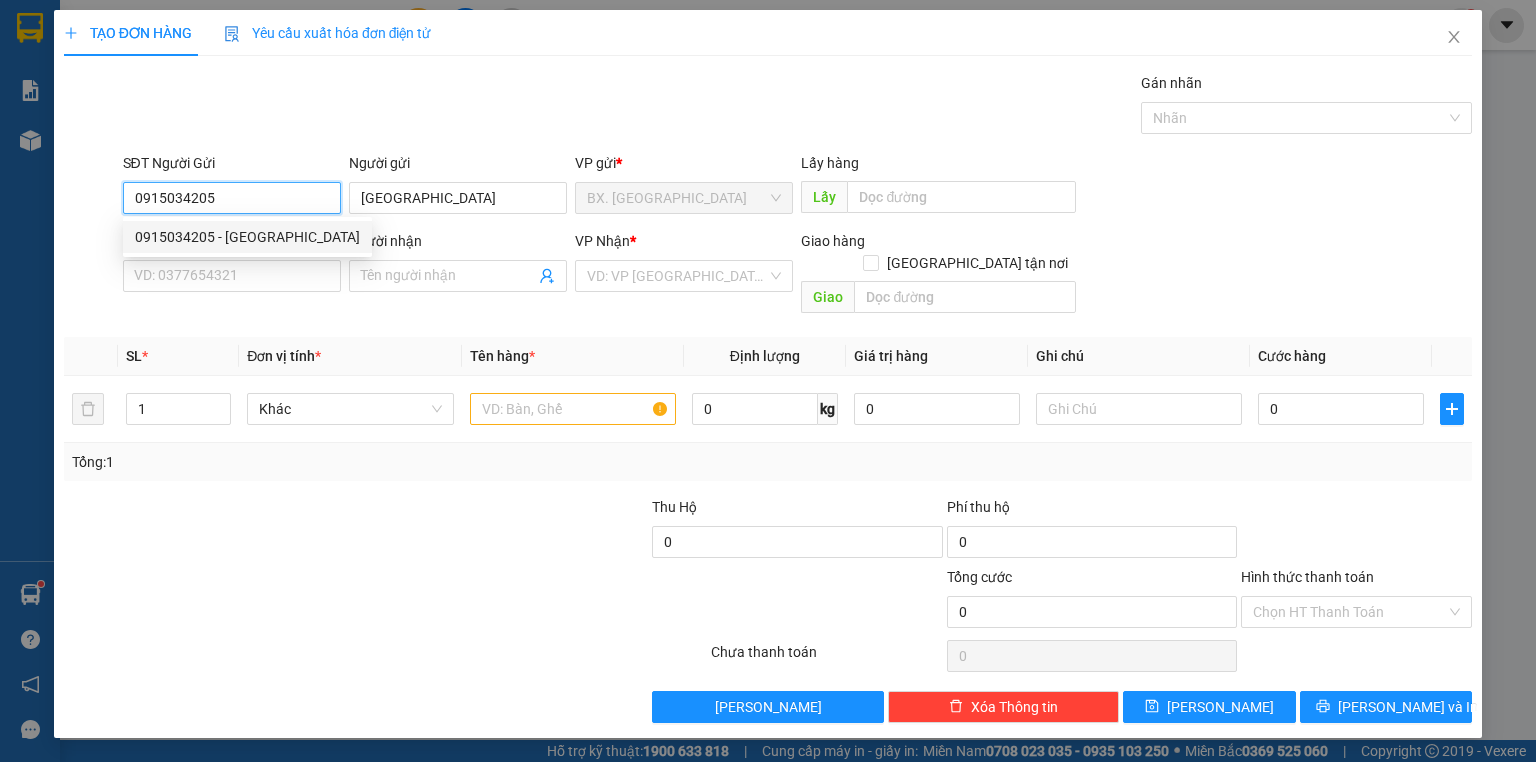 click on "0915034205 - [GEOGRAPHIC_DATA]" at bounding box center (247, 237) 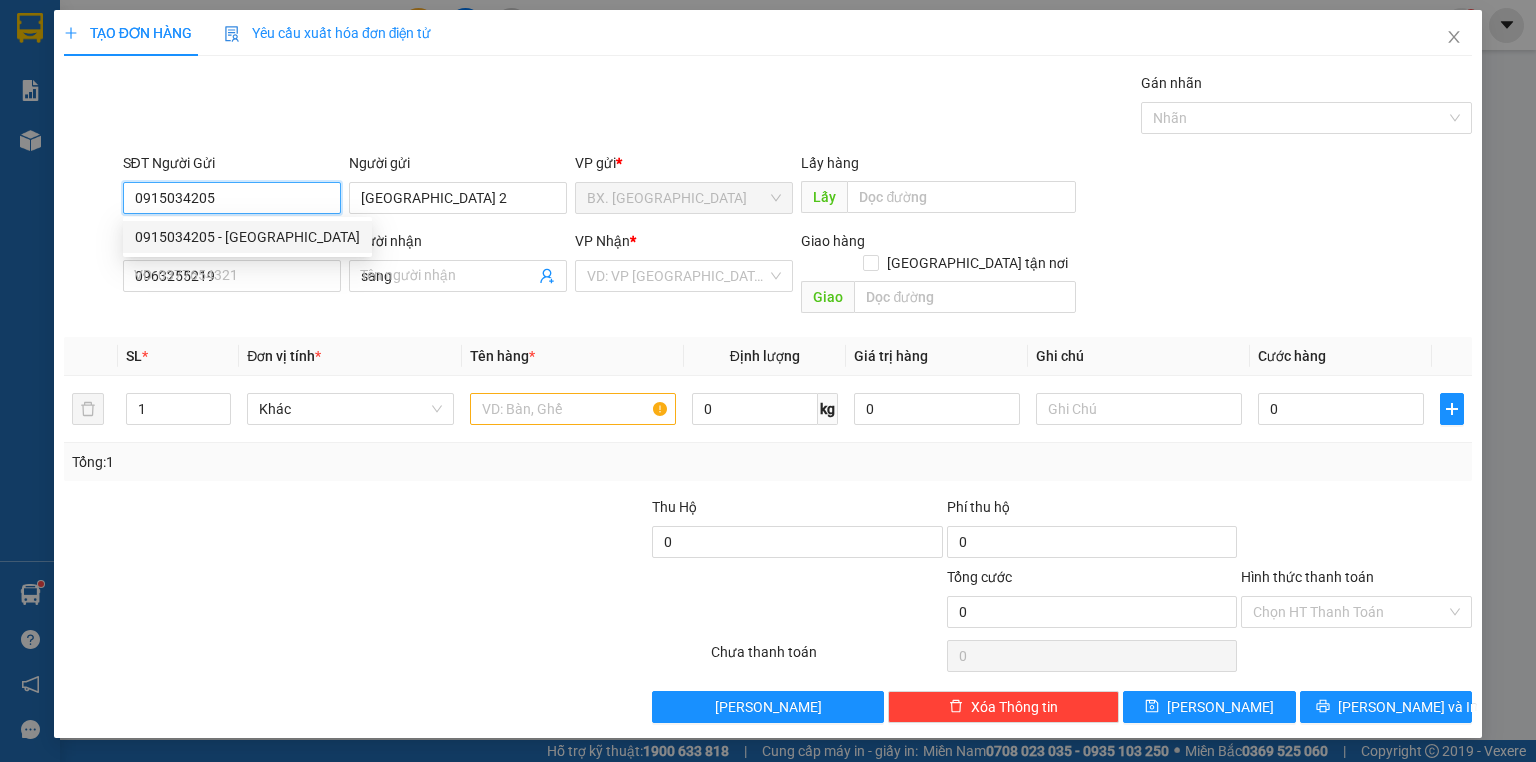 type on "40.000" 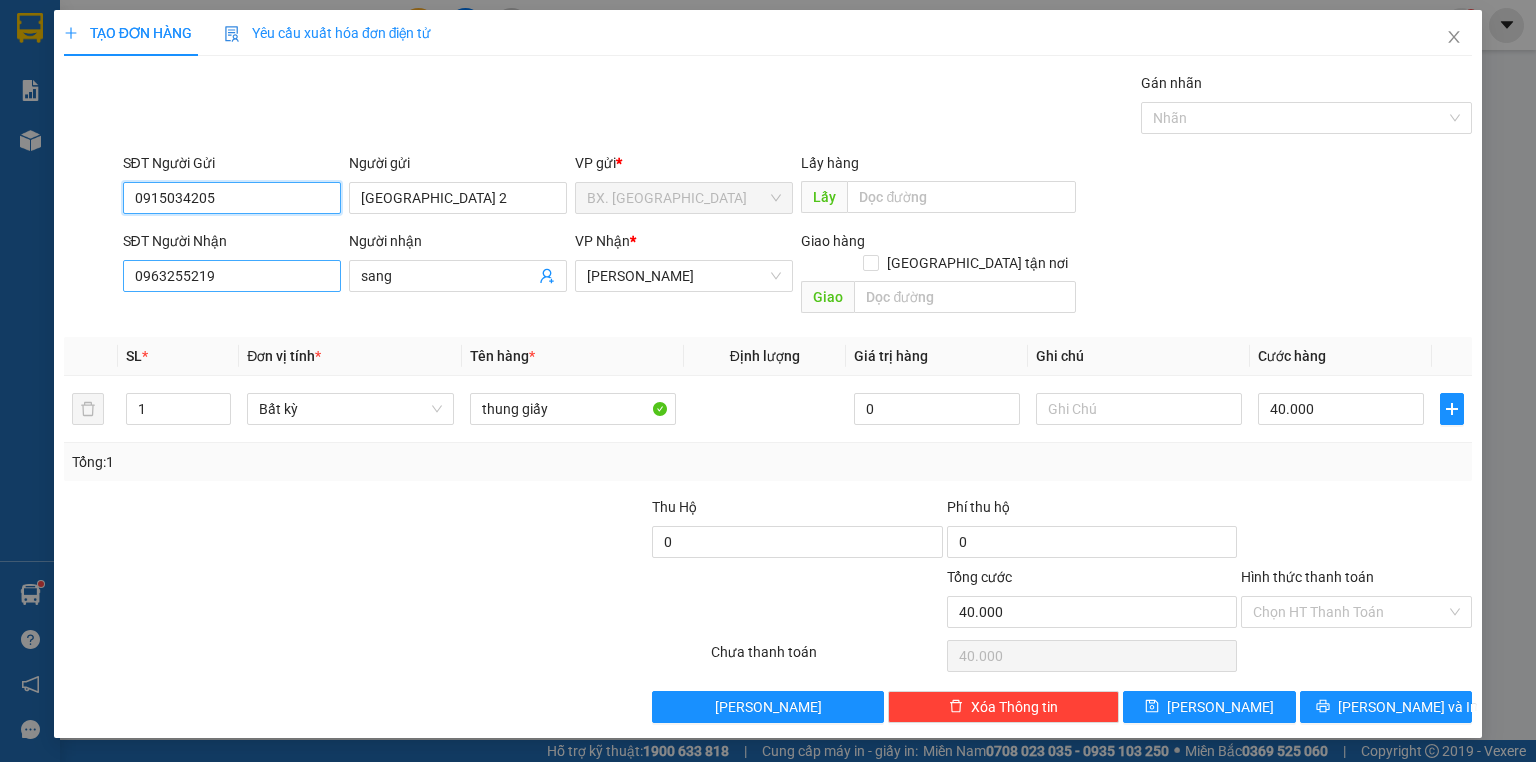 type on "0915034205" 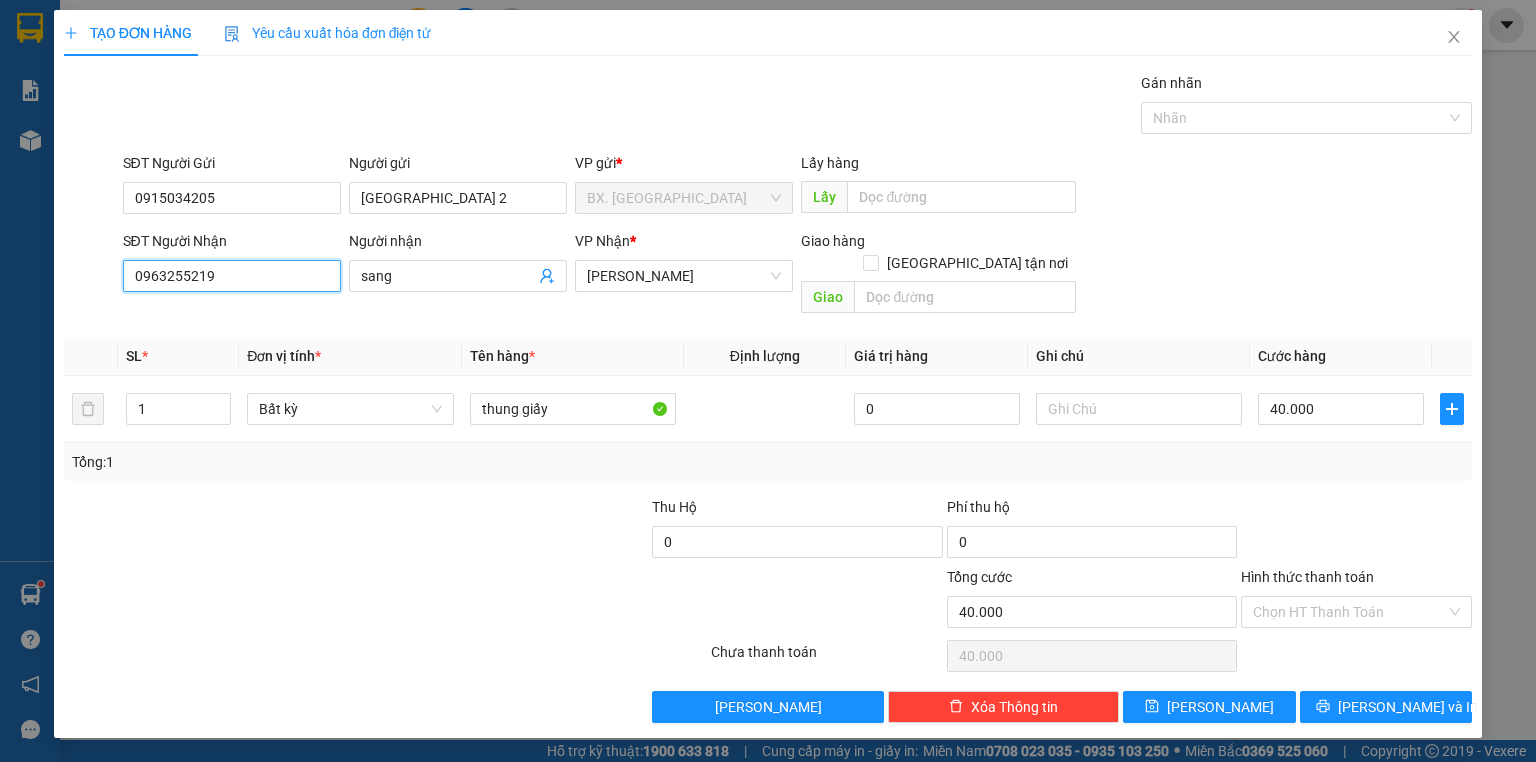 drag, startPoint x: 256, startPoint y: 277, endPoint x: 0, endPoint y: 302, distance: 257.2178 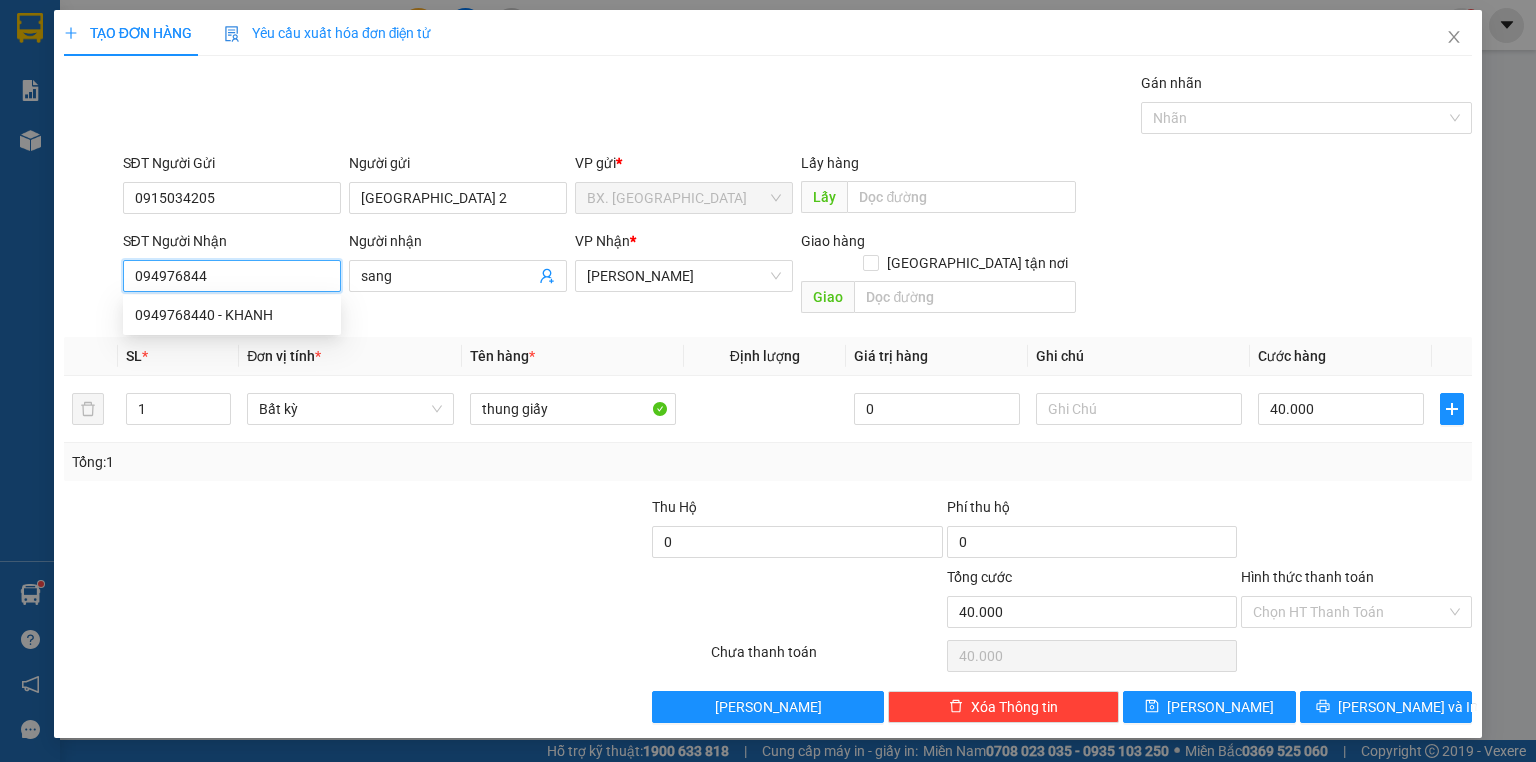 type on "0949768440" 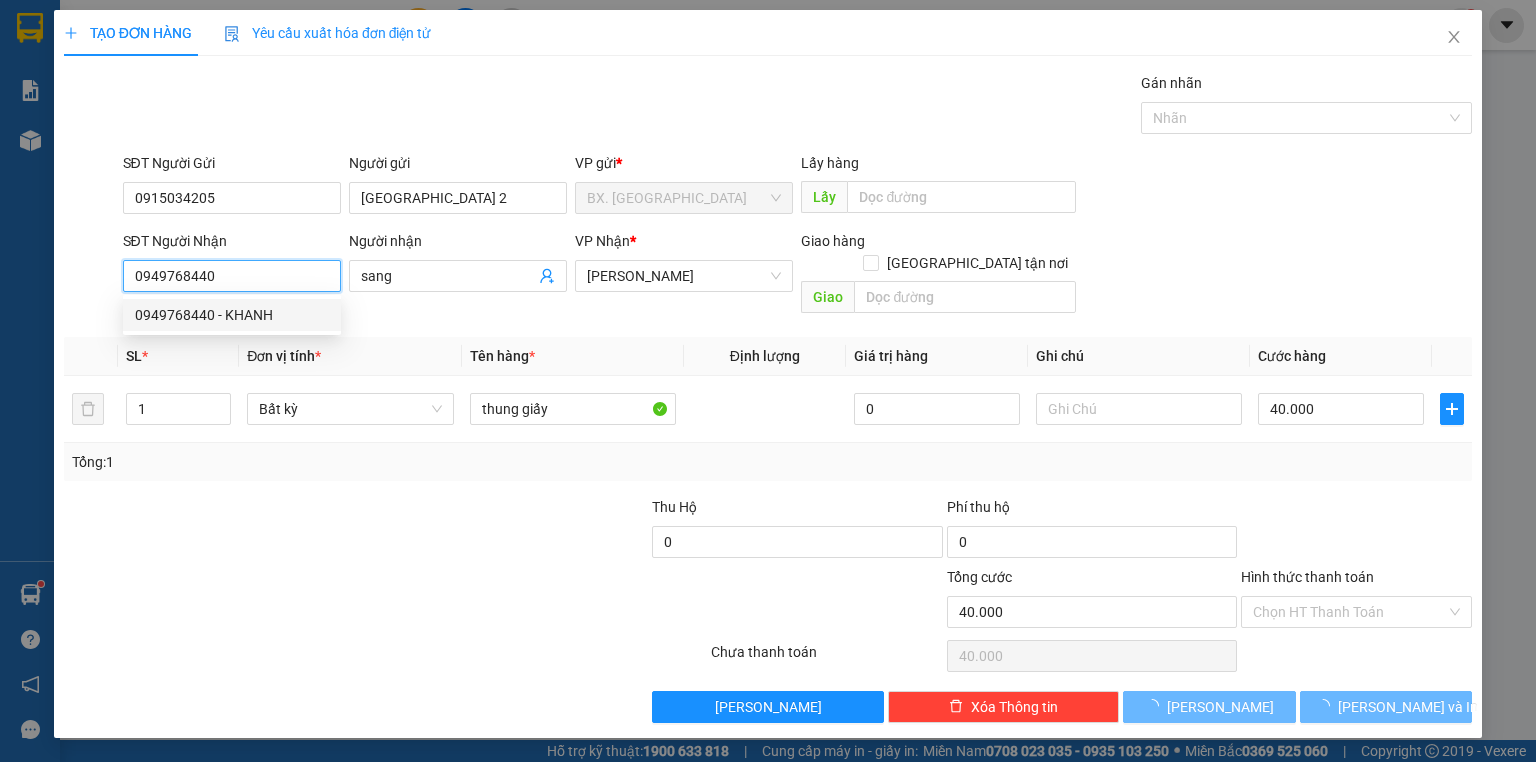 click on "0949768440 - KHANH" at bounding box center [232, 315] 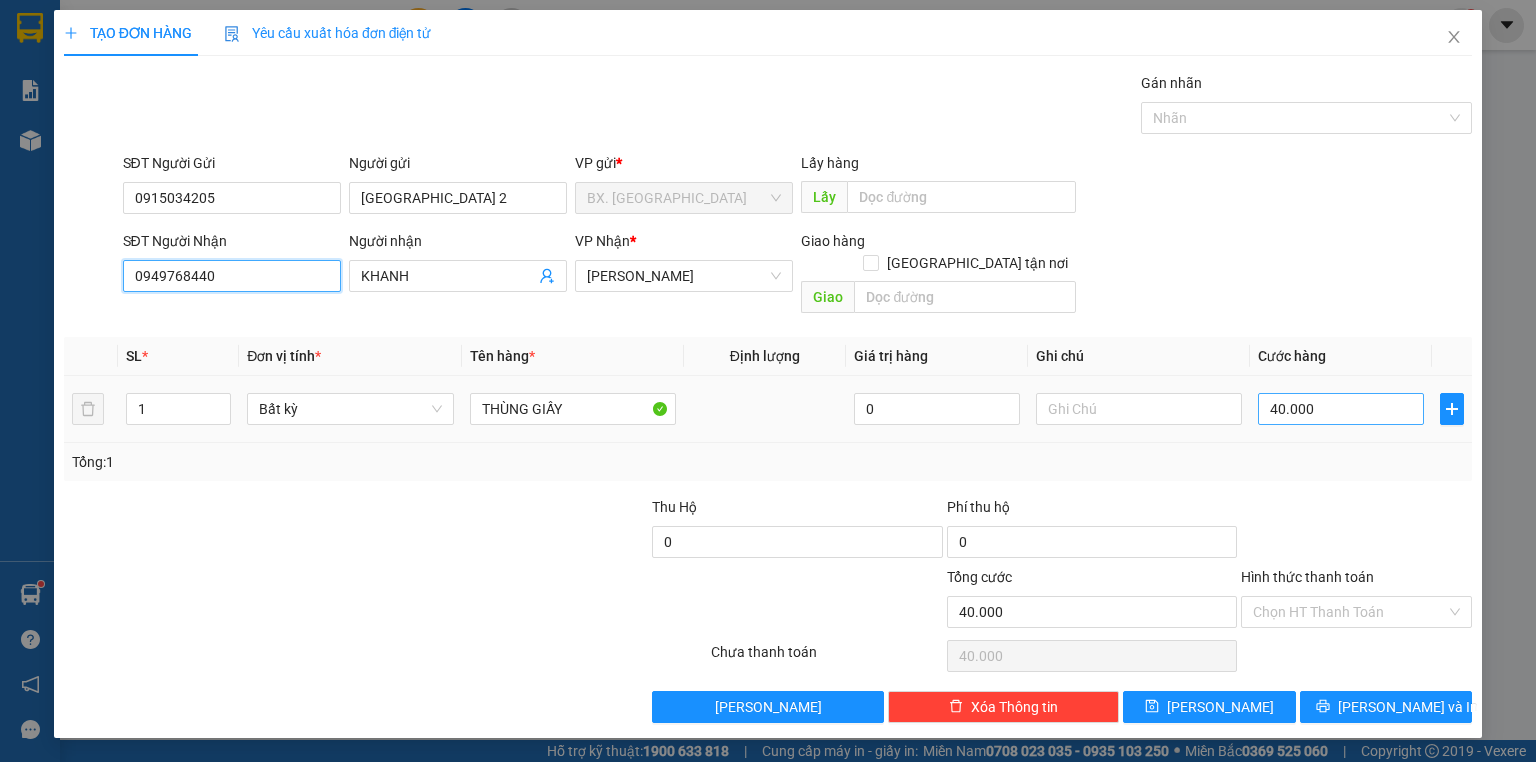 type on "0949768440" 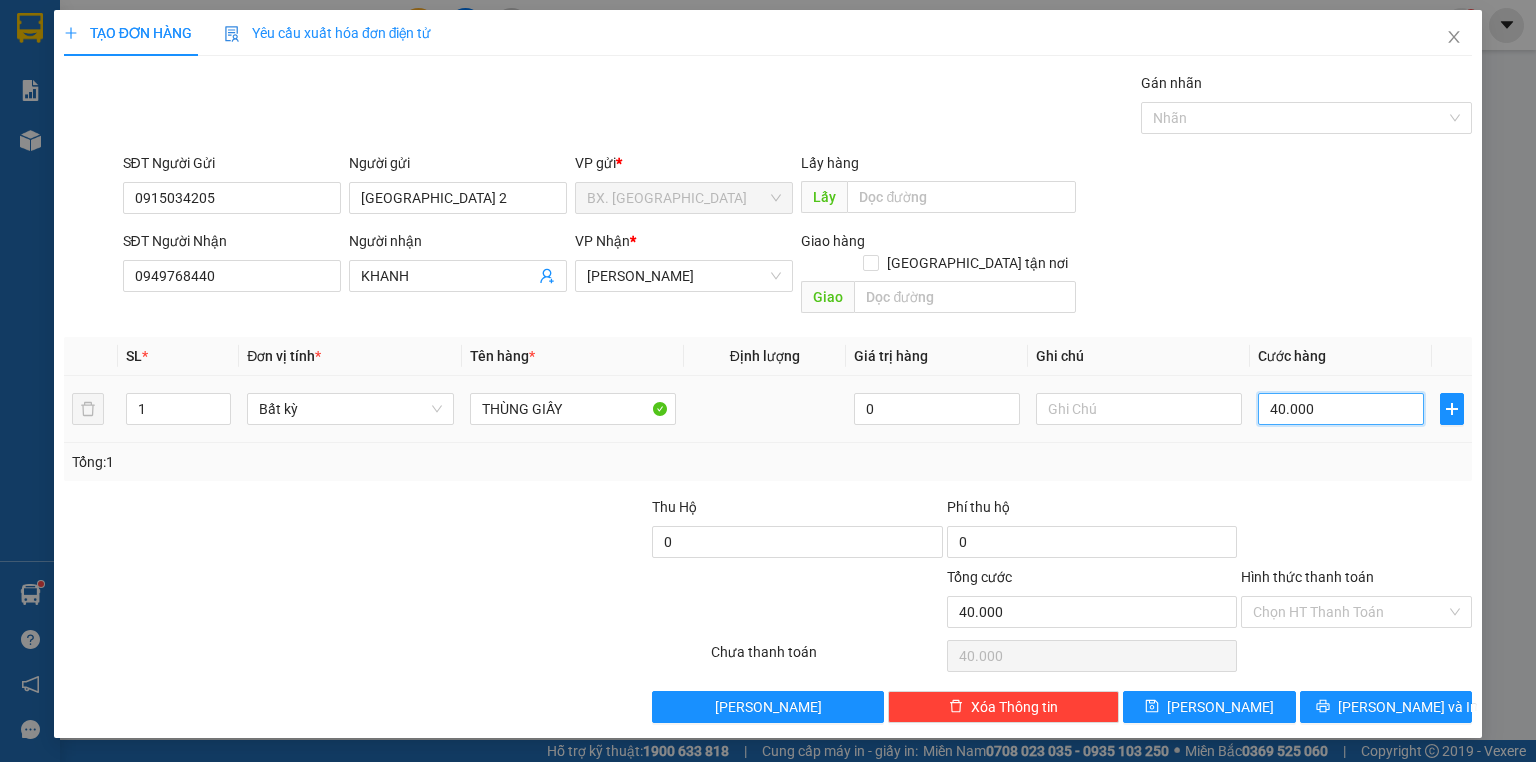 click on "40.000" at bounding box center [1341, 409] 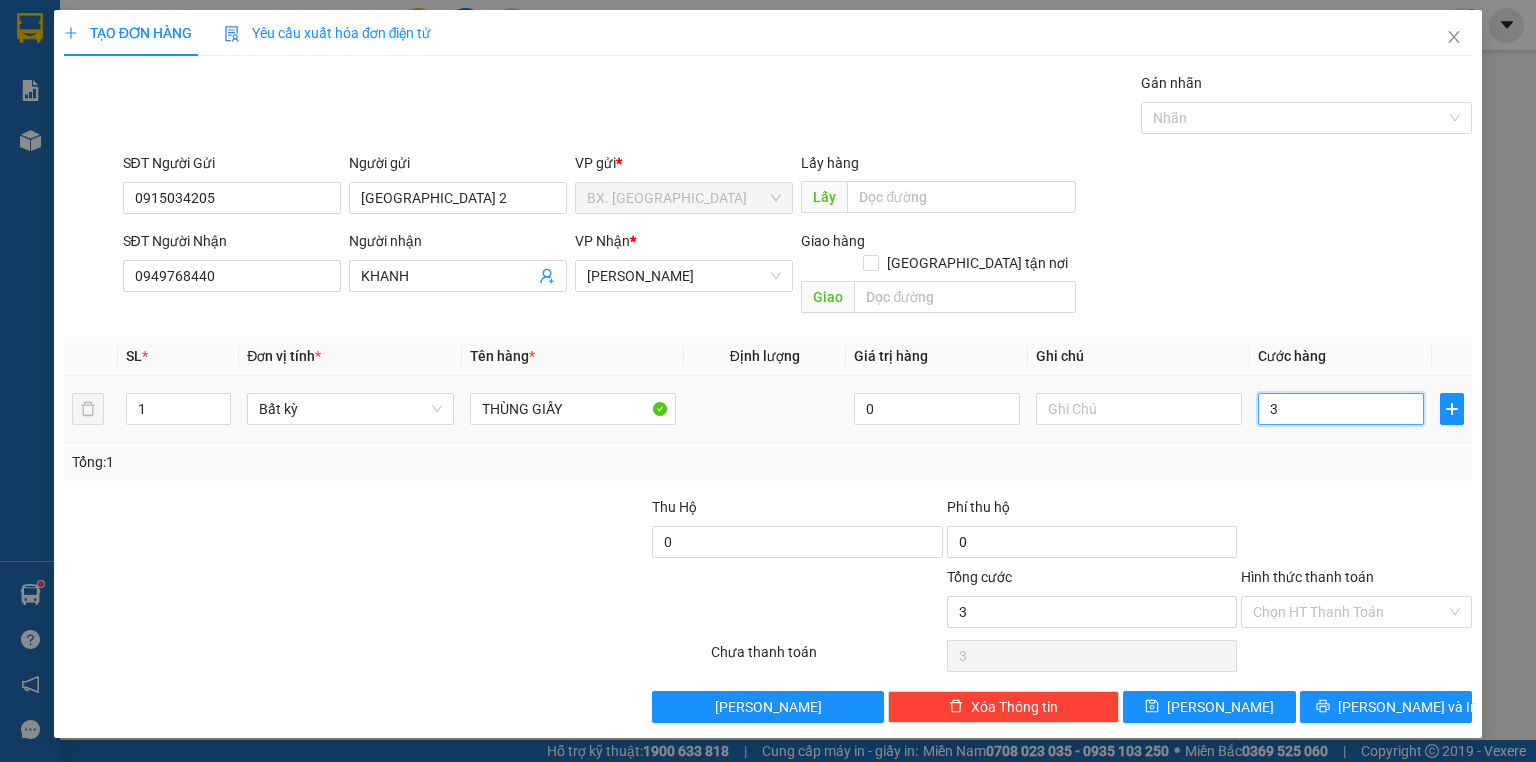 type on "30" 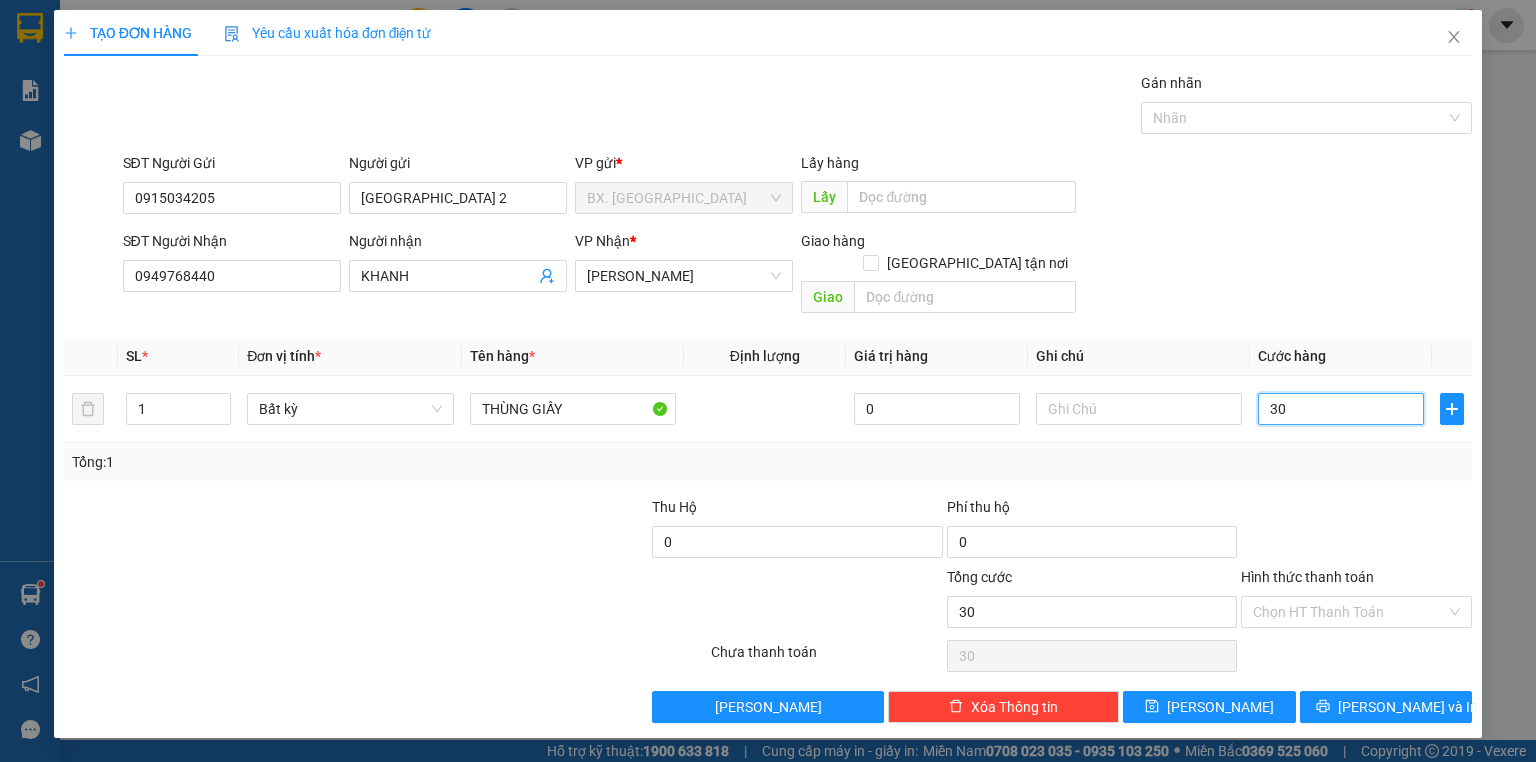 type on "30" 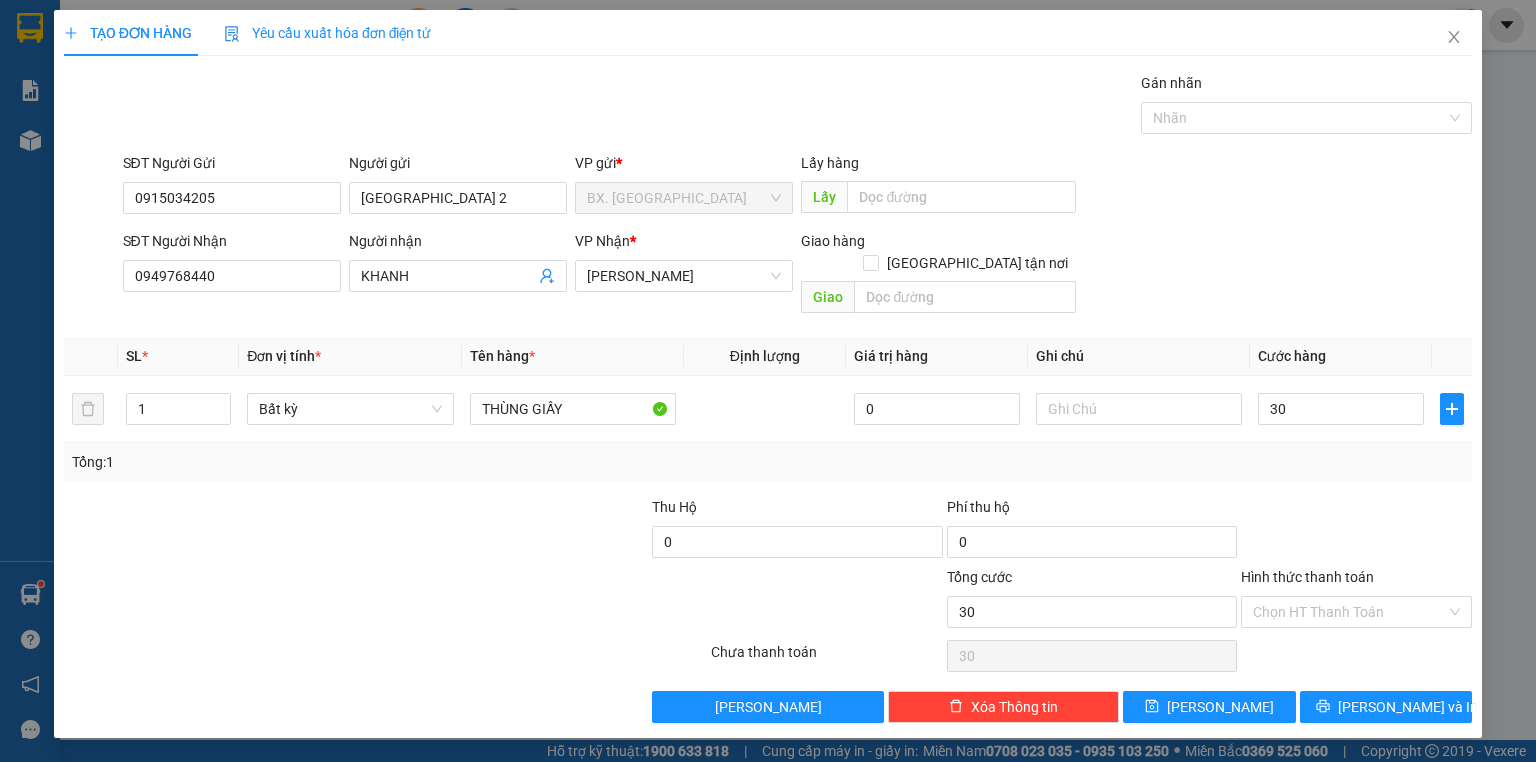 type on "30.000" 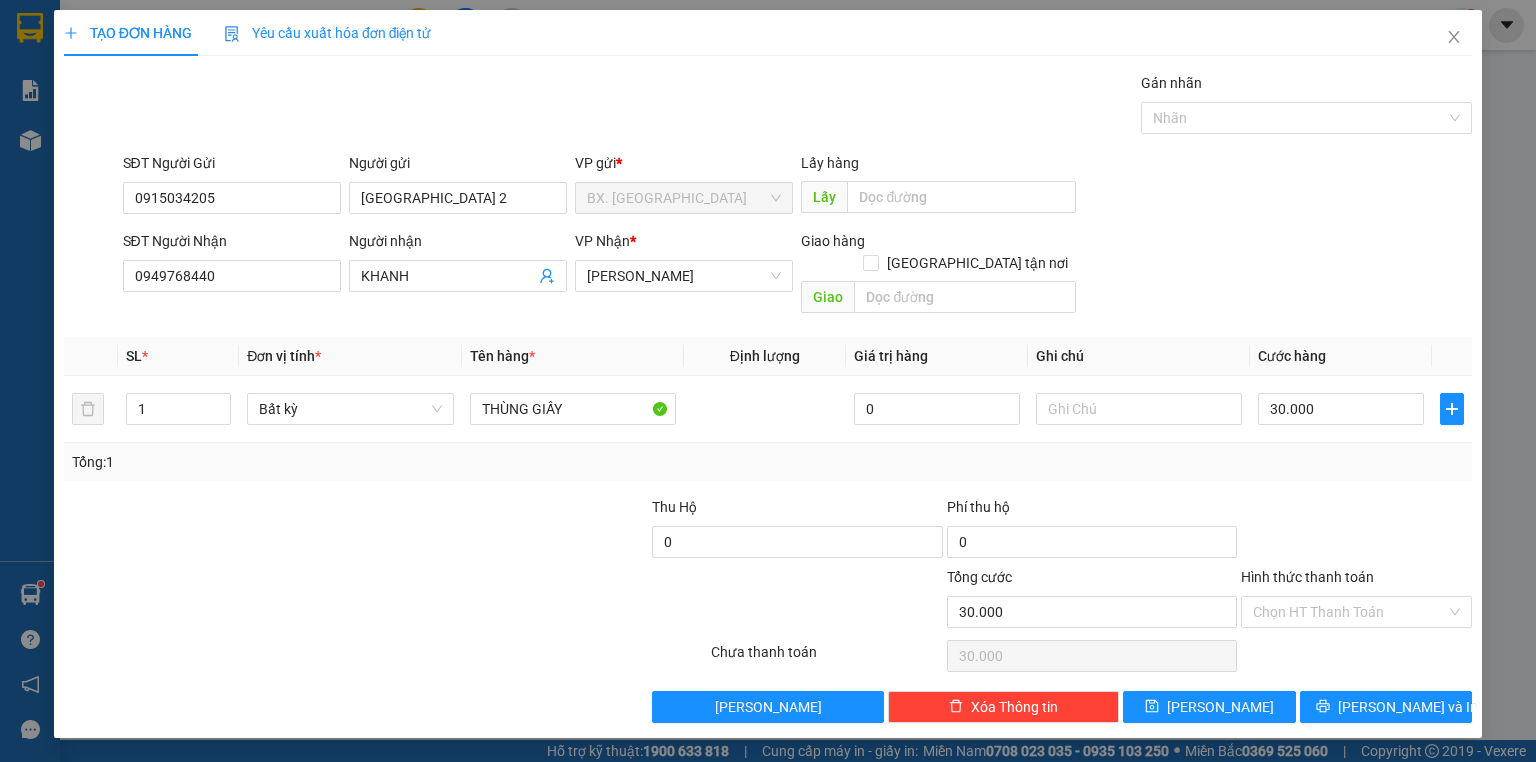 click on "Transit Pickup Surcharge Ids Transit Deliver Surcharge Ids Transit Deliver Surcharge Transit Deliver Surcharge Gói vận chuyển  * Tiêu chuẩn Gán nhãn   Nhãn SĐT Người Gửi 0915034205 Người gửi HÀ PHƯỜNG 2 VP gửi  * BX. [PERSON_NAME] Lấy hàng Lấy SĐT Người Nhận 0949768440 Người nhận KHANH VP Nhận  * An [PERSON_NAME] hàng Giao tận nơi Giao SL  * Đơn vị tính  * Tên hàng  * Định lượng Giá trị hàng Ghi chú Cước hàng                   1 Bất kỳ THÙNG GIẤY 0 30.000 Tổng:  1 Thu Hộ 0 Phí thu hộ 0 Tổng cước 30.000 Hình thức thanh toán Chọn HT Thanh Toán Số tiền thu trước 0 Chưa thanh toán 30.000 Chọn HT Thanh Toán Lưu nháp Xóa Thông tin [PERSON_NAME] và In THÙNG GIẤY" at bounding box center (768, 397) 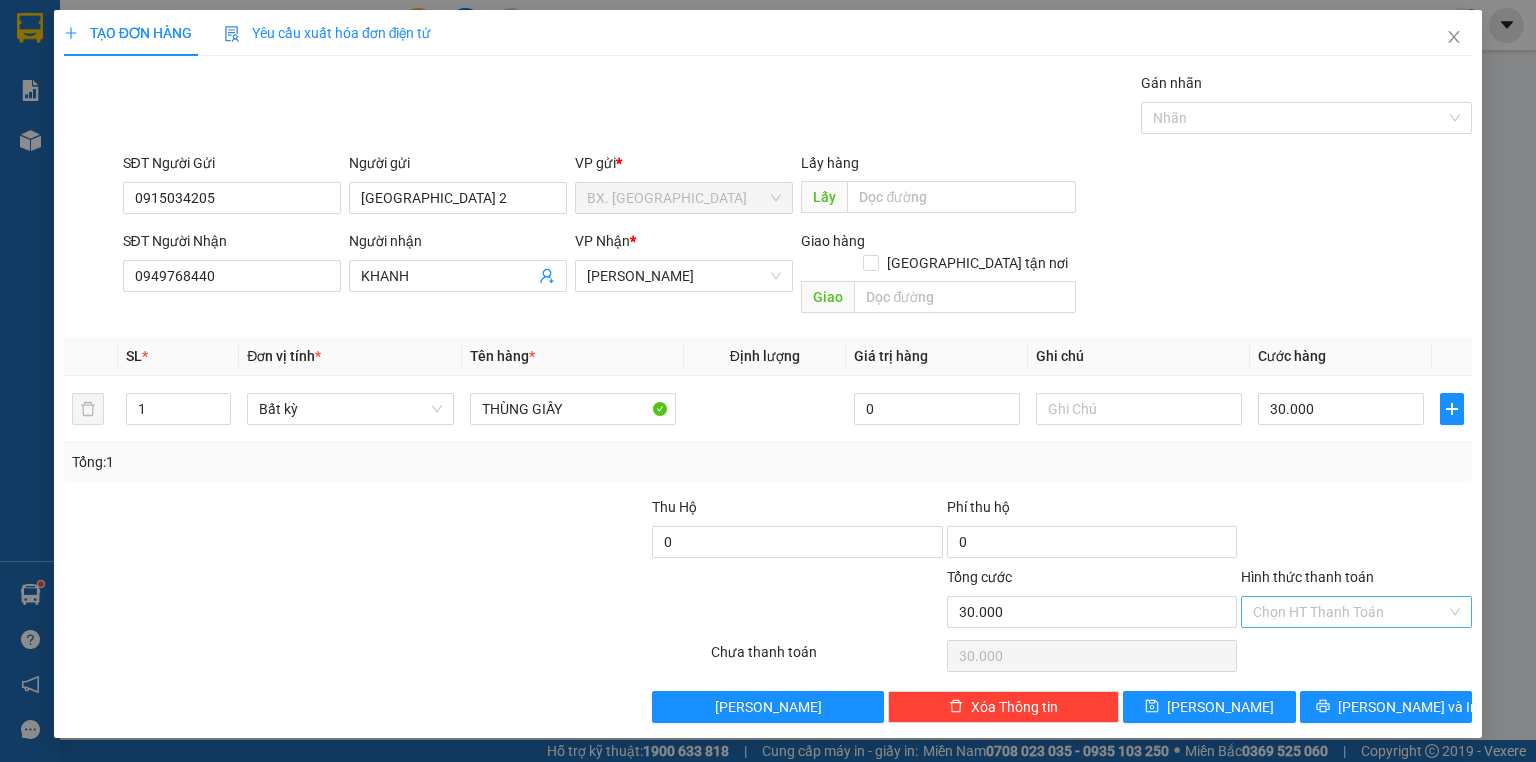 click on "Hình thức thanh toán" at bounding box center [1349, 612] 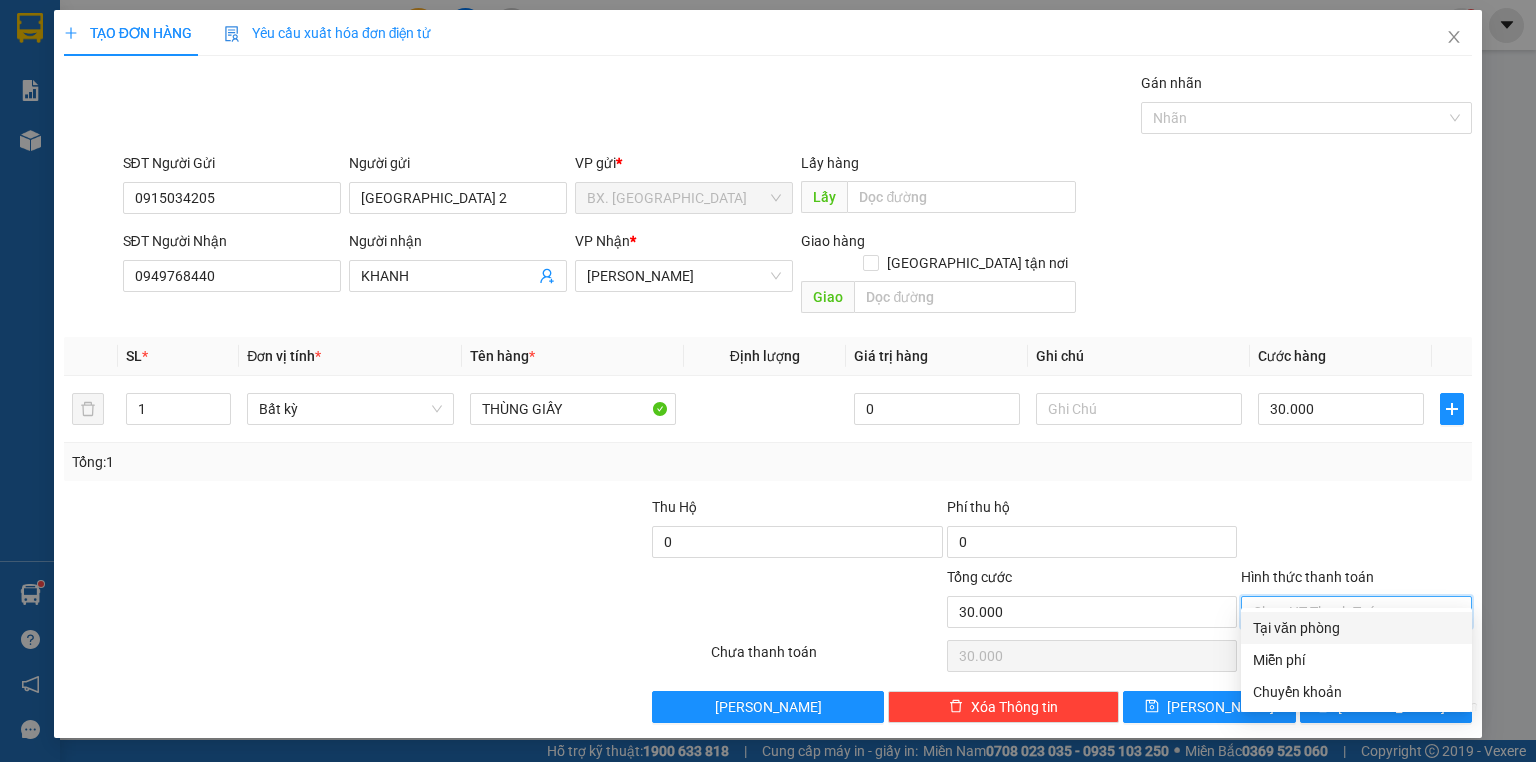 click on "Tại văn phòng" at bounding box center (1356, 628) 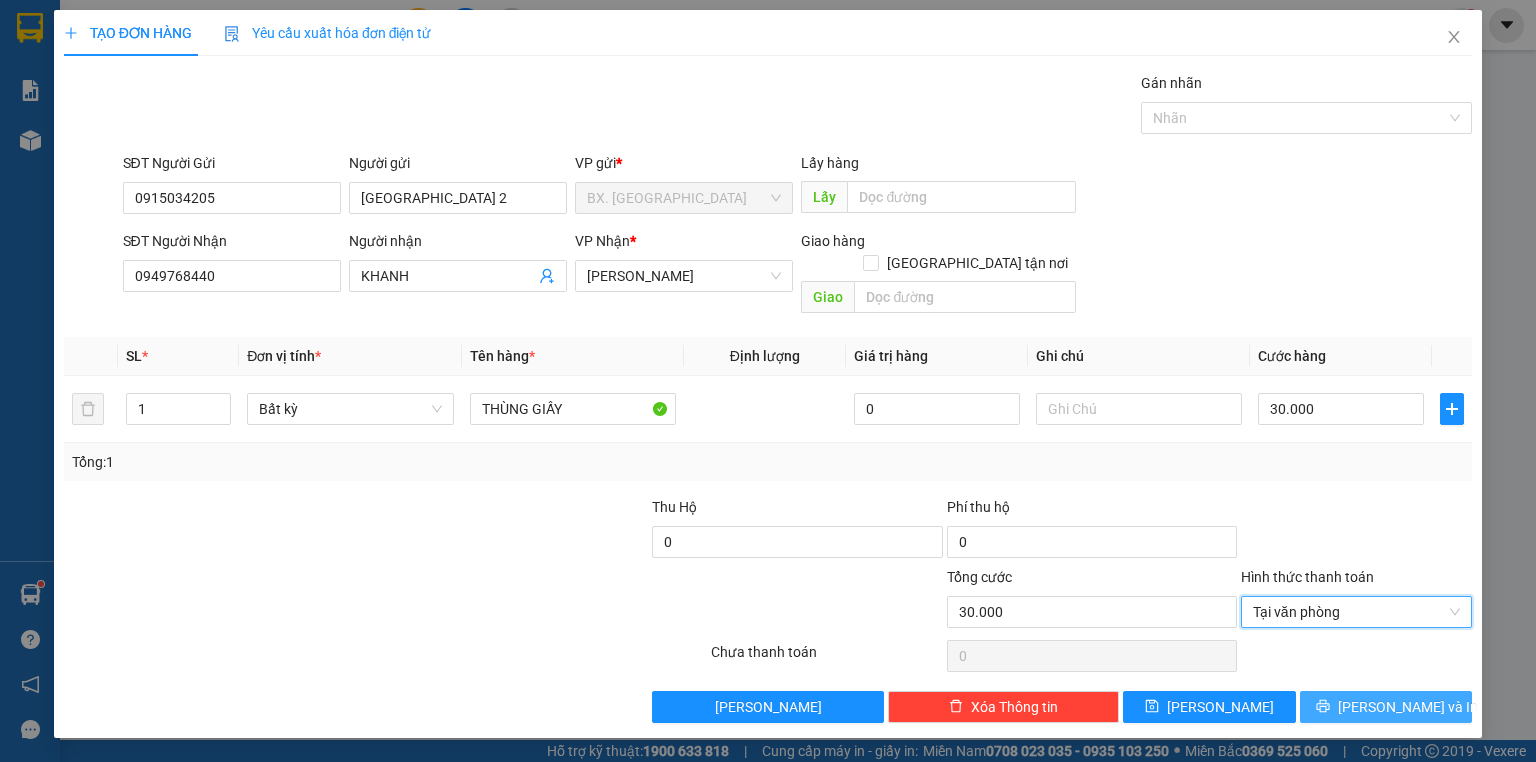 click on "[PERSON_NAME] và In" at bounding box center [1408, 707] 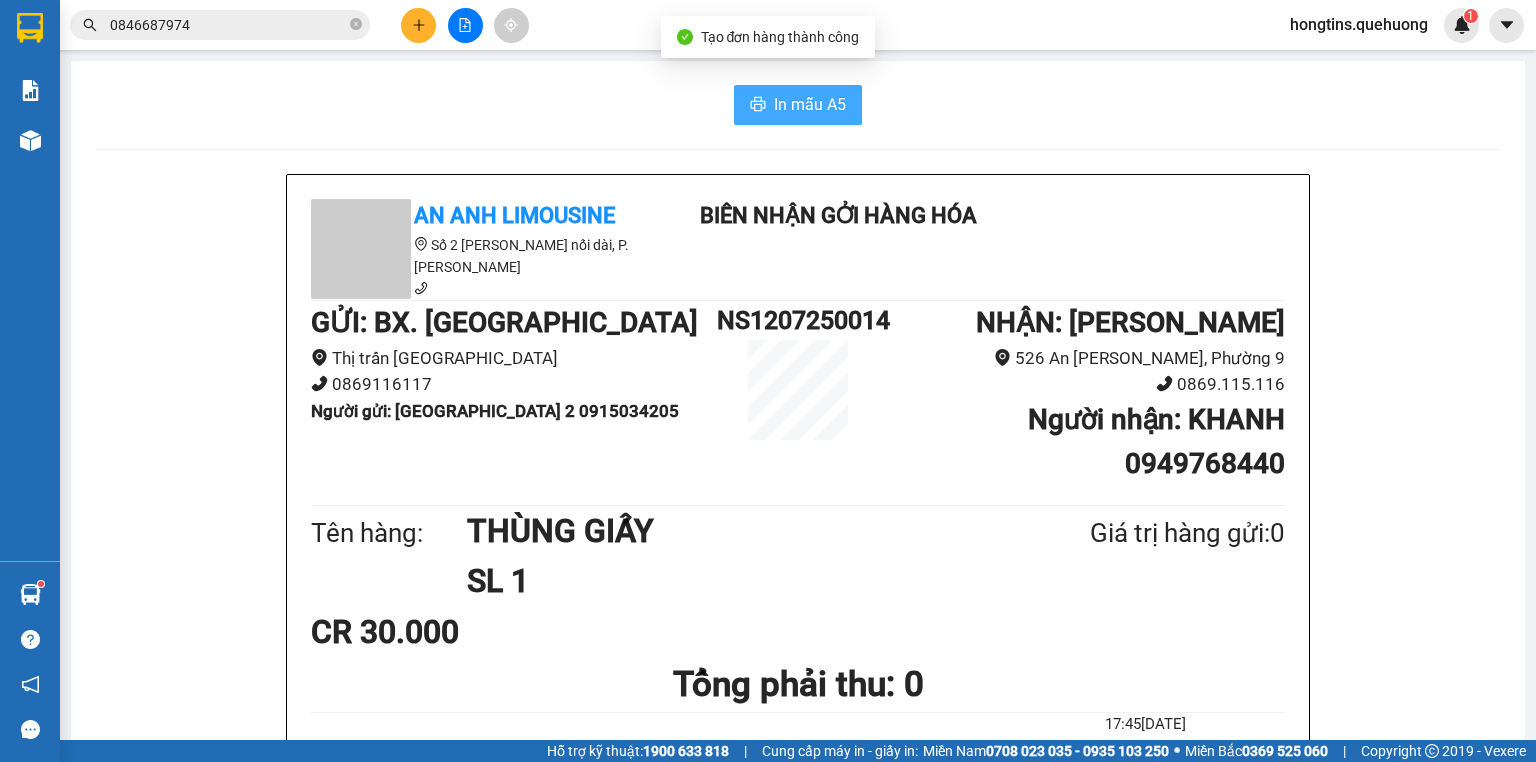 click on "In mẫu A5" at bounding box center (798, 105) 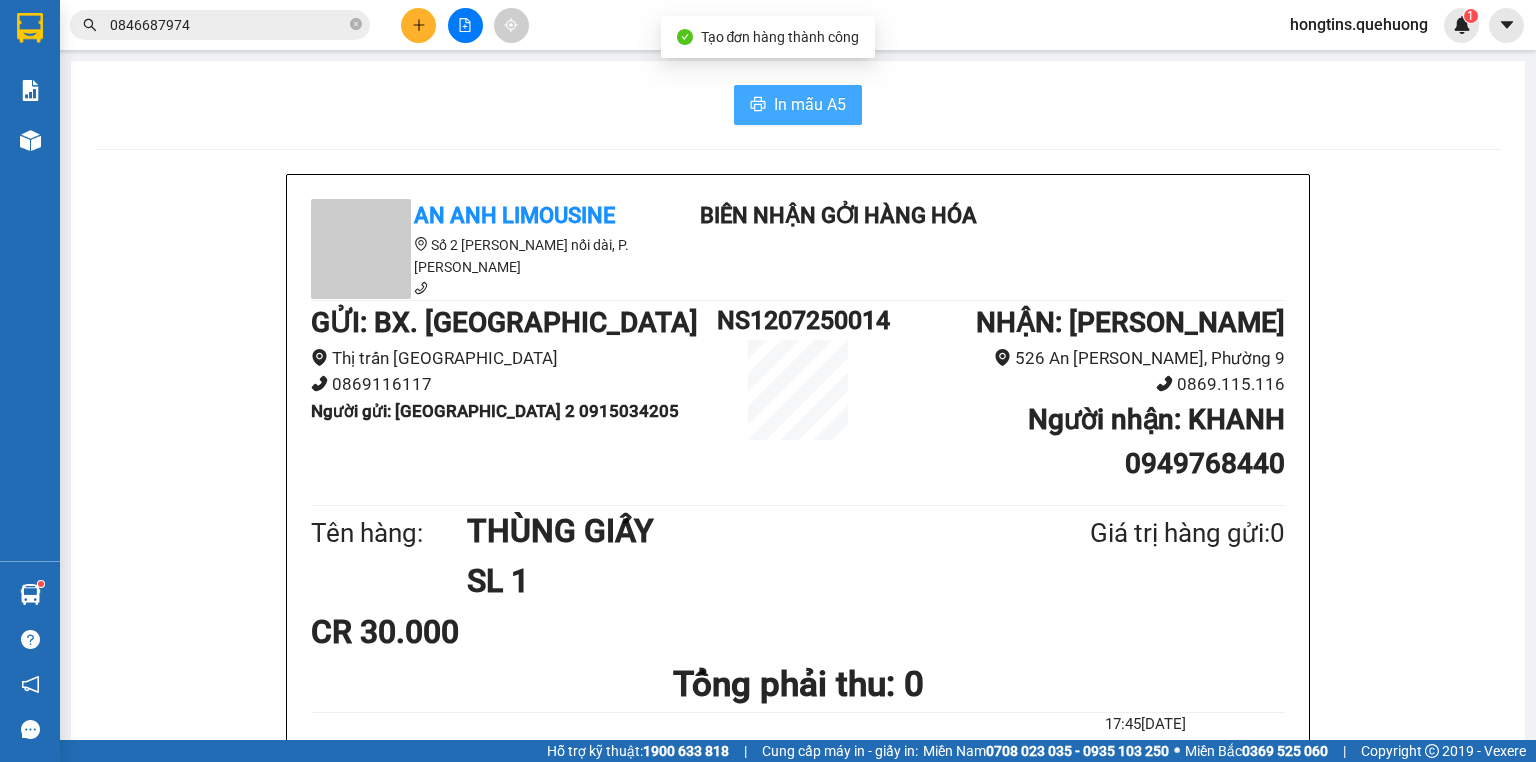 scroll, scrollTop: 0, scrollLeft: 0, axis: both 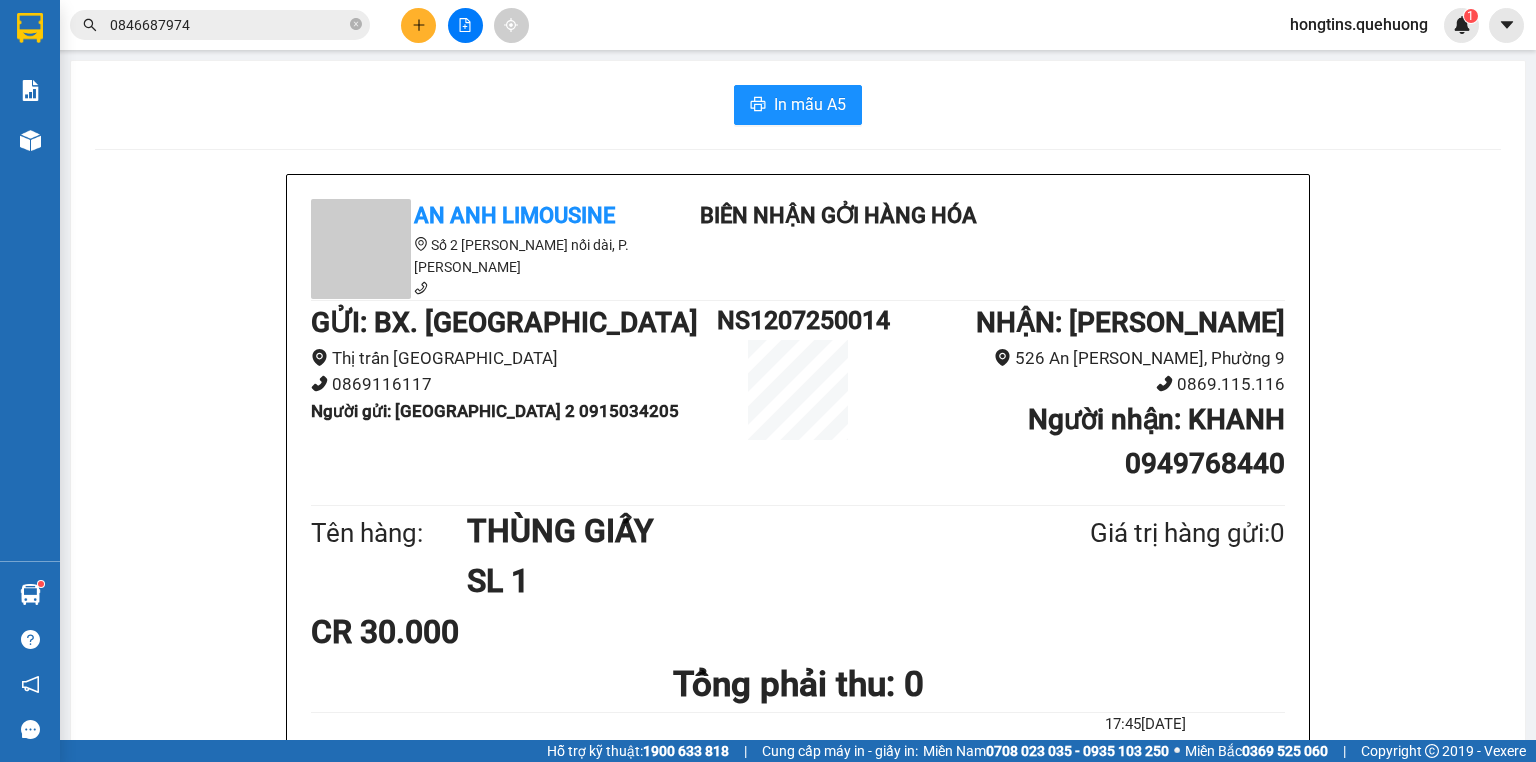 click at bounding box center [465, 25] 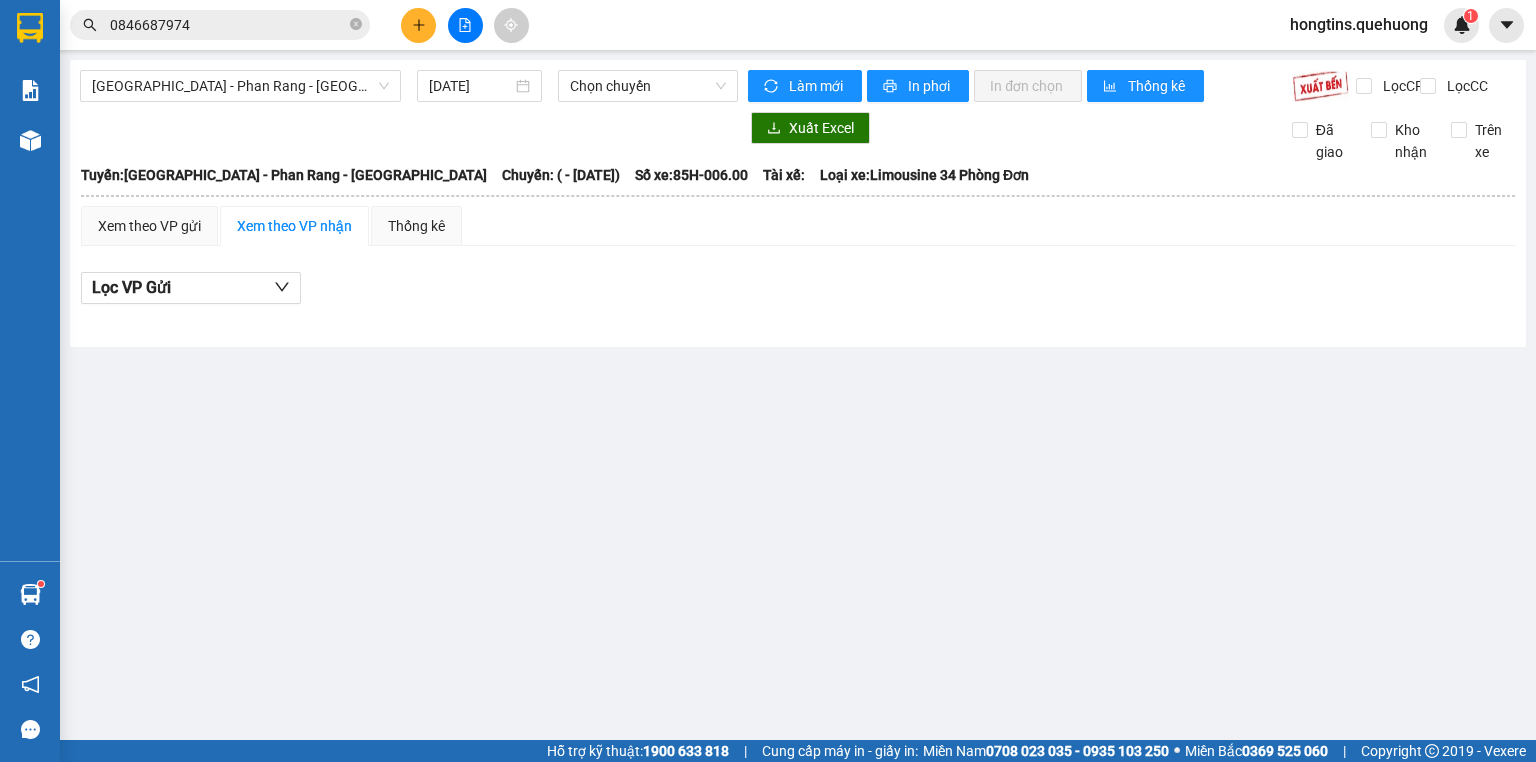 click at bounding box center [418, 25] 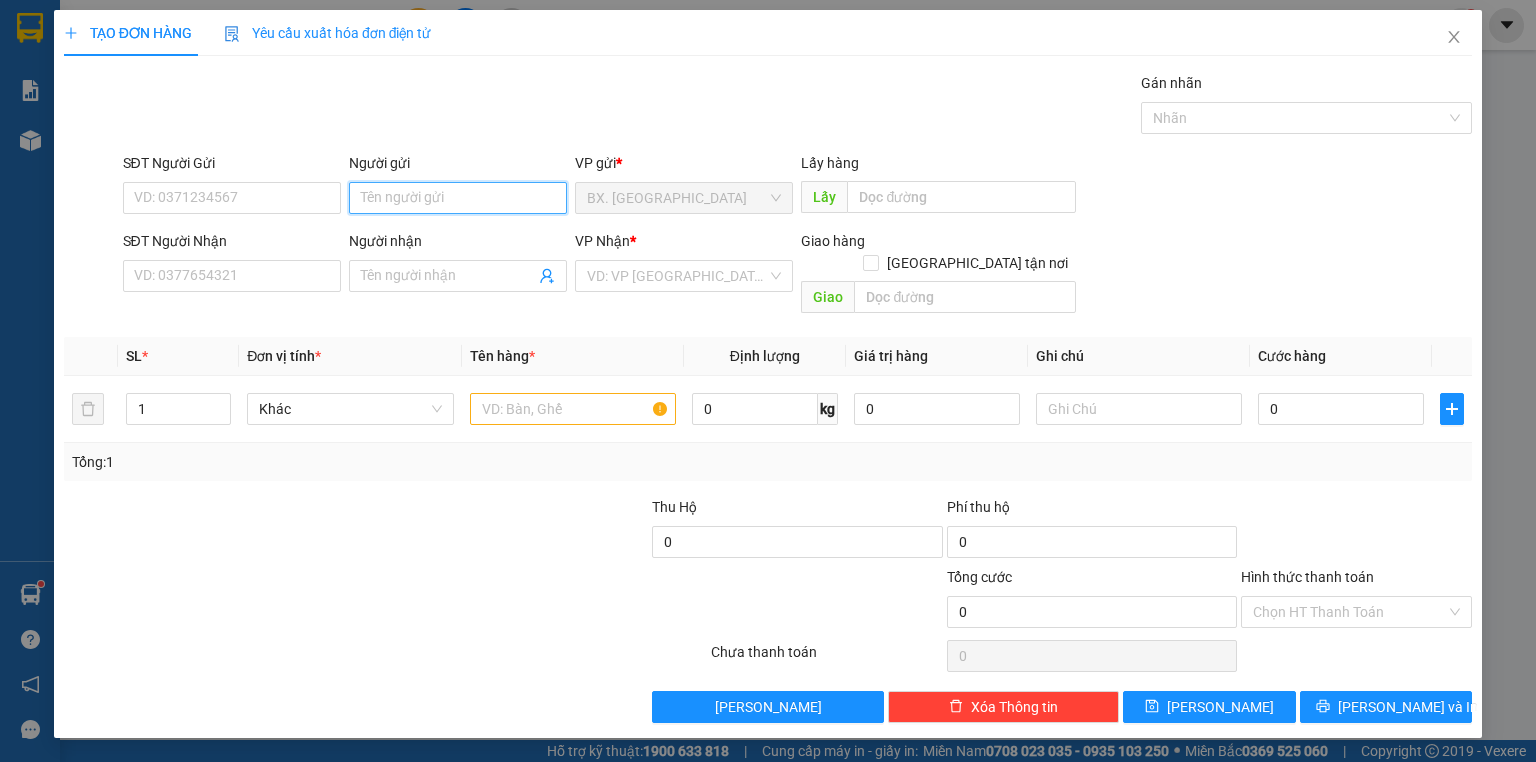 click on "Người gửi" at bounding box center (458, 198) 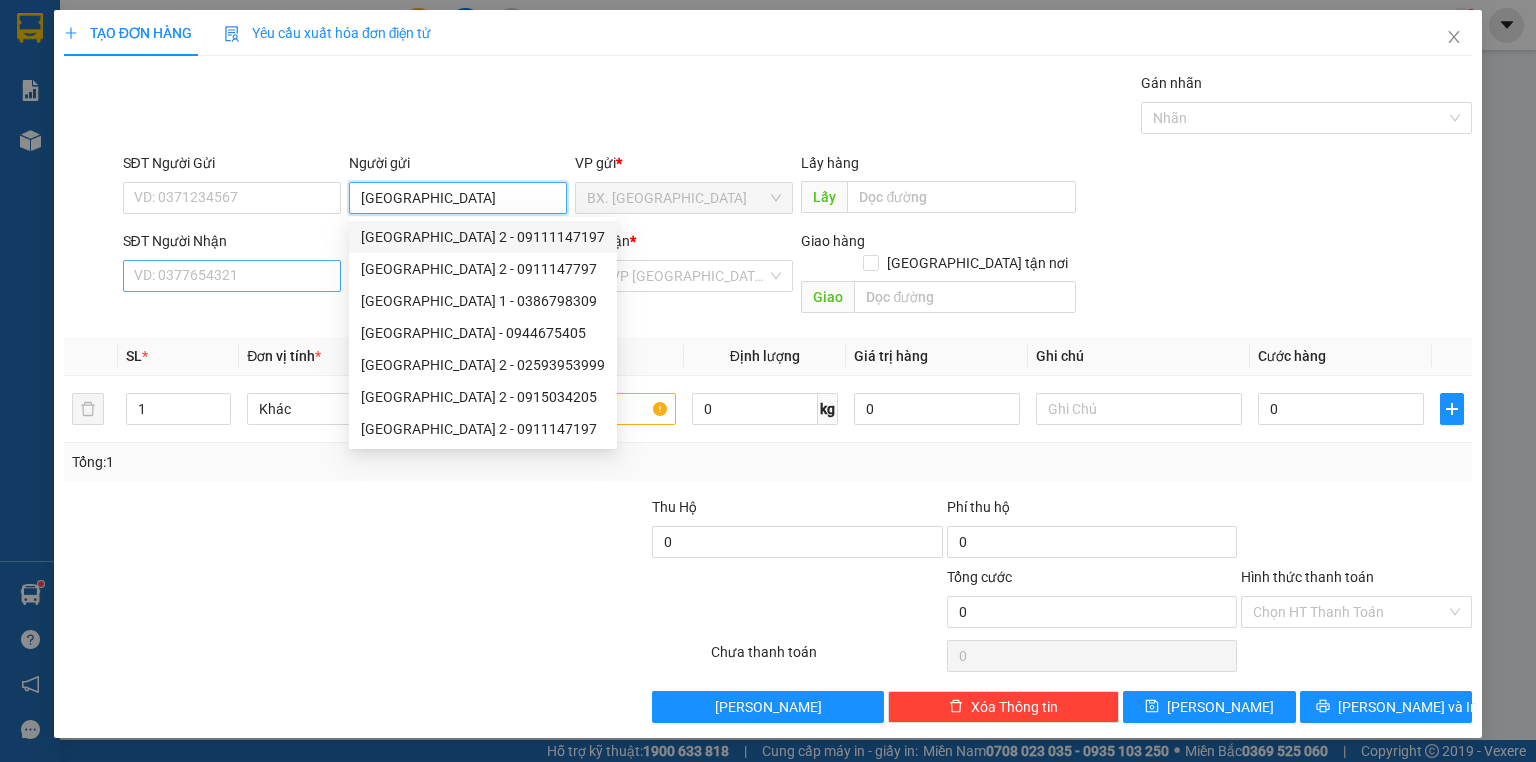 type on "[GEOGRAPHIC_DATA]" 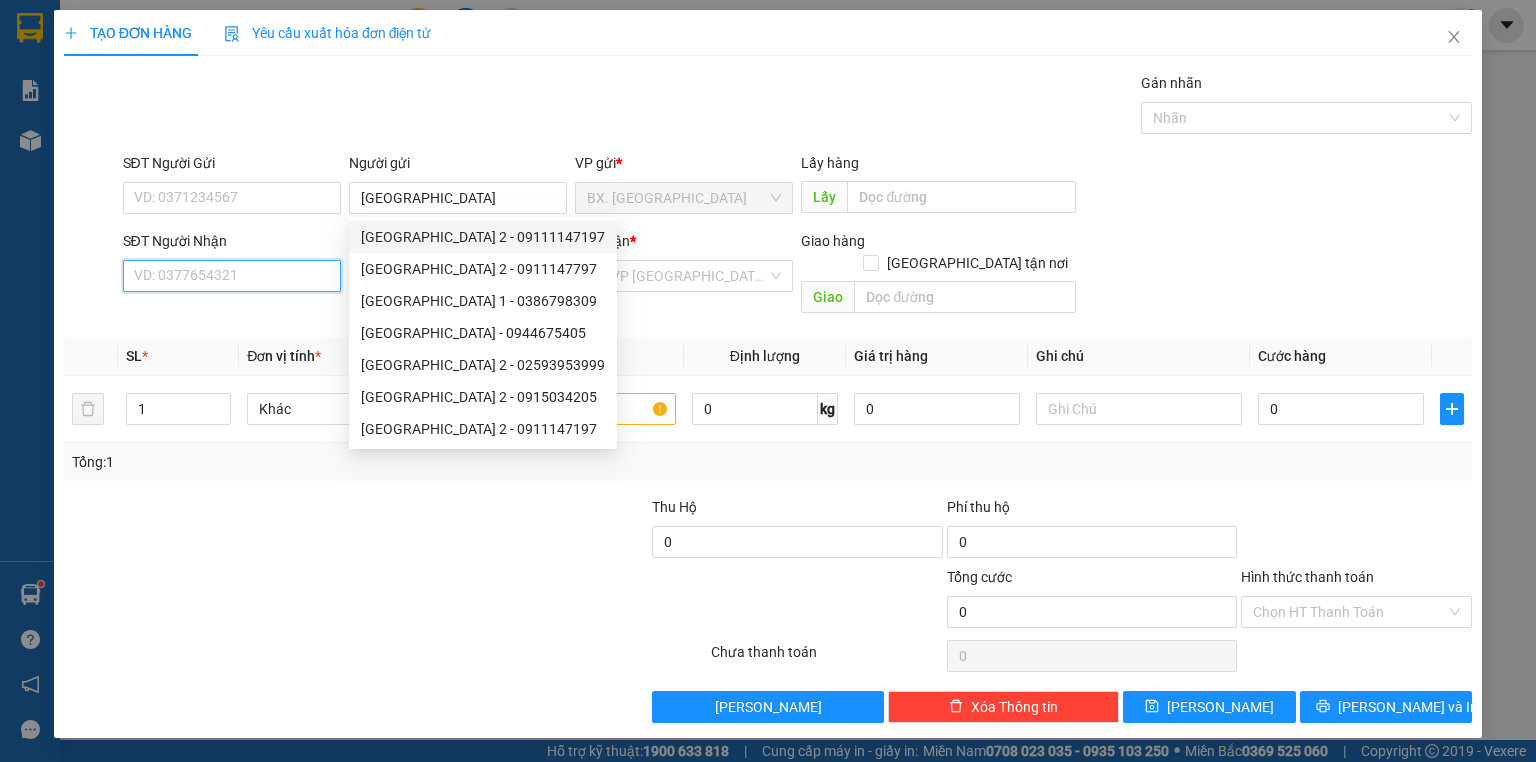 click on "SĐT Người Nhận" at bounding box center [232, 276] 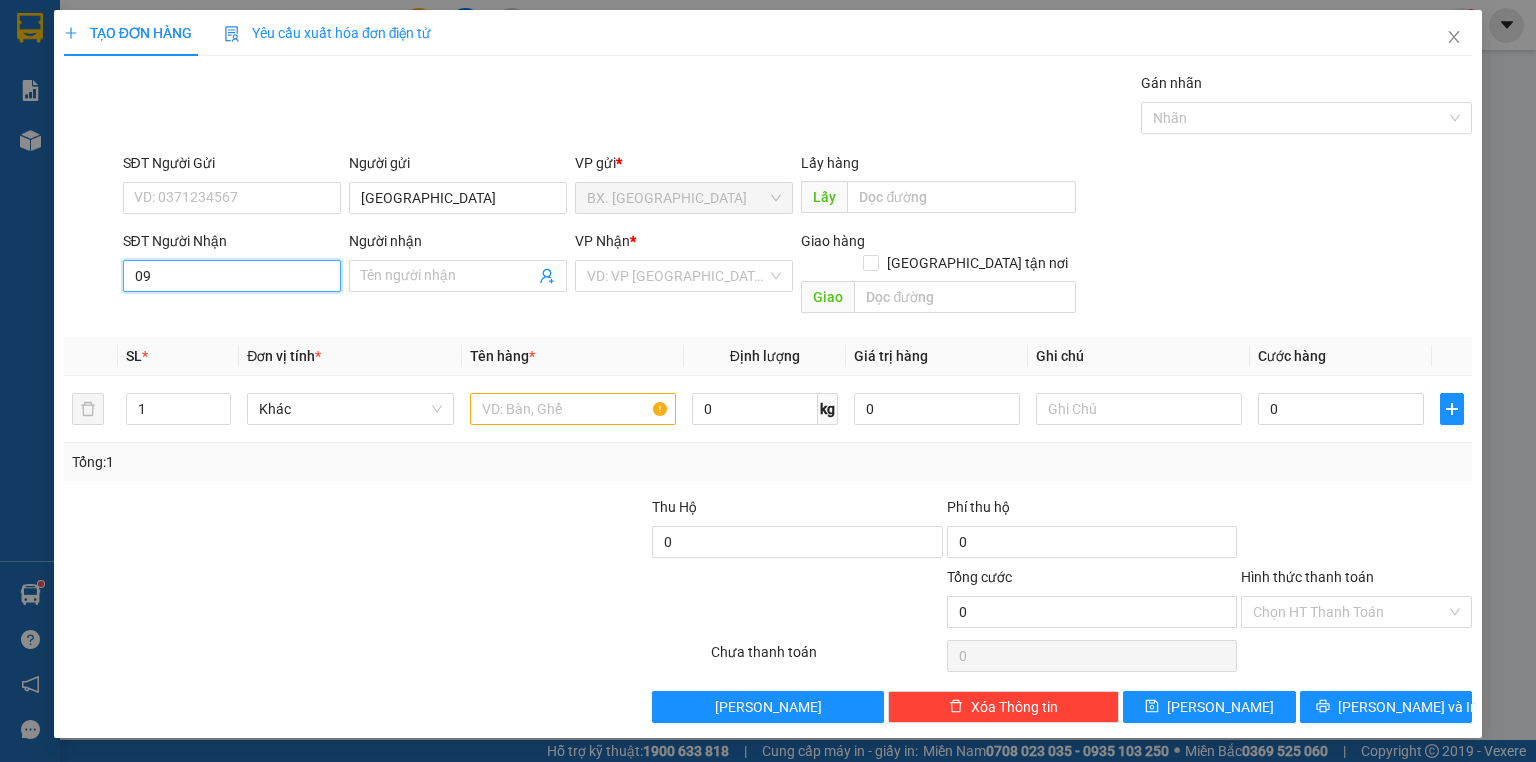type on "0" 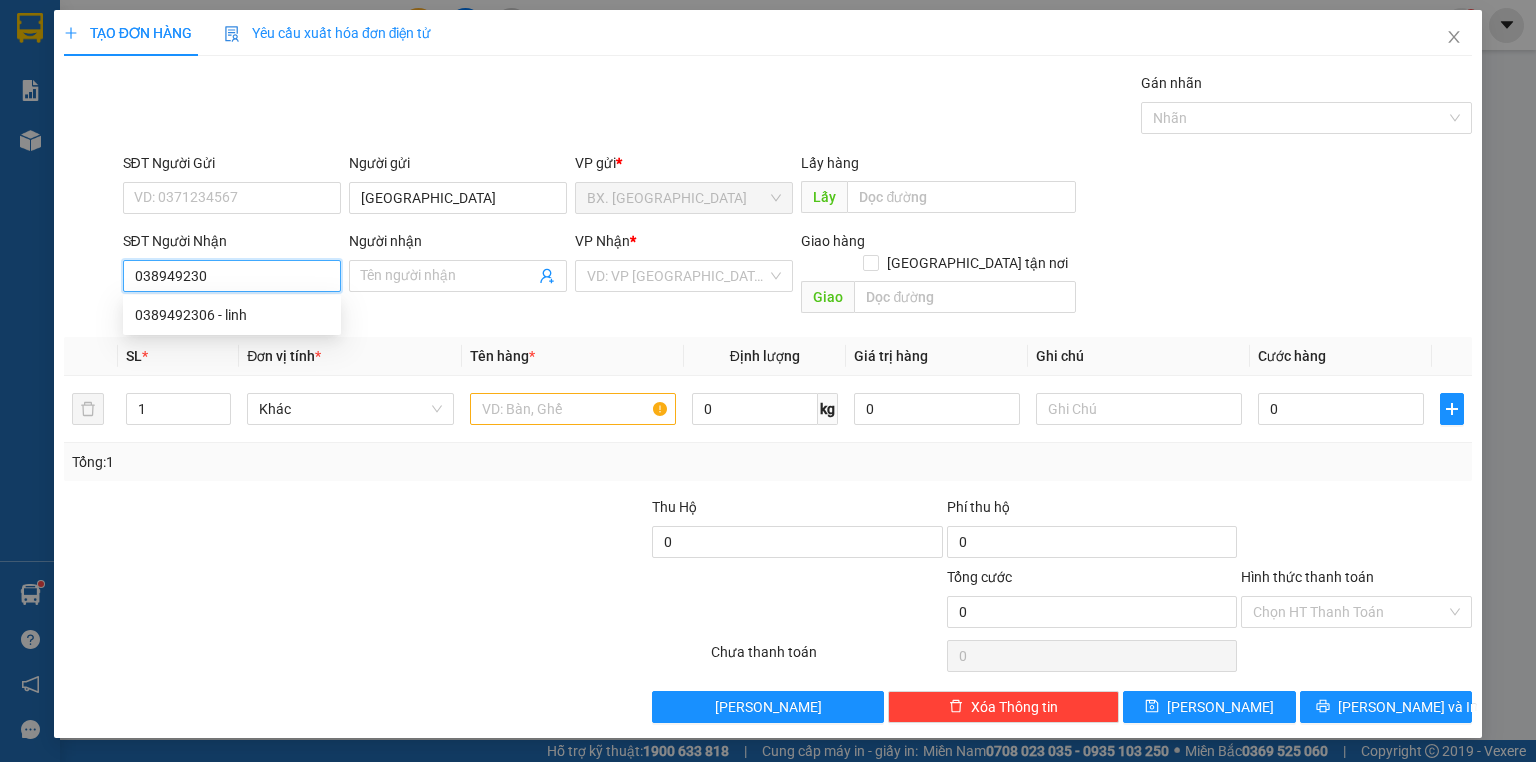 type on "0389492306" 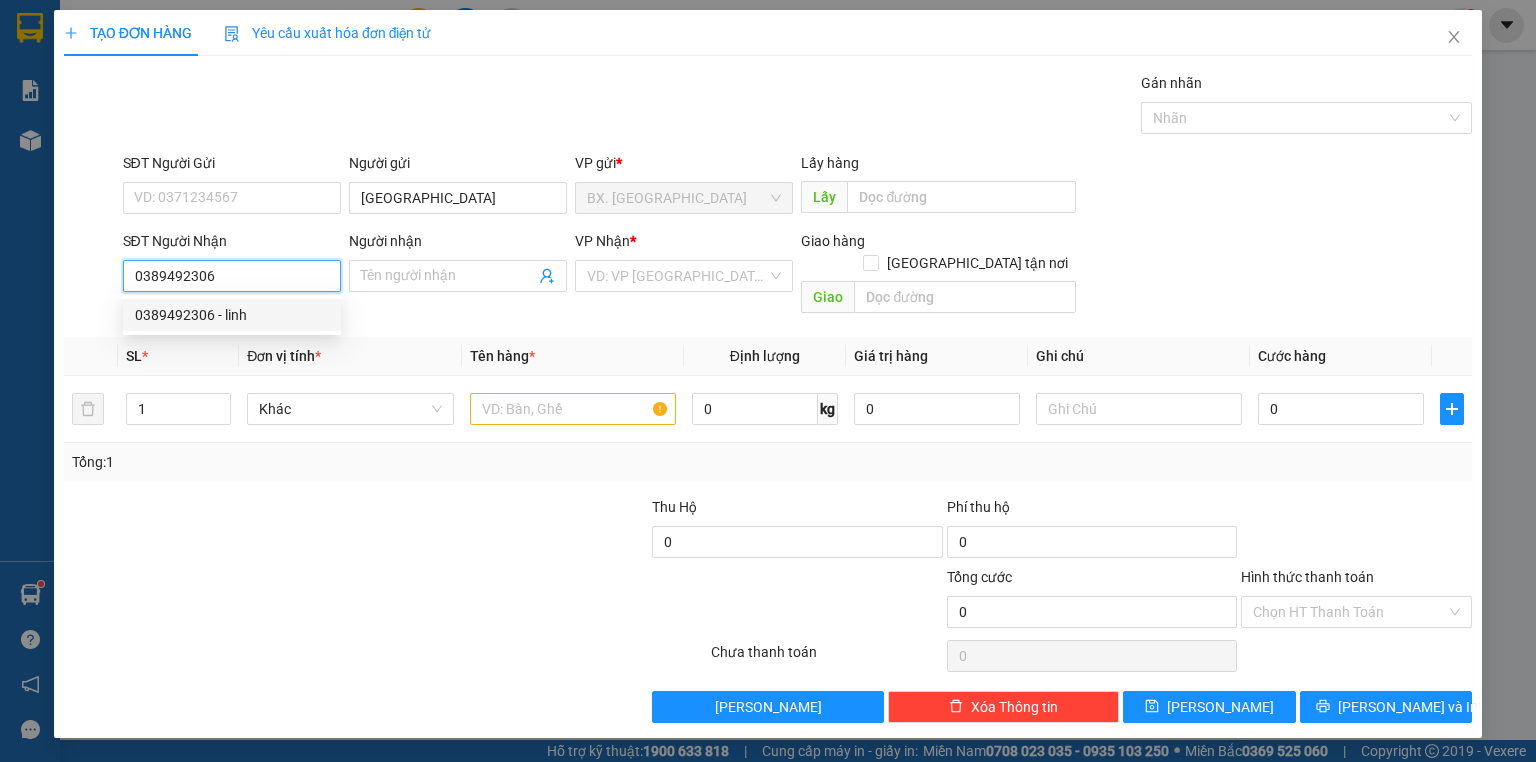 click on "0389492306 - linh" at bounding box center [232, 315] 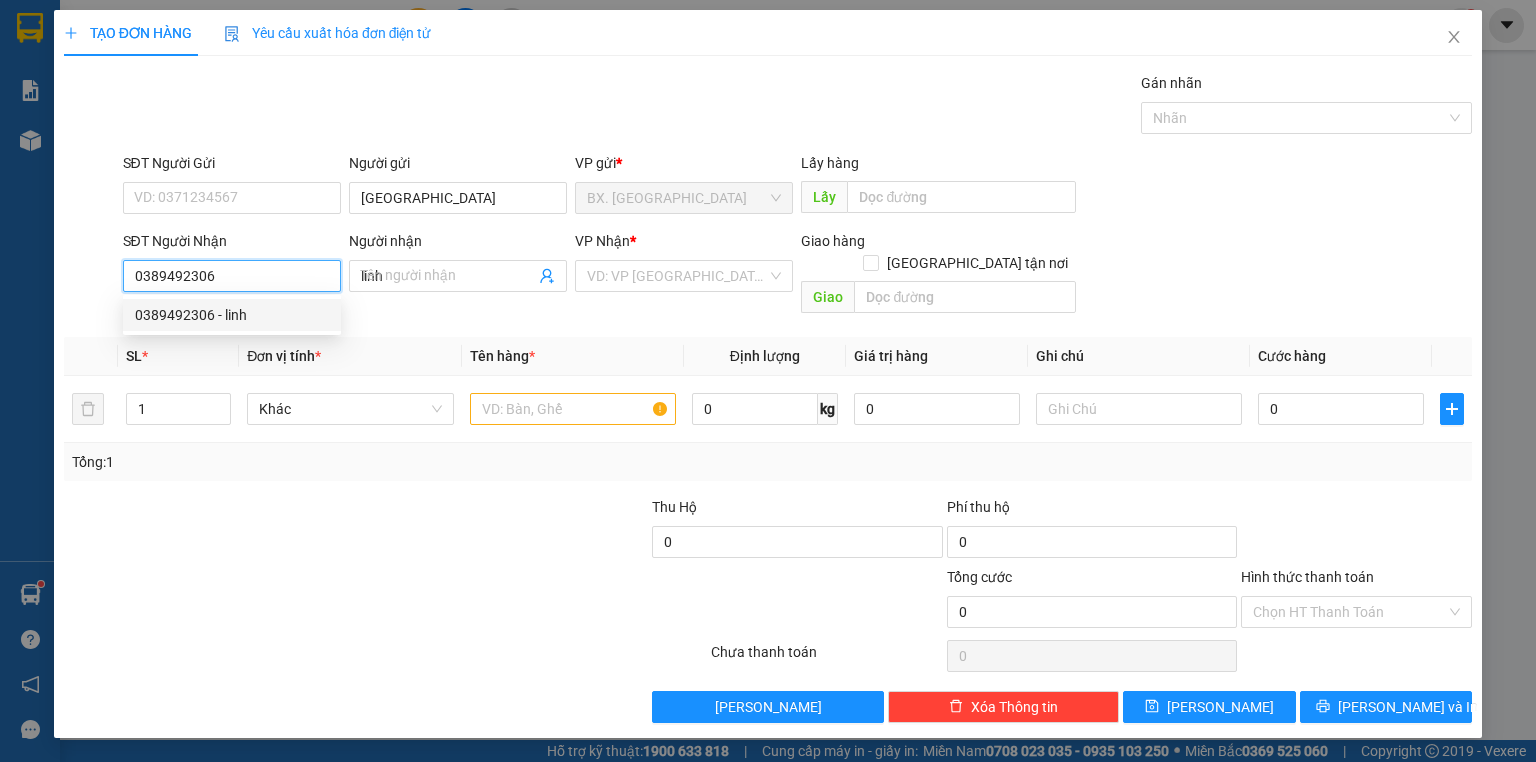 type on "30.000" 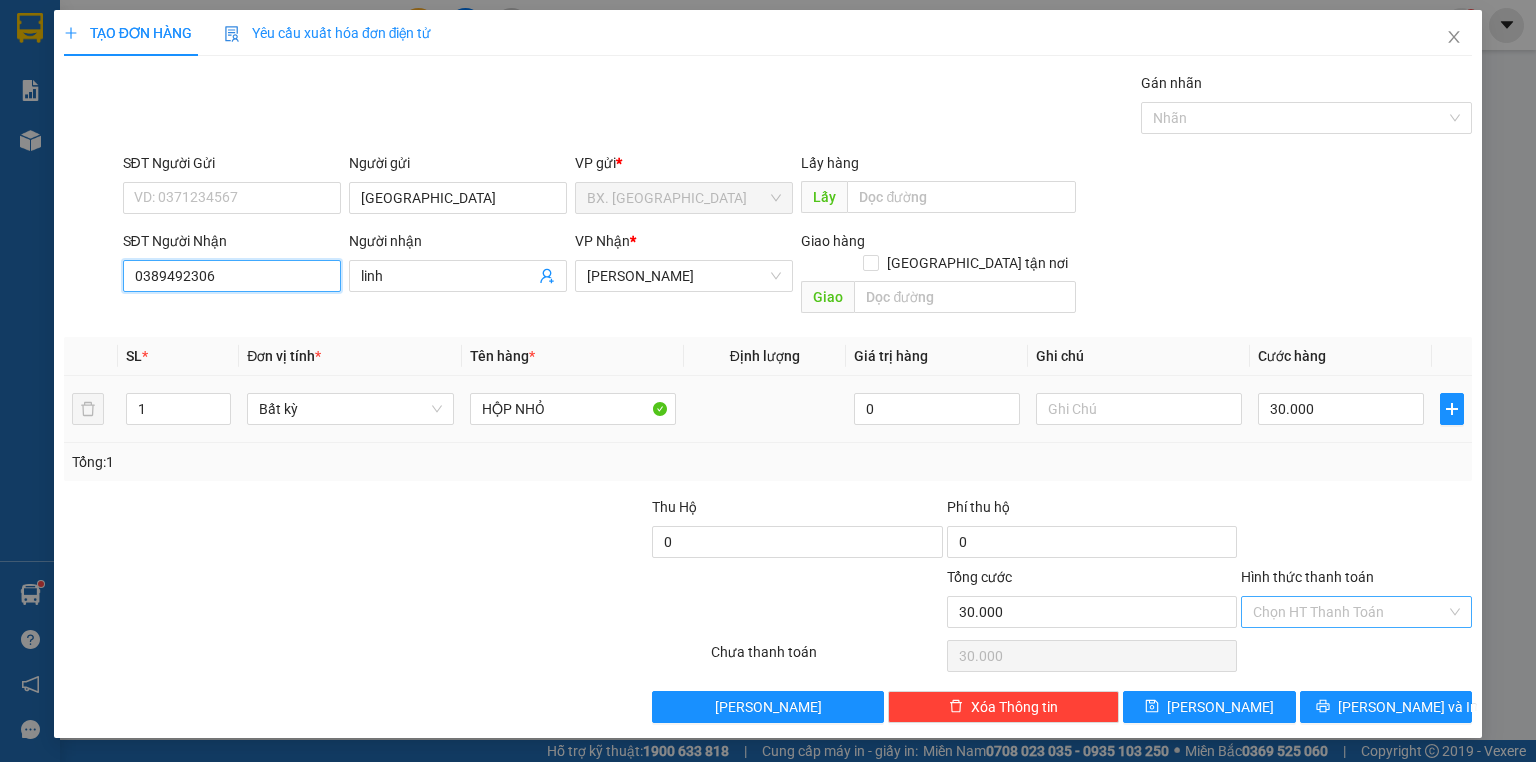 type on "0389492306" 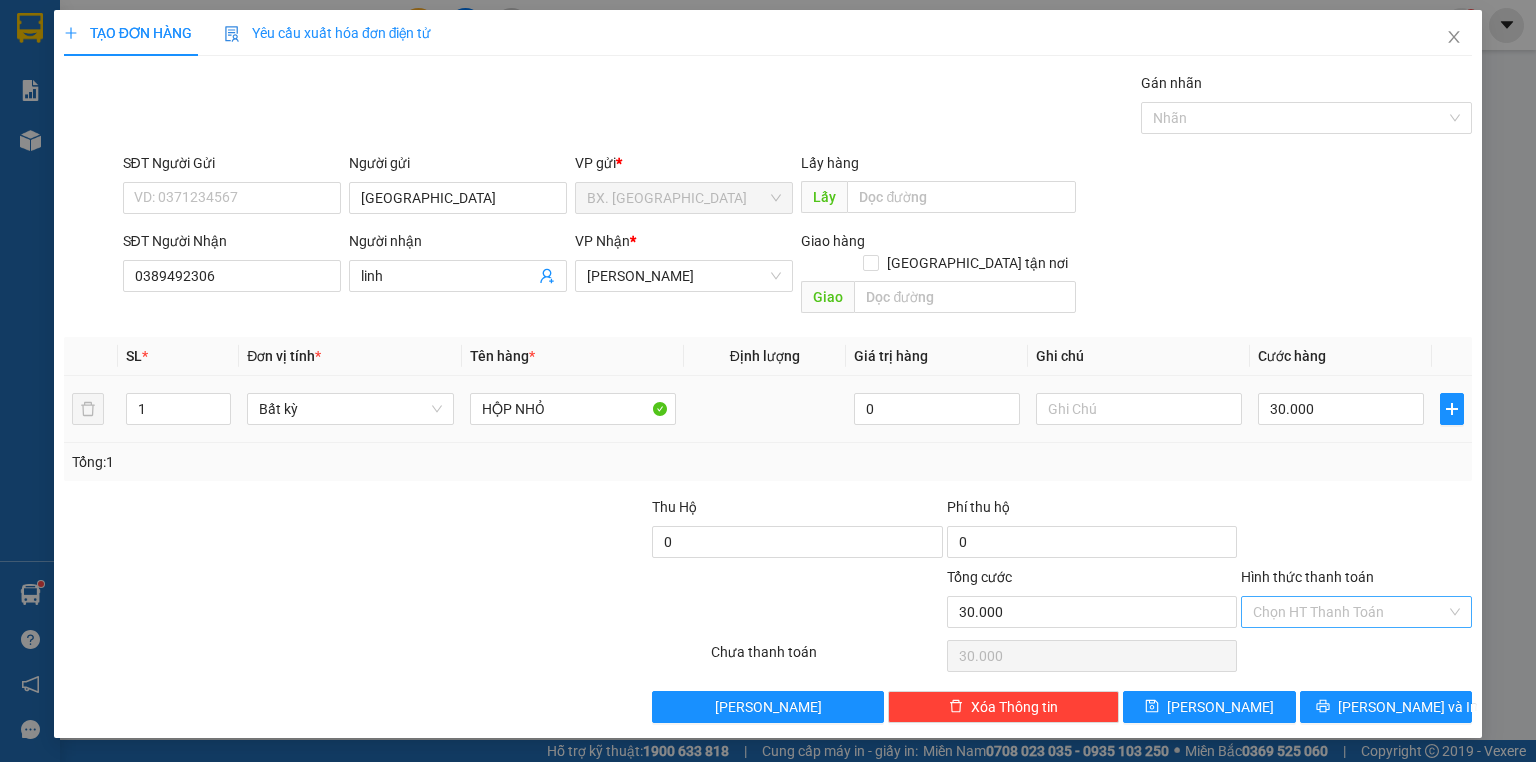 drag, startPoint x: 1280, startPoint y: 579, endPoint x: 1288, endPoint y: 604, distance: 26.24881 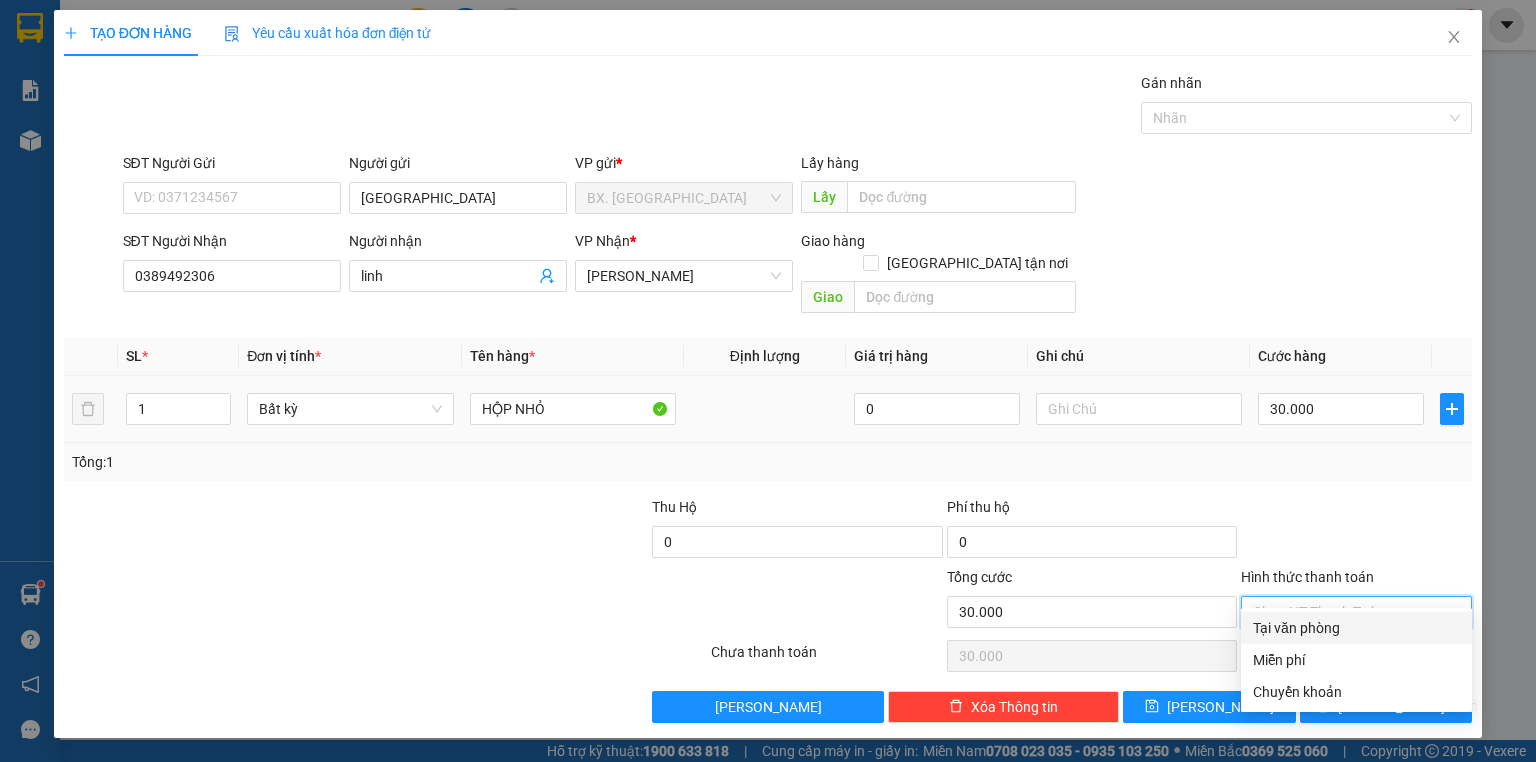 drag, startPoint x: 1296, startPoint y: 624, endPoint x: 1344, endPoint y: 648, distance: 53.66563 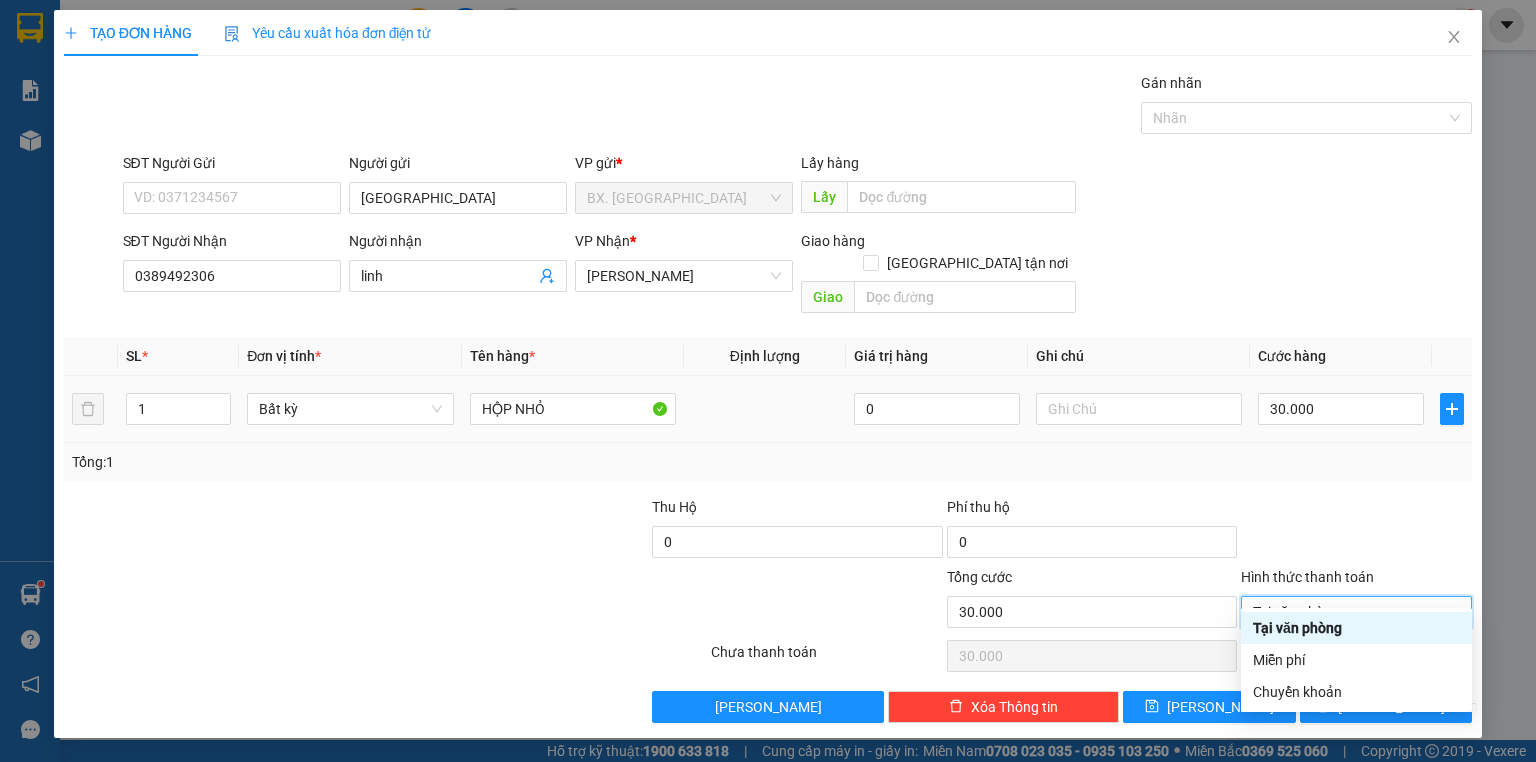 type on "0" 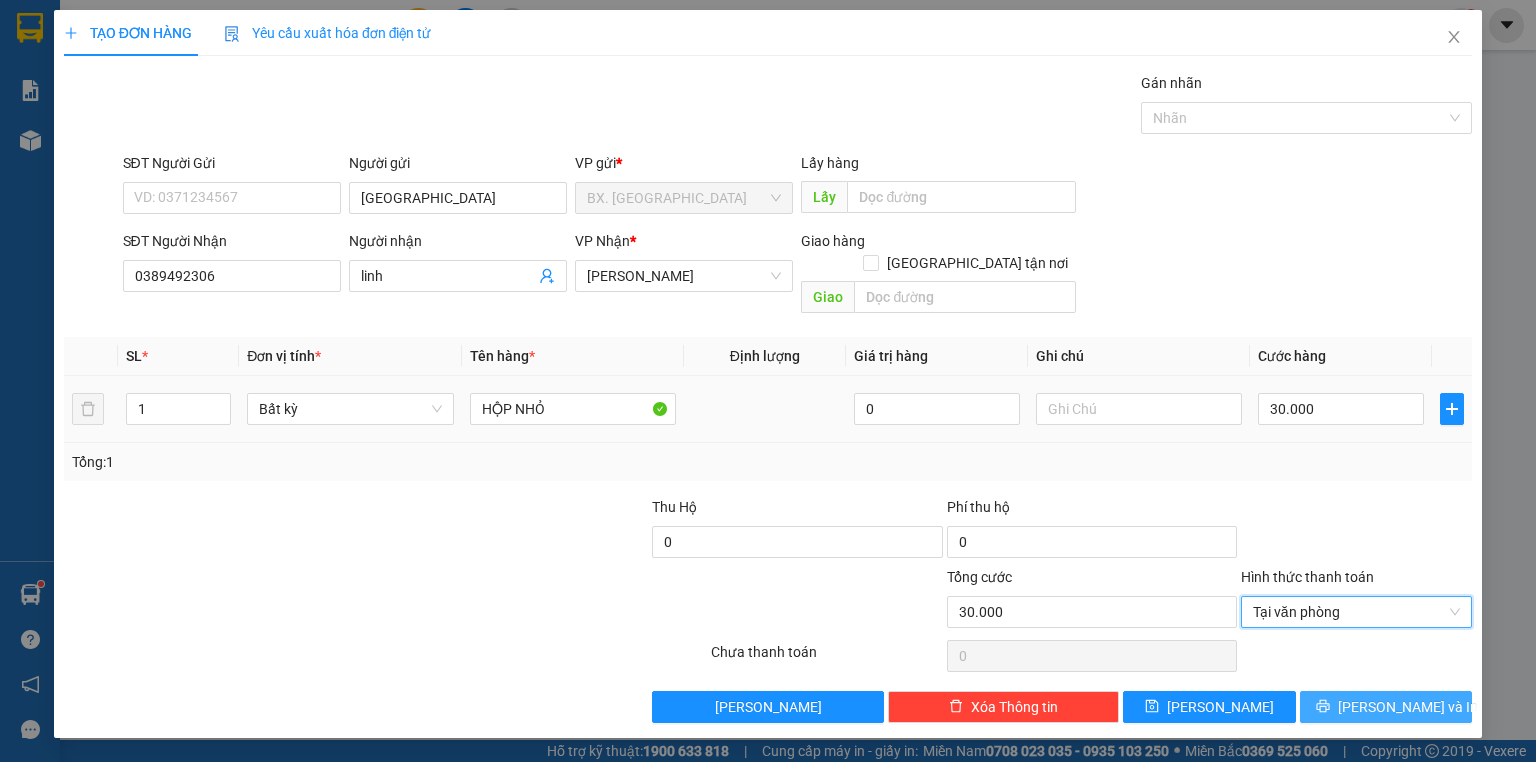 click on "[PERSON_NAME] và In" at bounding box center [1408, 707] 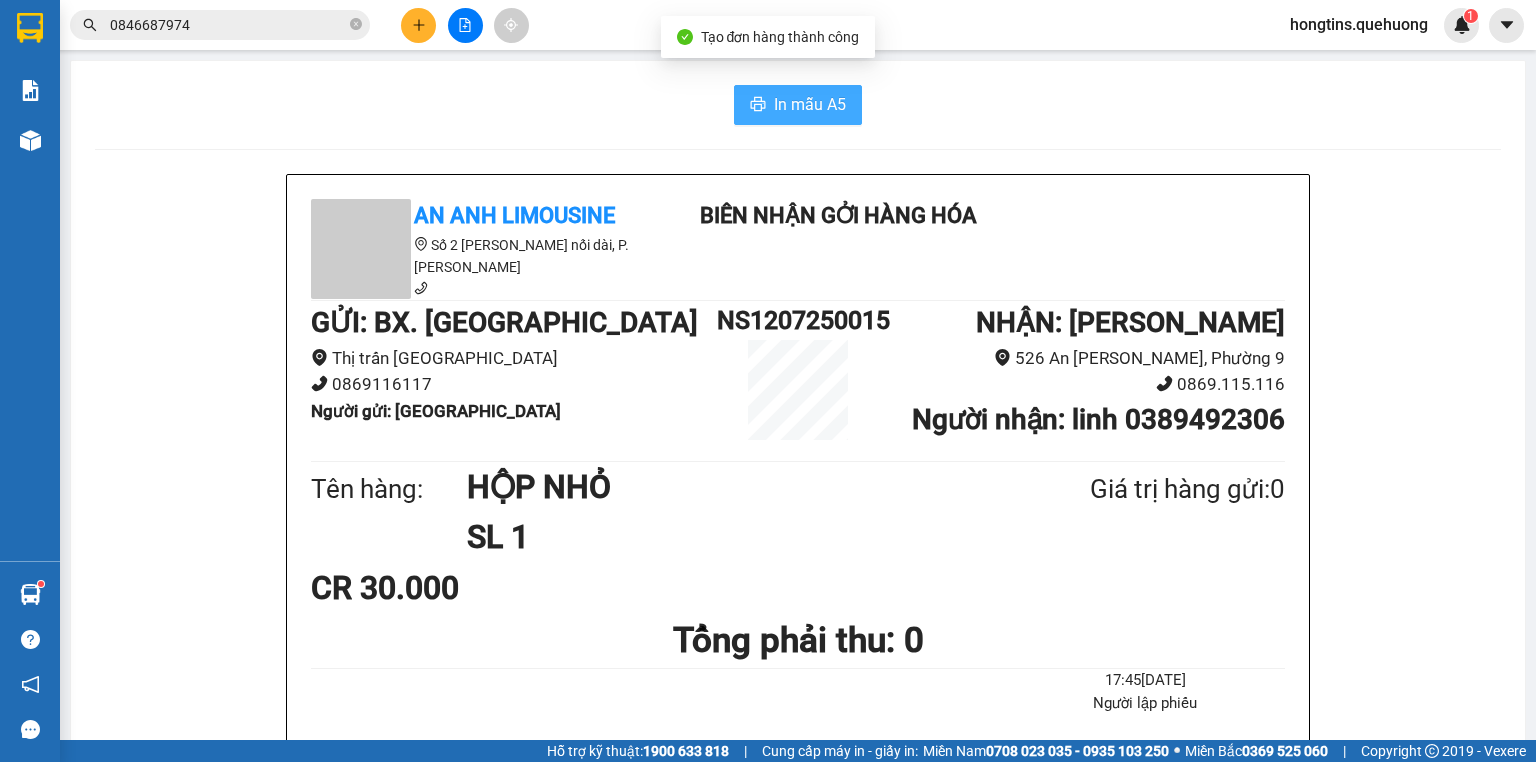 click on "In mẫu A5" at bounding box center [810, 104] 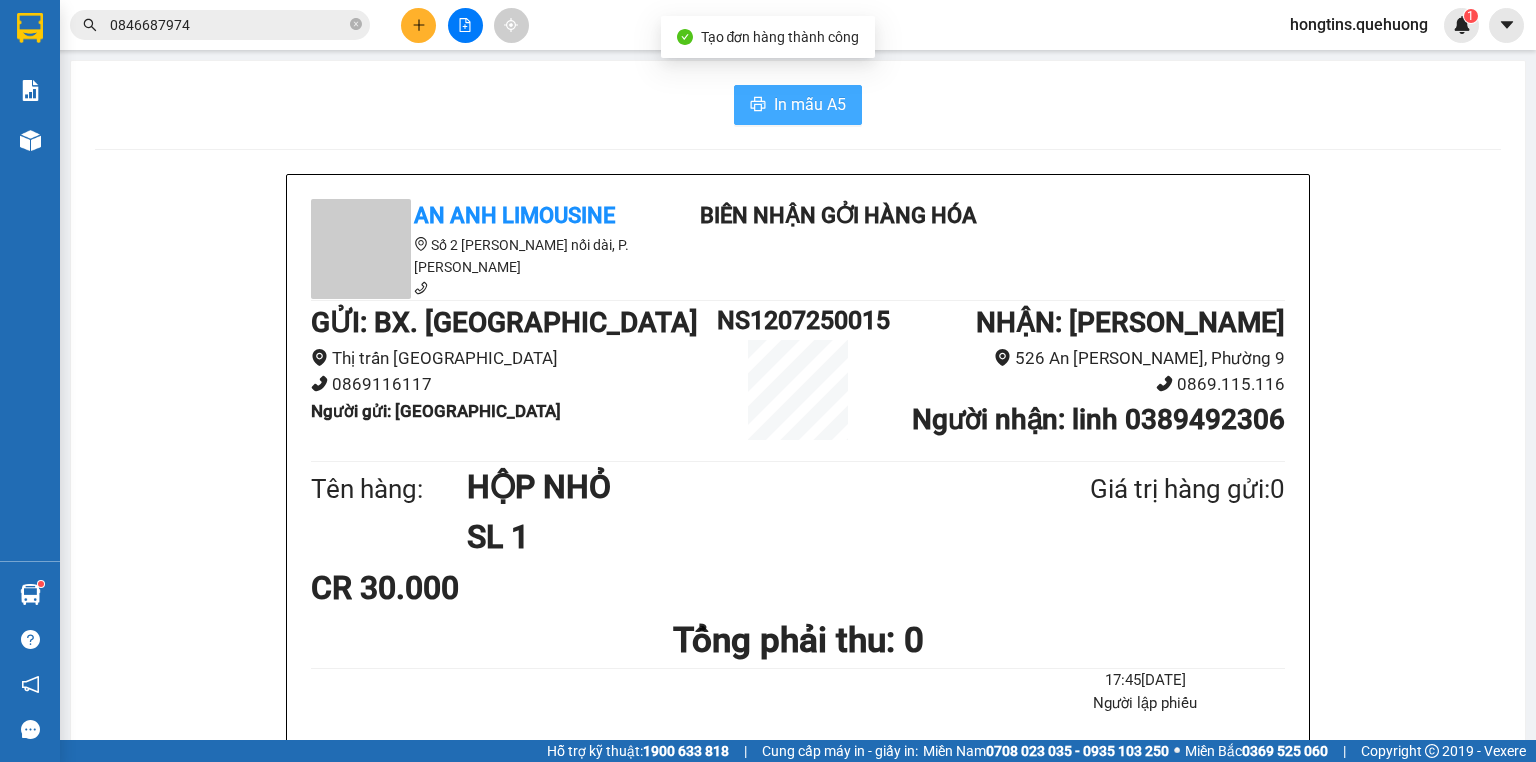 scroll, scrollTop: 0, scrollLeft: 0, axis: both 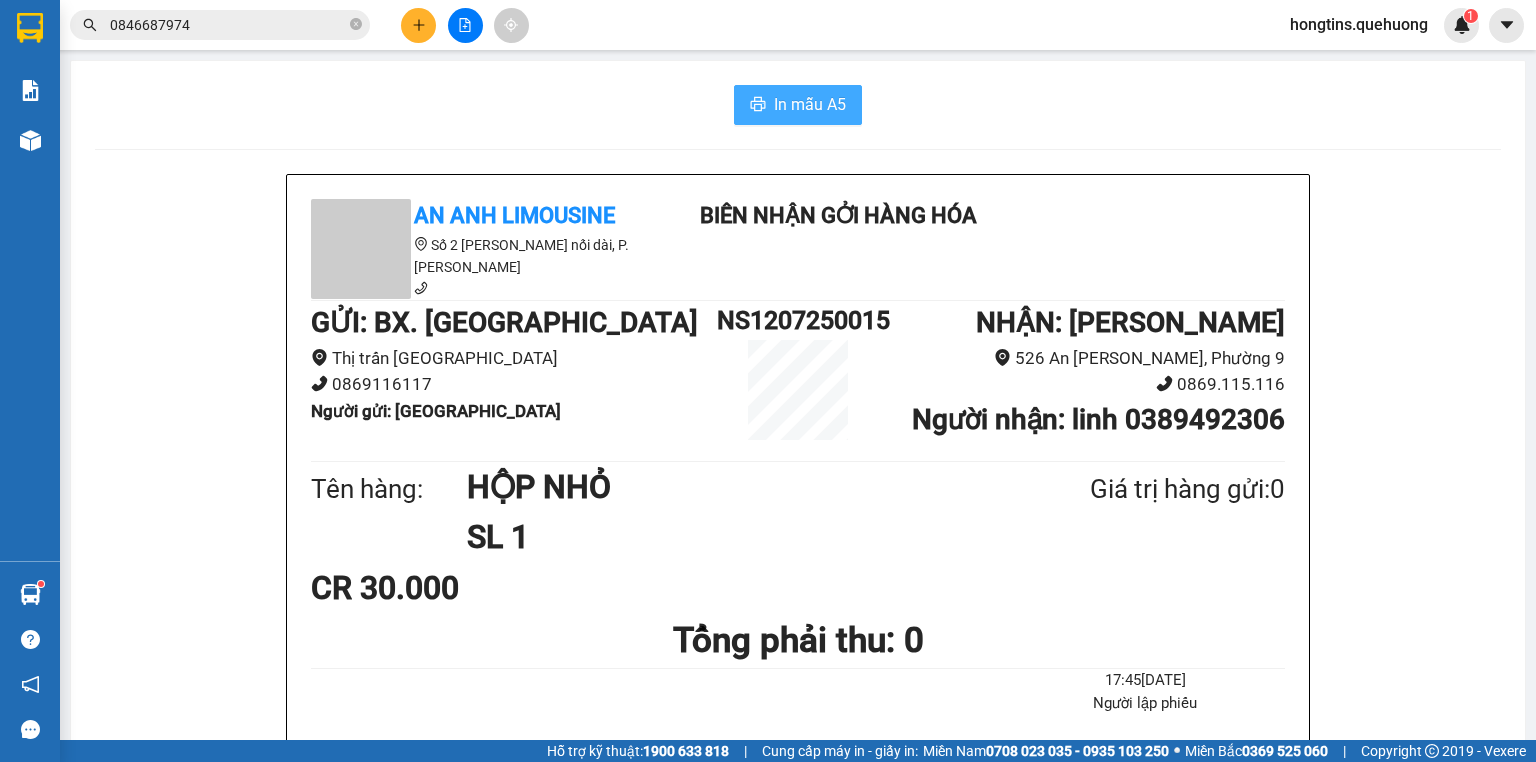 click on "In mẫu A5" at bounding box center [798, 105] 